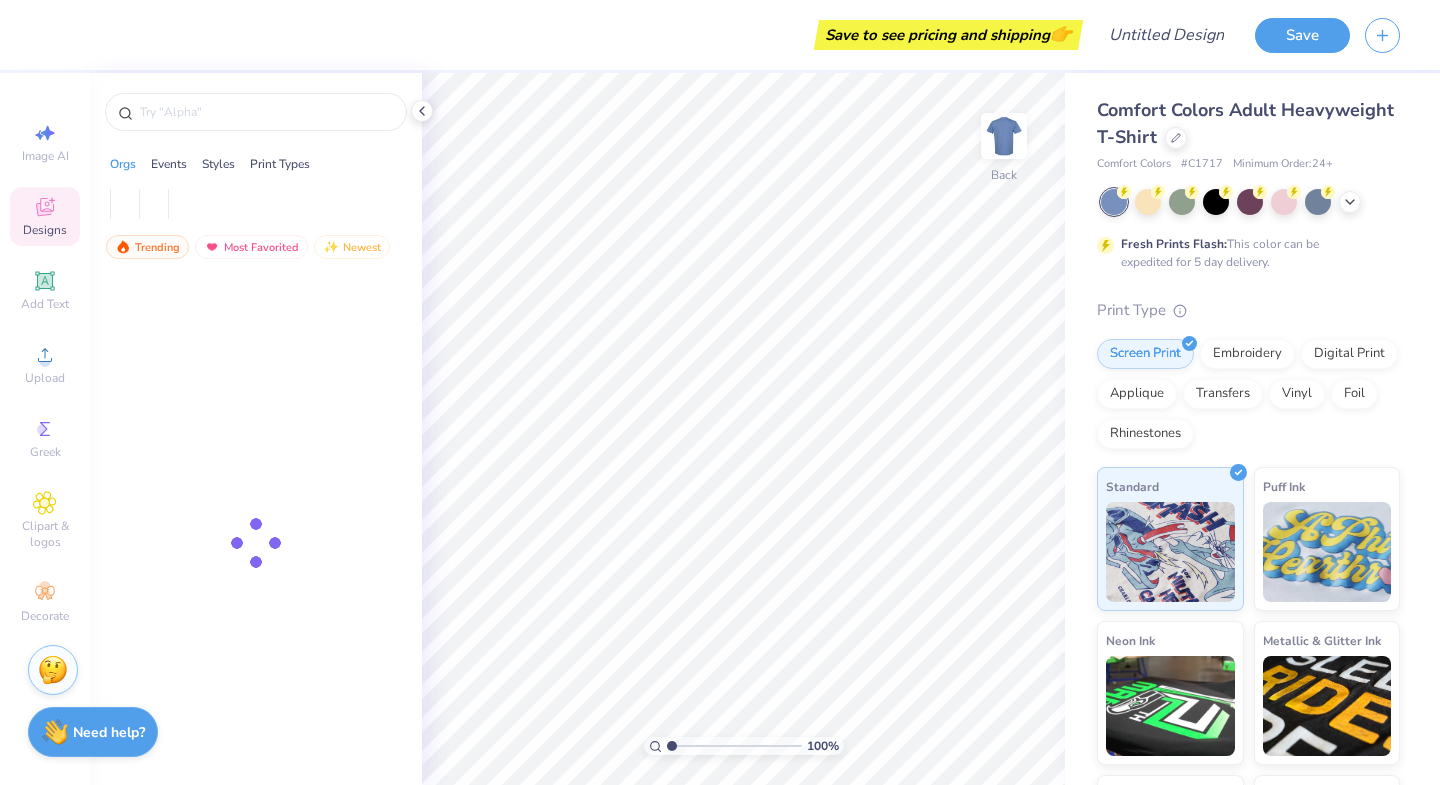 scroll, scrollTop: 0, scrollLeft: 0, axis: both 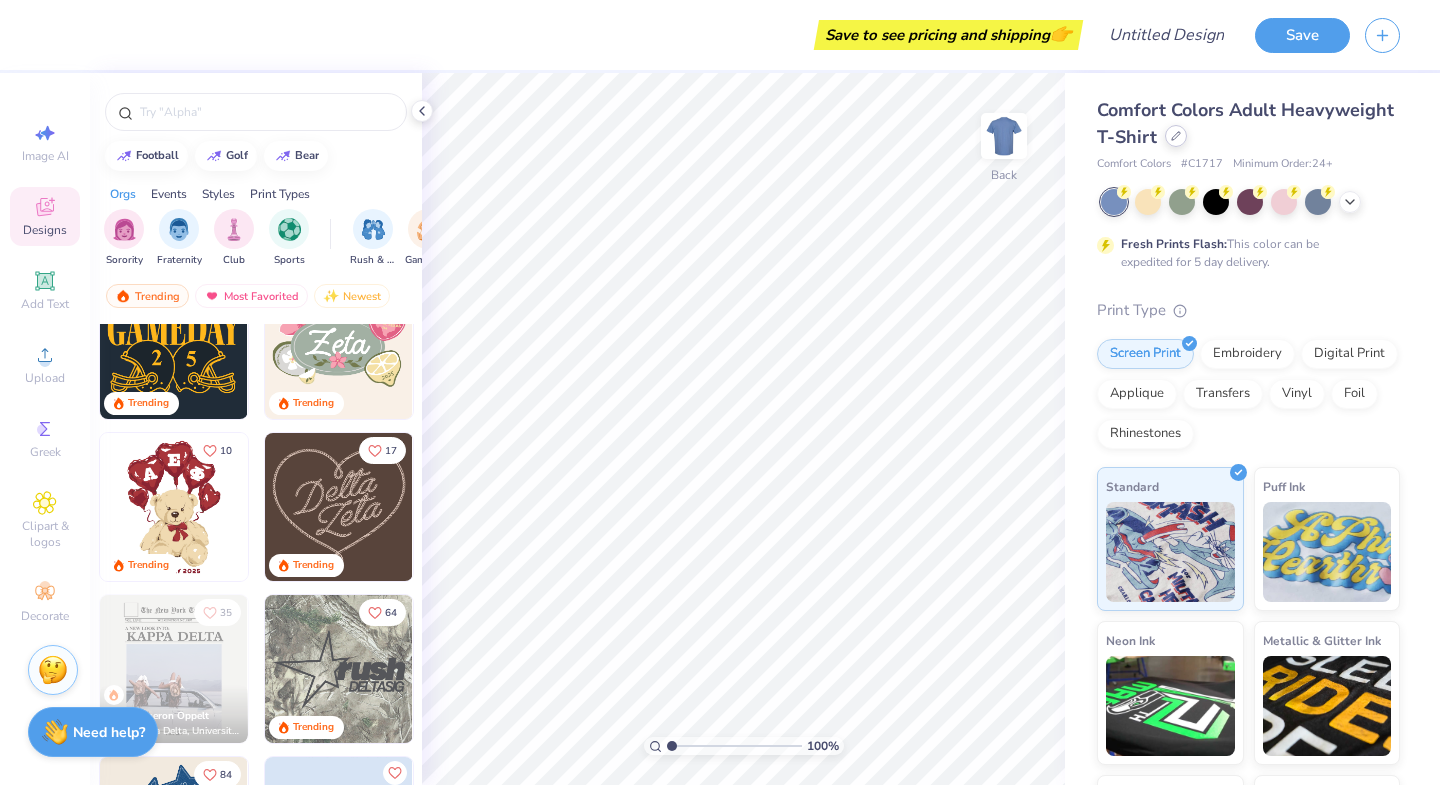 click 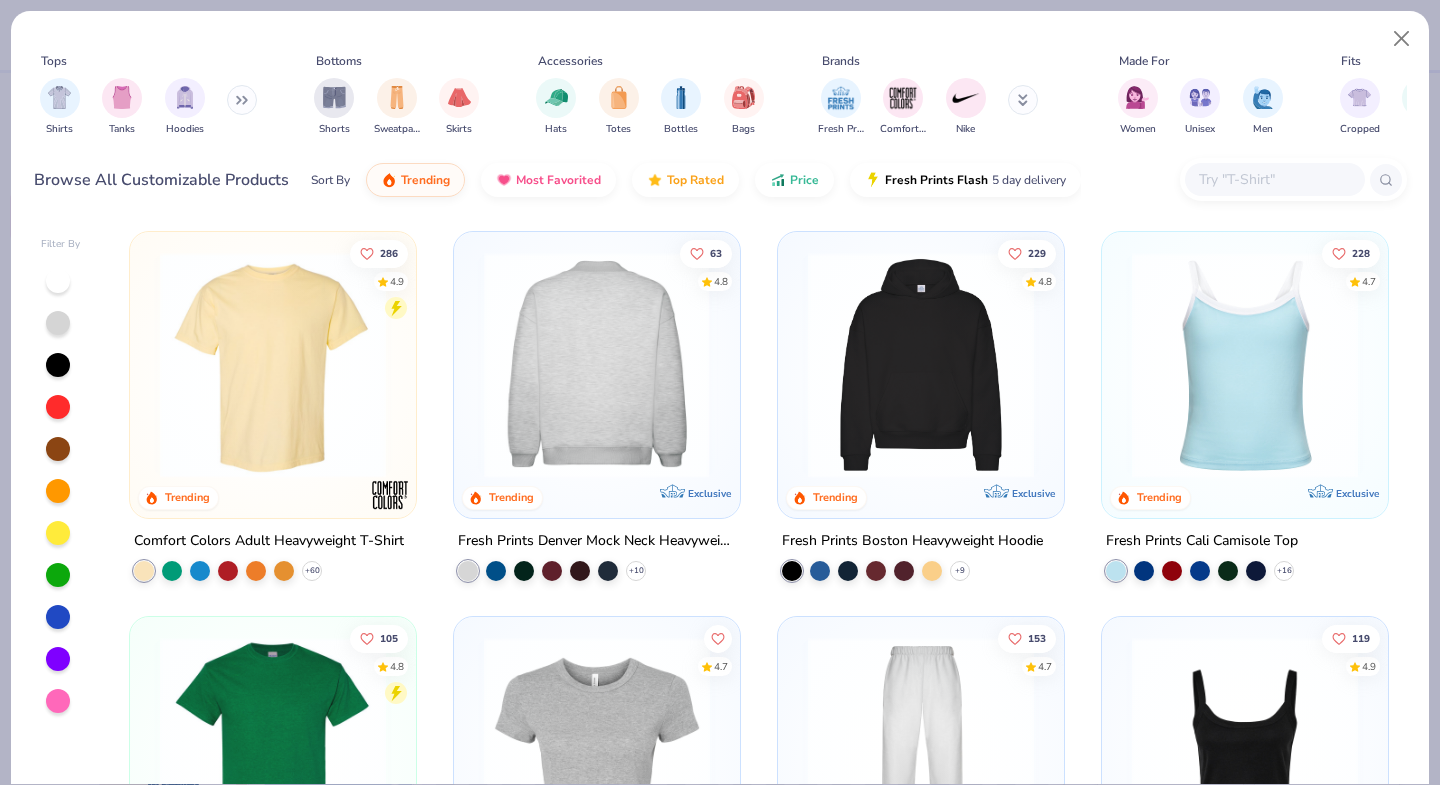 click at bounding box center (597, 365) 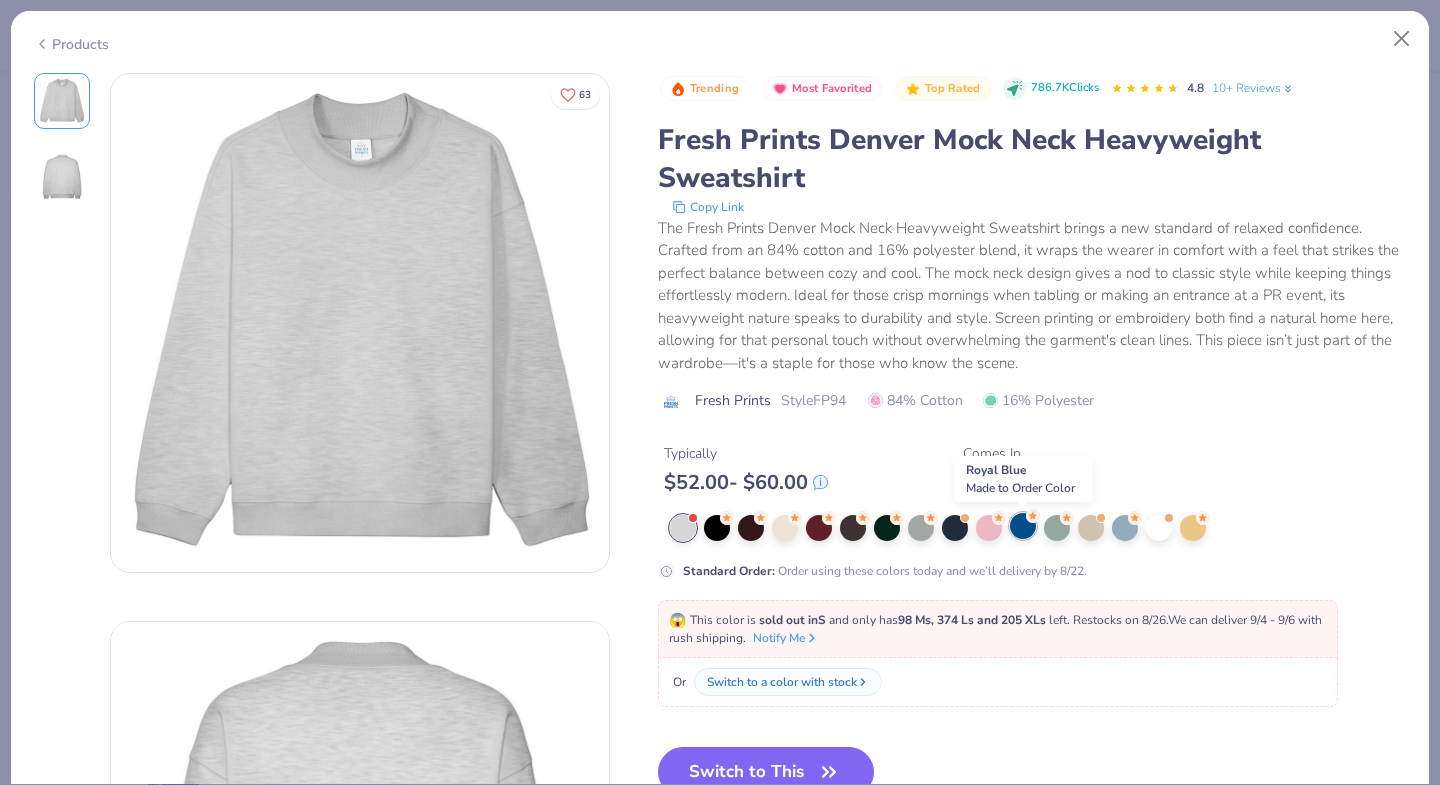 click at bounding box center (1023, 526) 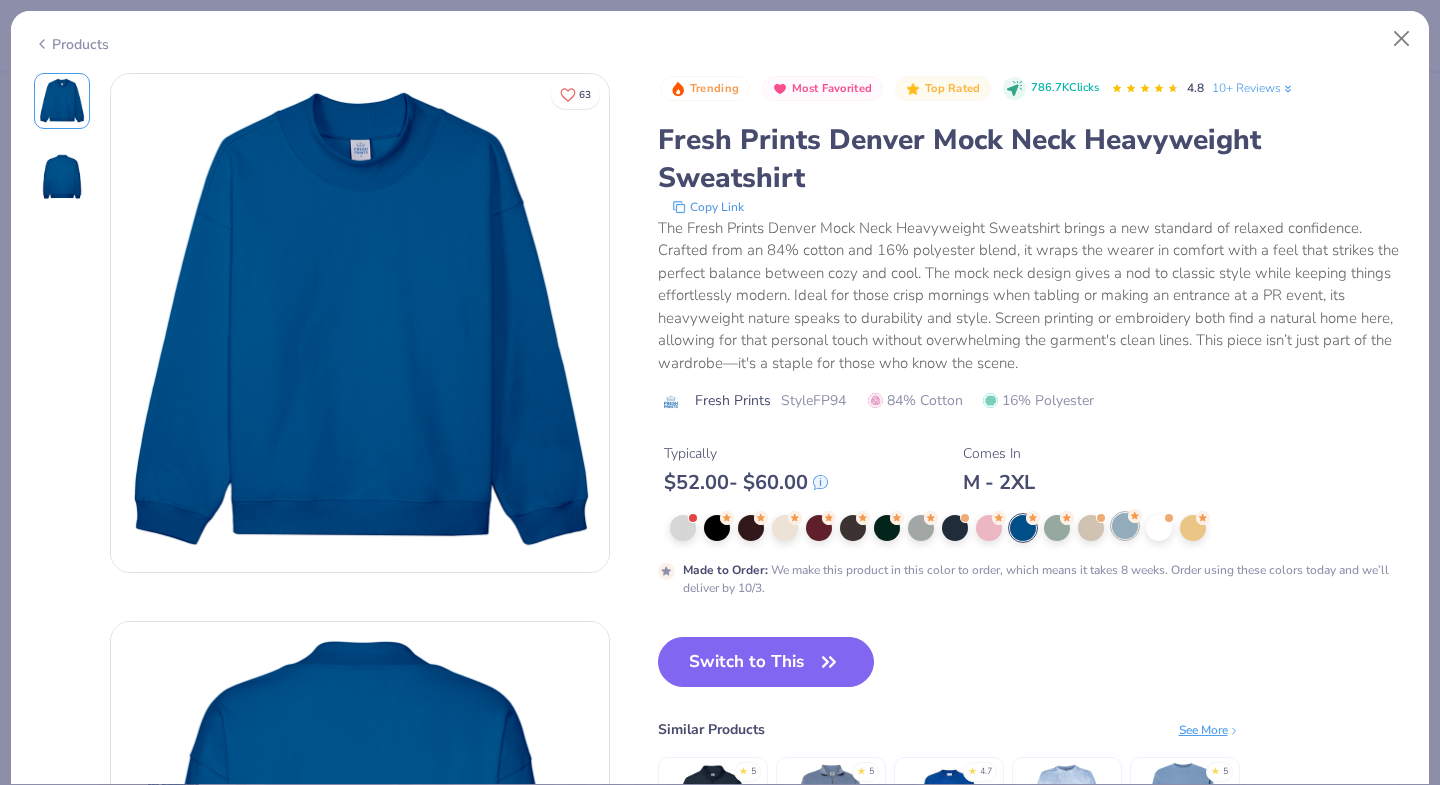 click at bounding box center (1125, 526) 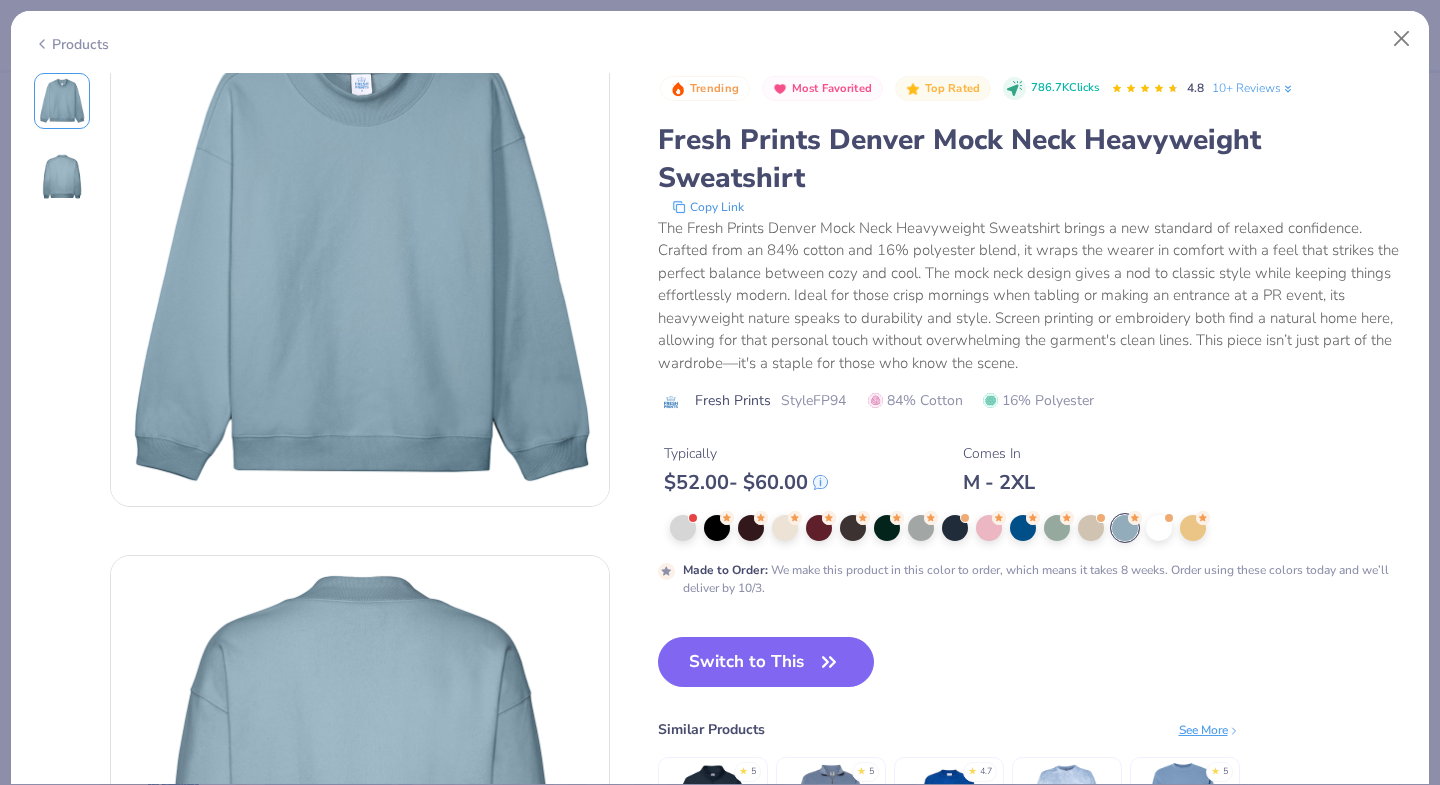 scroll, scrollTop: 0, scrollLeft: 0, axis: both 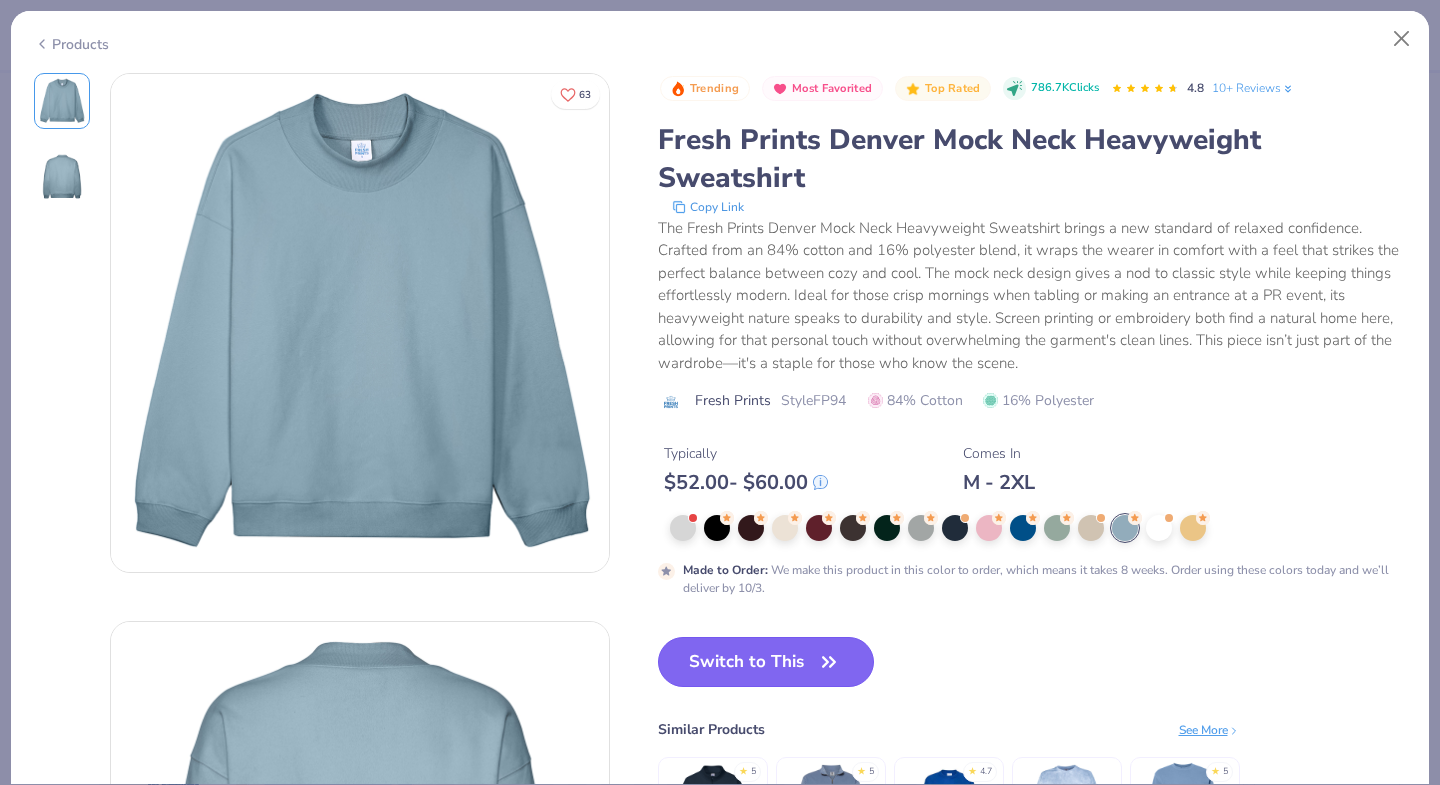 click 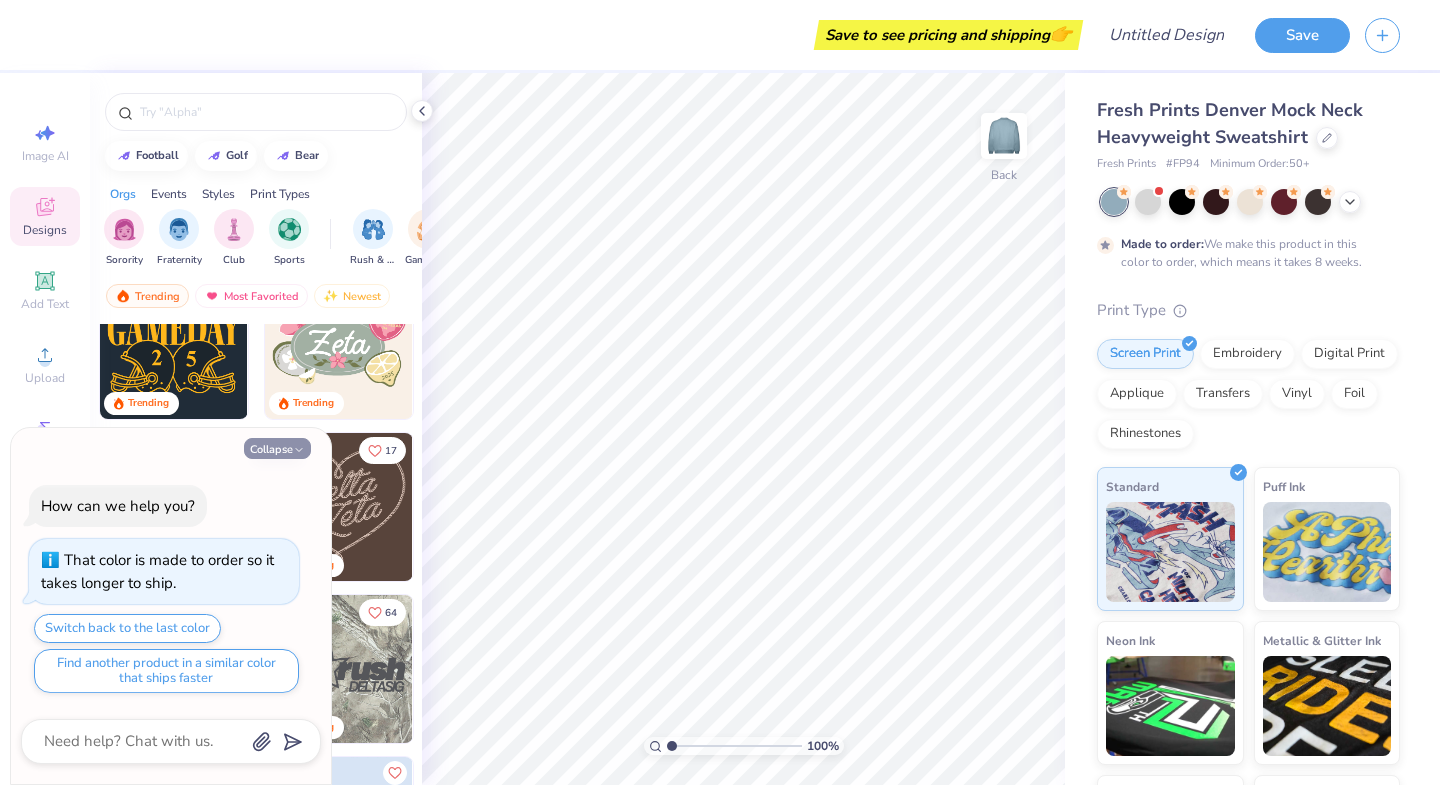 click 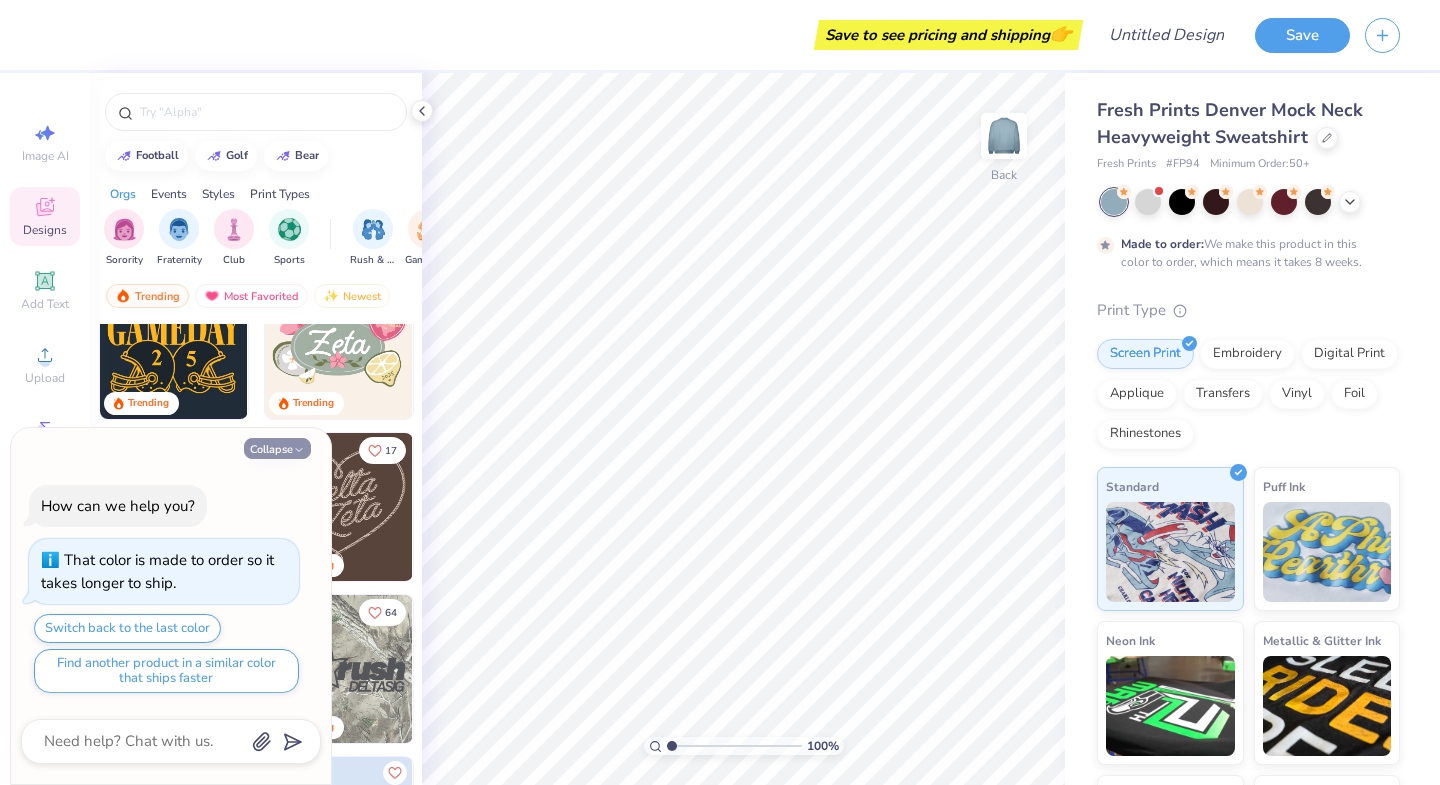 type on "x" 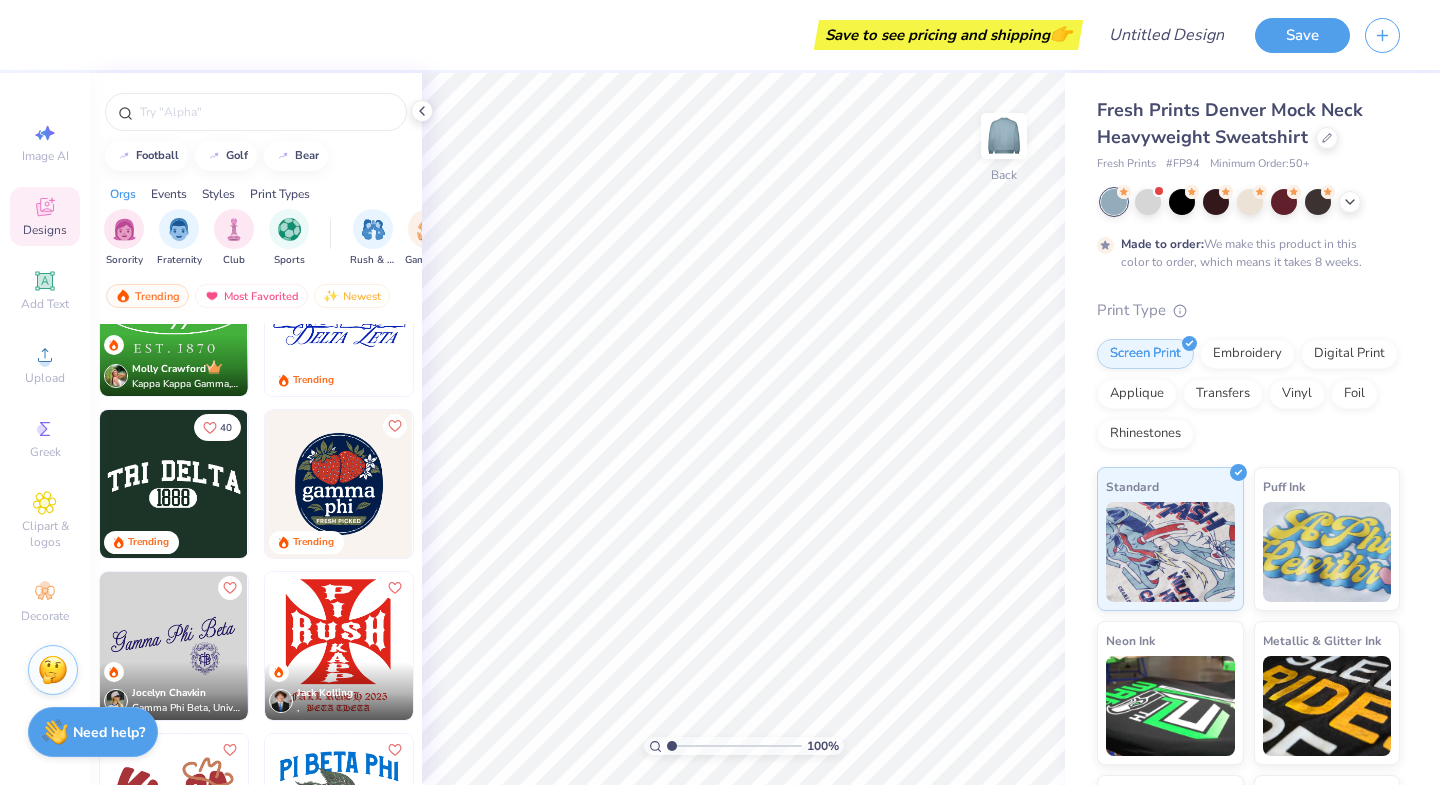scroll, scrollTop: 5394, scrollLeft: 0, axis: vertical 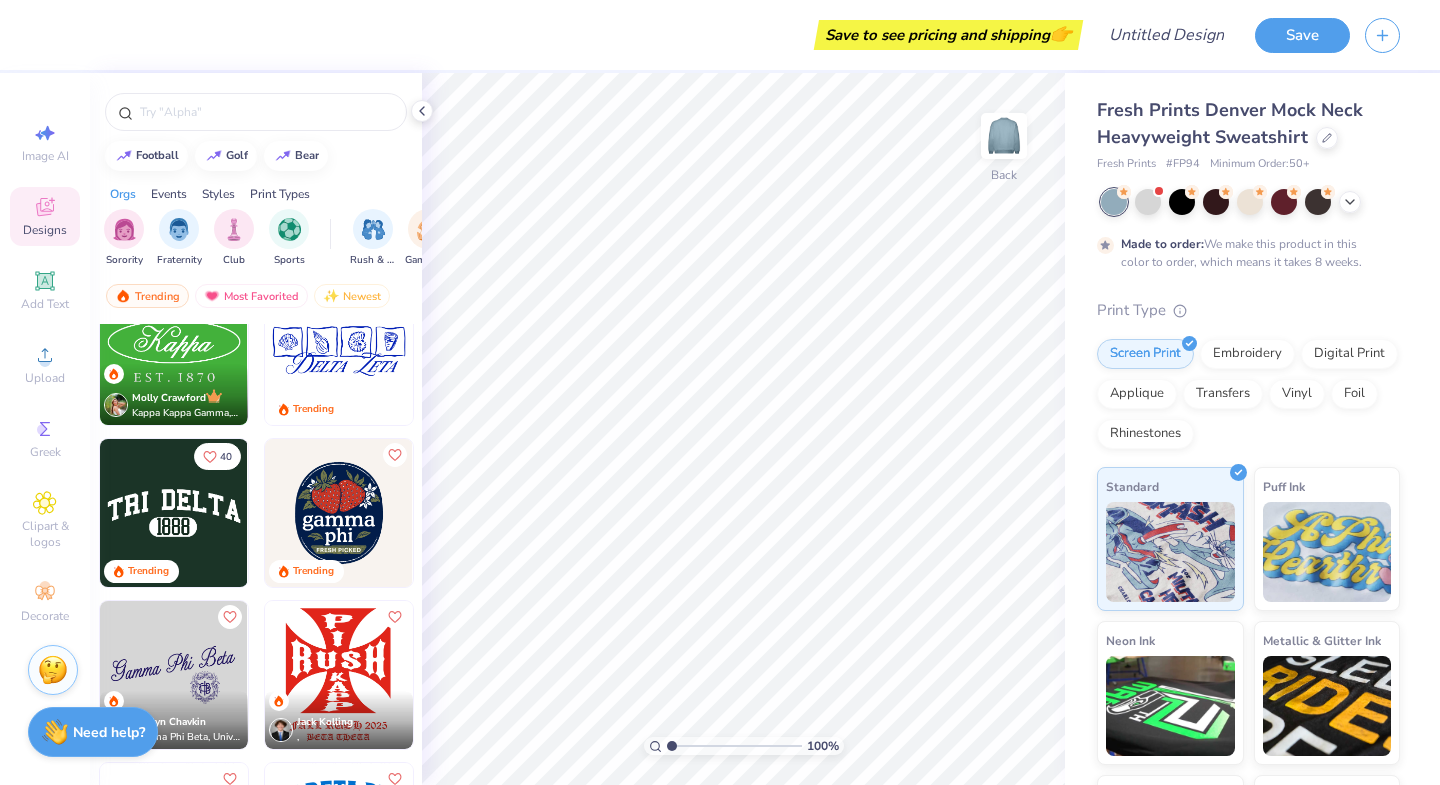 click at bounding box center [174, 513] 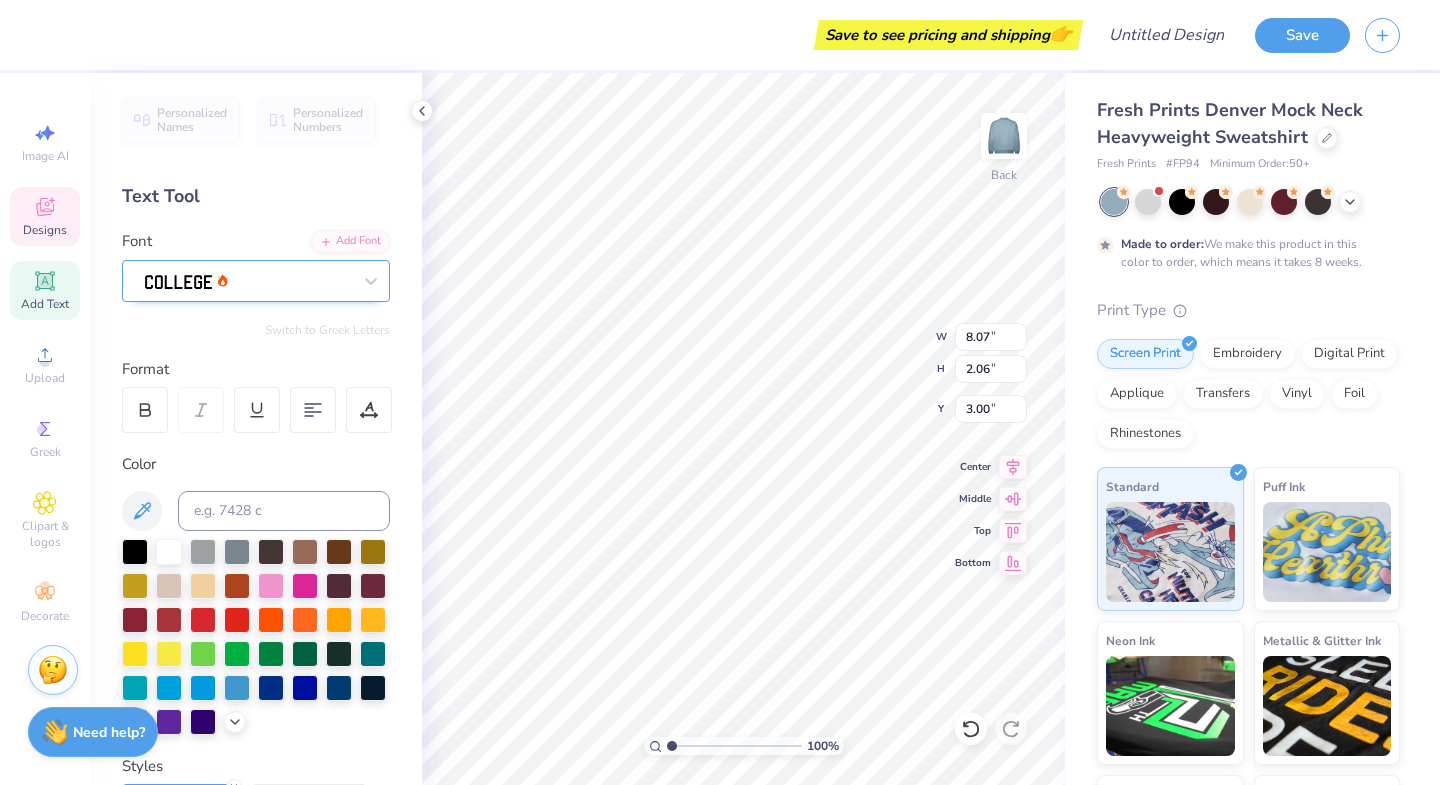 click at bounding box center [248, 280] 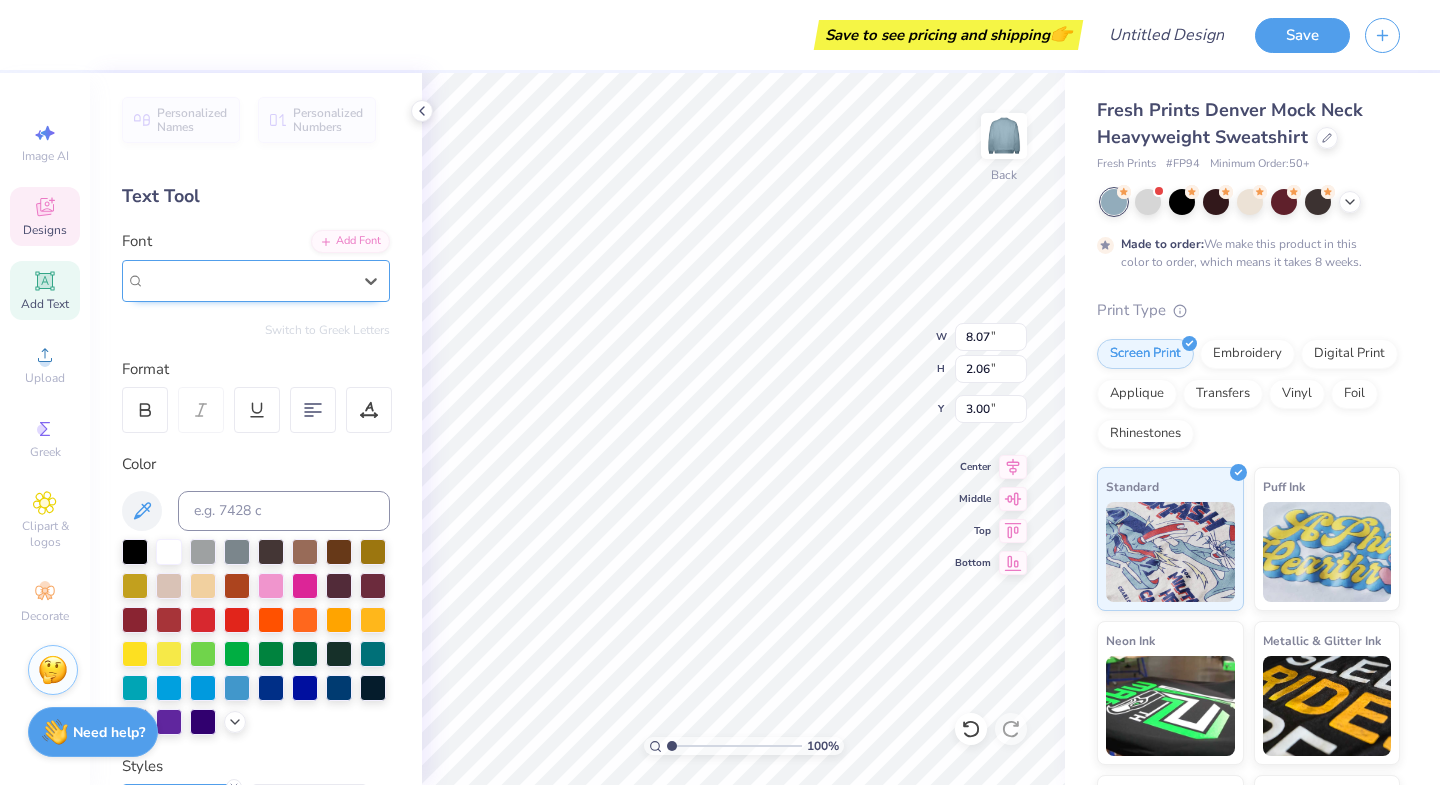 click at bounding box center [248, 280] 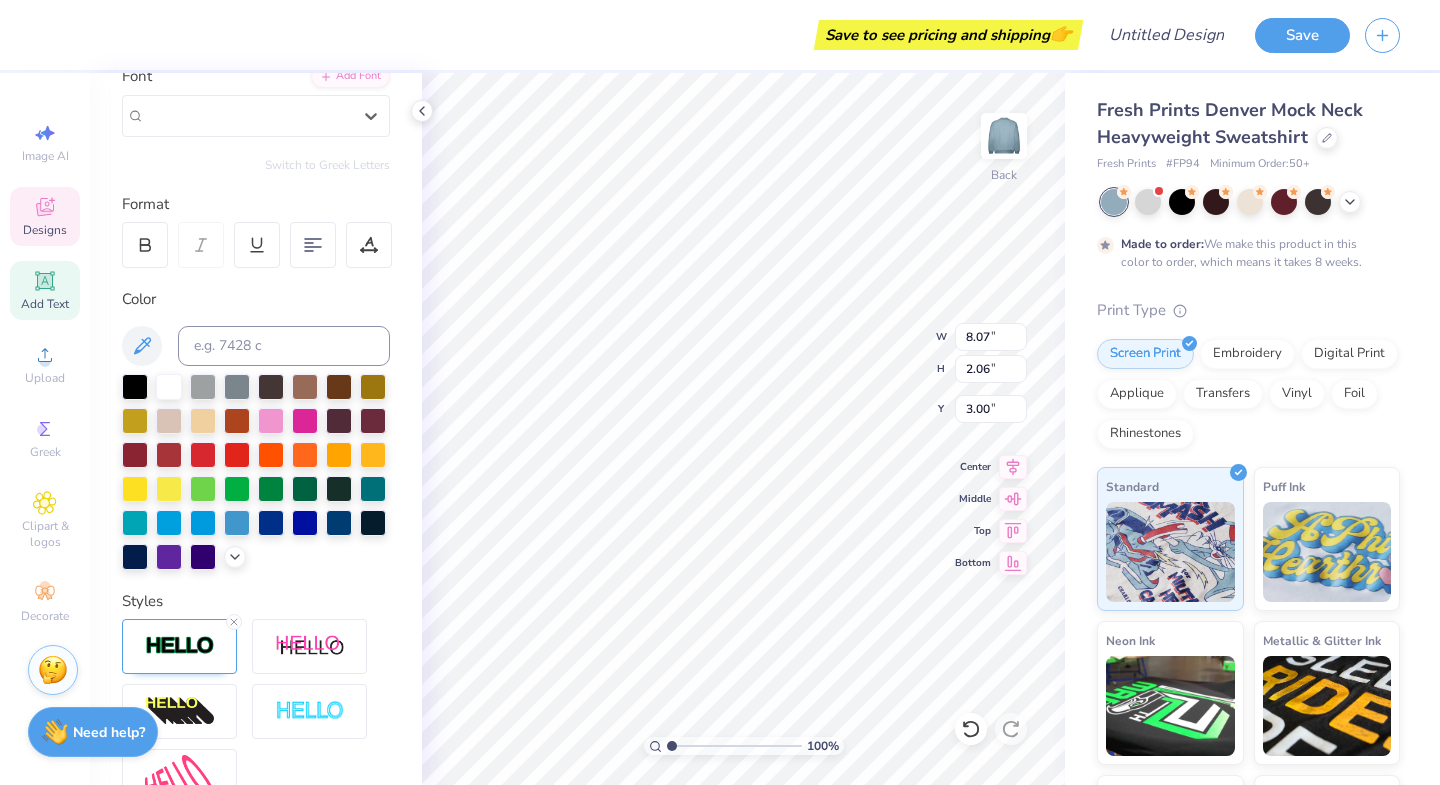 scroll, scrollTop: 0, scrollLeft: 0, axis: both 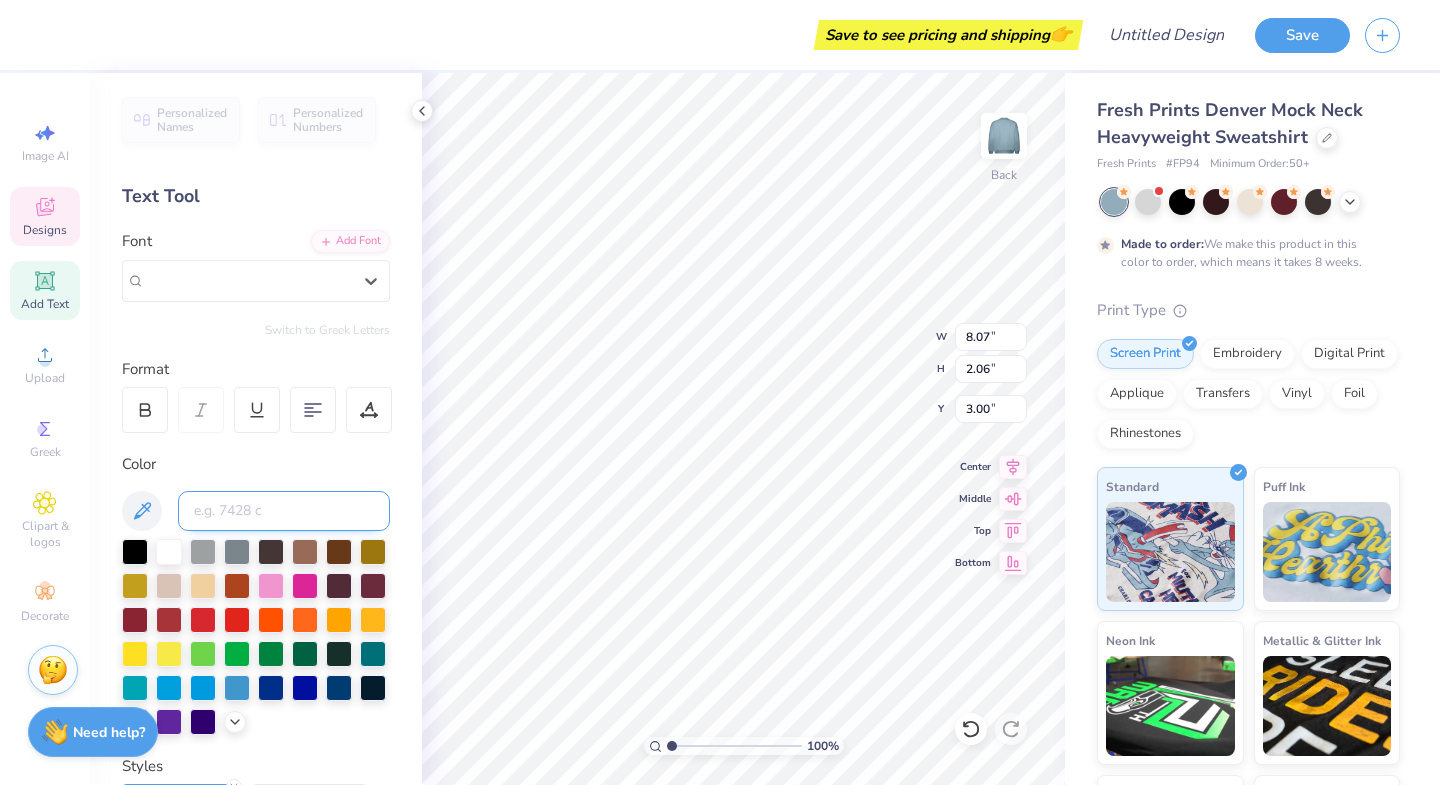 click at bounding box center [284, 511] 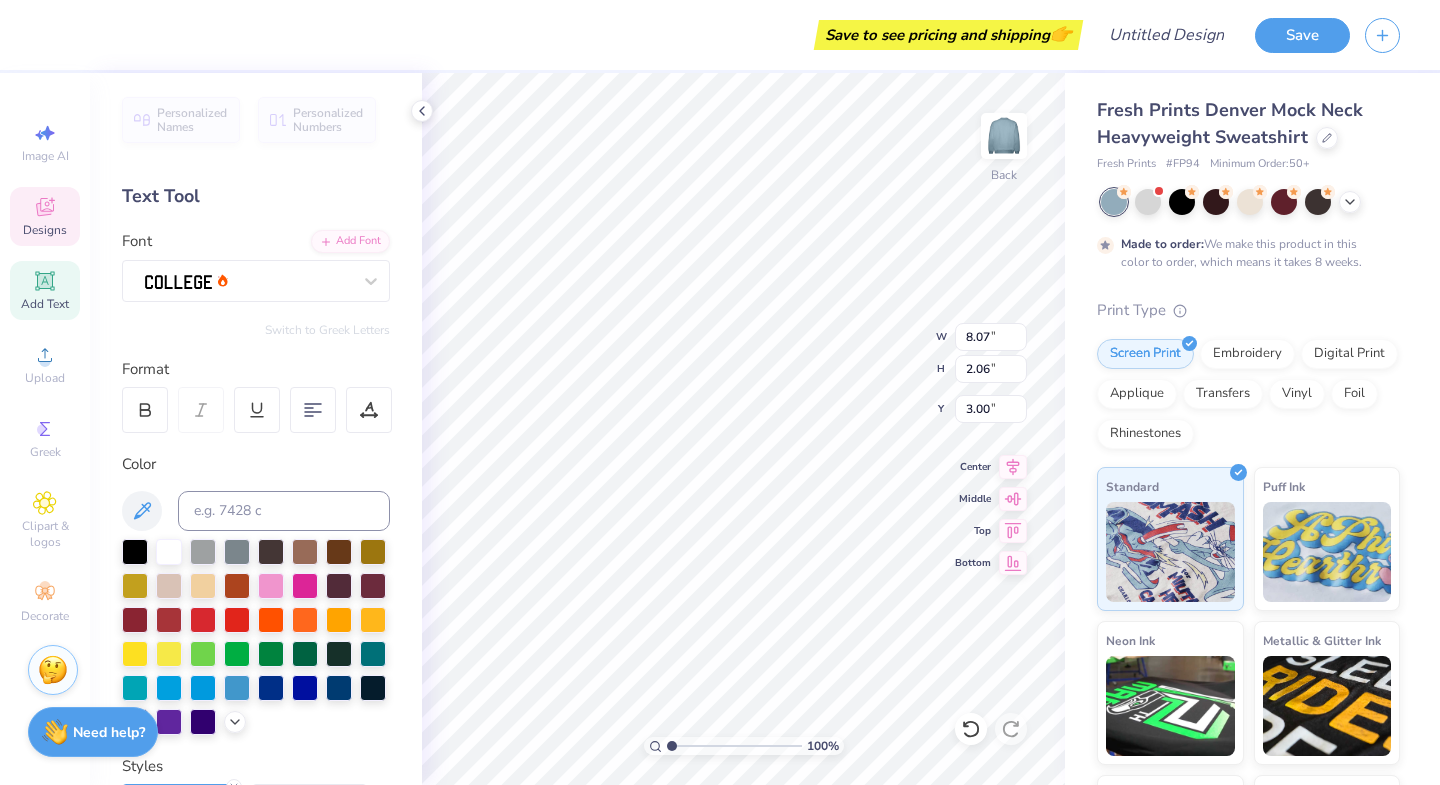 scroll, scrollTop: 0, scrollLeft: 3, axis: horizontal 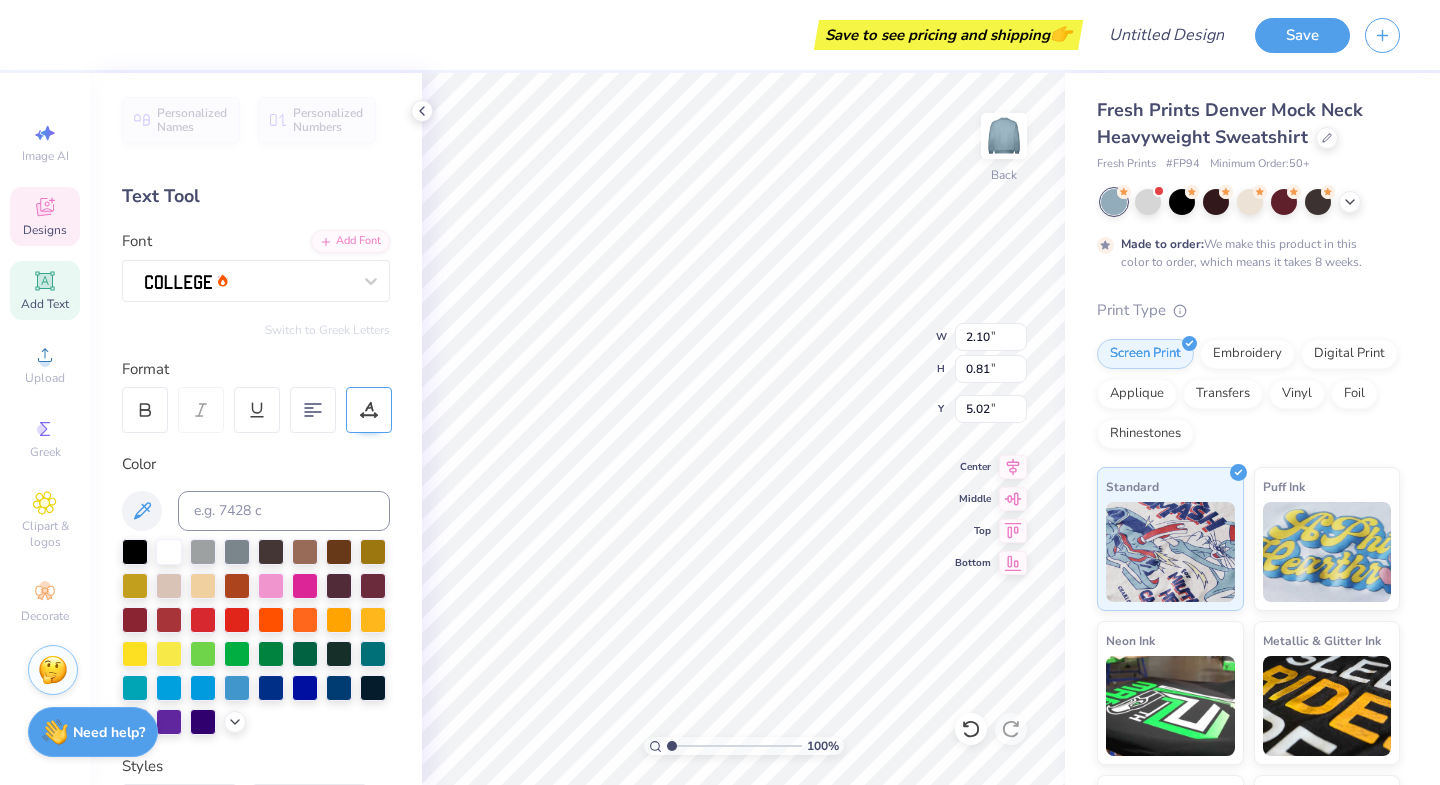 type on "2.10" 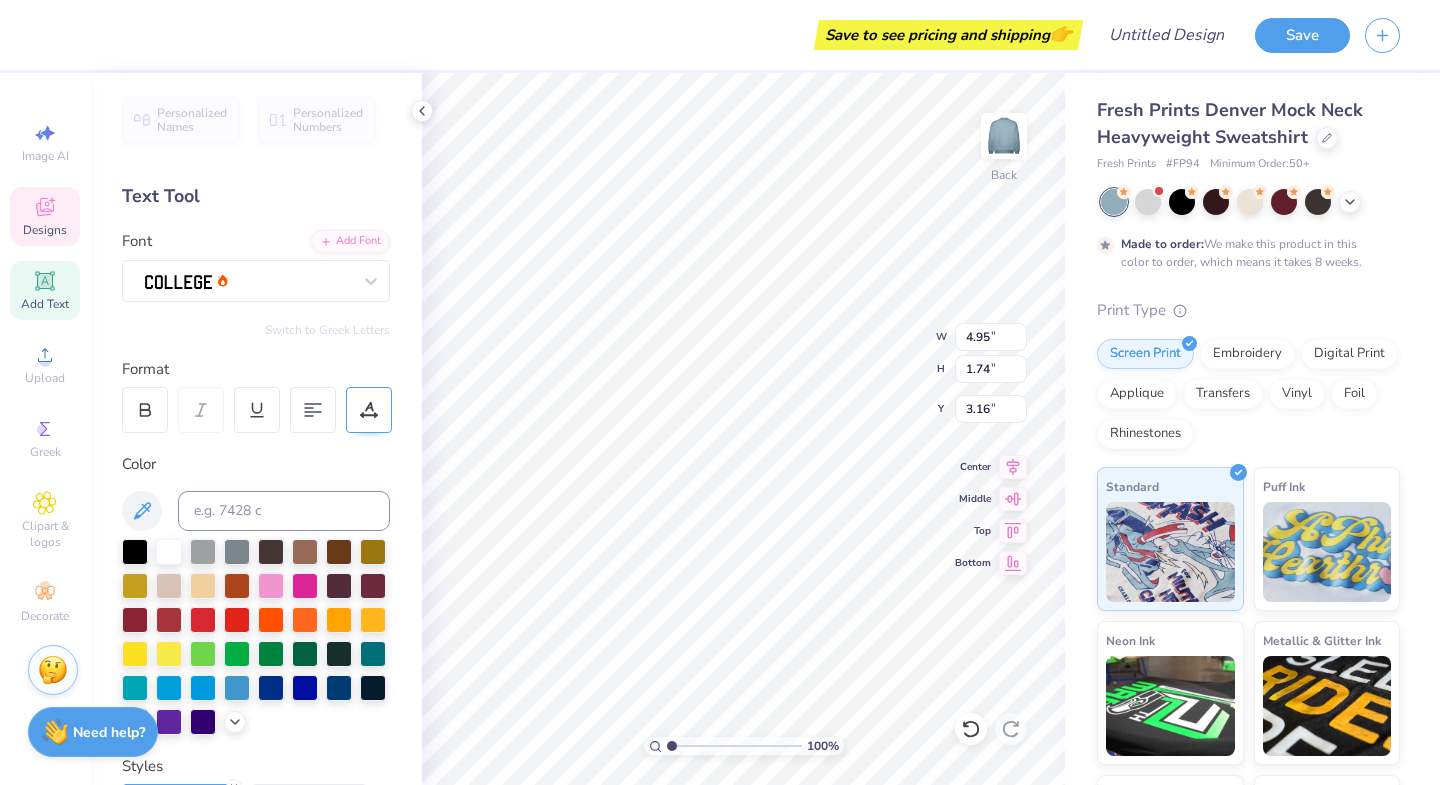 type on "9.60" 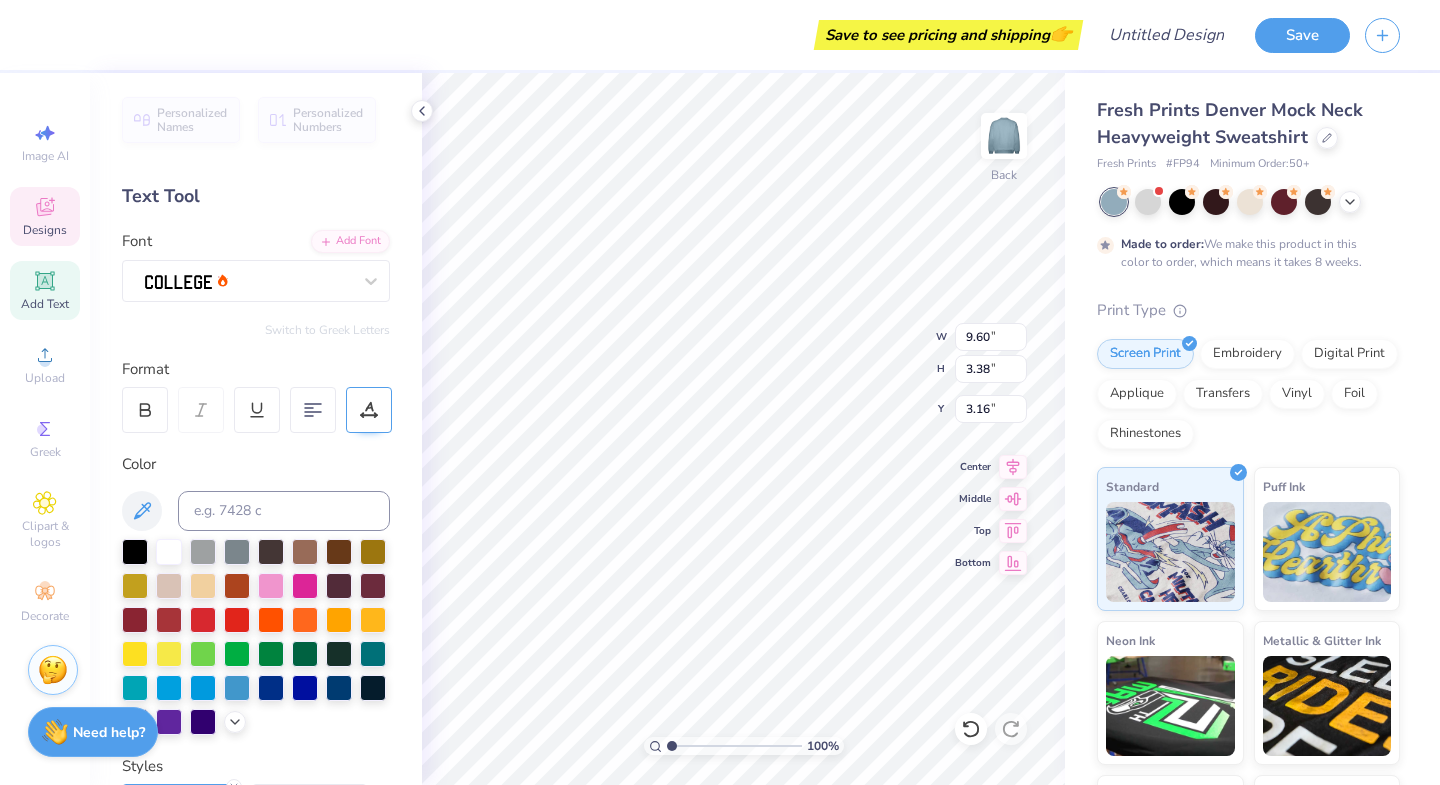 type on "1.31" 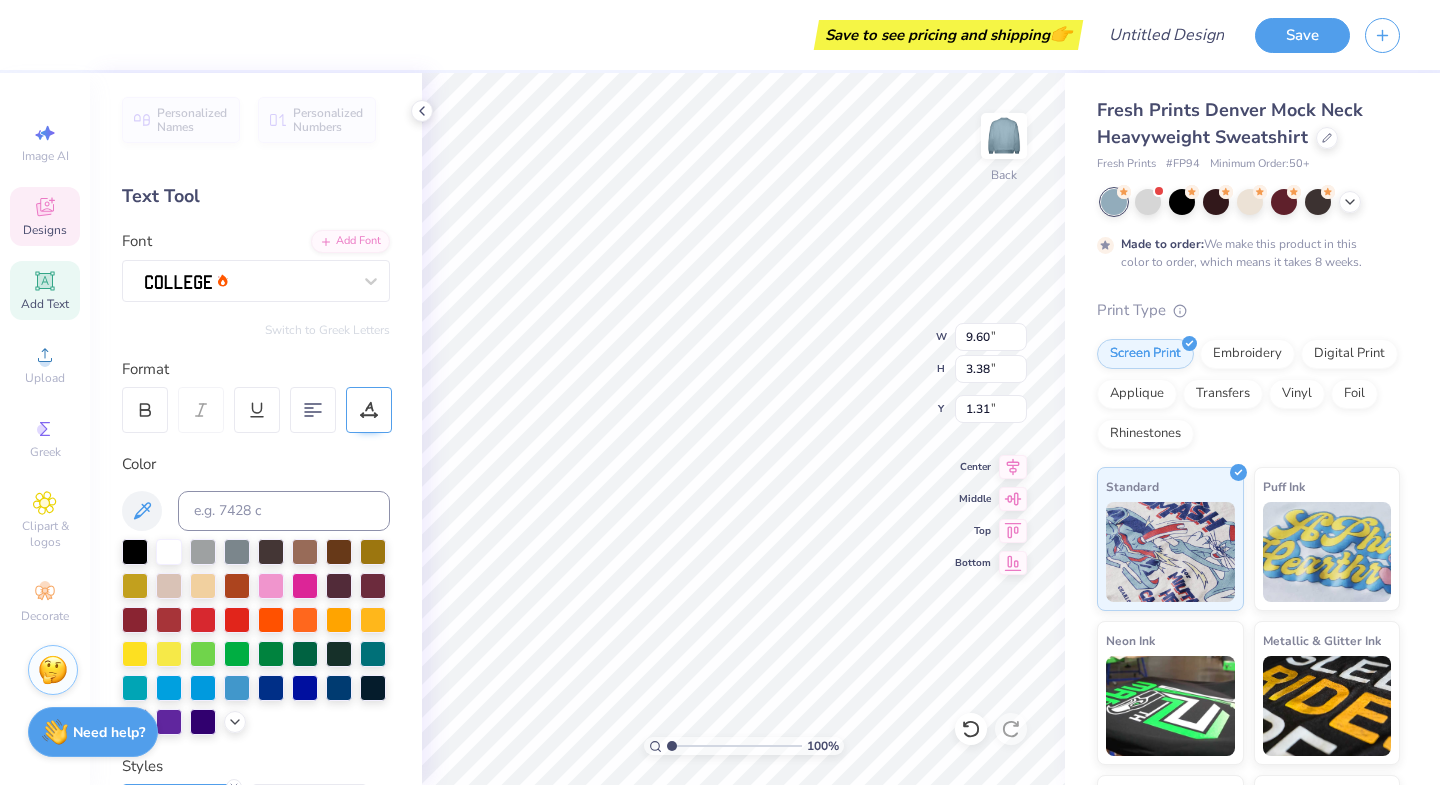 type on "12.47" 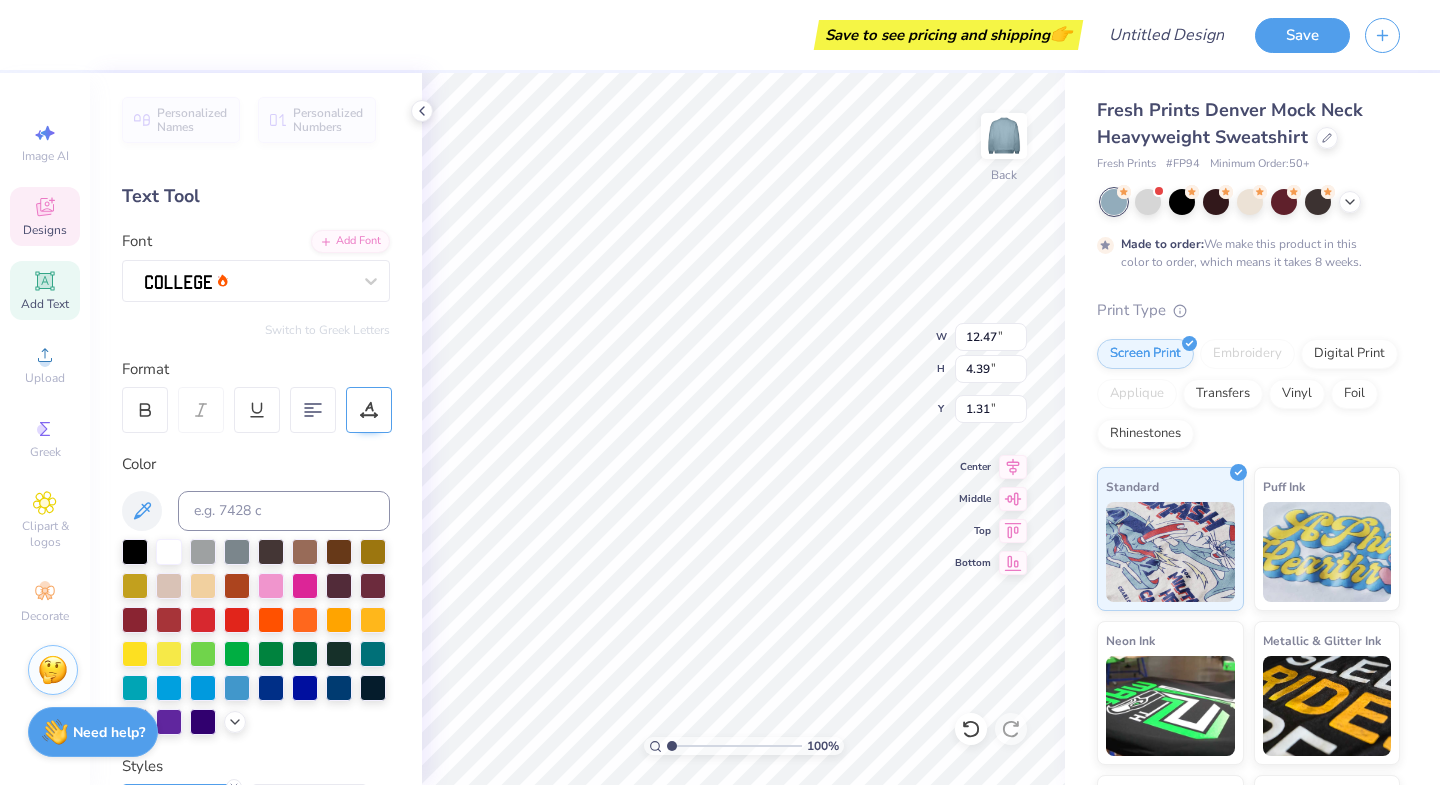 type on "1.44" 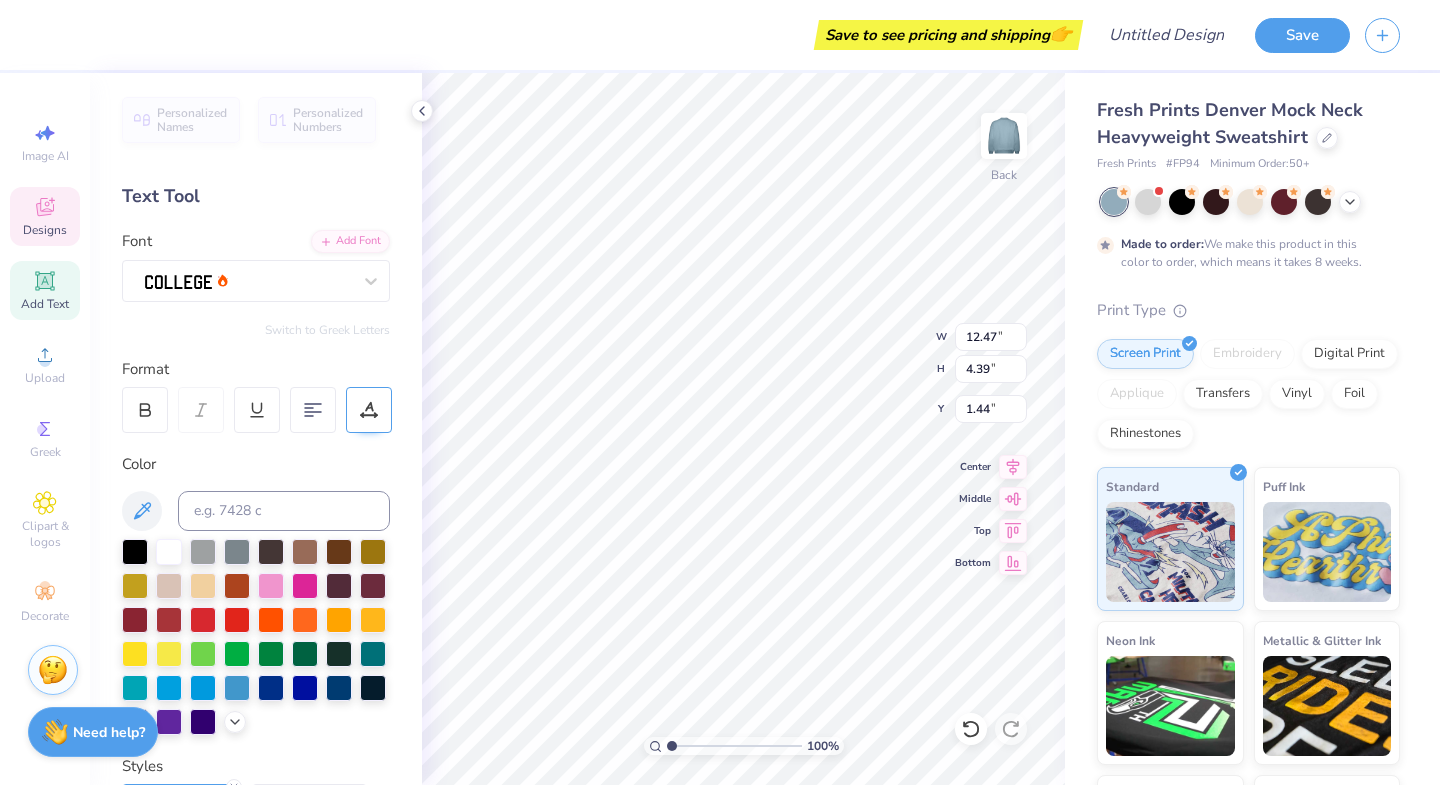 scroll, scrollTop: 0, scrollLeft: 0, axis: both 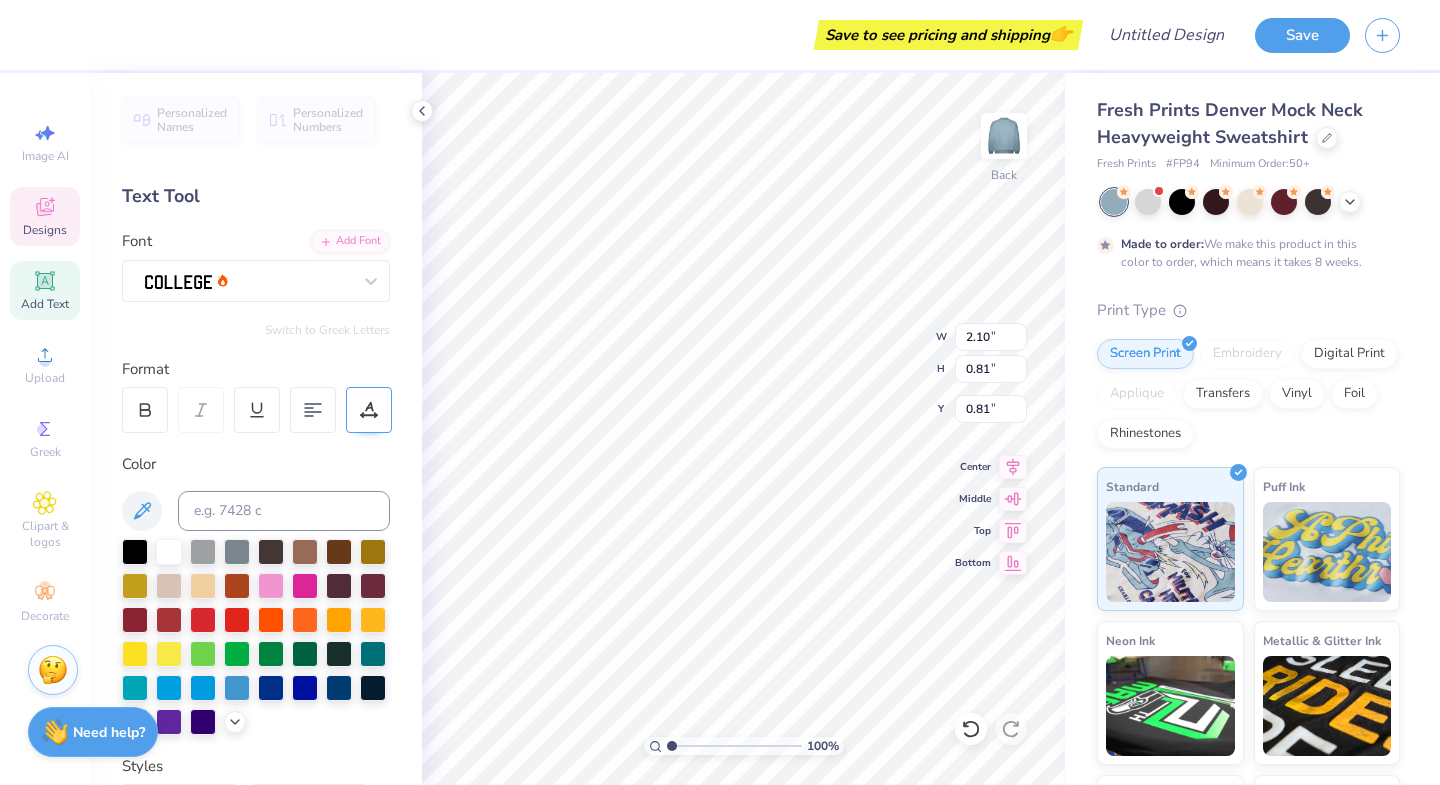 type on "2.10" 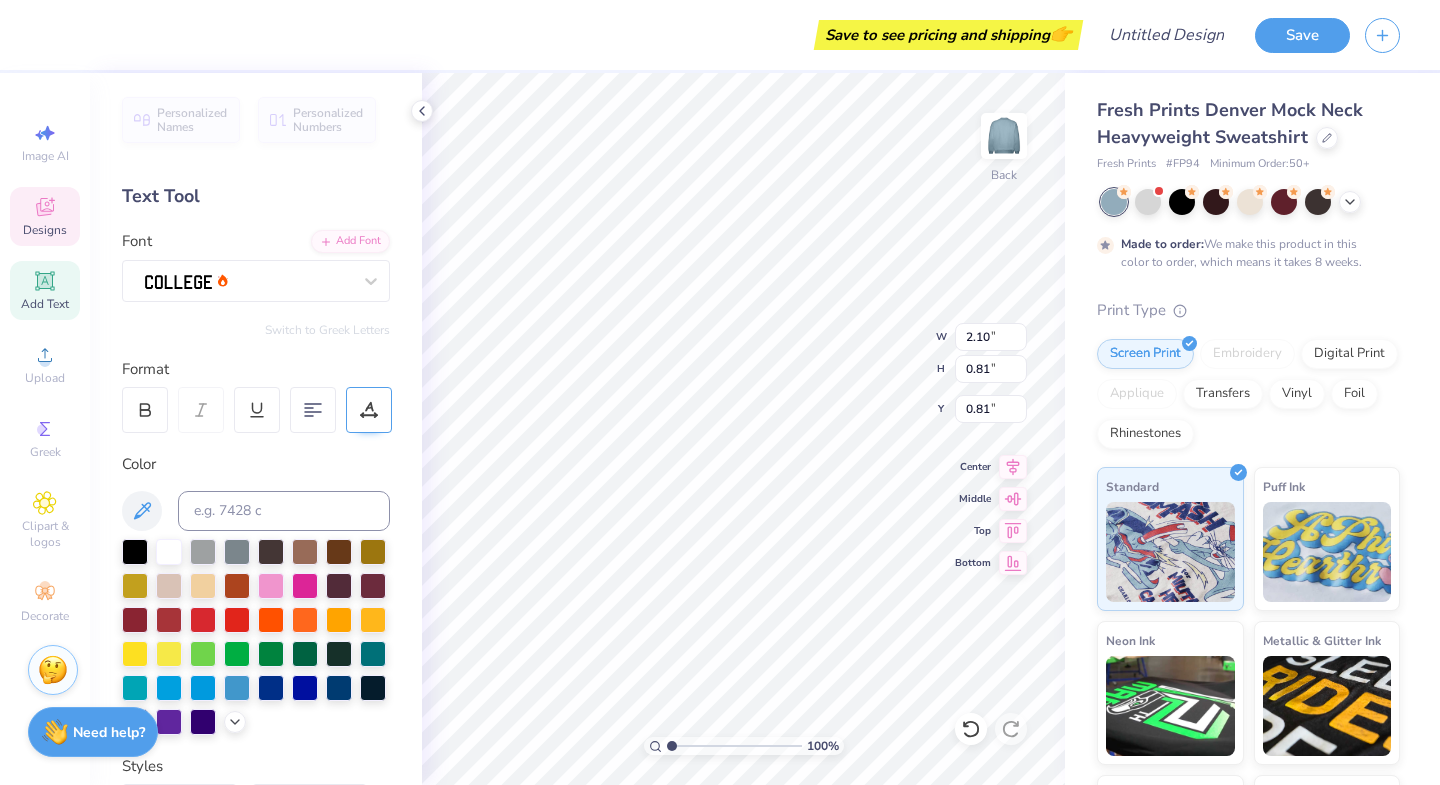type on "0.81" 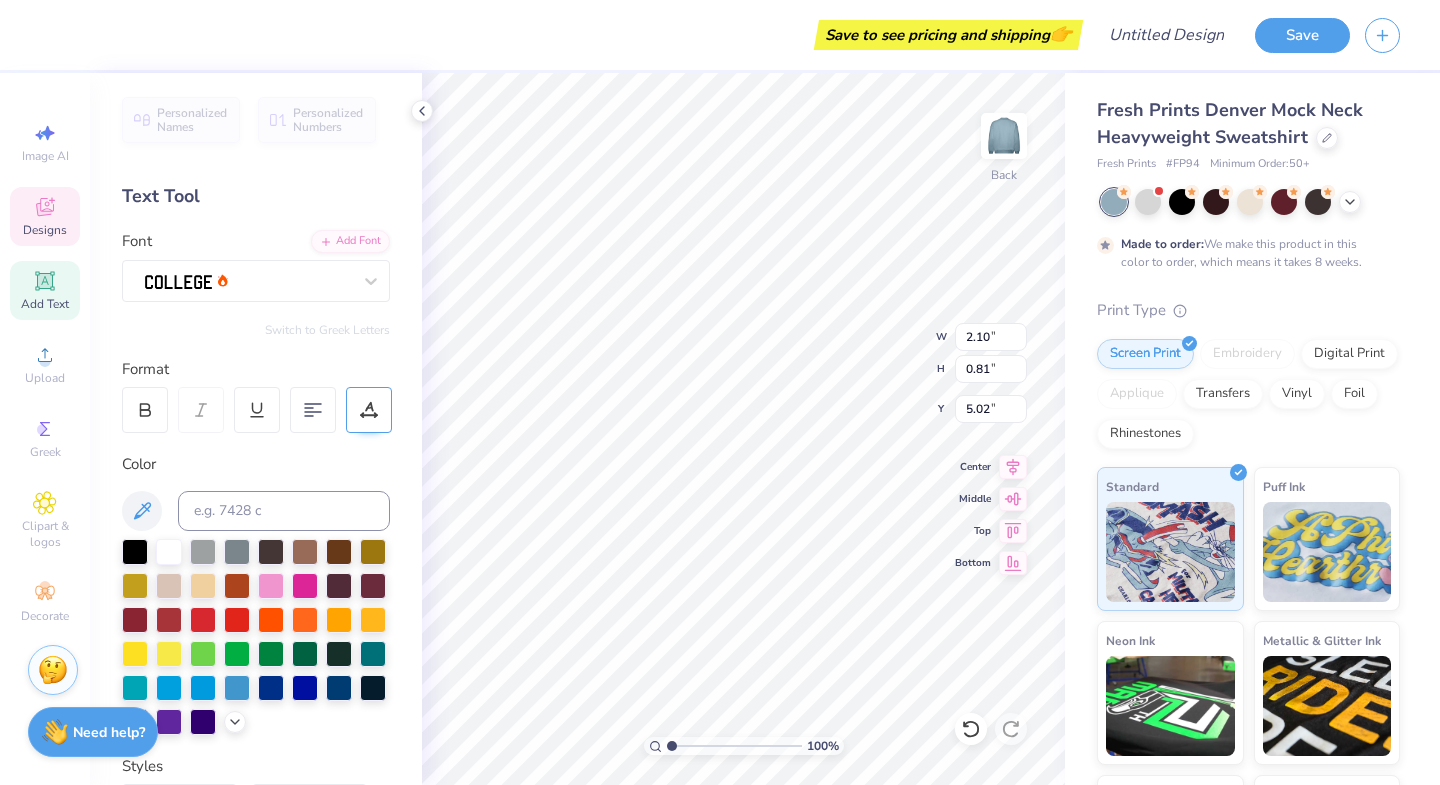 type on "7.17" 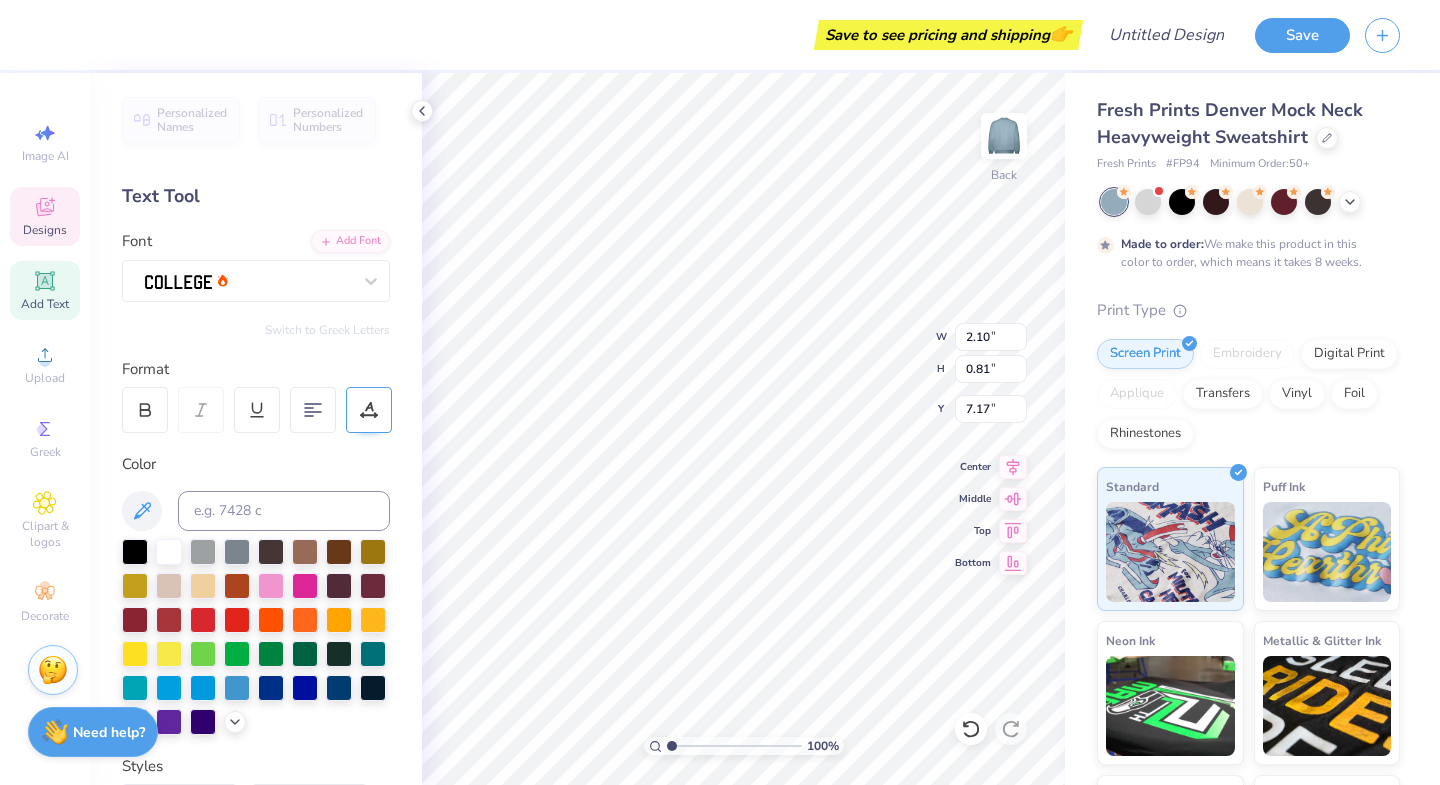 type on "0.83" 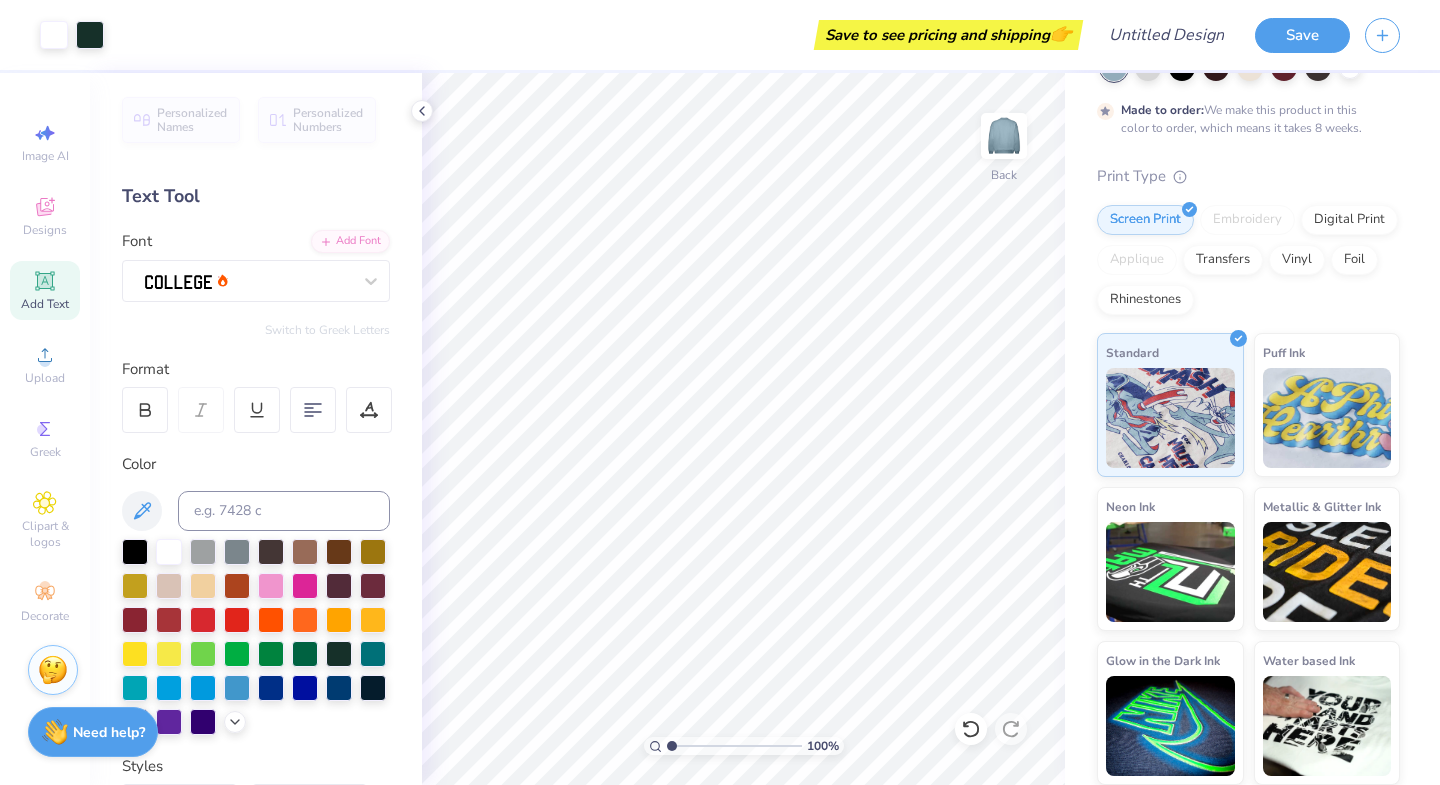 scroll, scrollTop: 0, scrollLeft: 0, axis: both 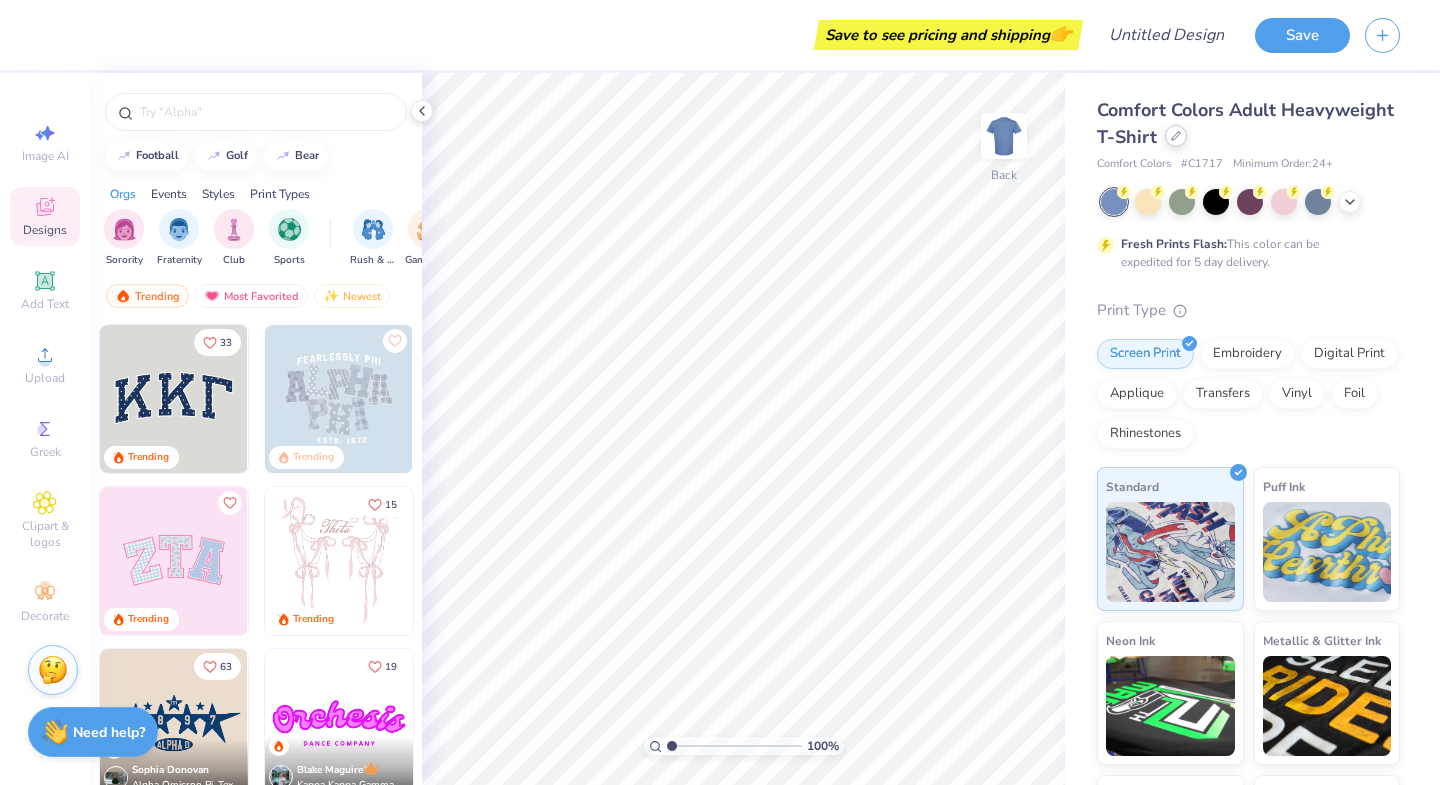click at bounding box center (1176, 136) 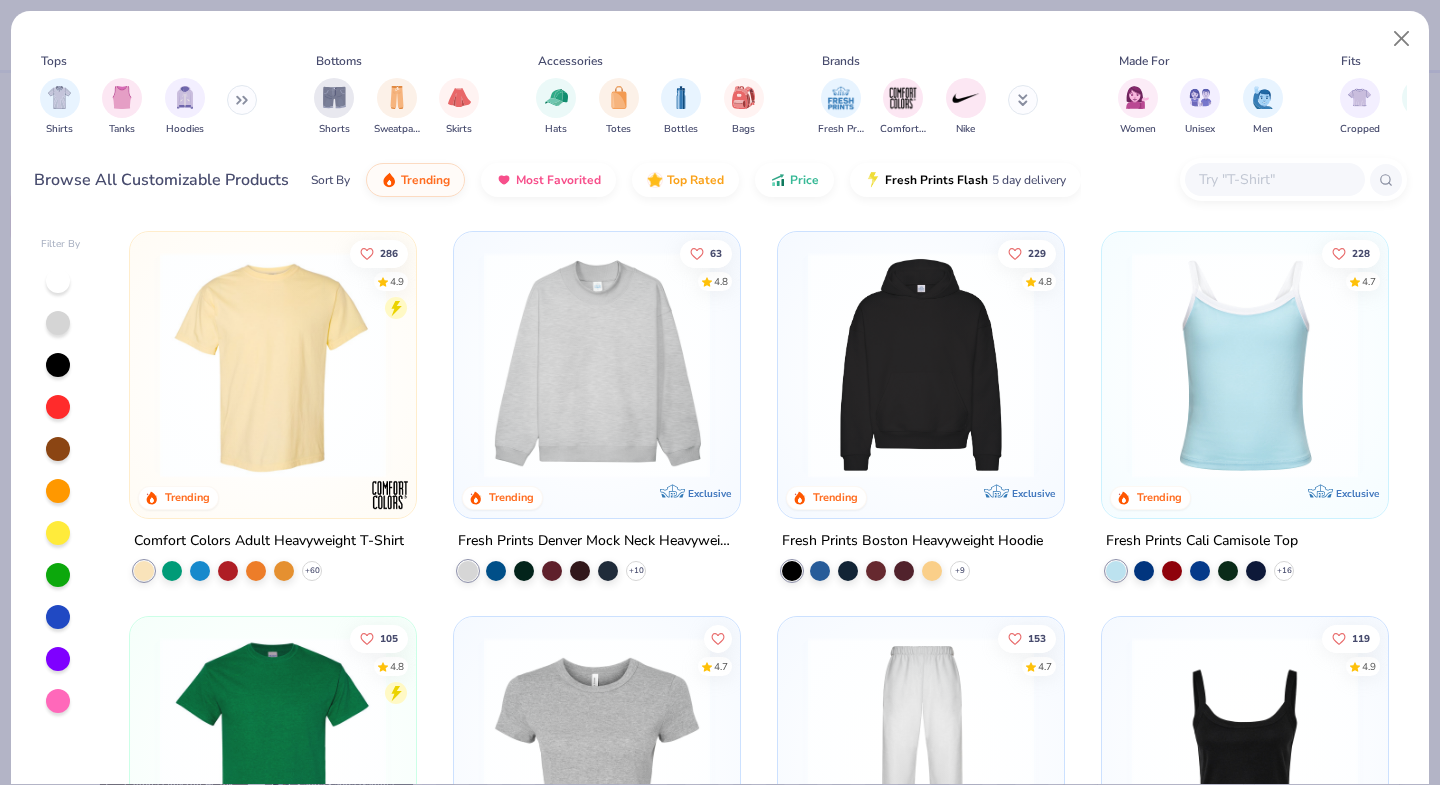 click at bounding box center [597, 365] 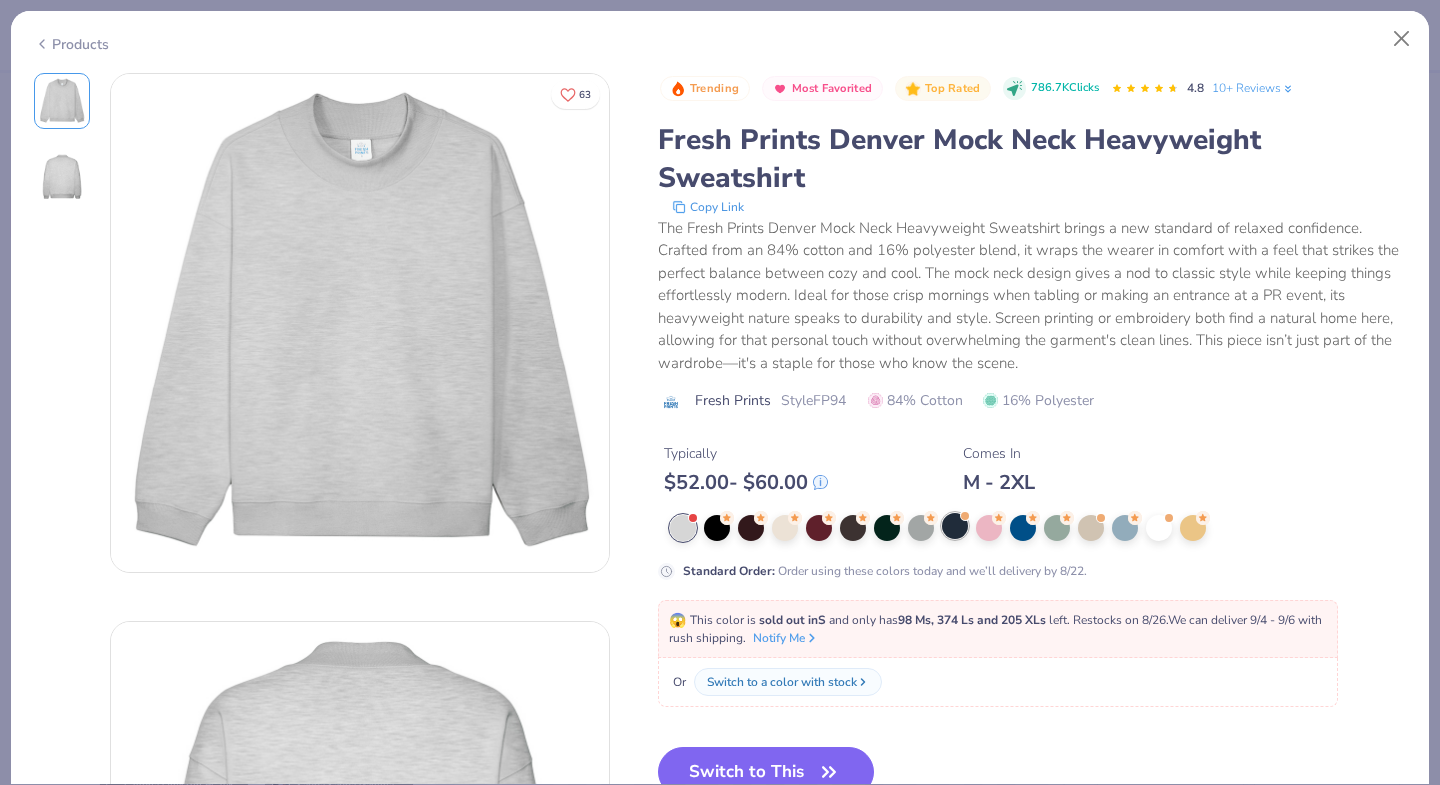 click at bounding box center [955, 526] 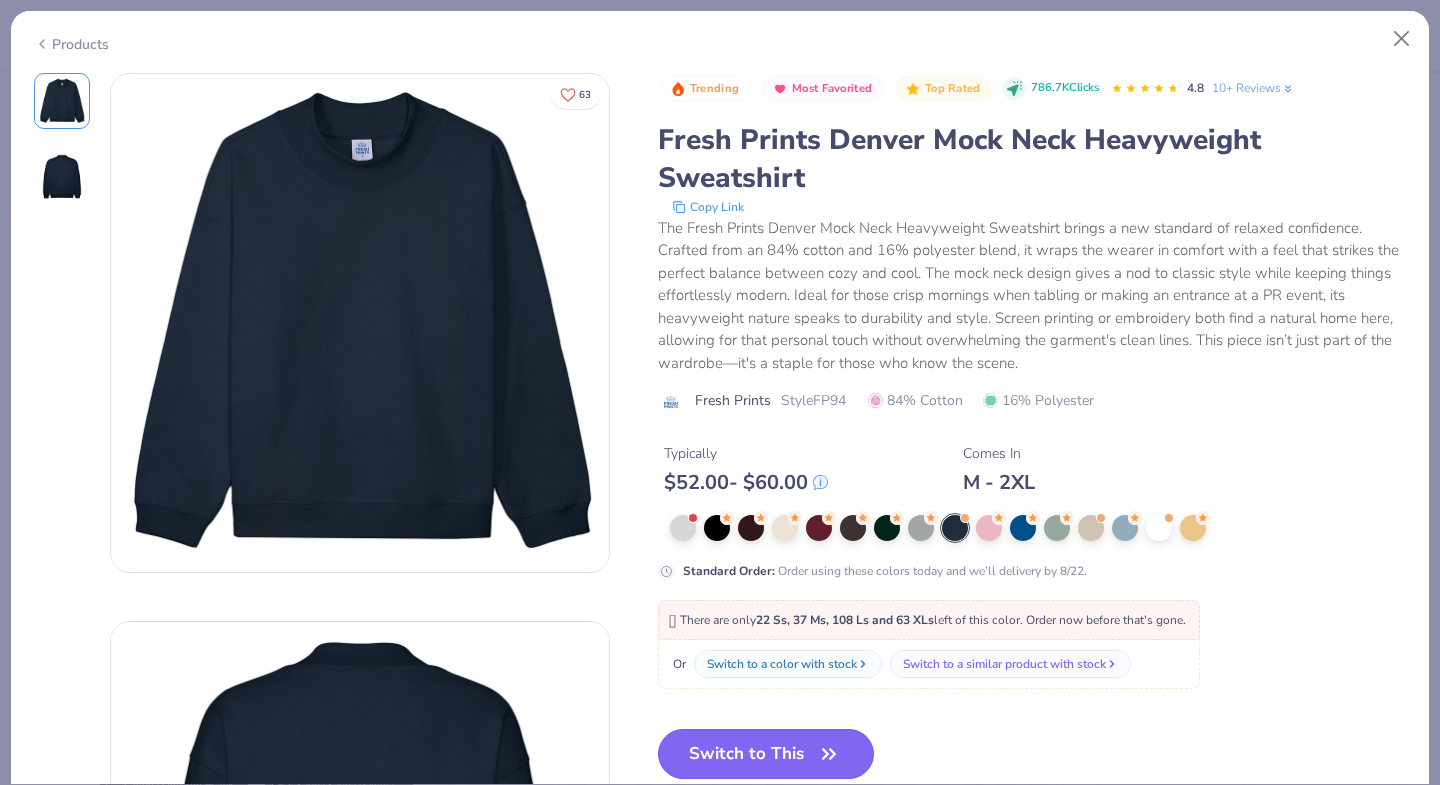 click 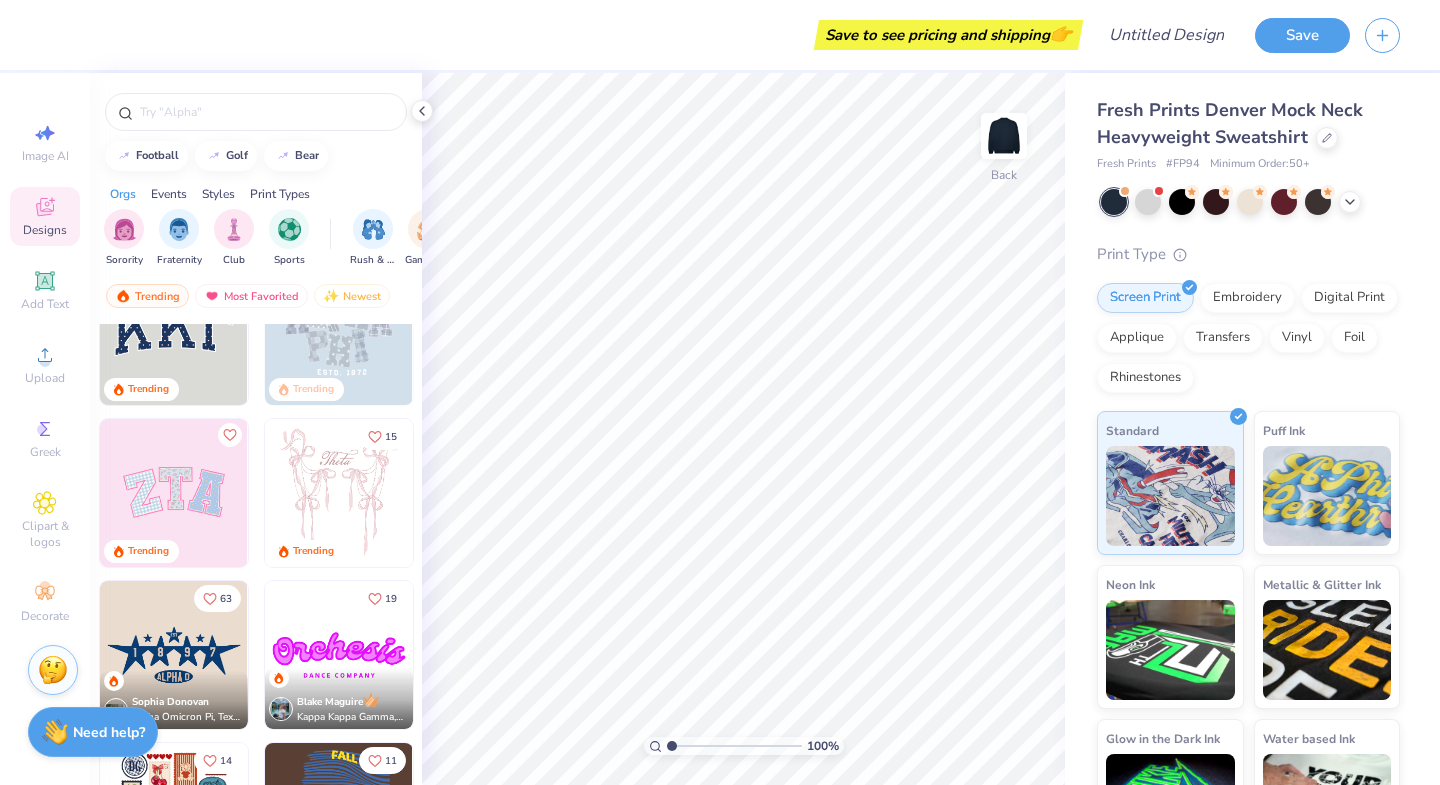 scroll, scrollTop: 0, scrollLeft: 0, axis: both 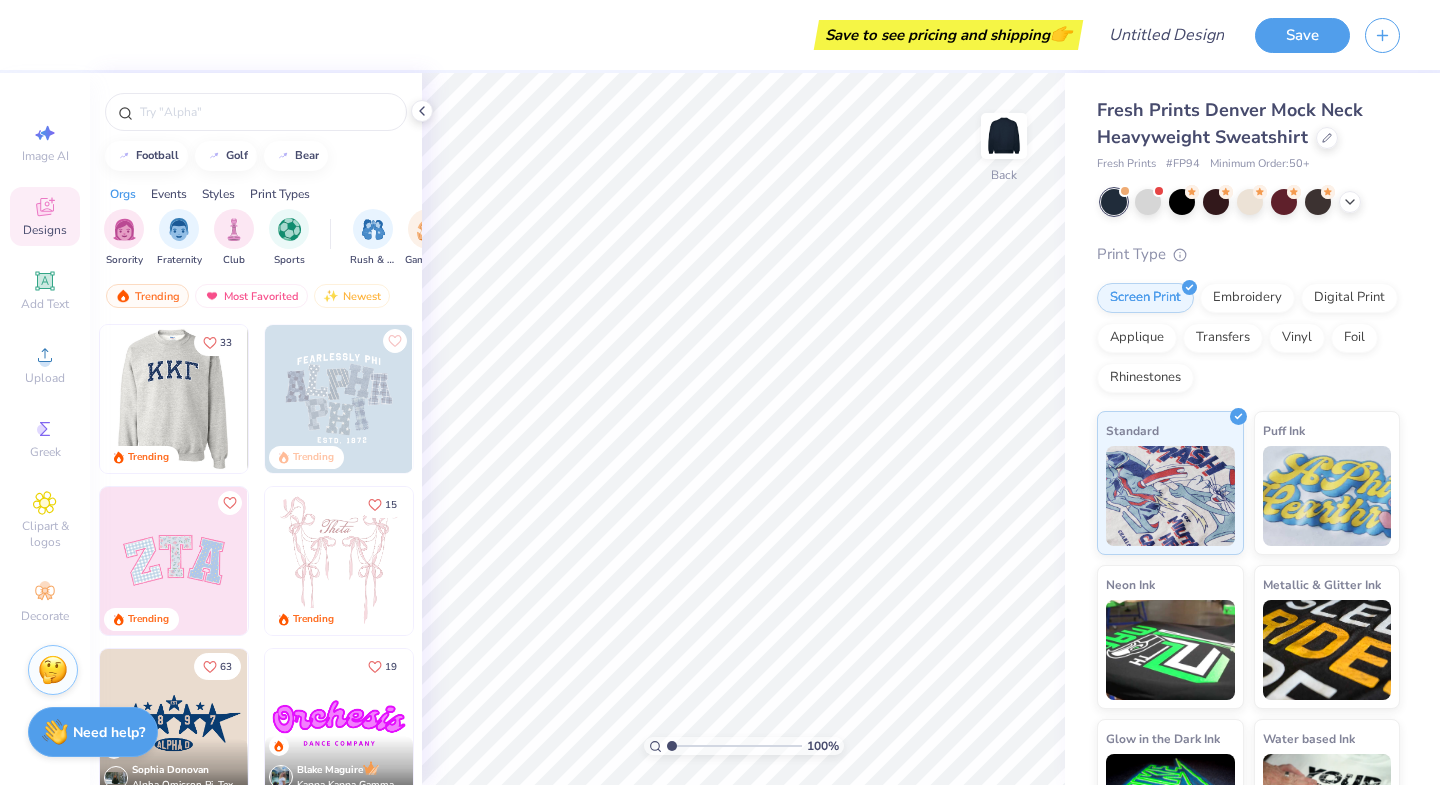 click at bounding box center [173, 399] 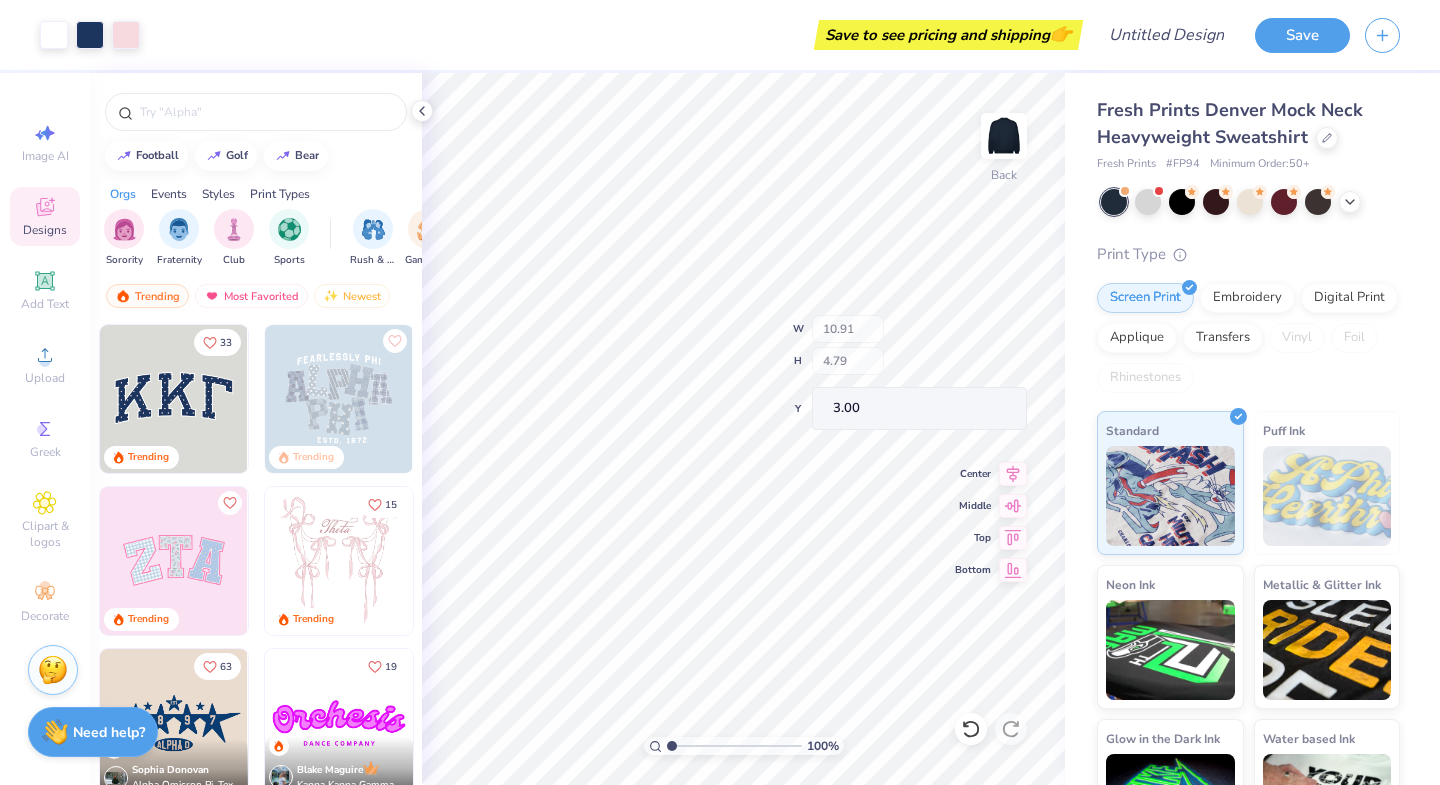type on "10.72" 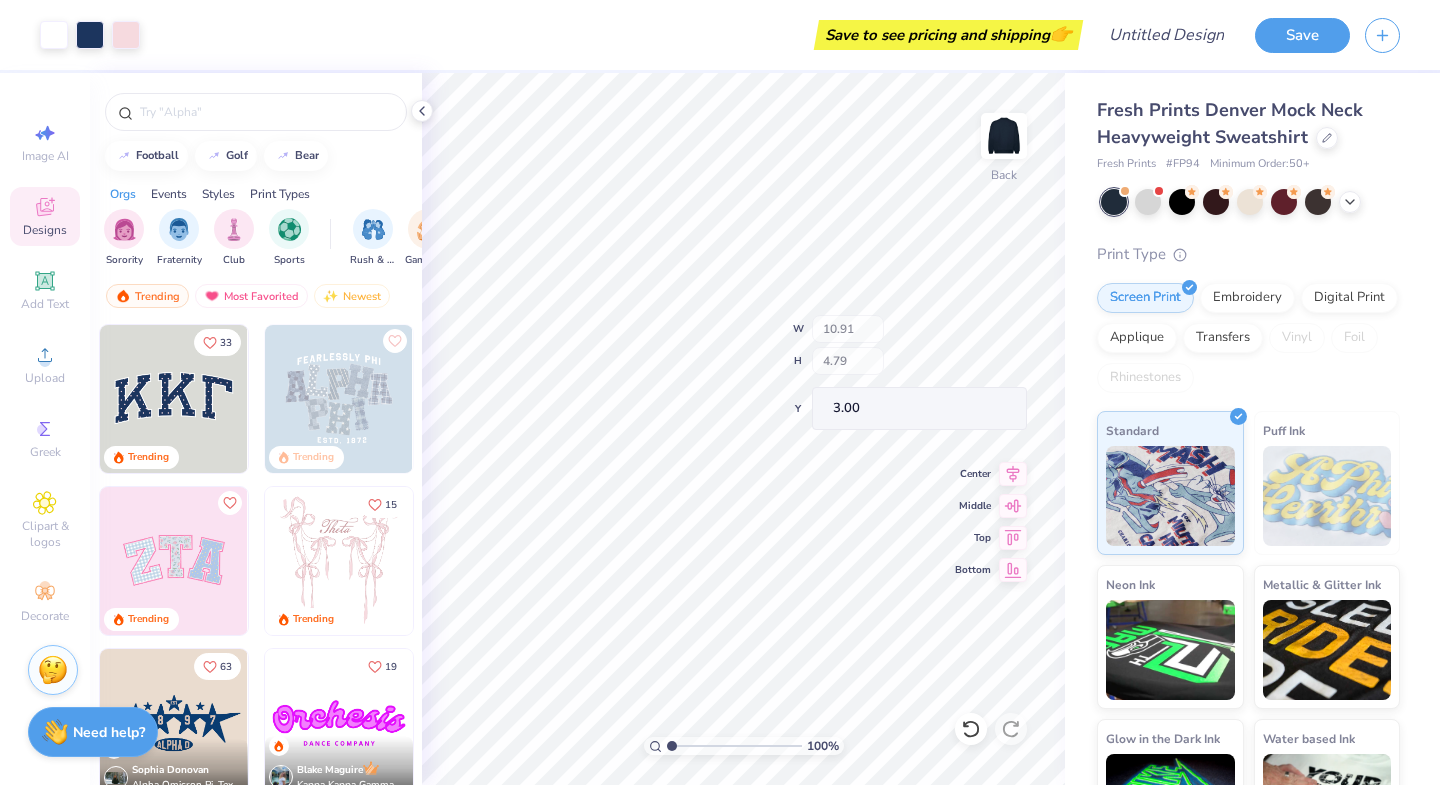 type on "4.57" 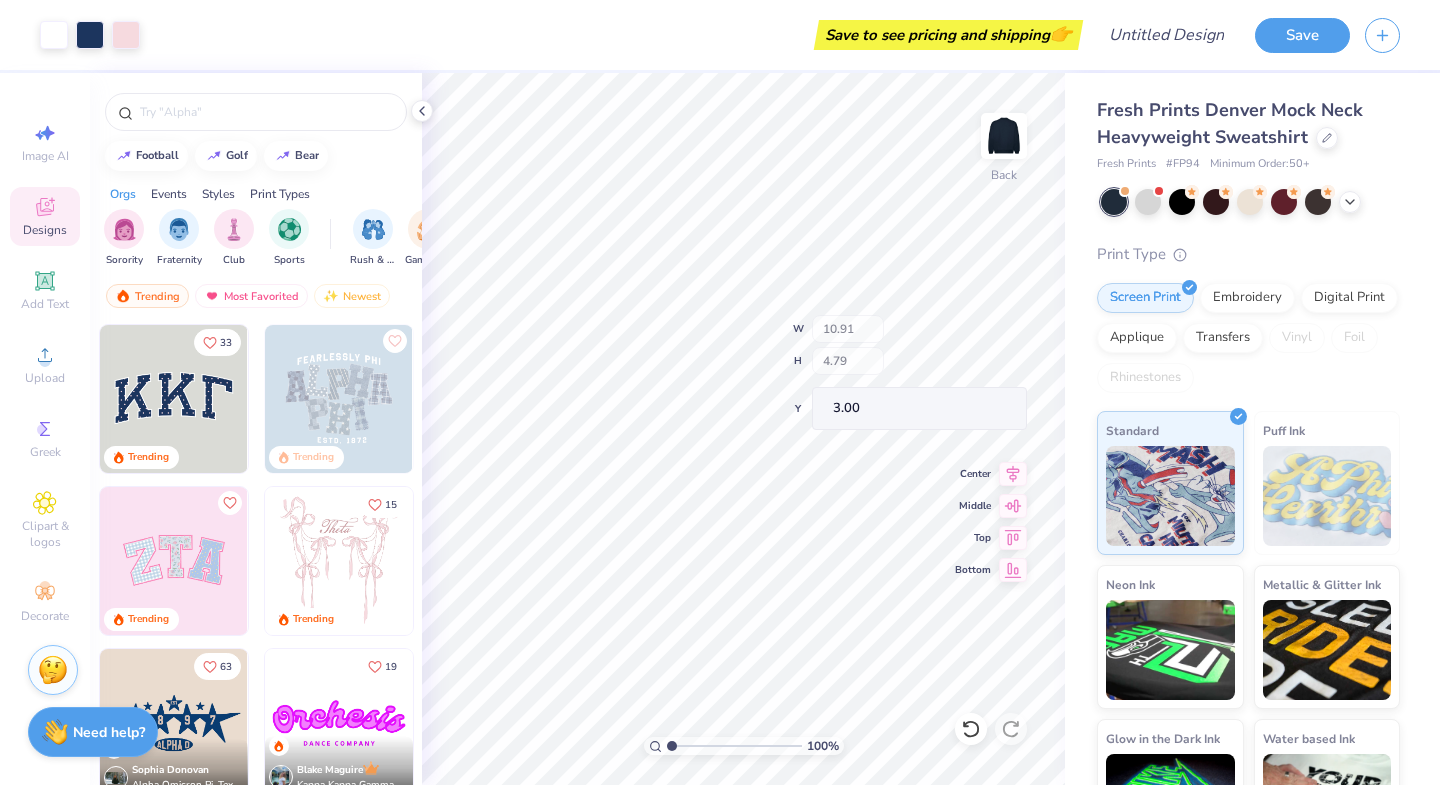 type on "3.09" 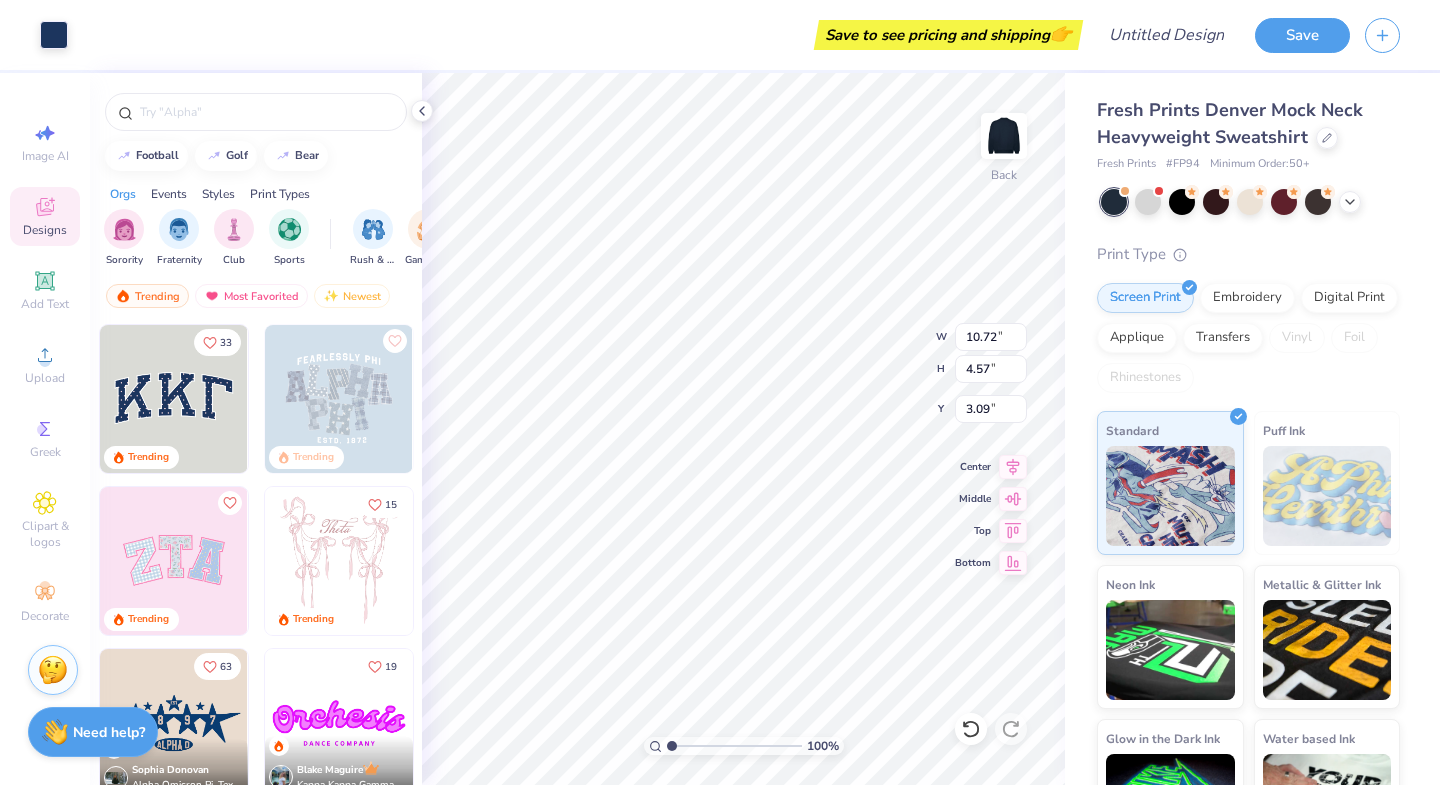 type on "3.00" 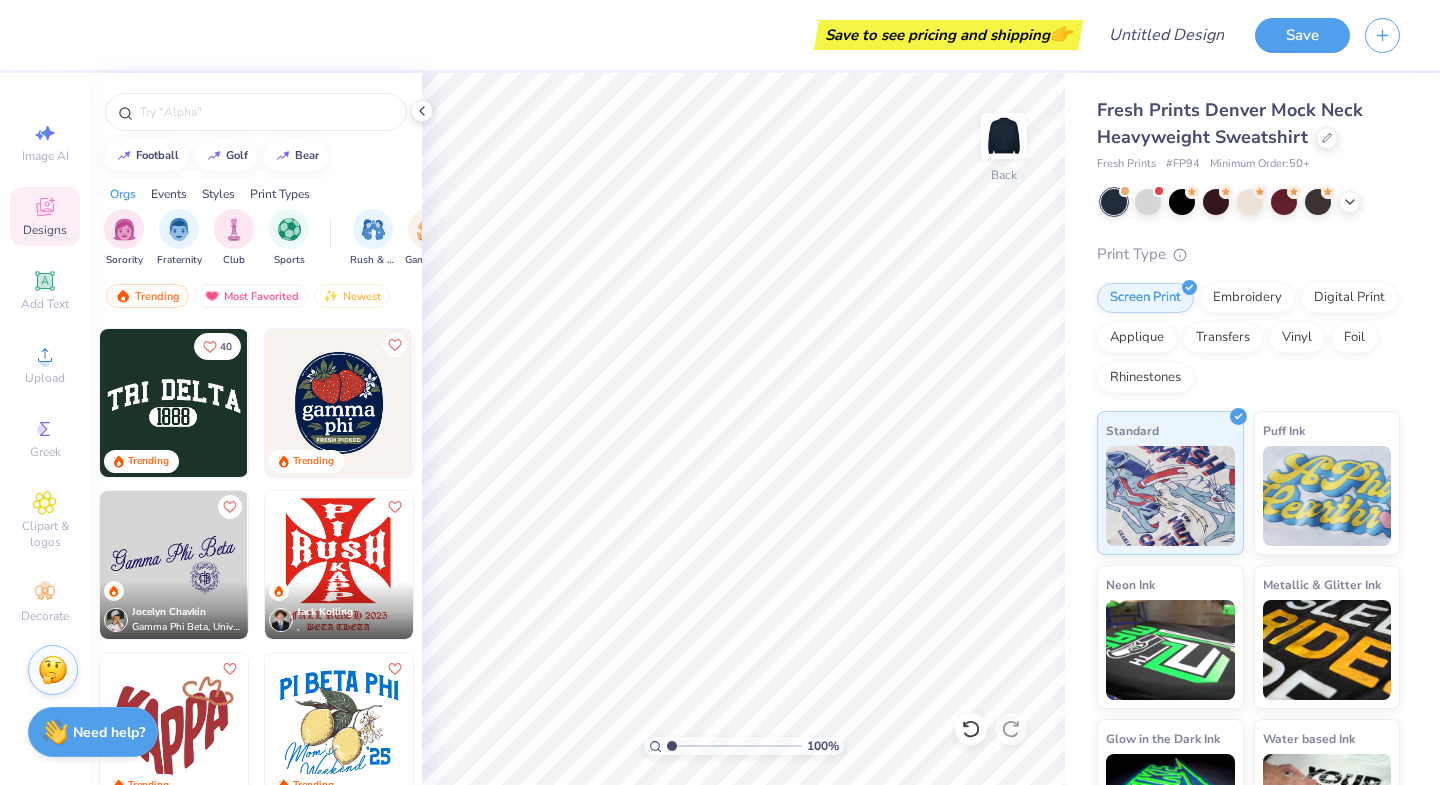 scroll, scrollTop: 5475, scrollLeft: 0, axis: vertical 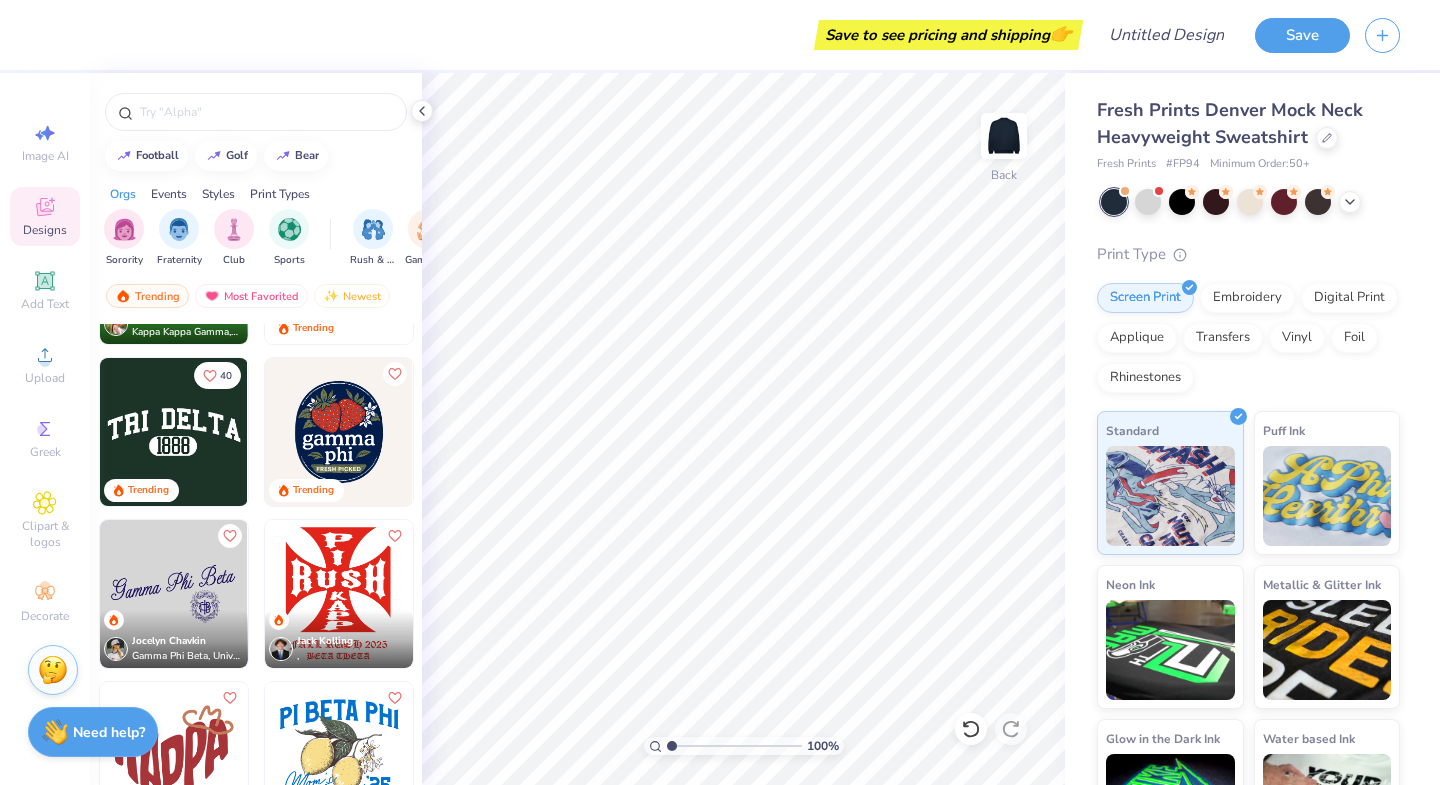click at bounding box center (174, 432) 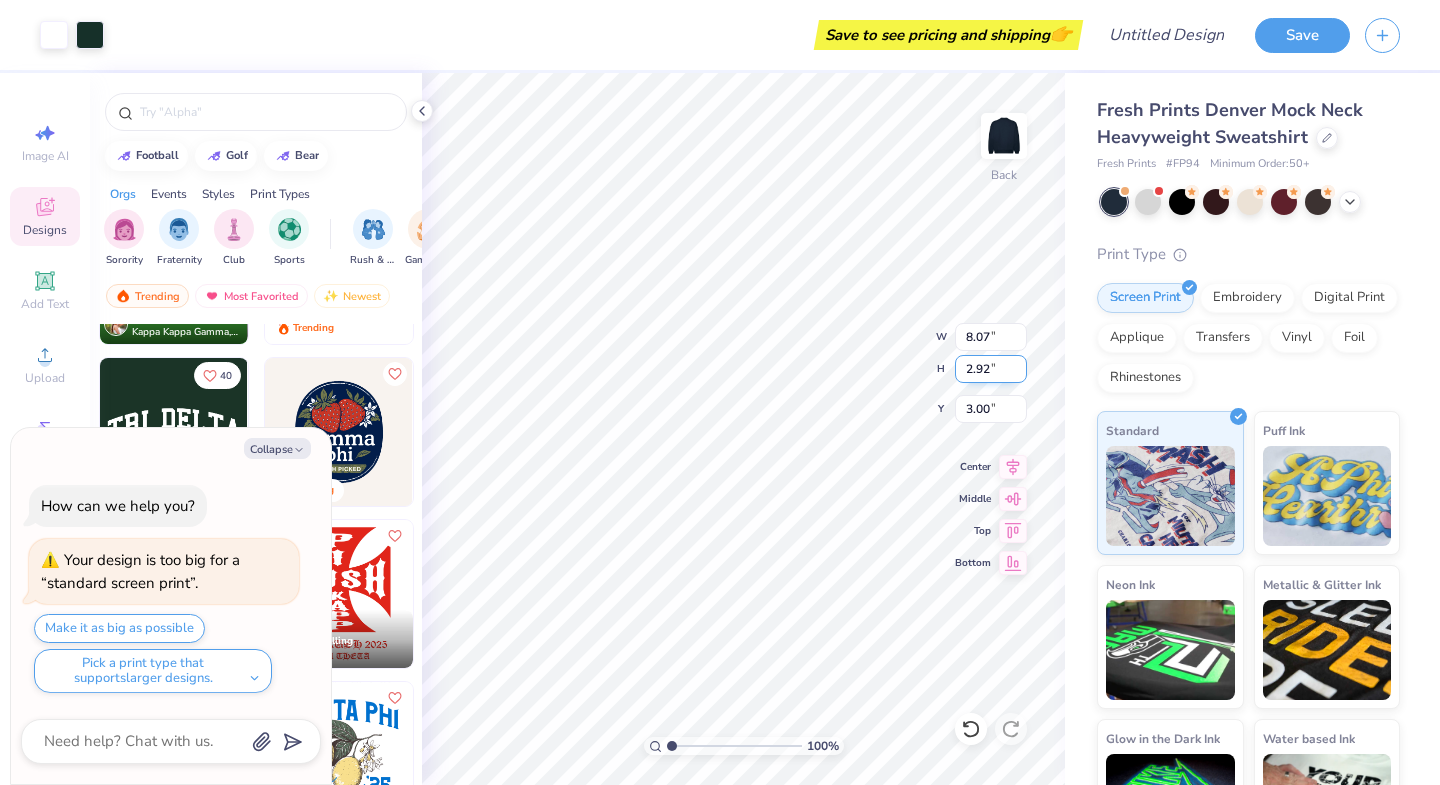 type on "x" 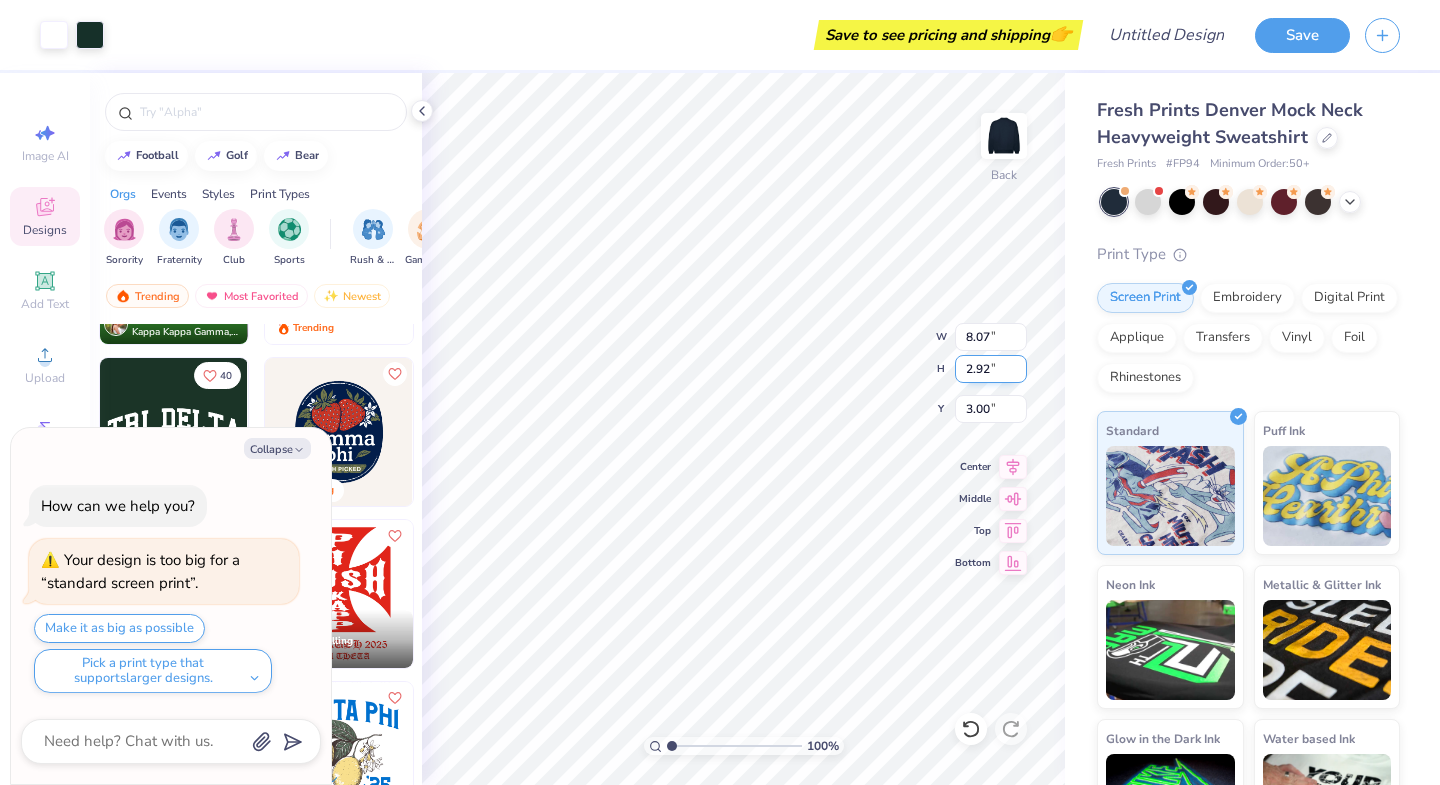 type on "12.82" 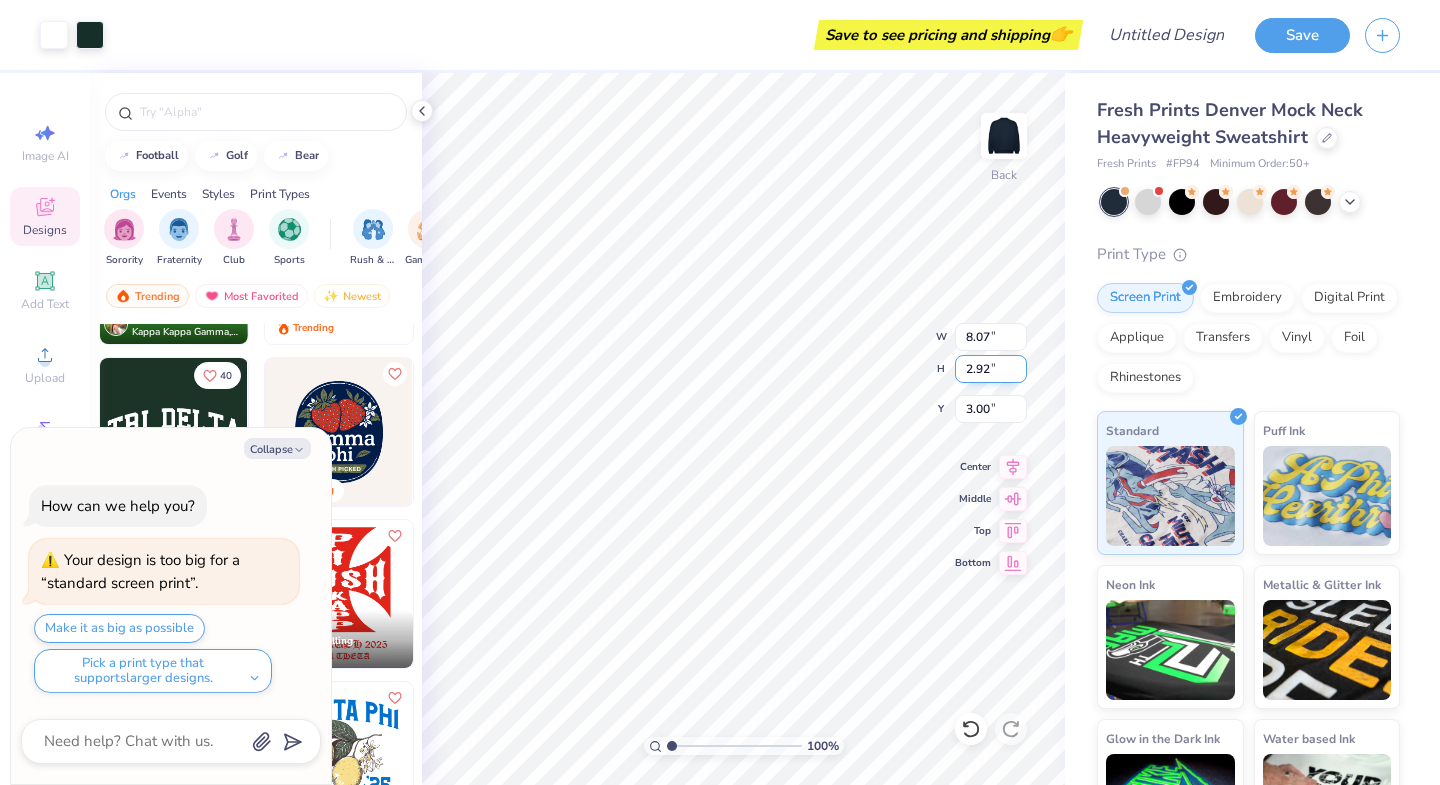 type on "4.63" 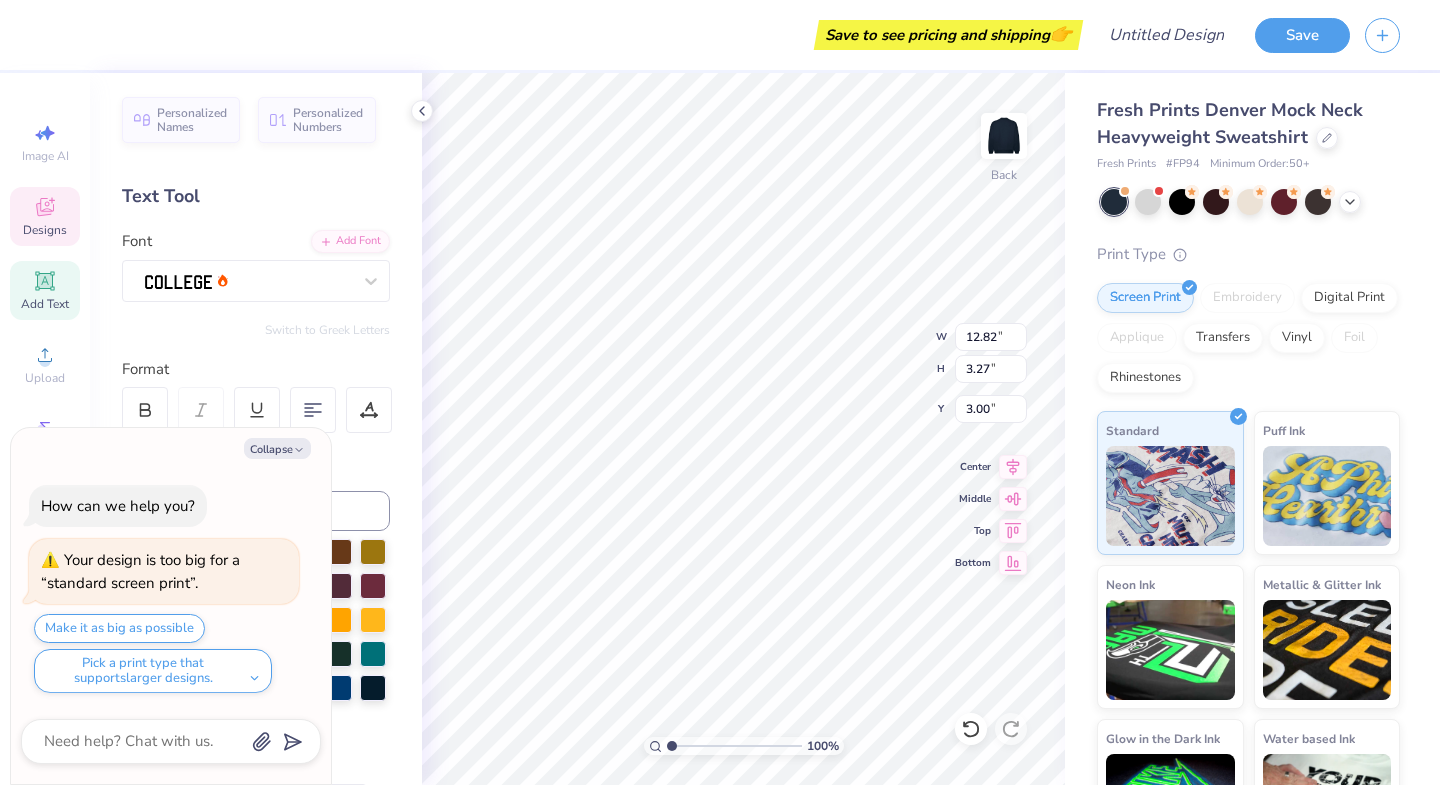 scroll, scrollTop: 0, scrollLeft: 3, axis: horizontal 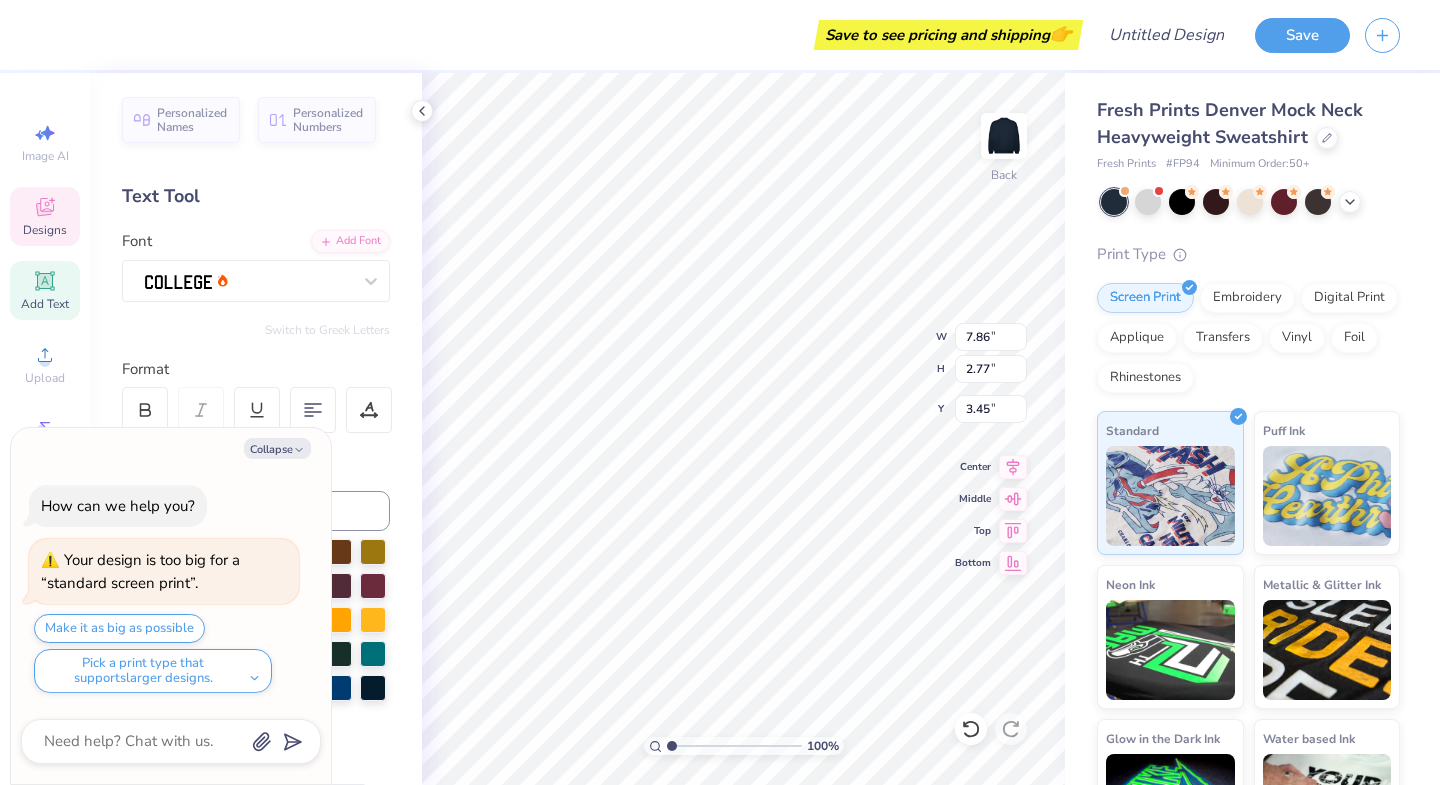 type on "x" 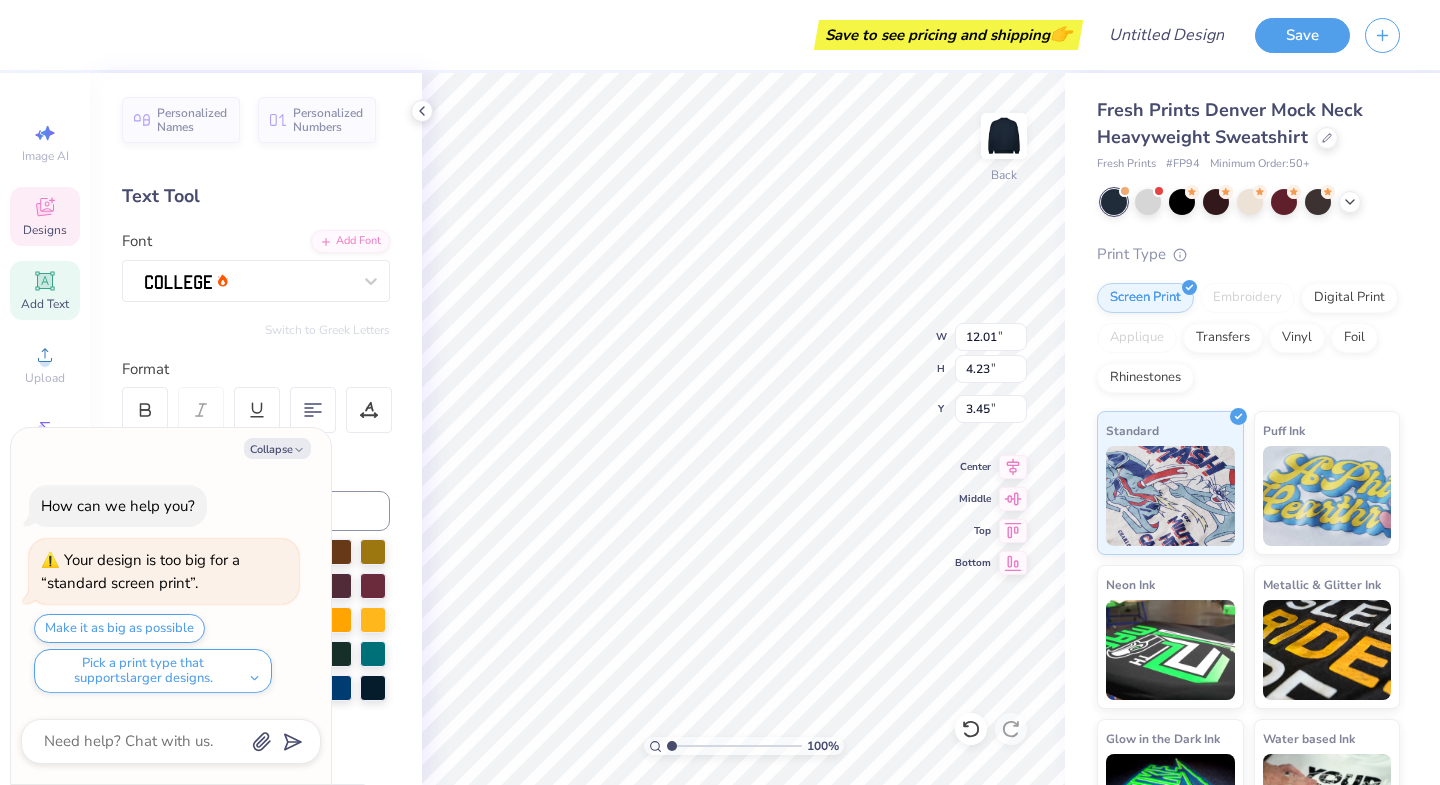 type on "x" 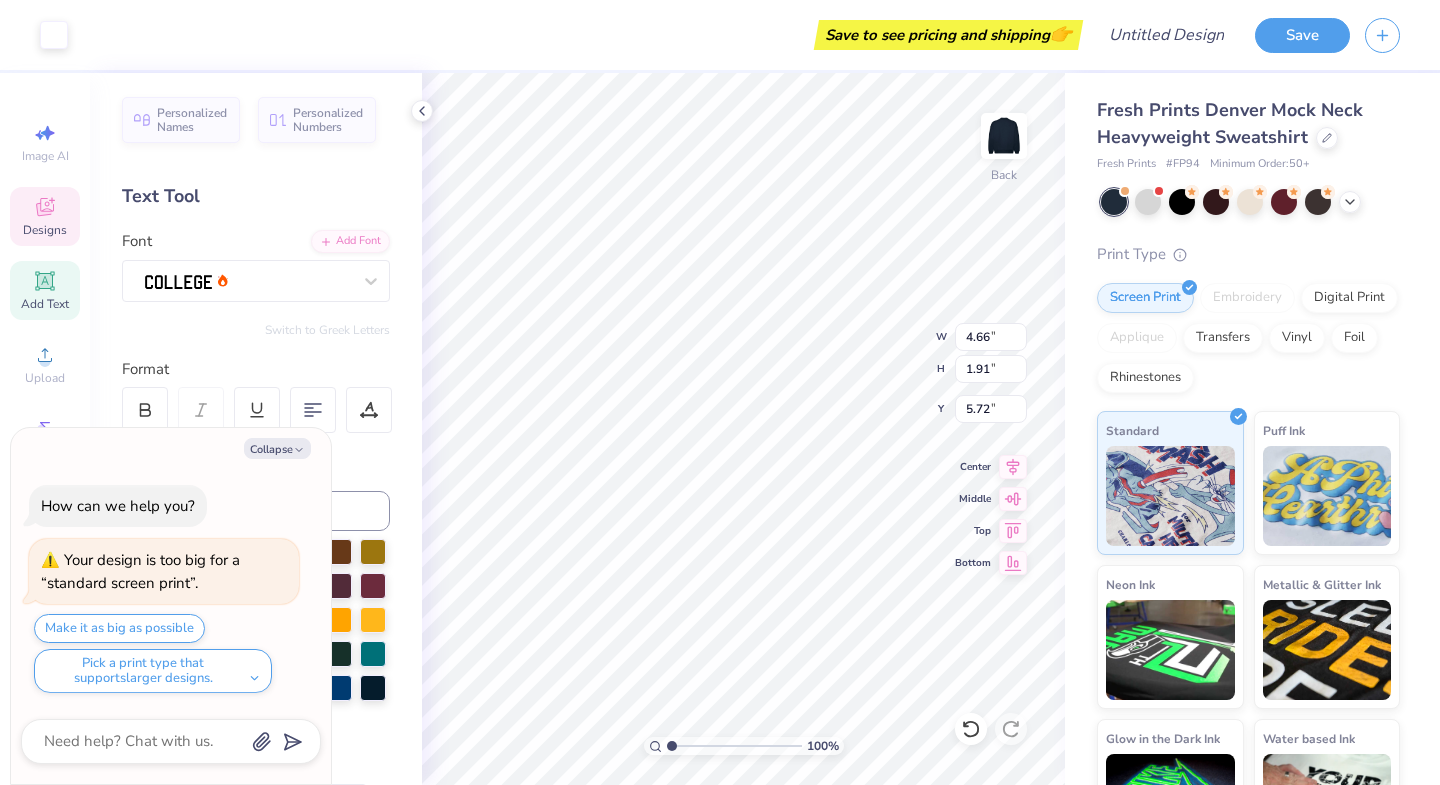 type on "x" 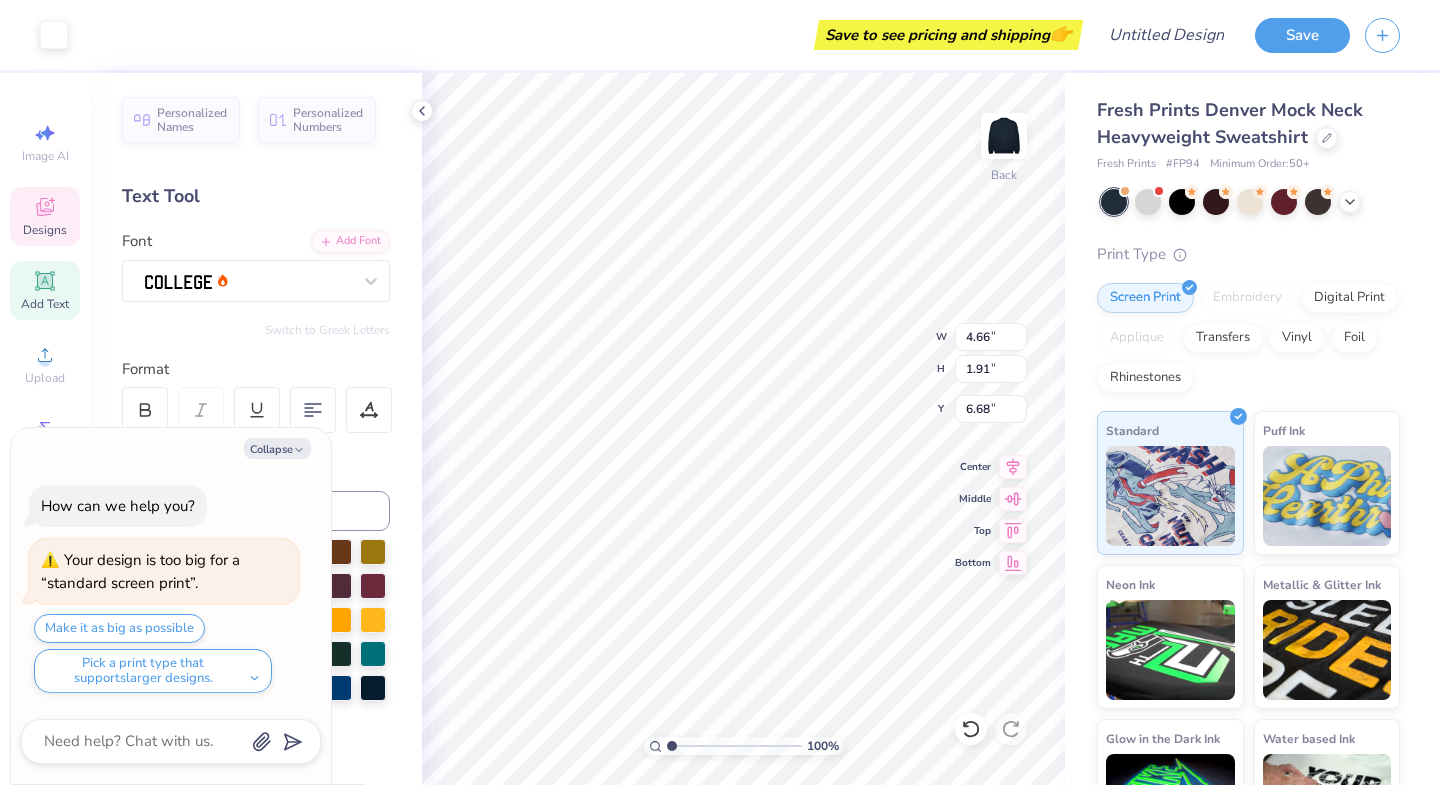 type on "x" 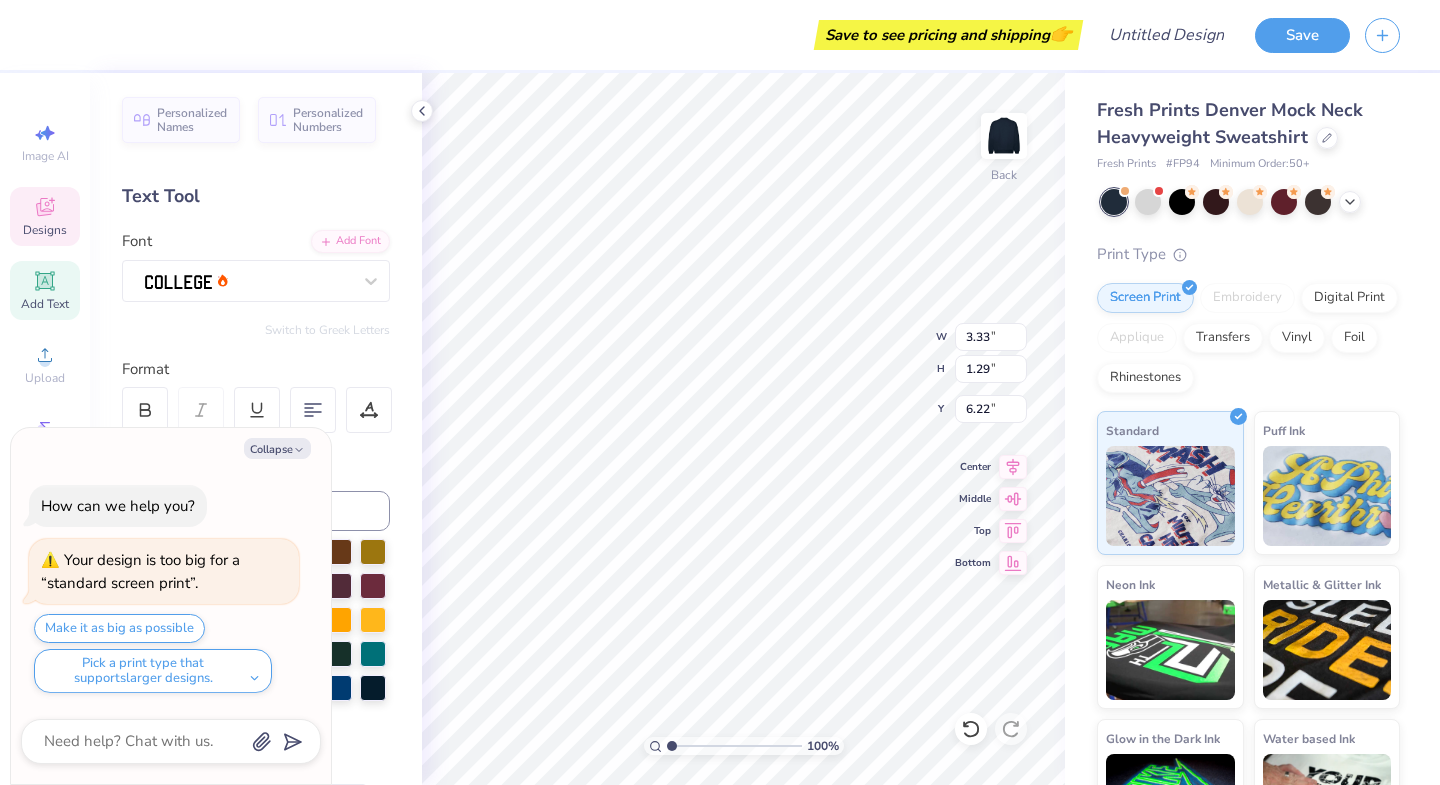 type on "x" 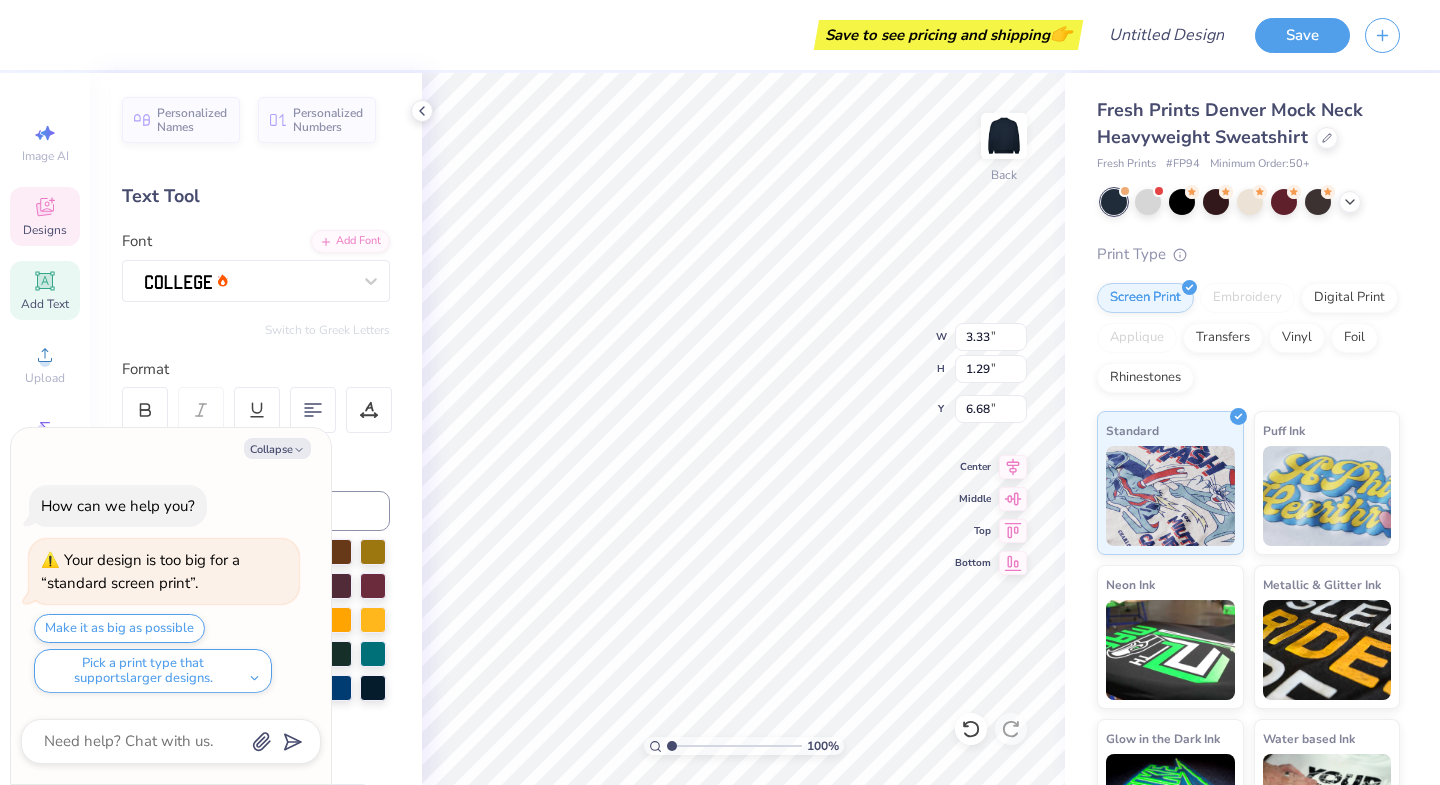 type on "x" 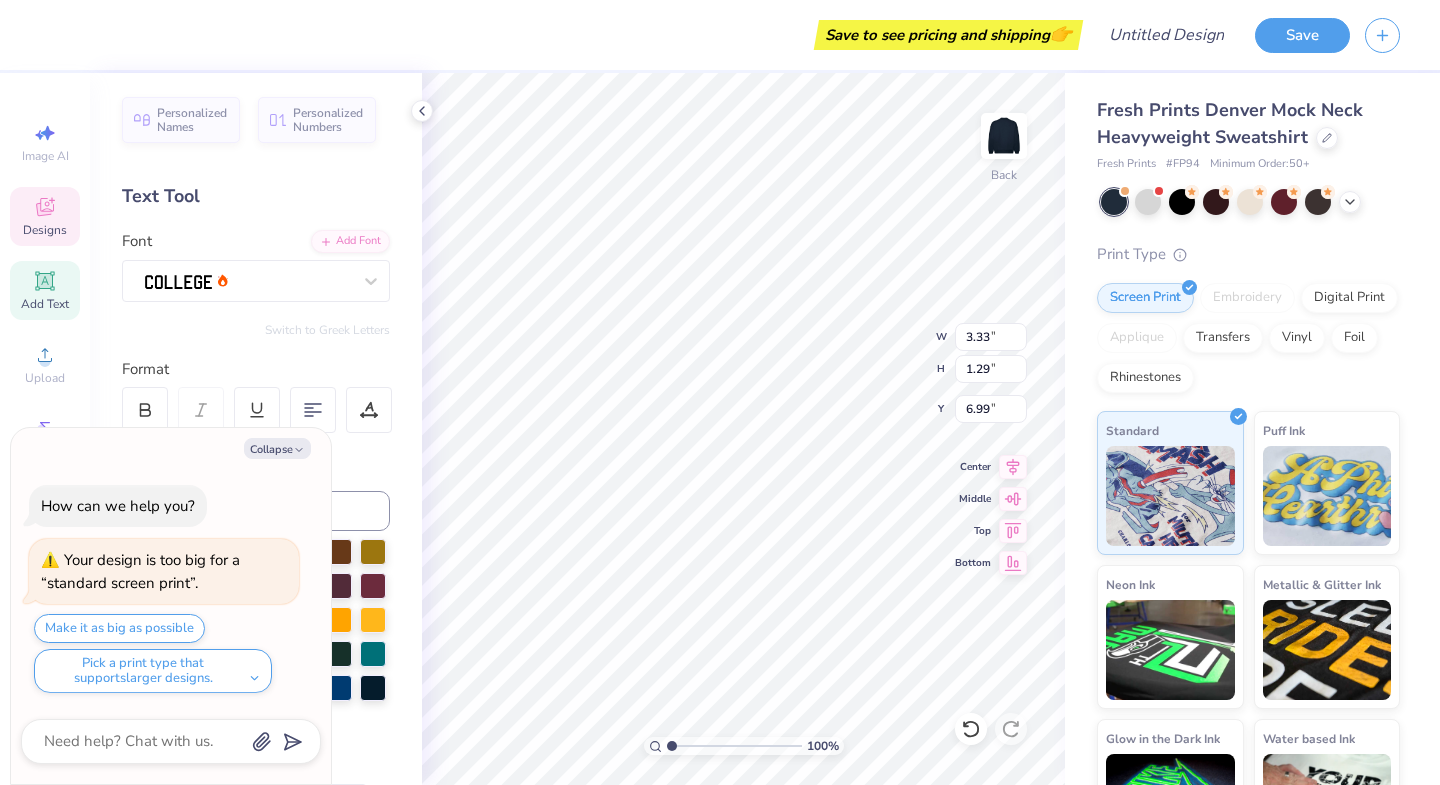 scroll, scrollTop: 0, scrollLeft: 0, axis: both 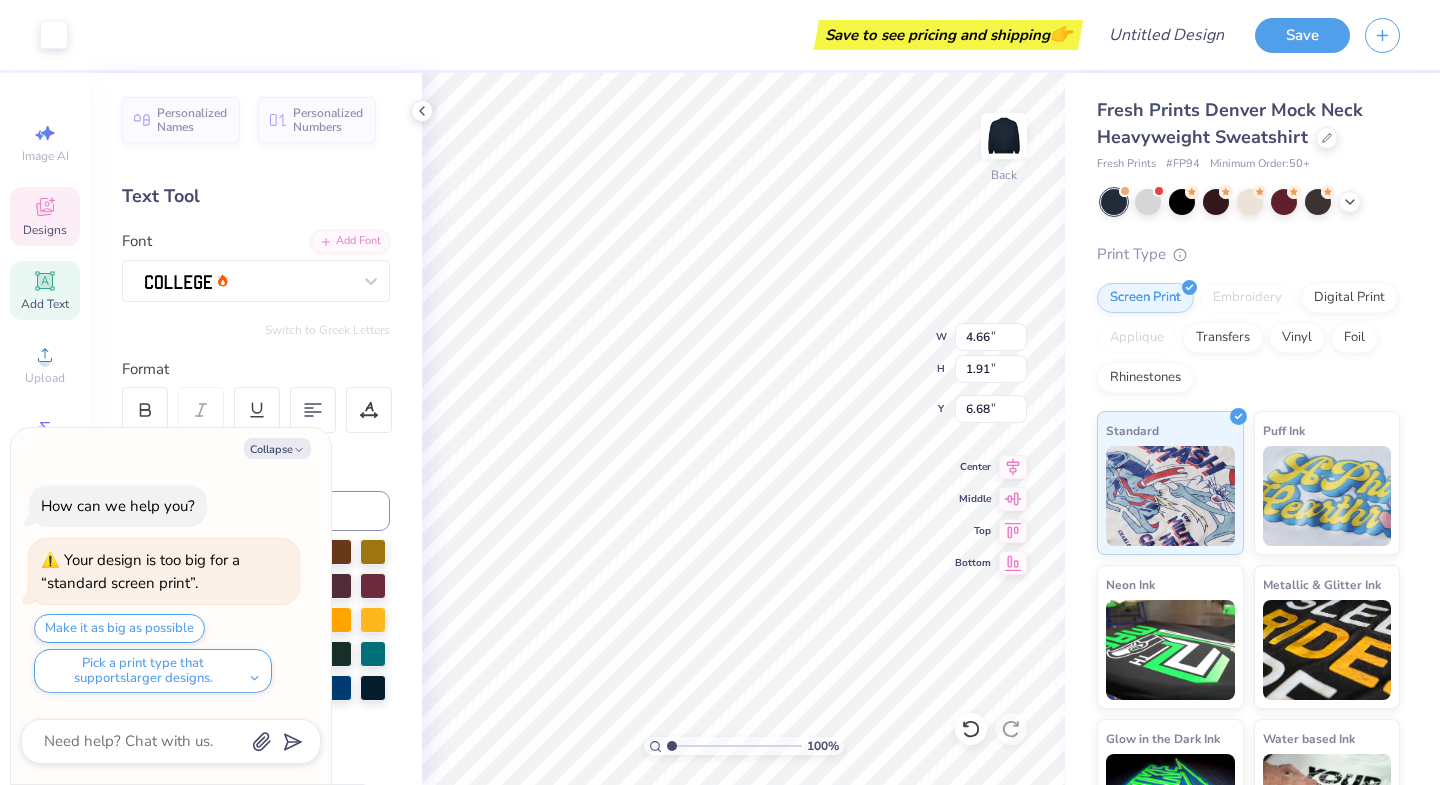 type on "x" 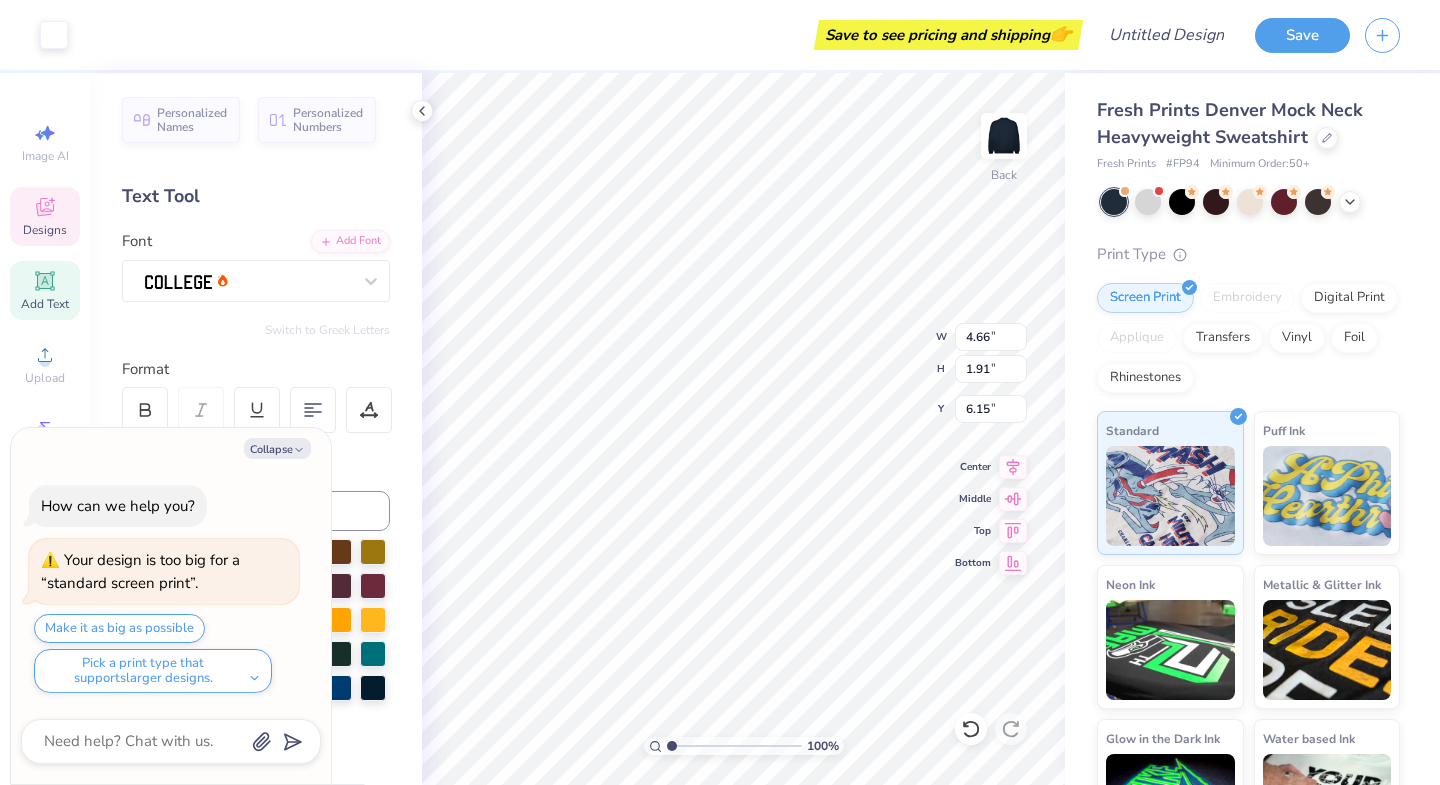type on "x" 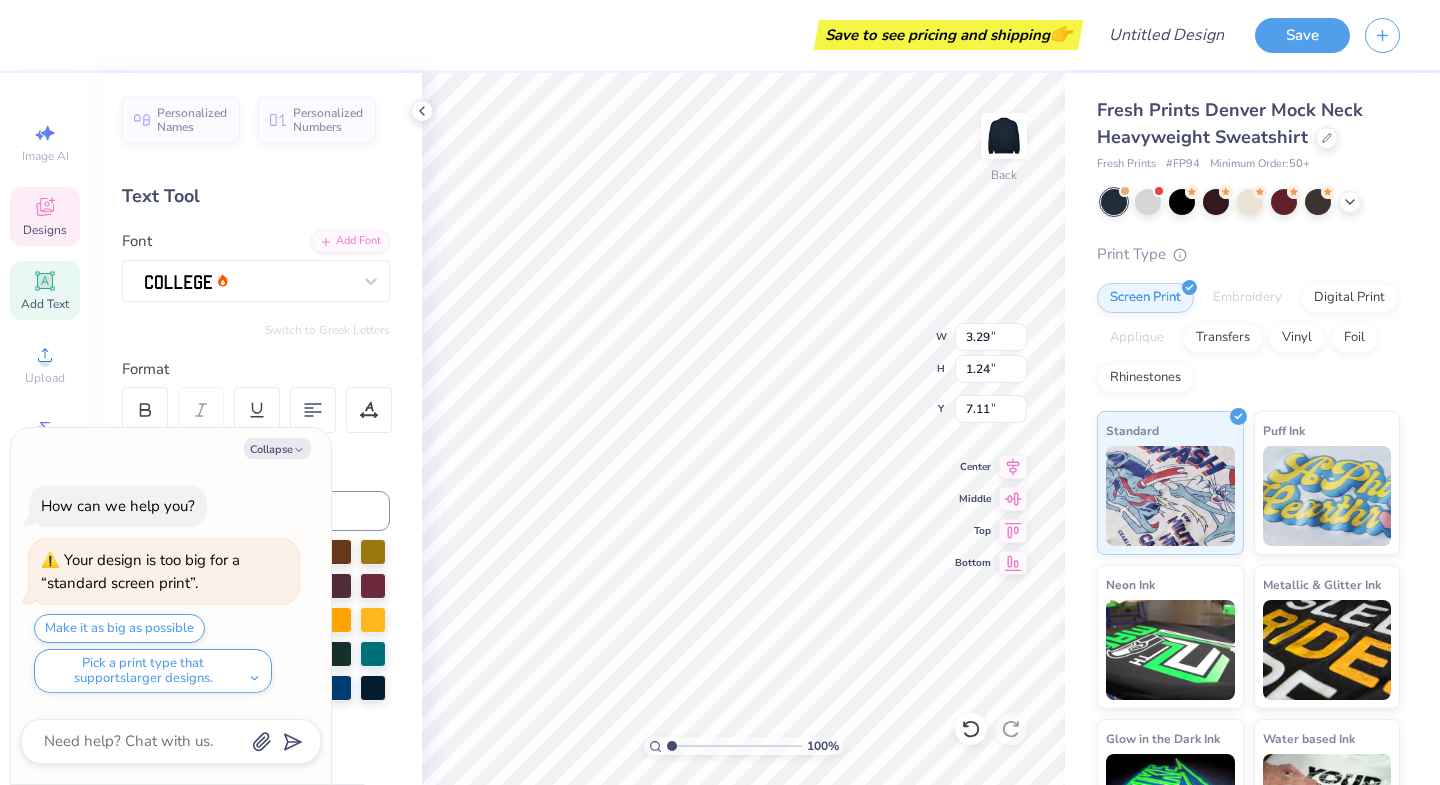 type on "x" 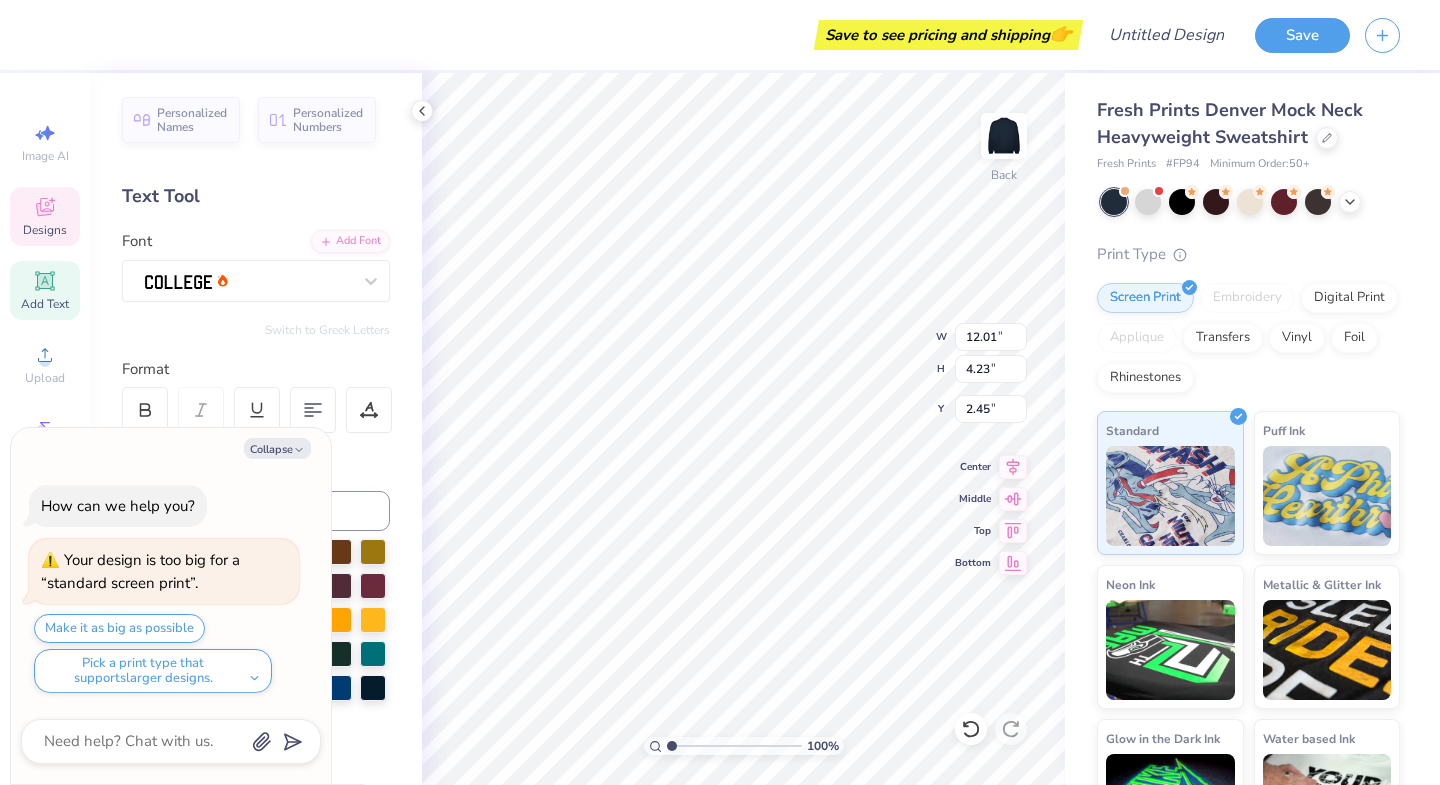 click on "Color" at bounding box center [256, 464] 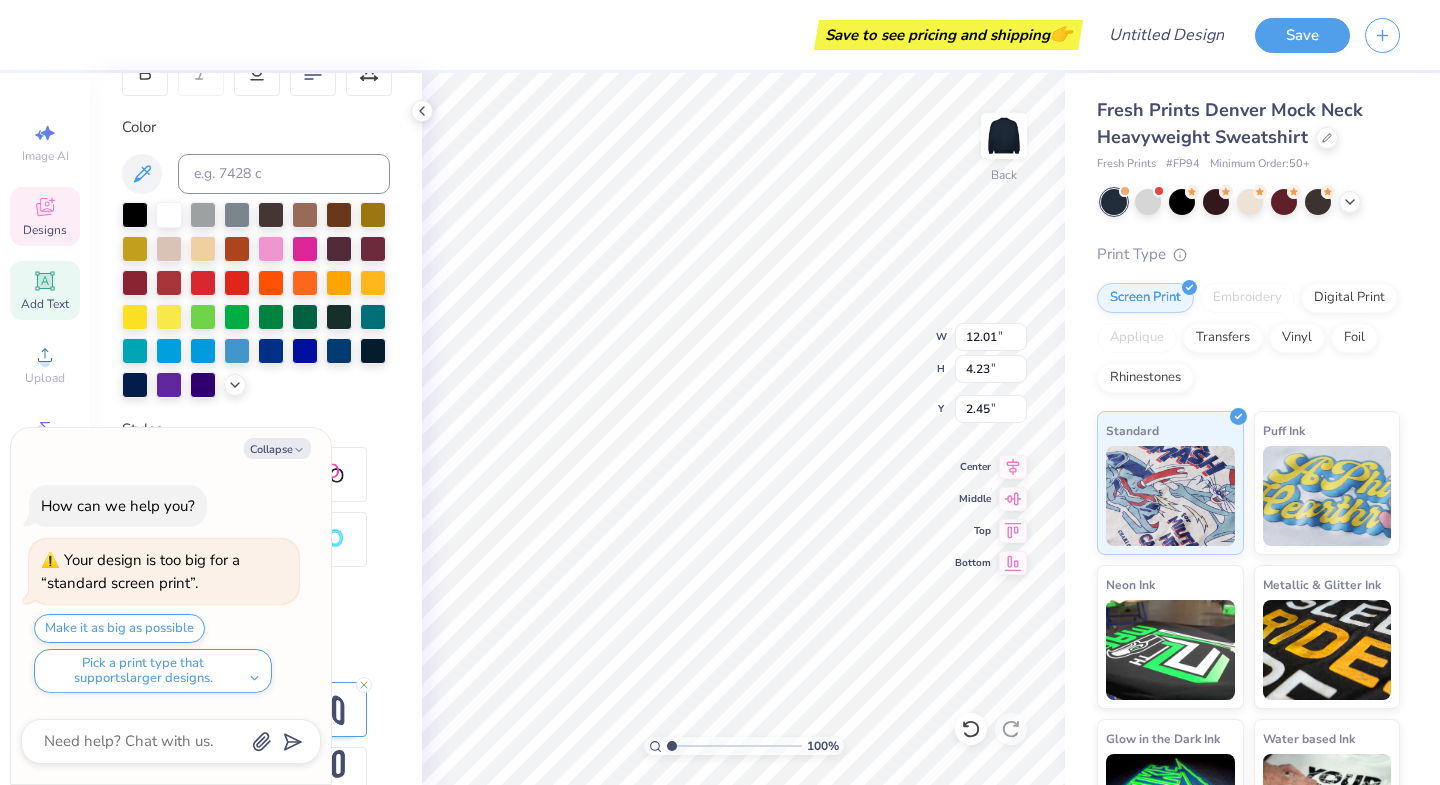 scroll, scrollTop: 335, scrollLeft: 0, axis: vertical 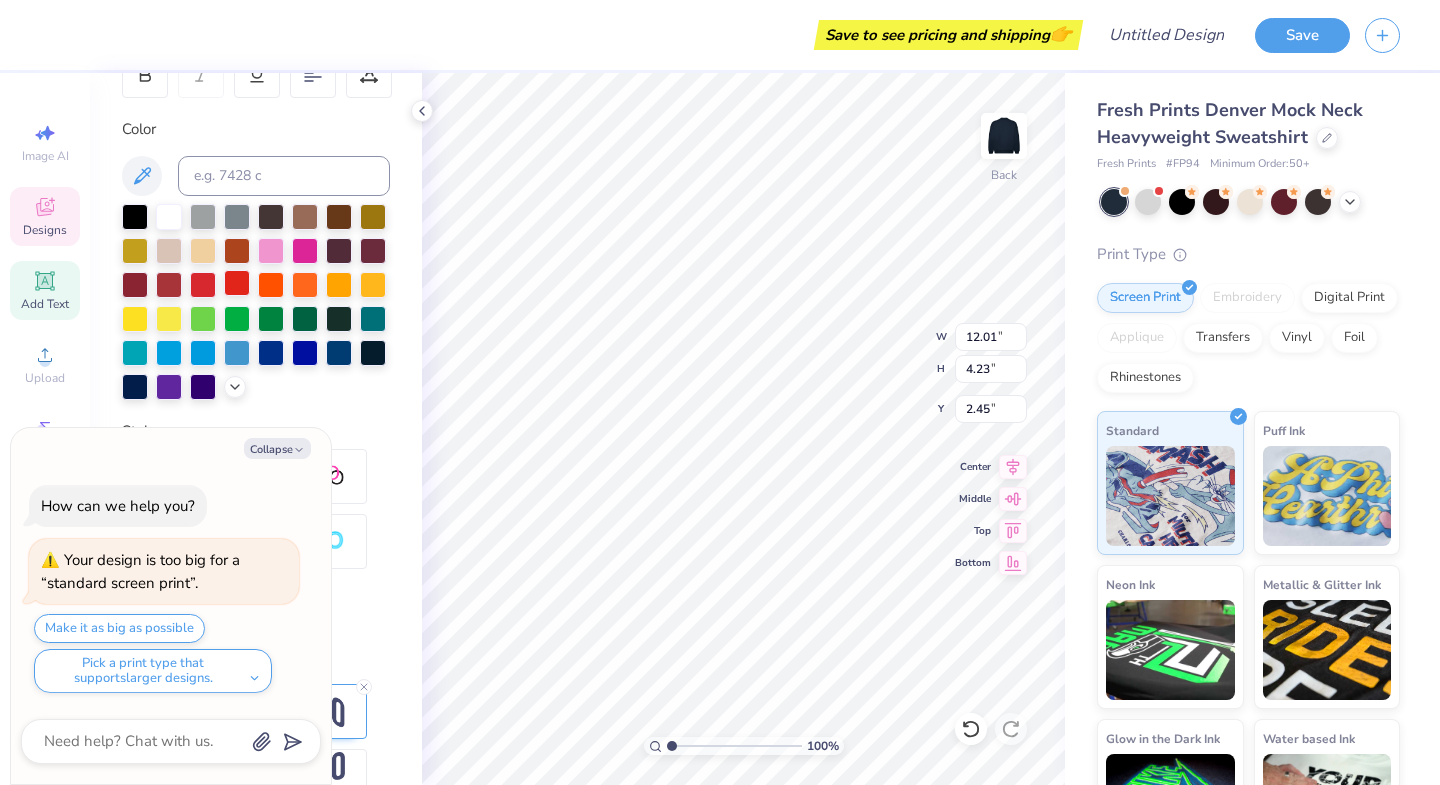 click at bounding box center (237, 283) 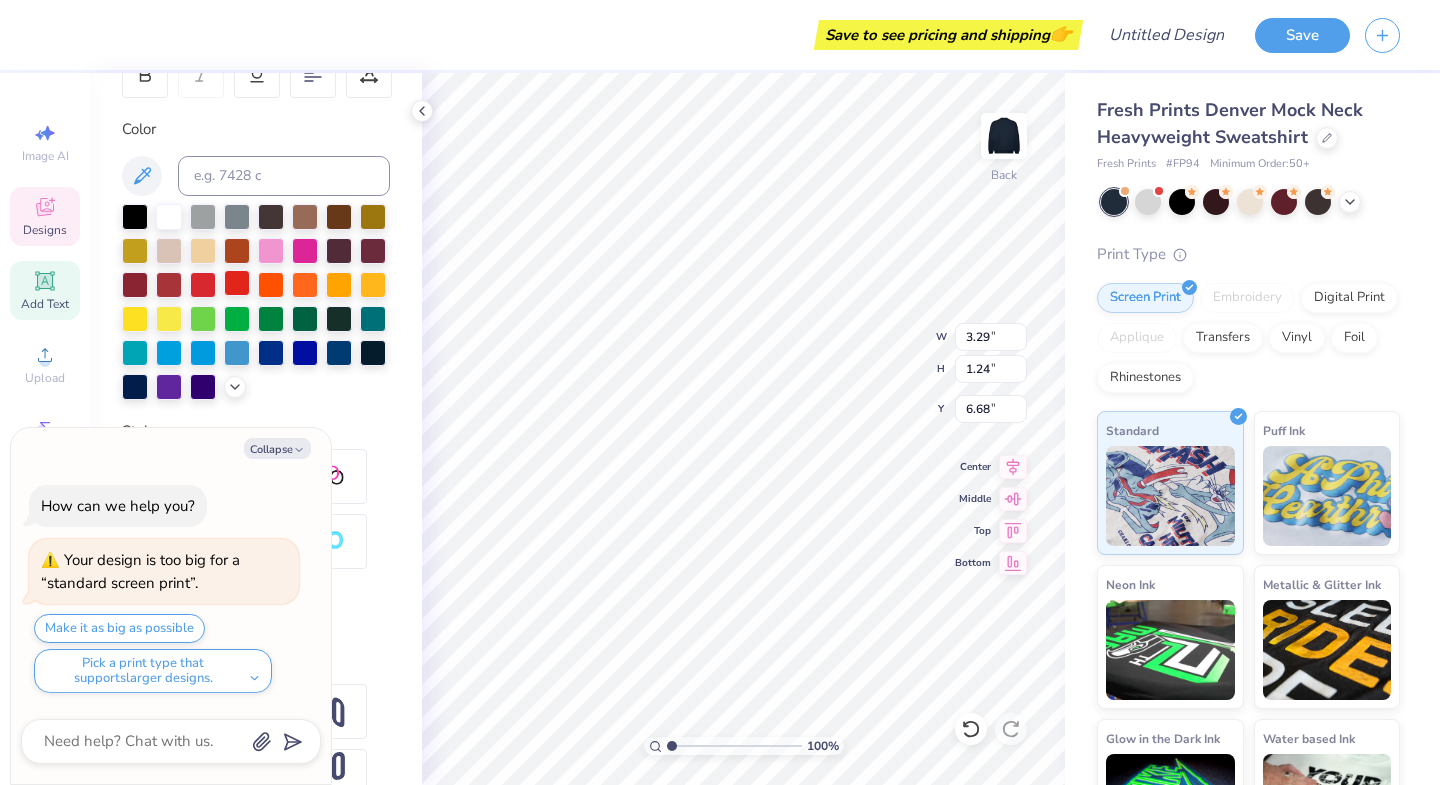 click at bounding box center (237, 283) 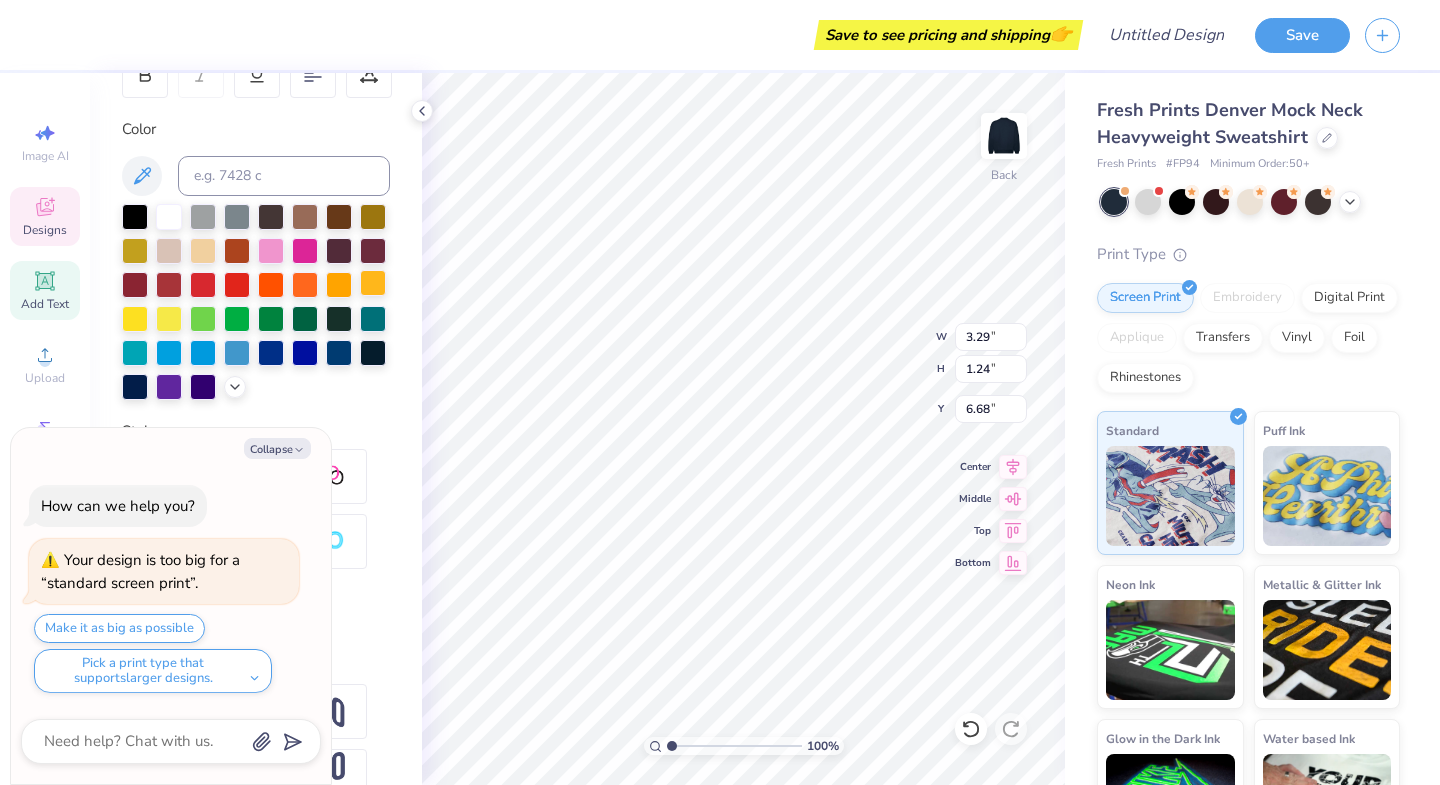 type on "x" 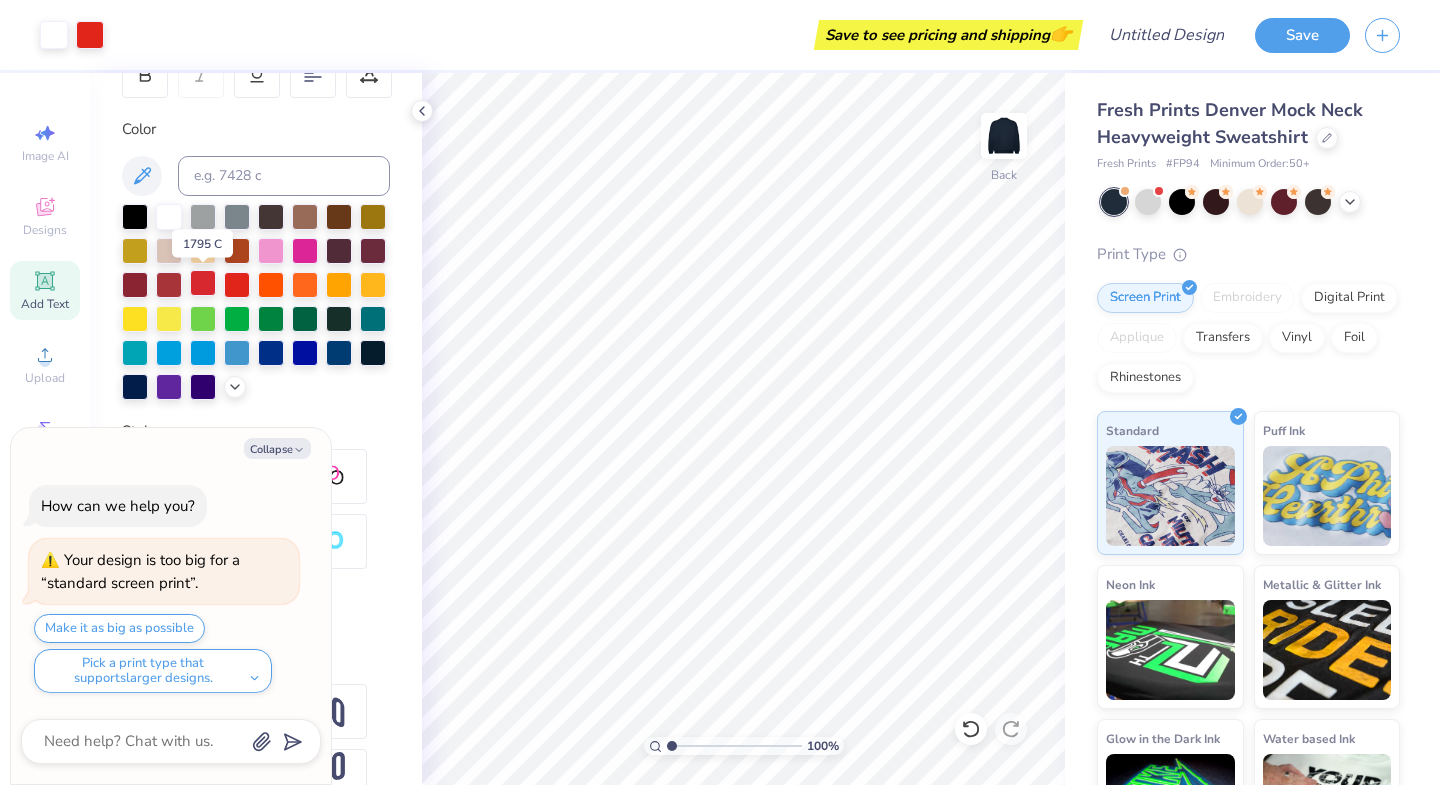 click at bounding box center [203, 283] 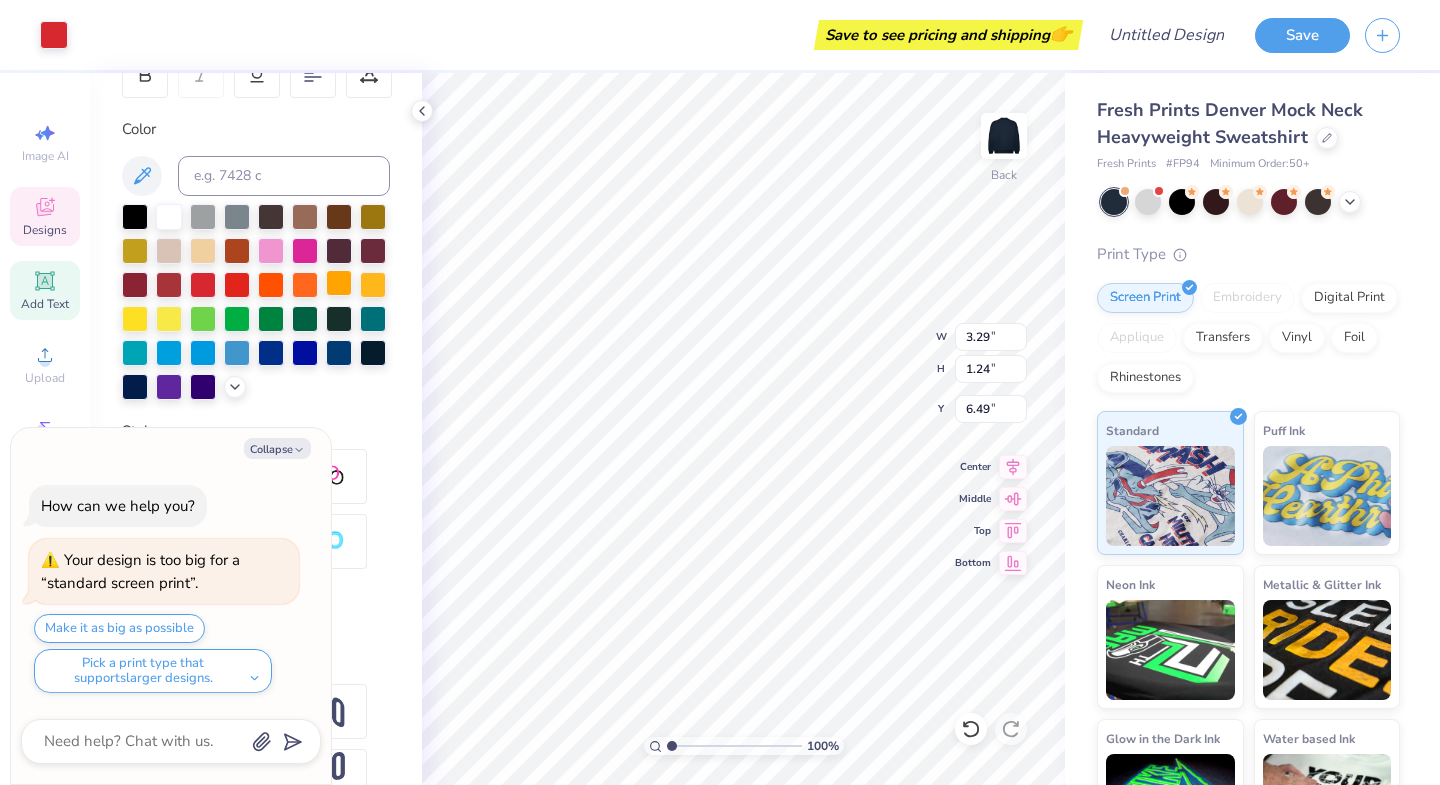 type on "x" 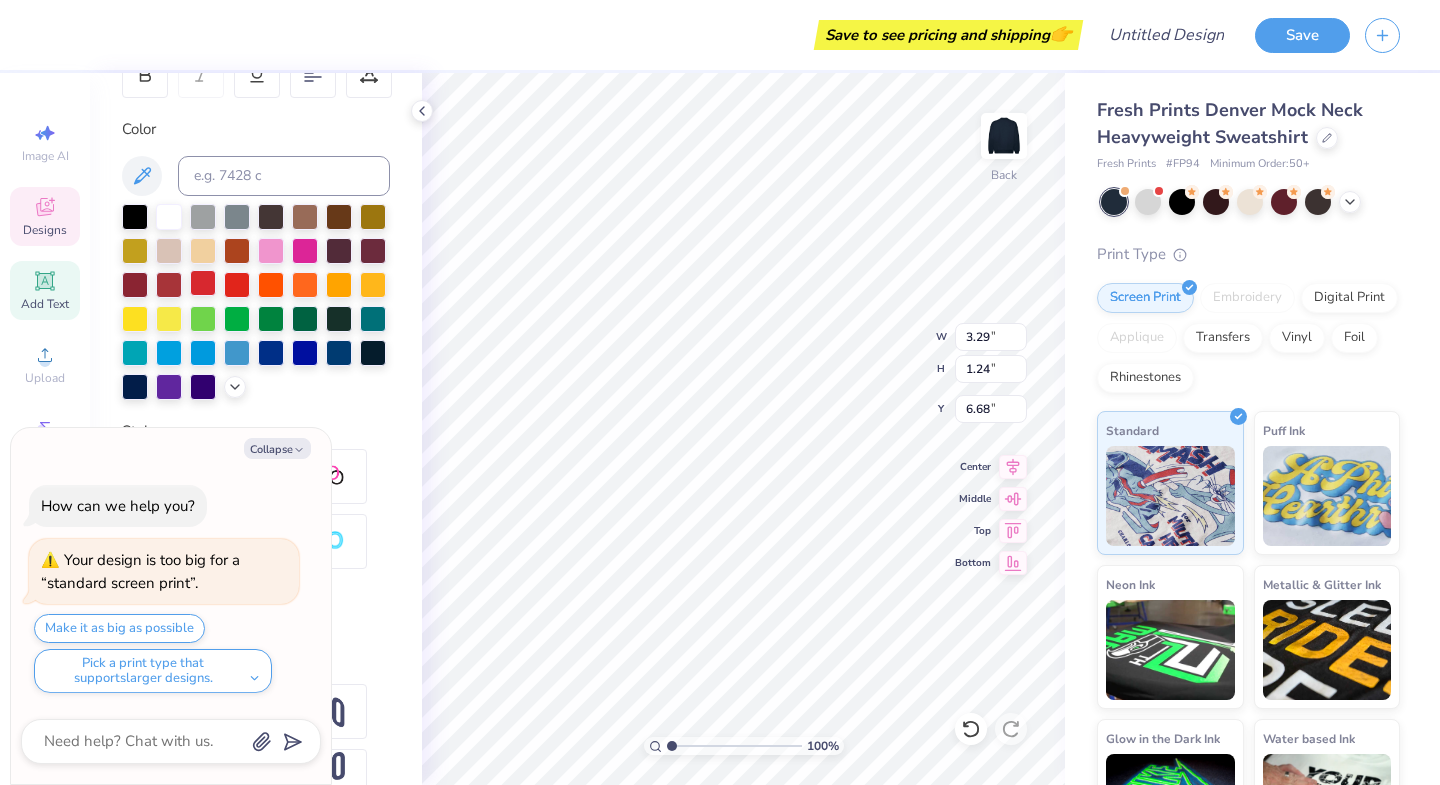 click at bounding box center [203, 283] 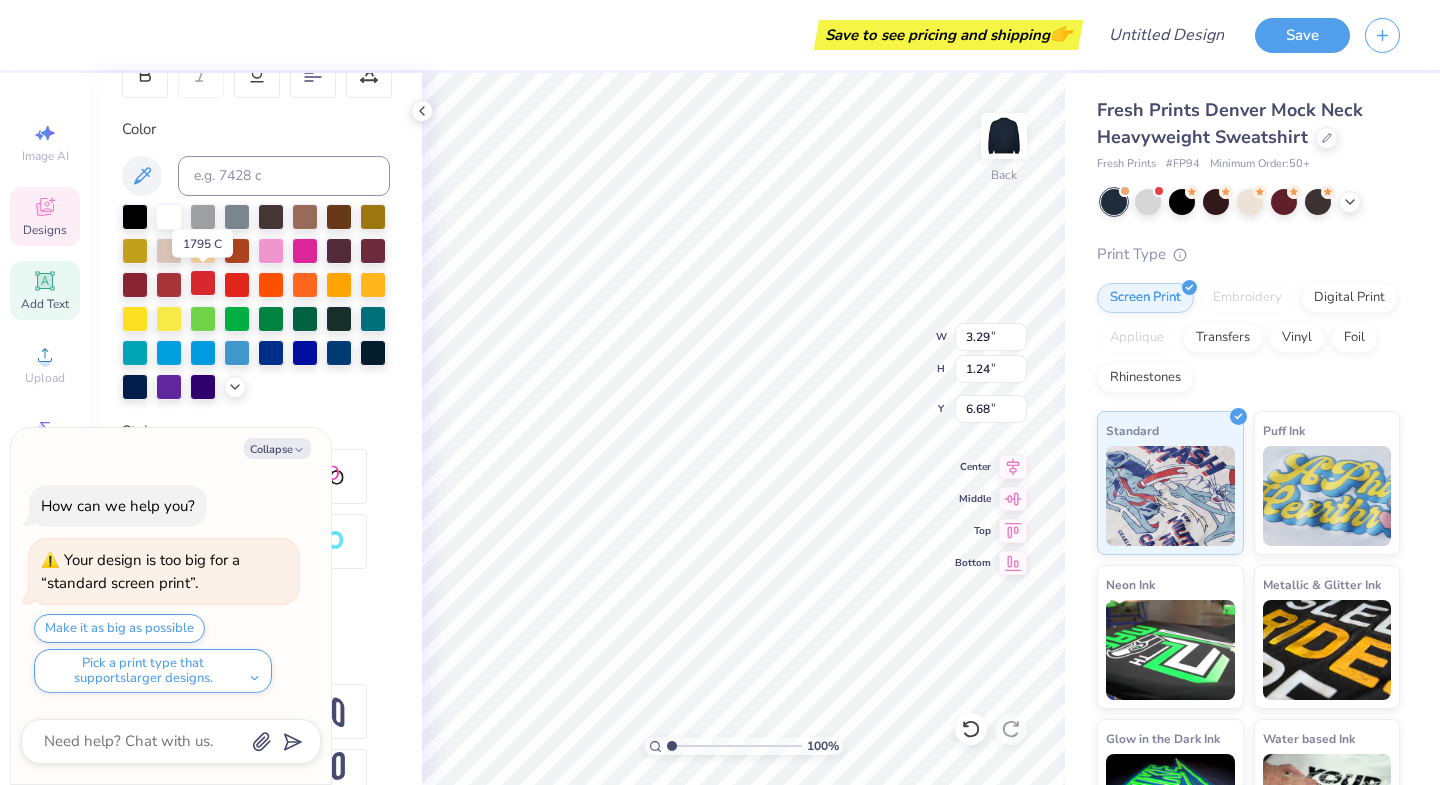 click at bounding box center (203, 283) 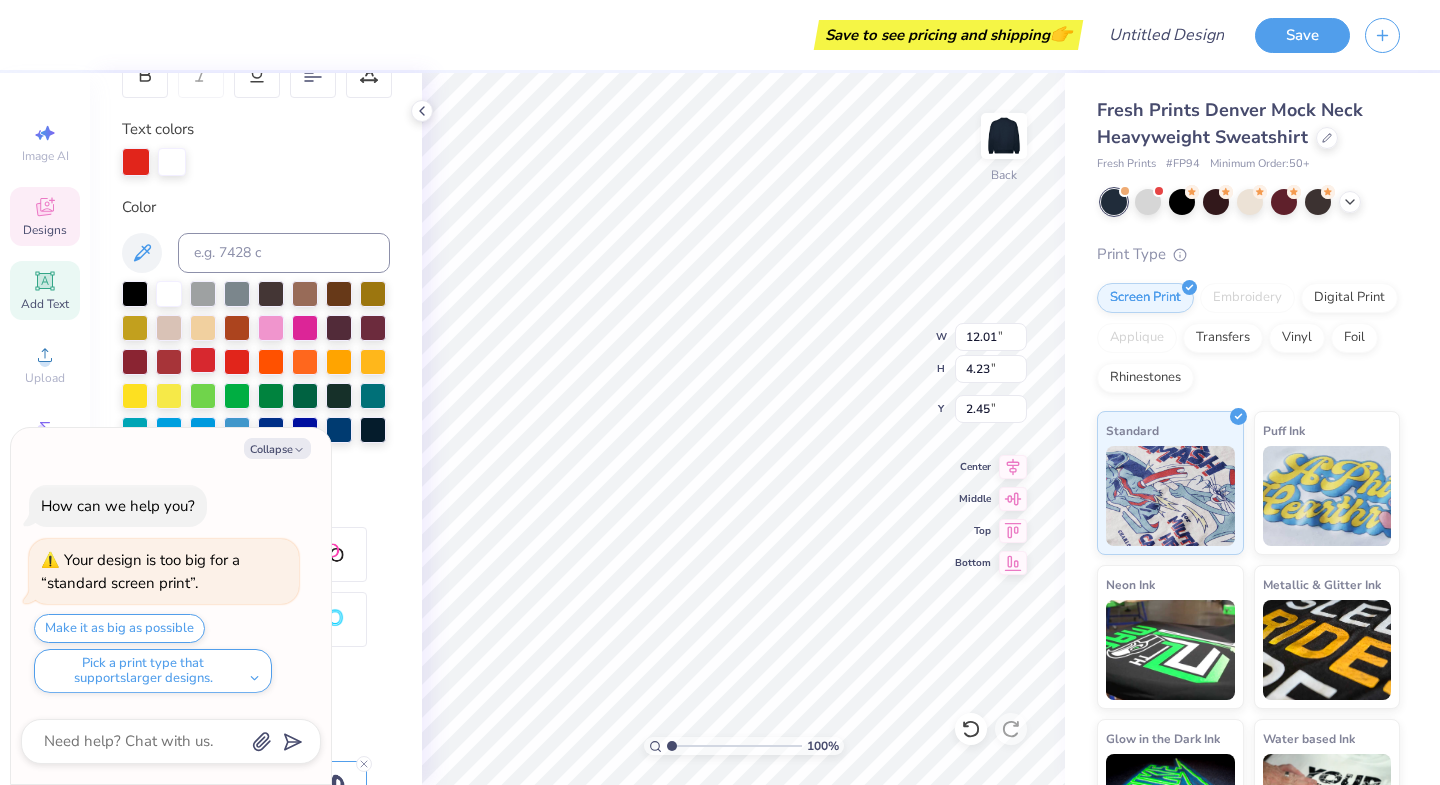 click at bounding box center [203, 360] 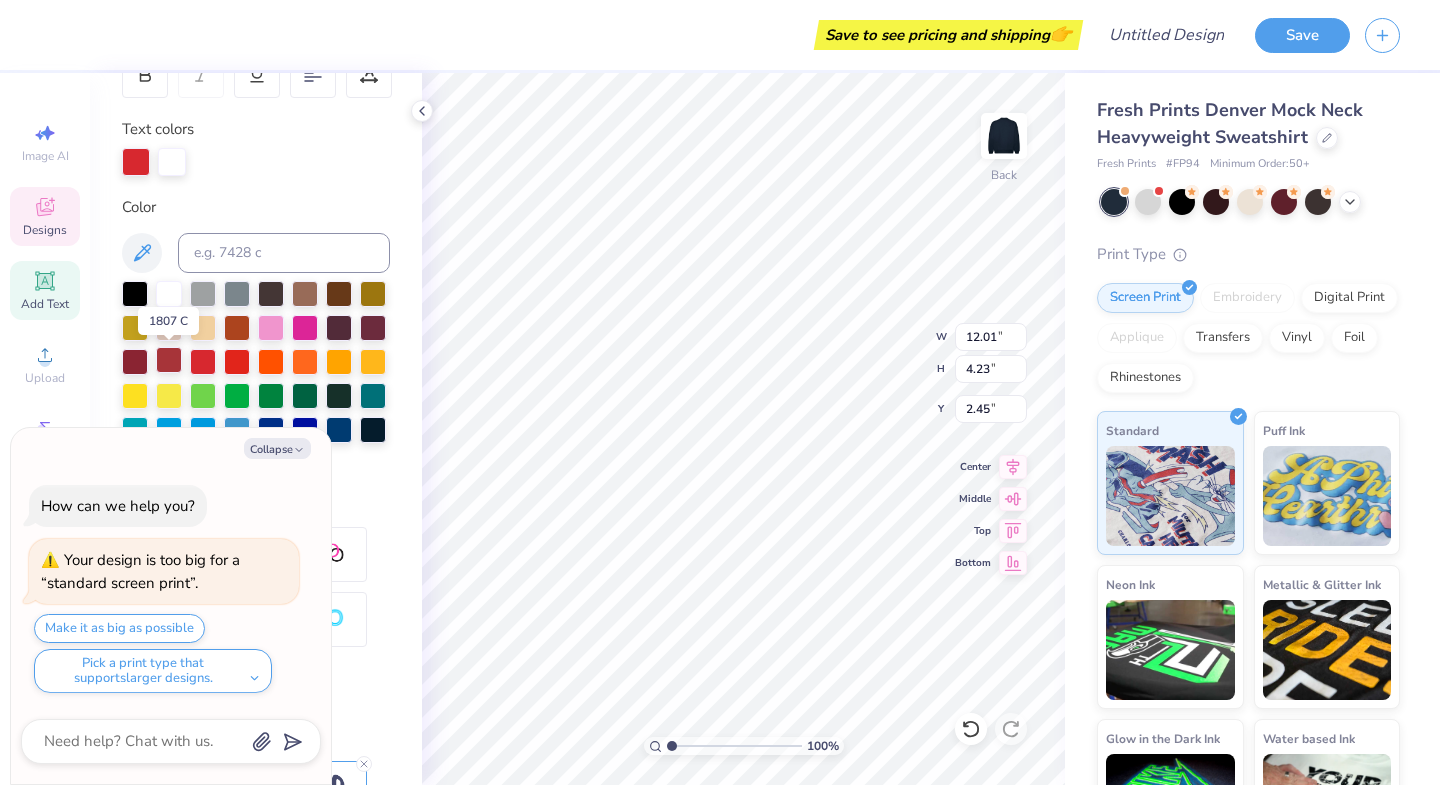 click at bounding box center (169, 360) 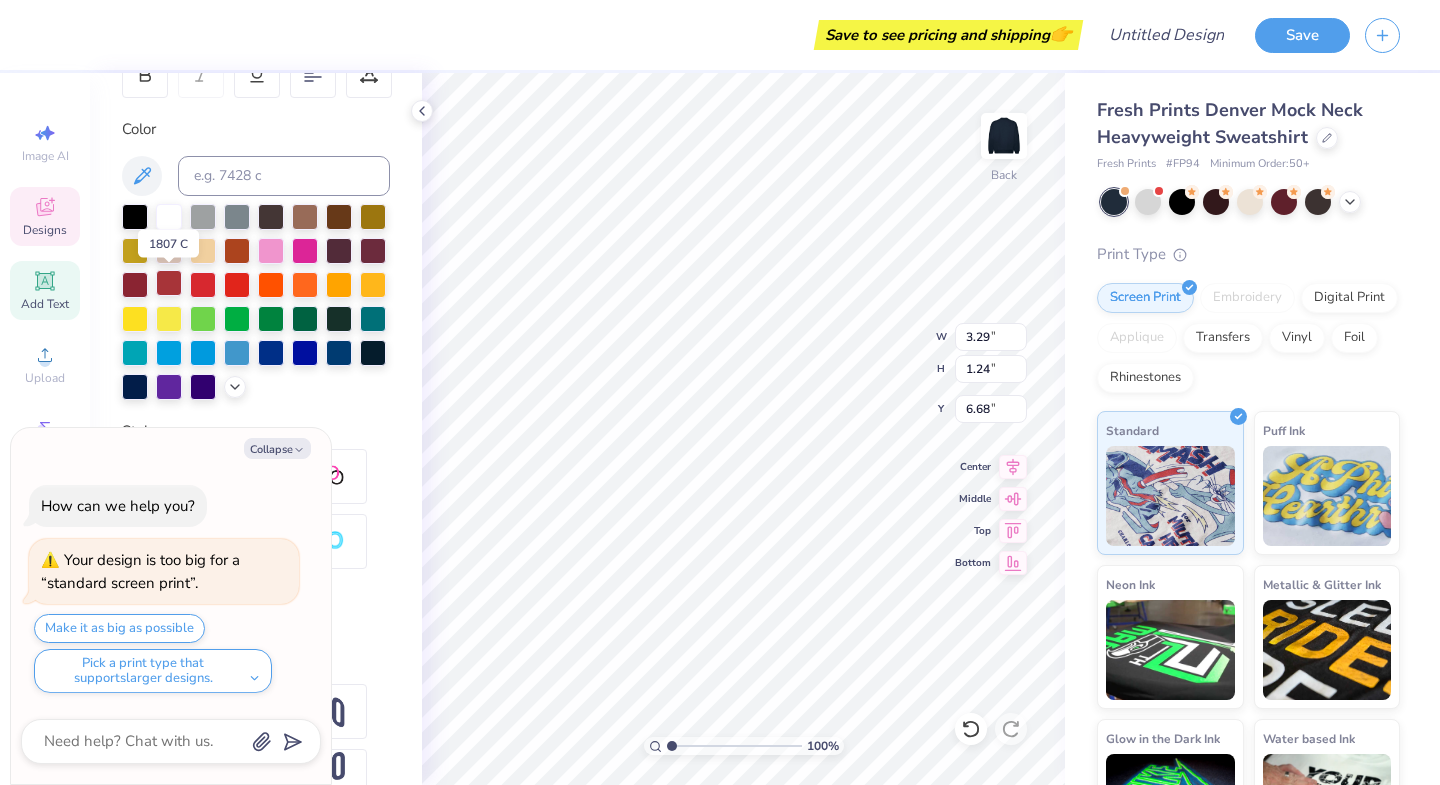 click at bounding box center [169, 283] 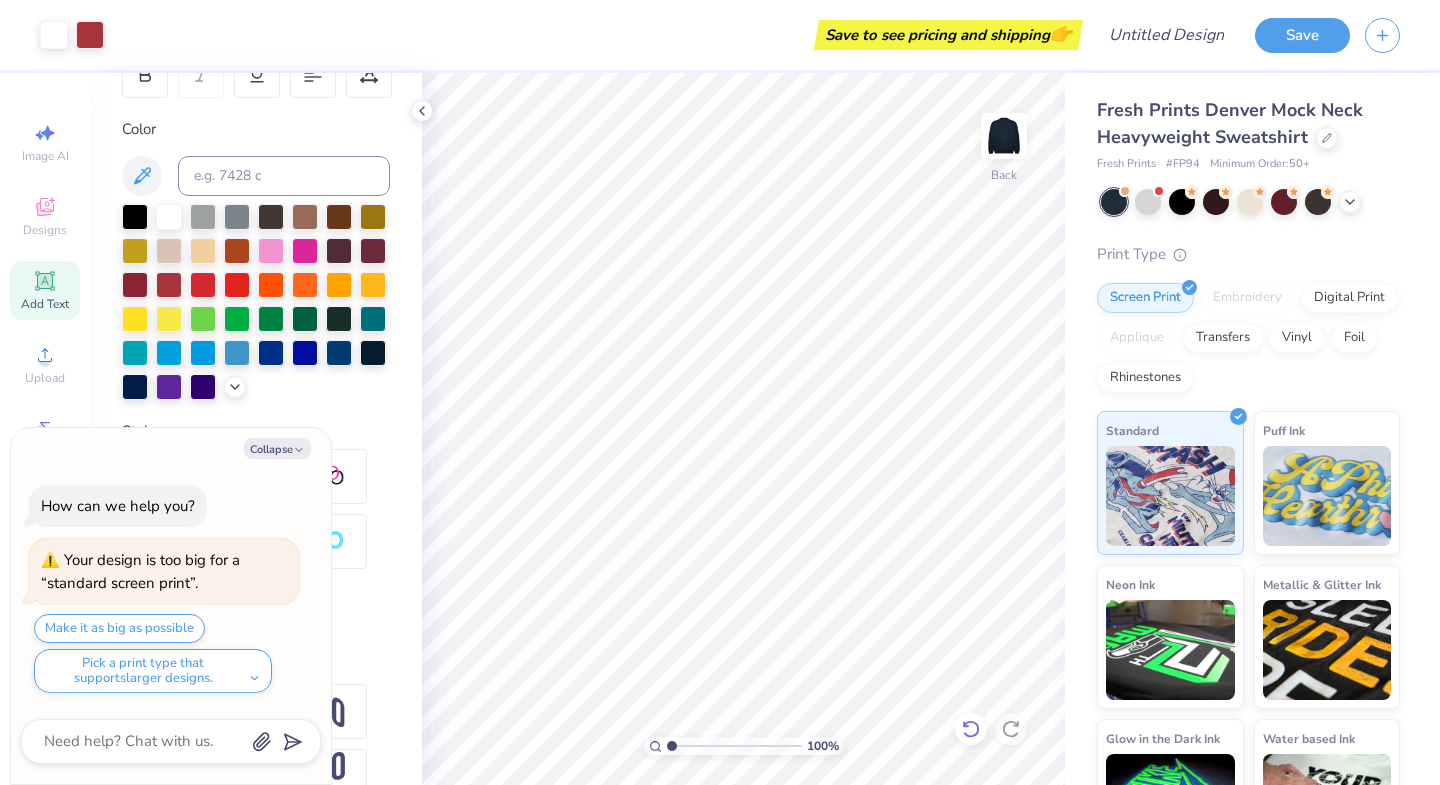 click 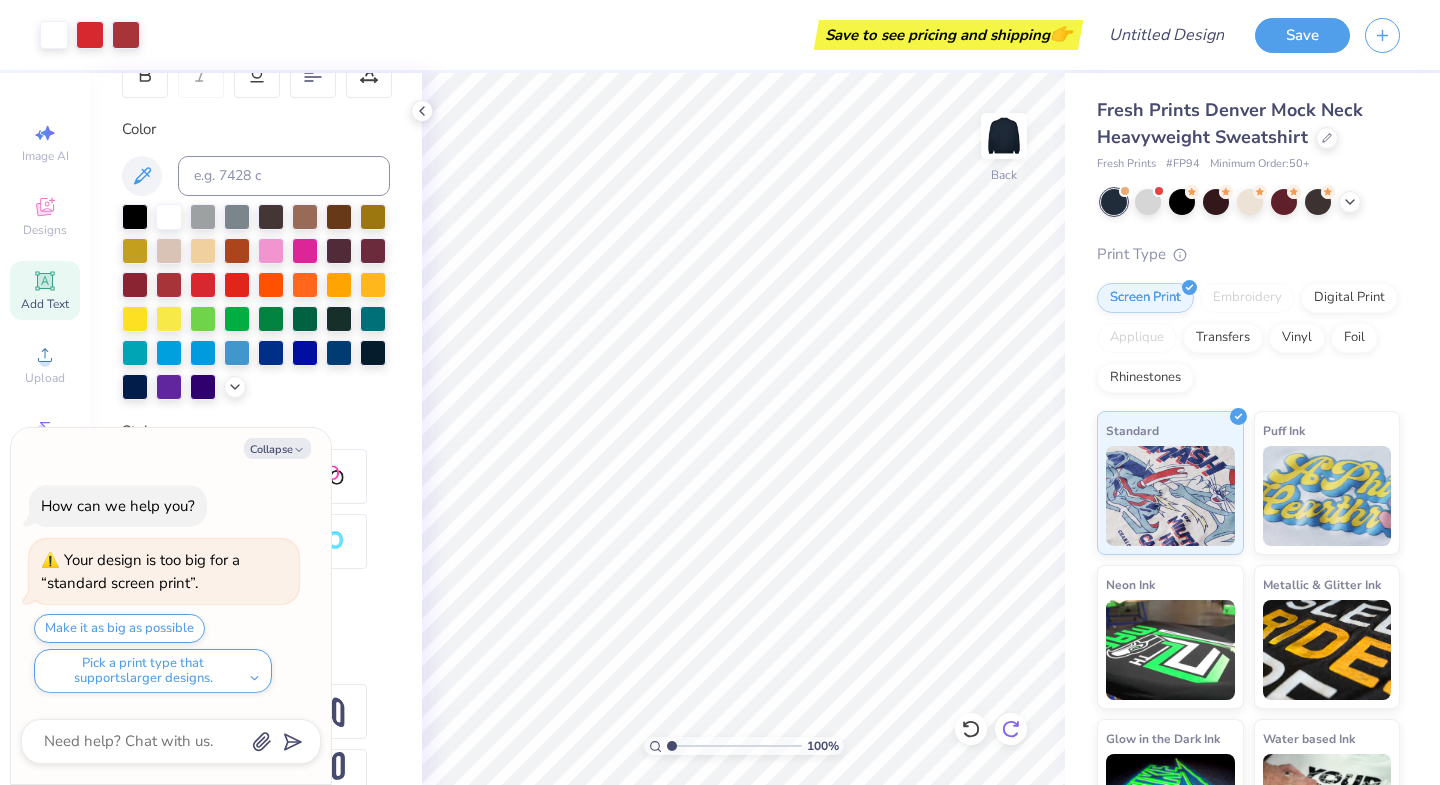 click 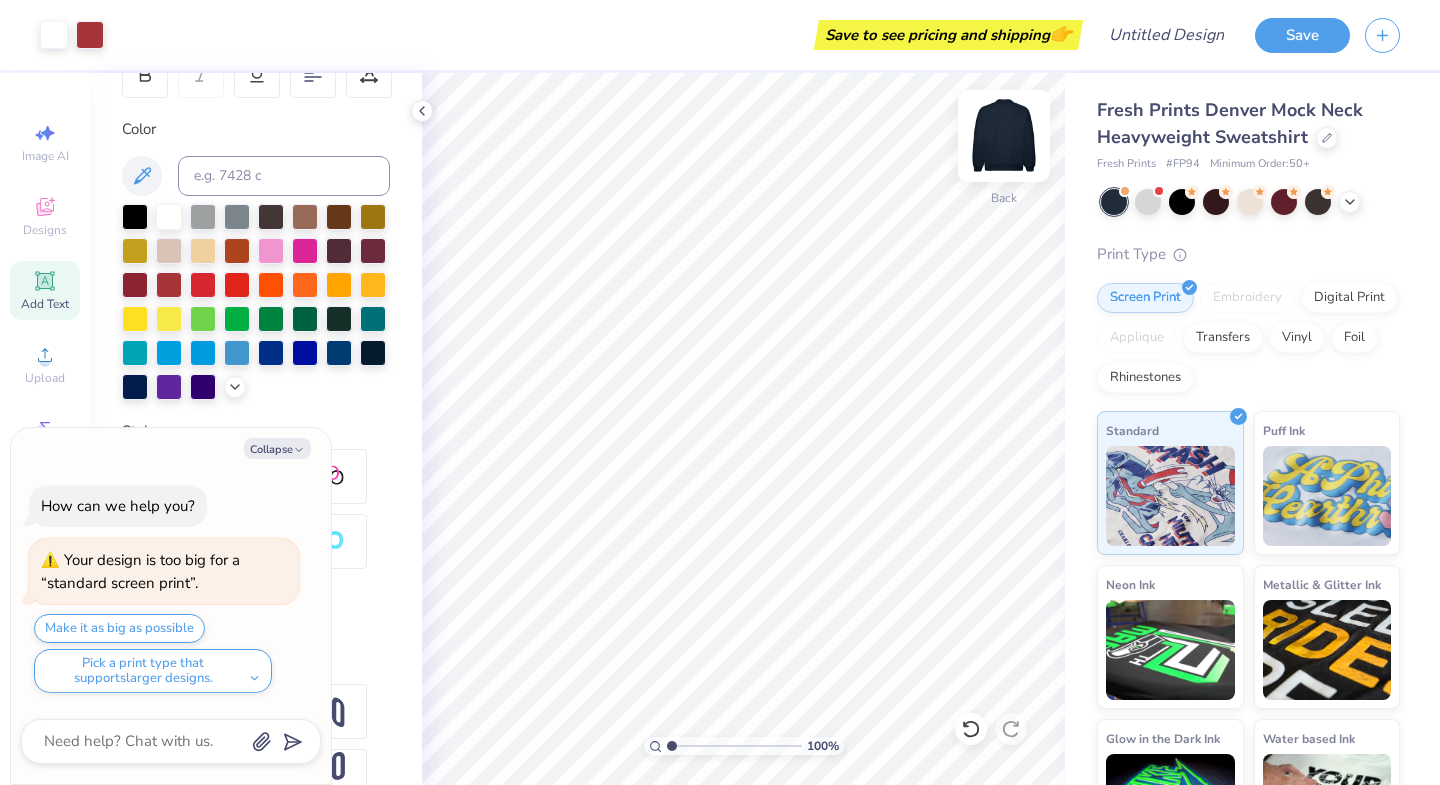 click at bounding box center (1004, 136) 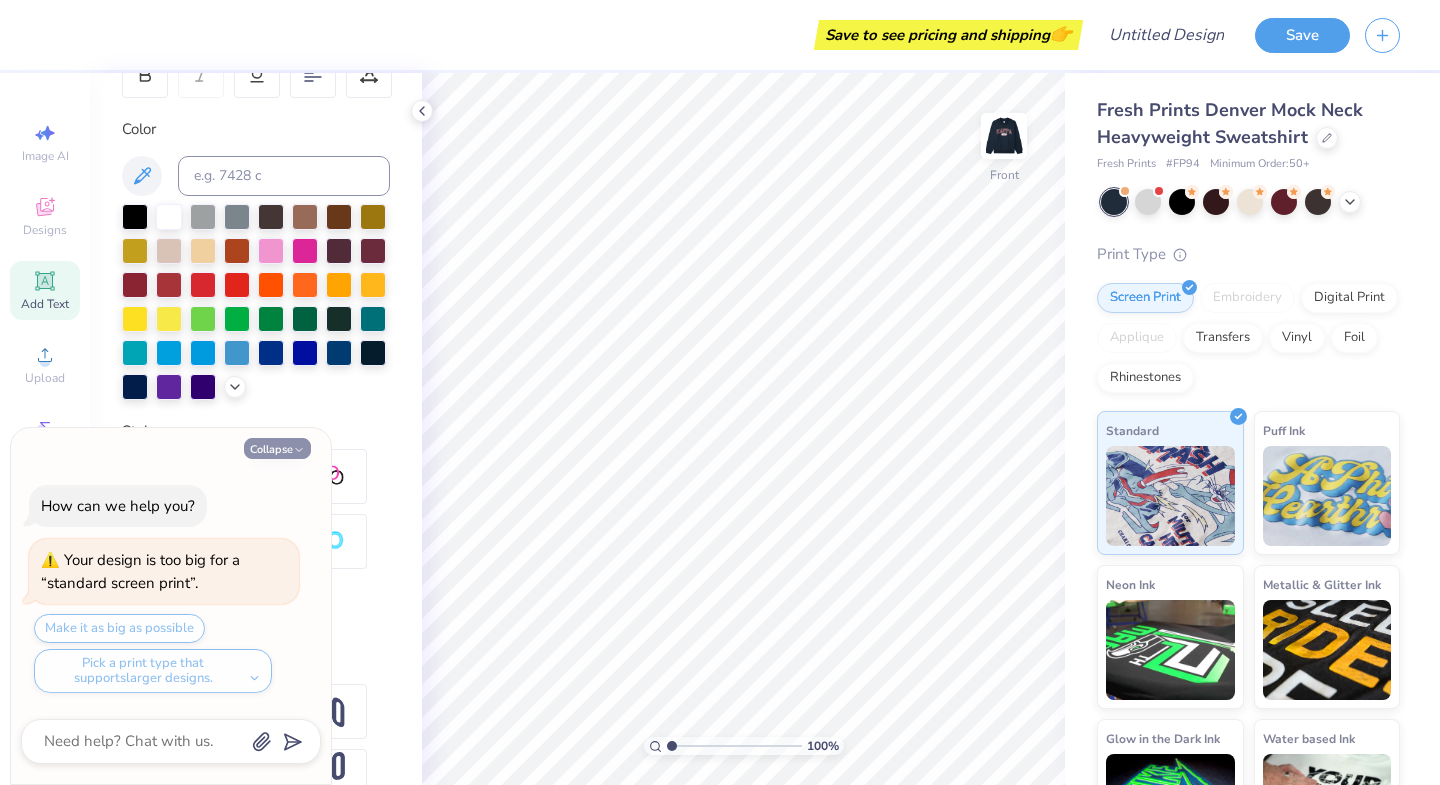 click 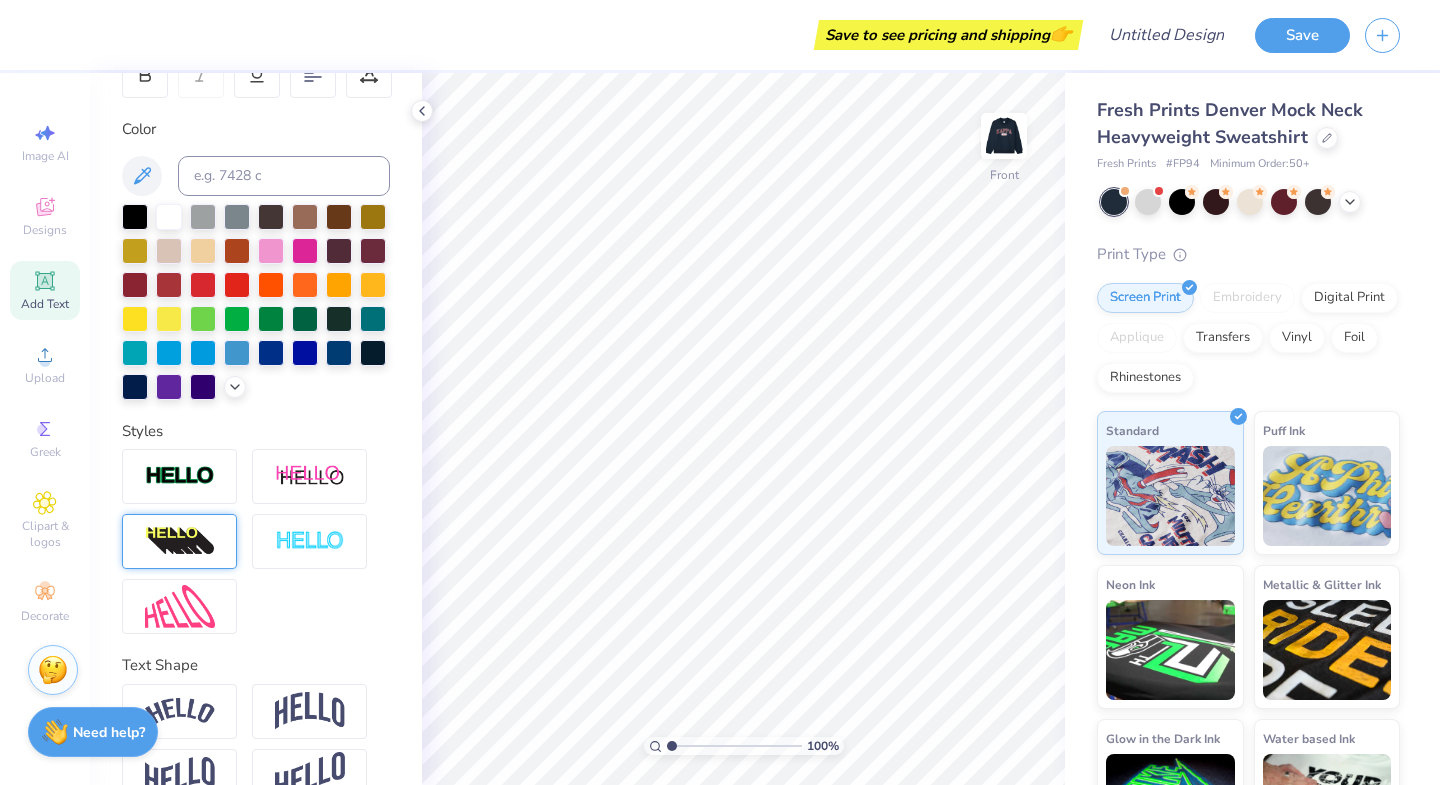 scroll, scrollTop: 377, scrollLeft: 0, axis: vertical 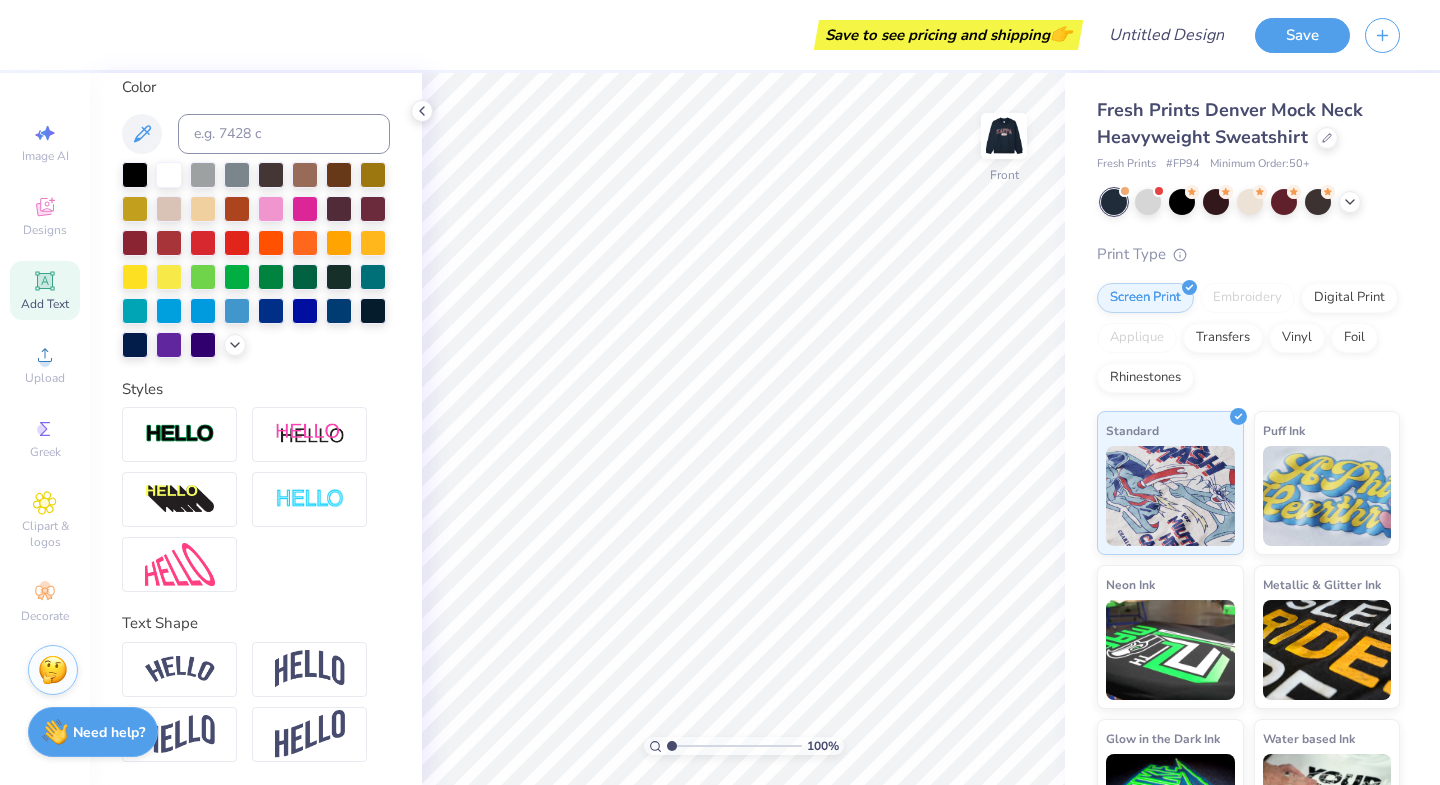 click 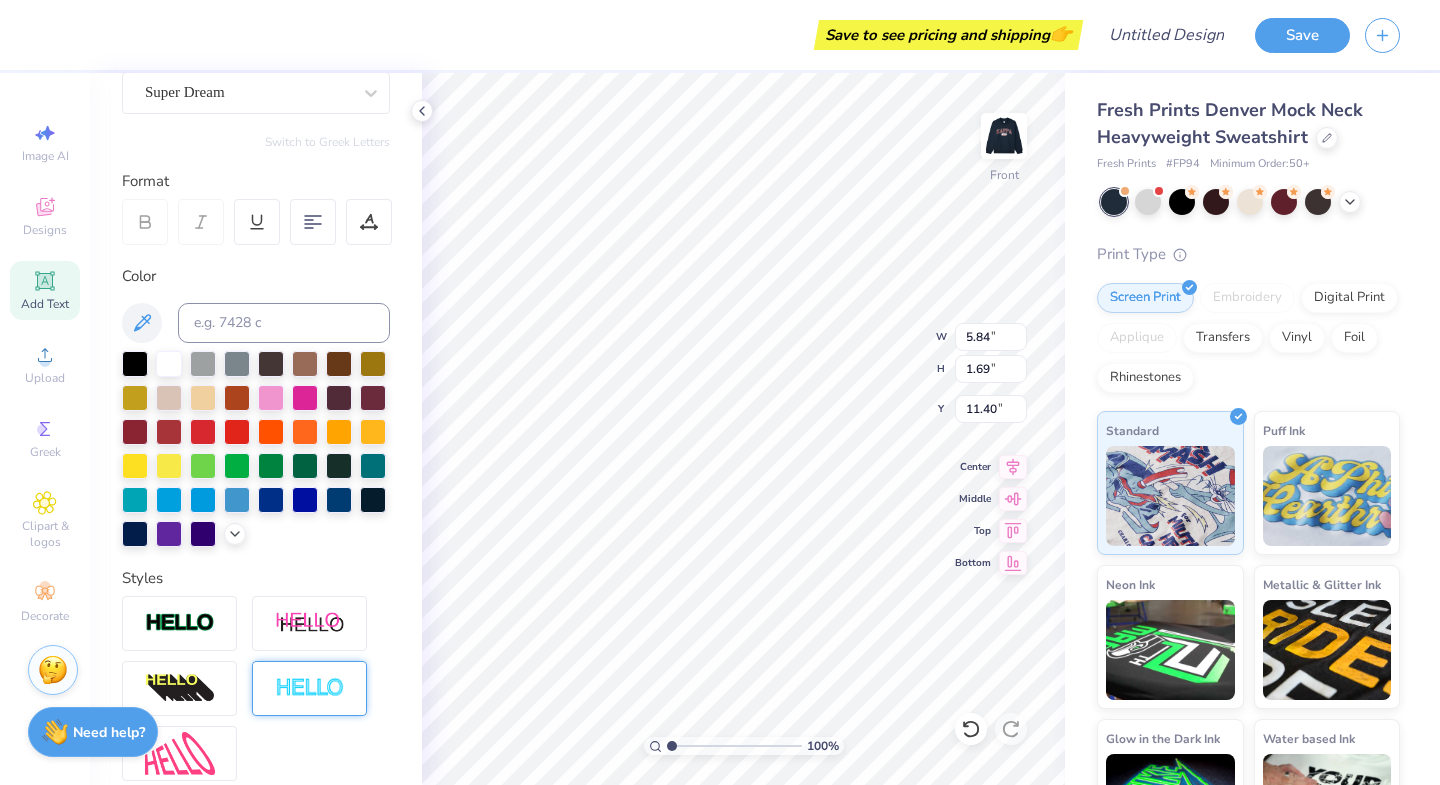 scroll, scrollTop: 0, scrollLeft: 0, axis: both 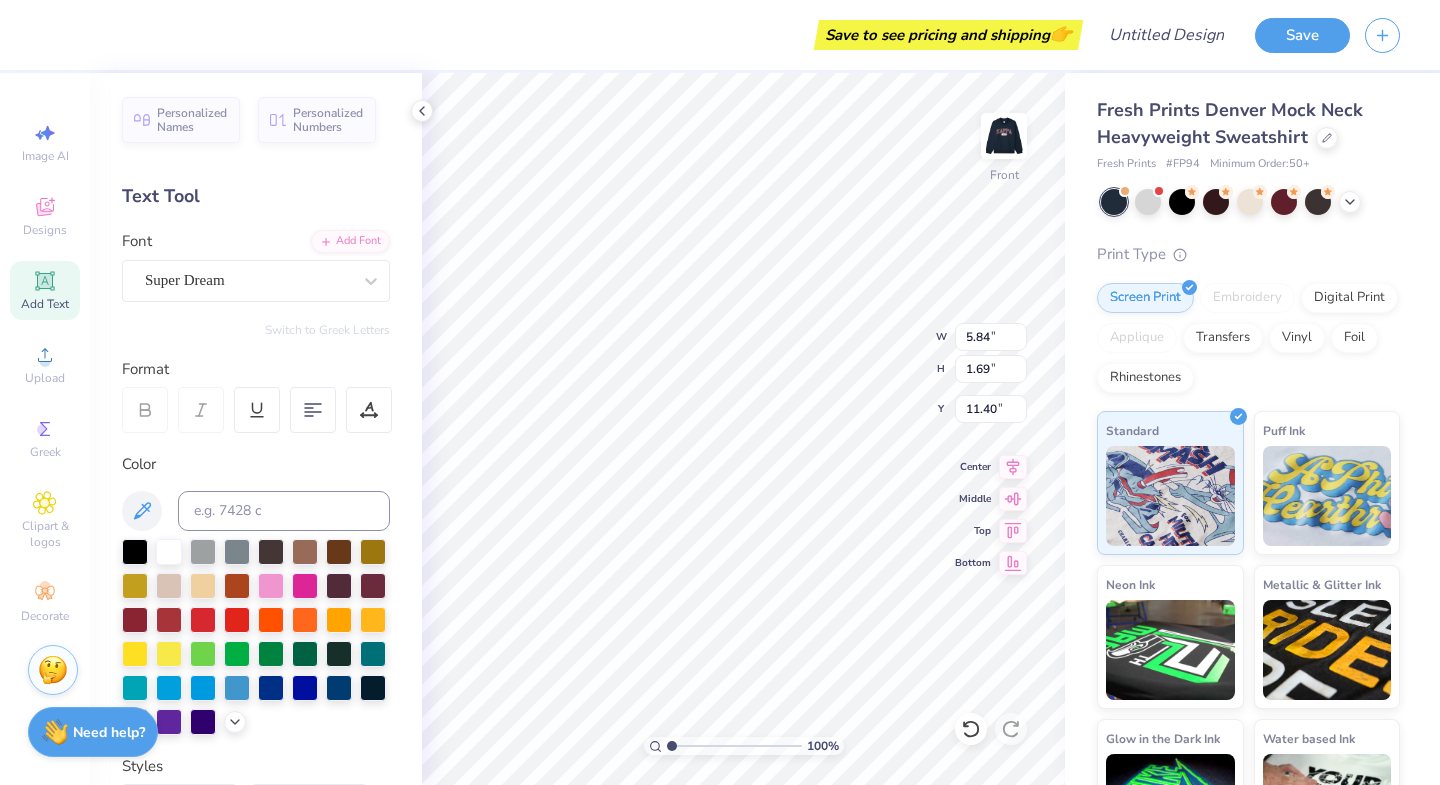 click on "Personalized Names Personalized Numbers Text Tool  Add Font Font Super Dream Switch to Greek Letters Format Color Styles Text Shape" at bounding box center (256, 429) 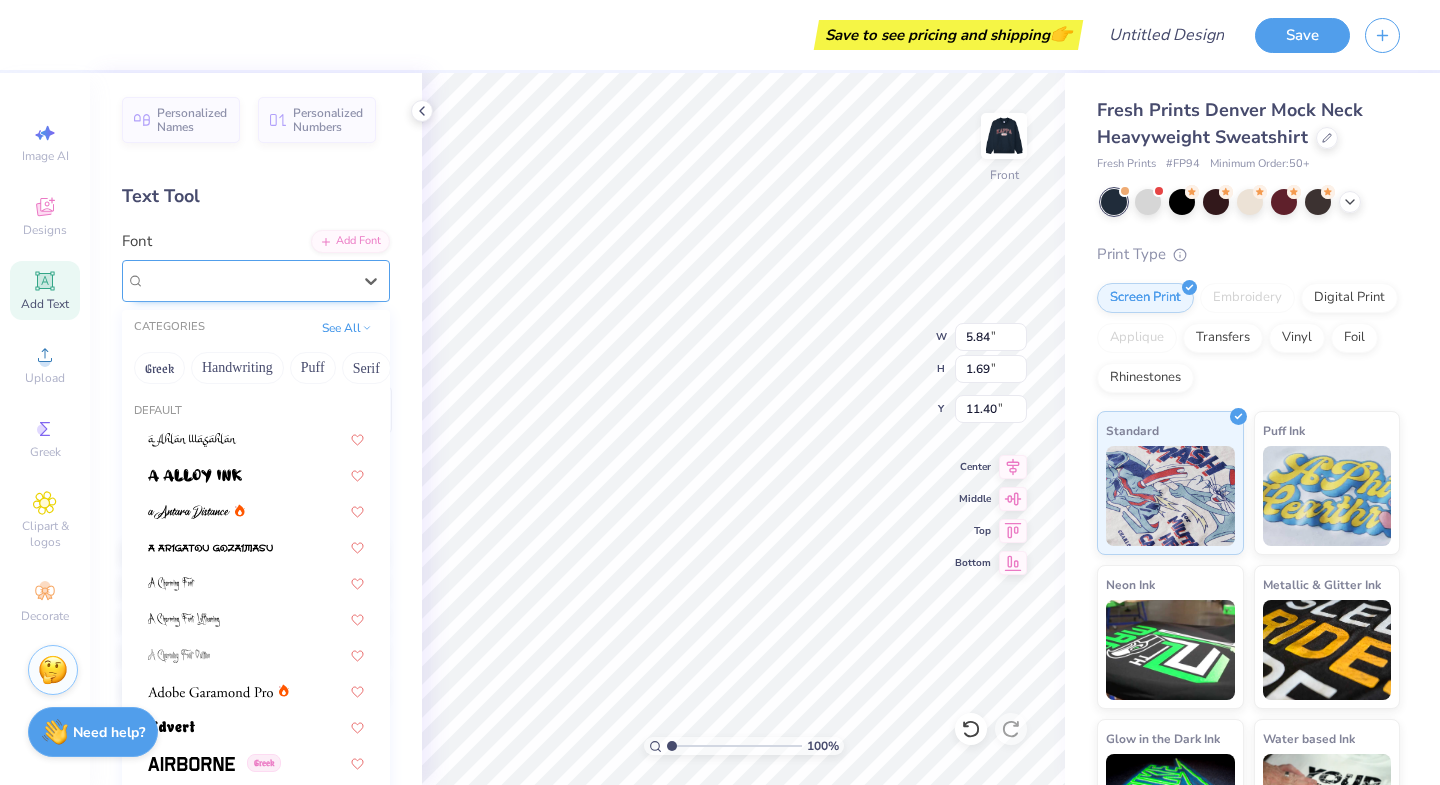 click on "Super Dream" at bounding box center [248, 280] 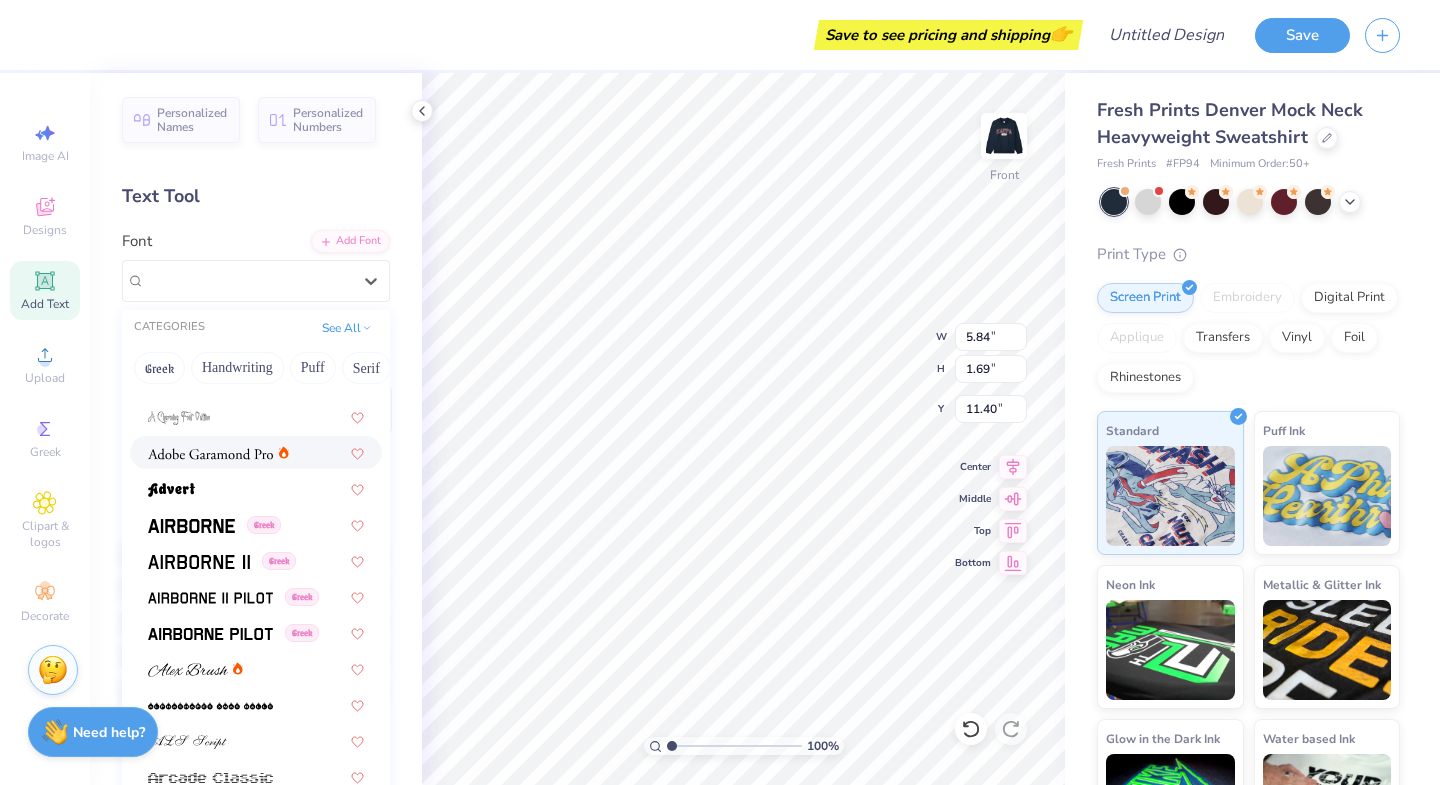 scroll, scrollTop: 257, scrollLeft: 0, axis: vertical 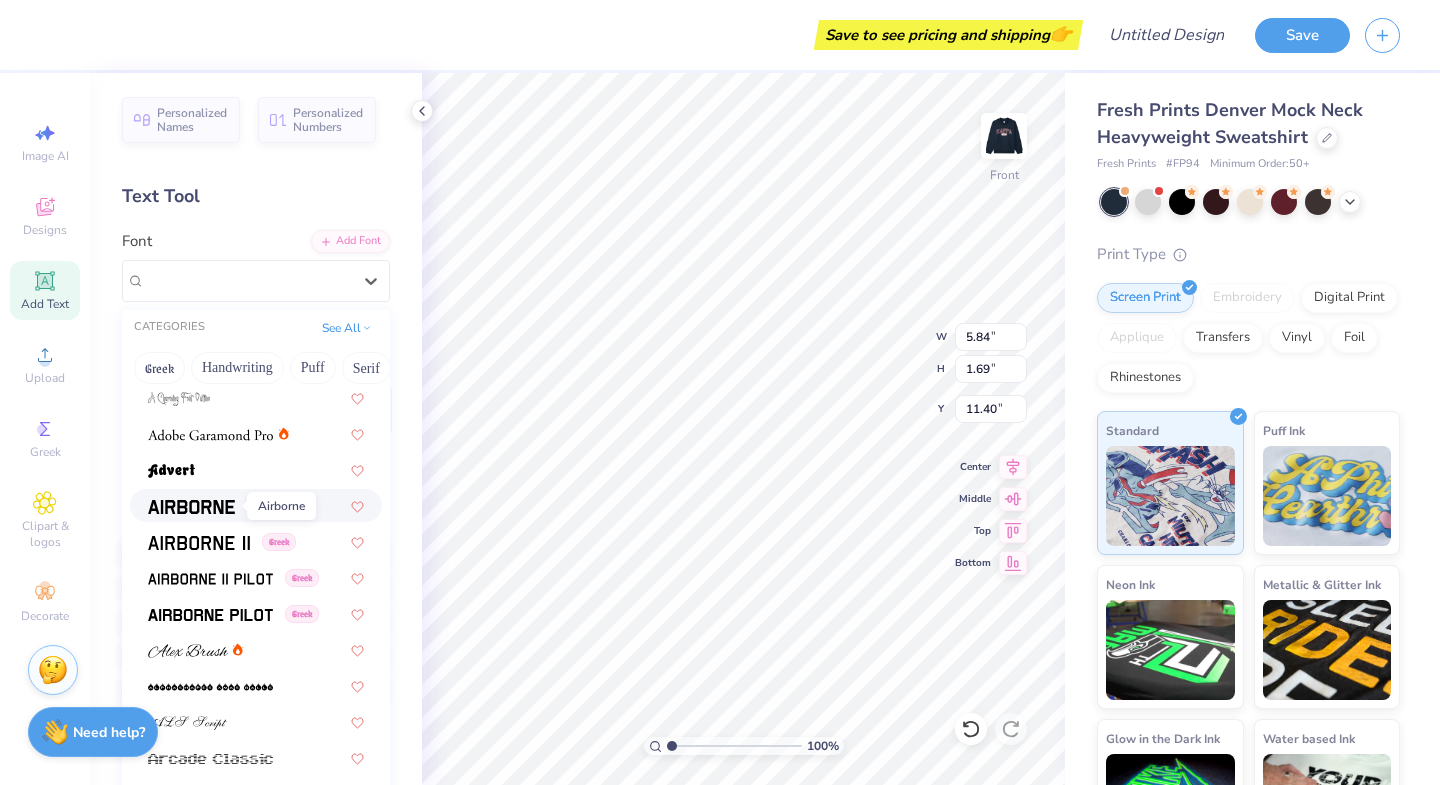 click at bounding box center [191, 507] 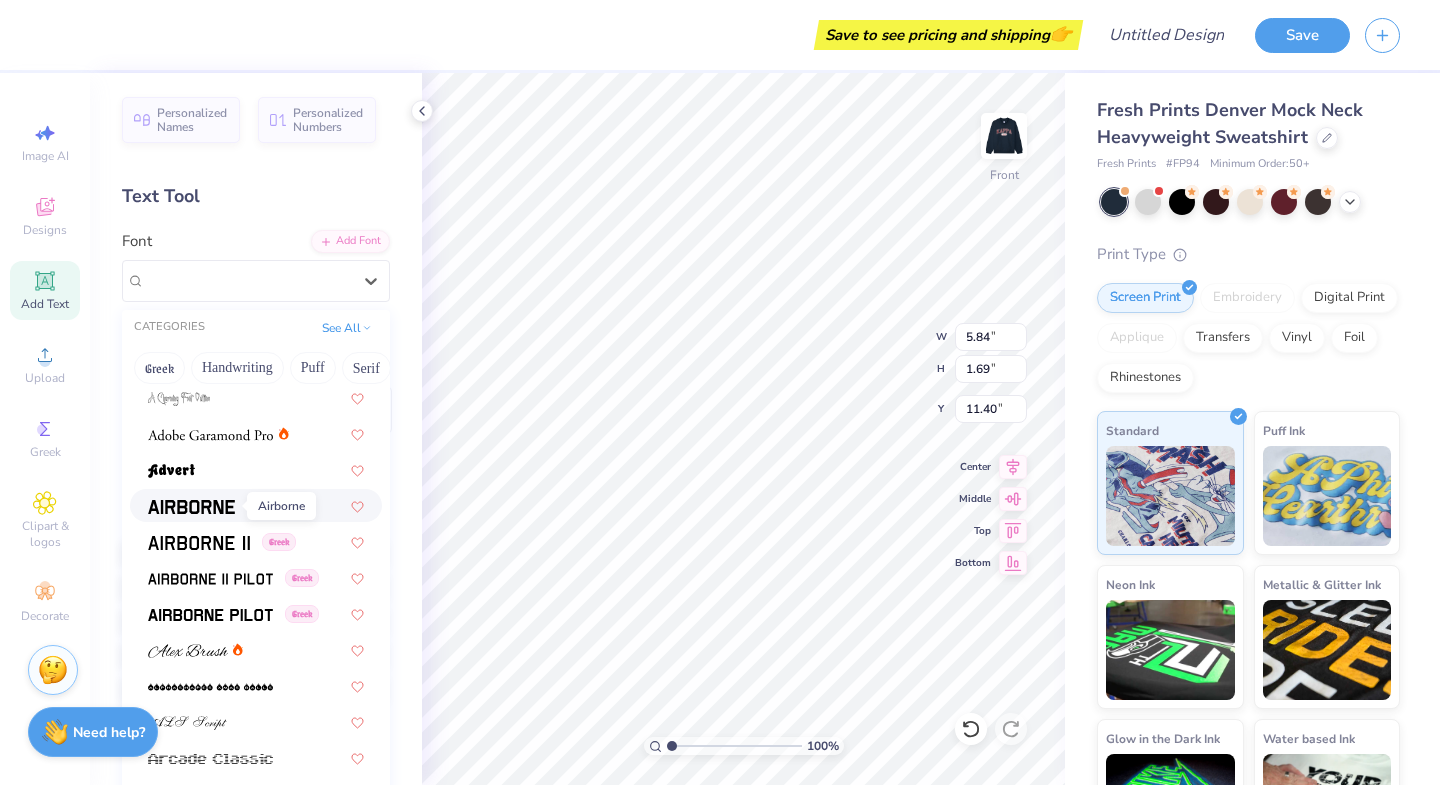 type on "5.59" 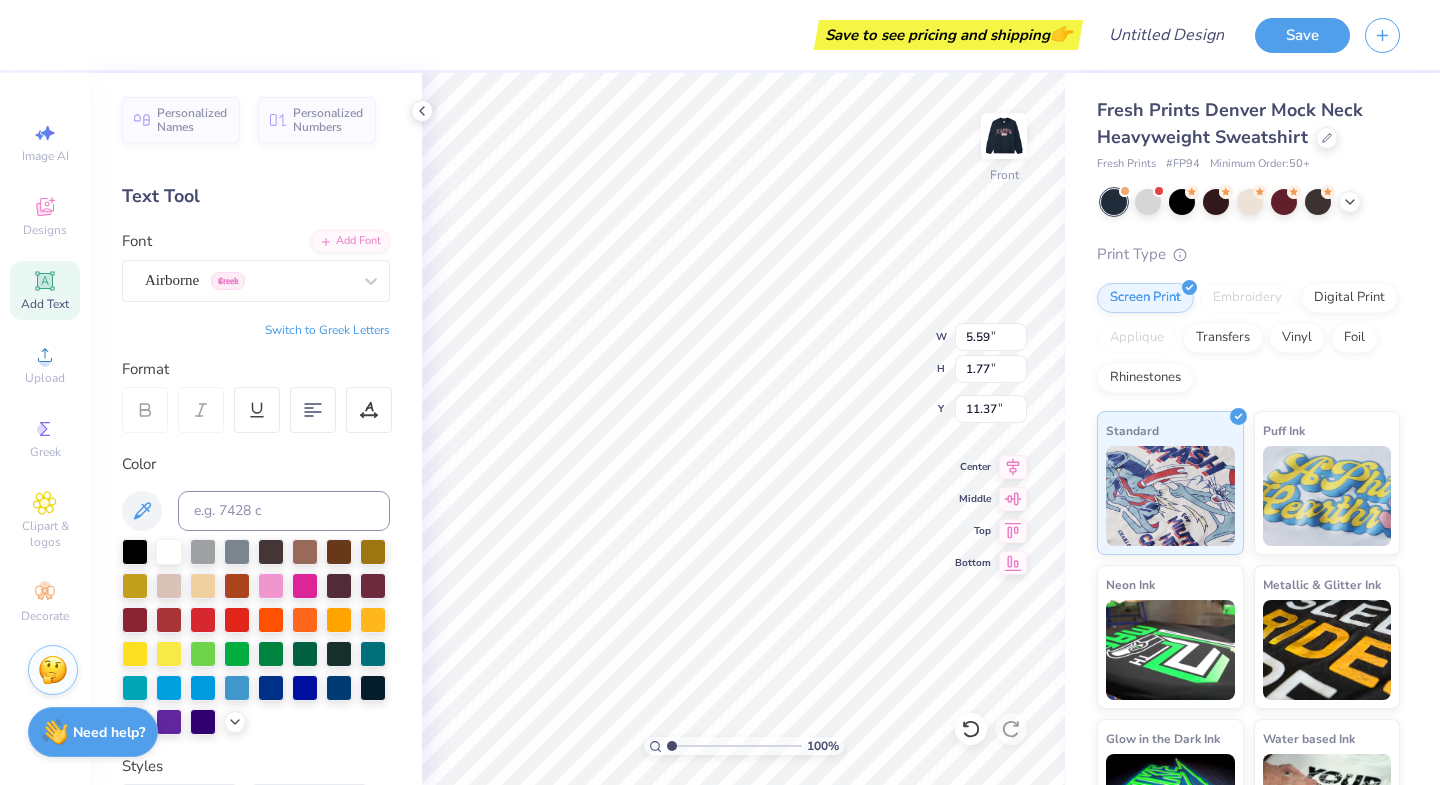scroll, scrollTop: 0, scrollLeft: 0, axis: both 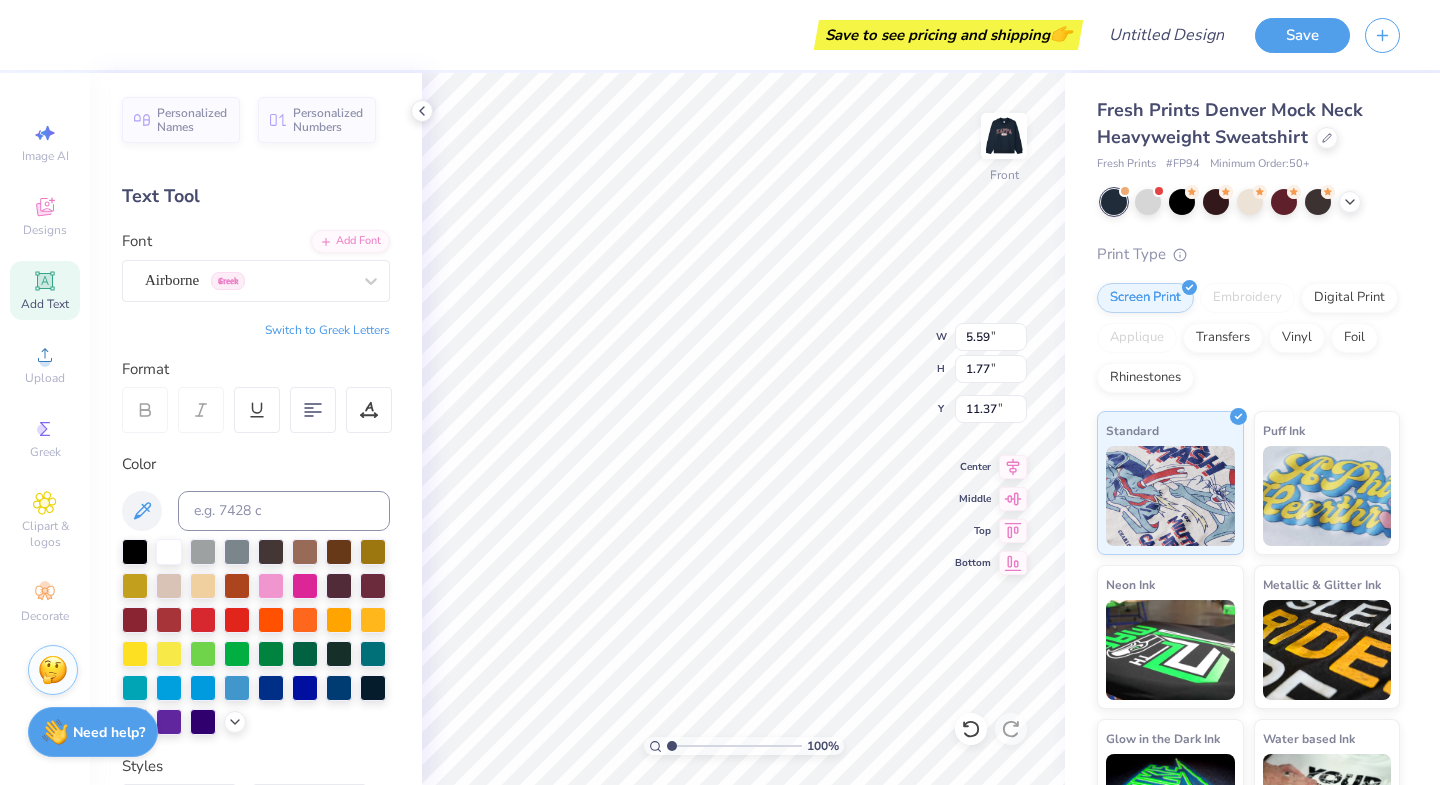 type on "Zeta Beta" 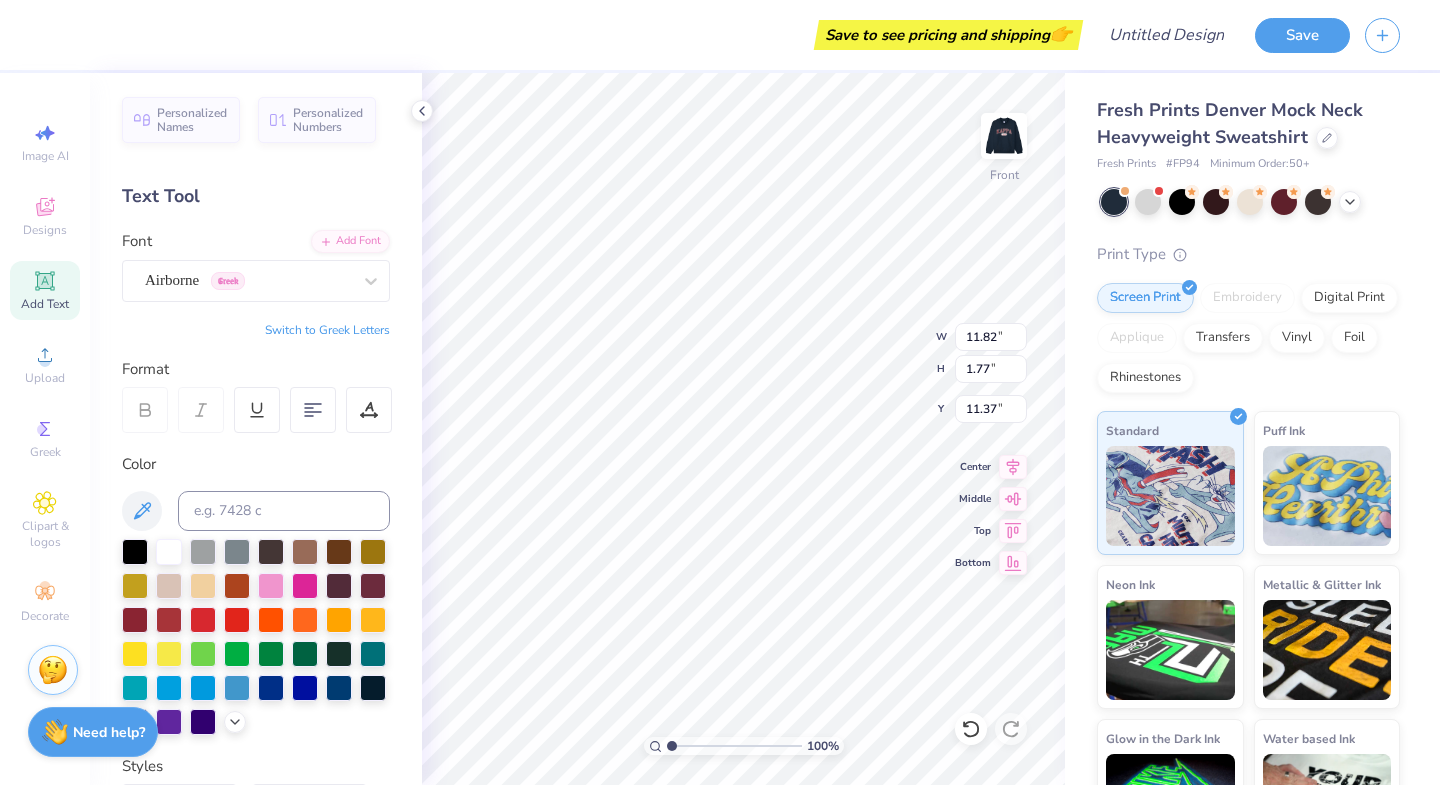 type on "6.29" 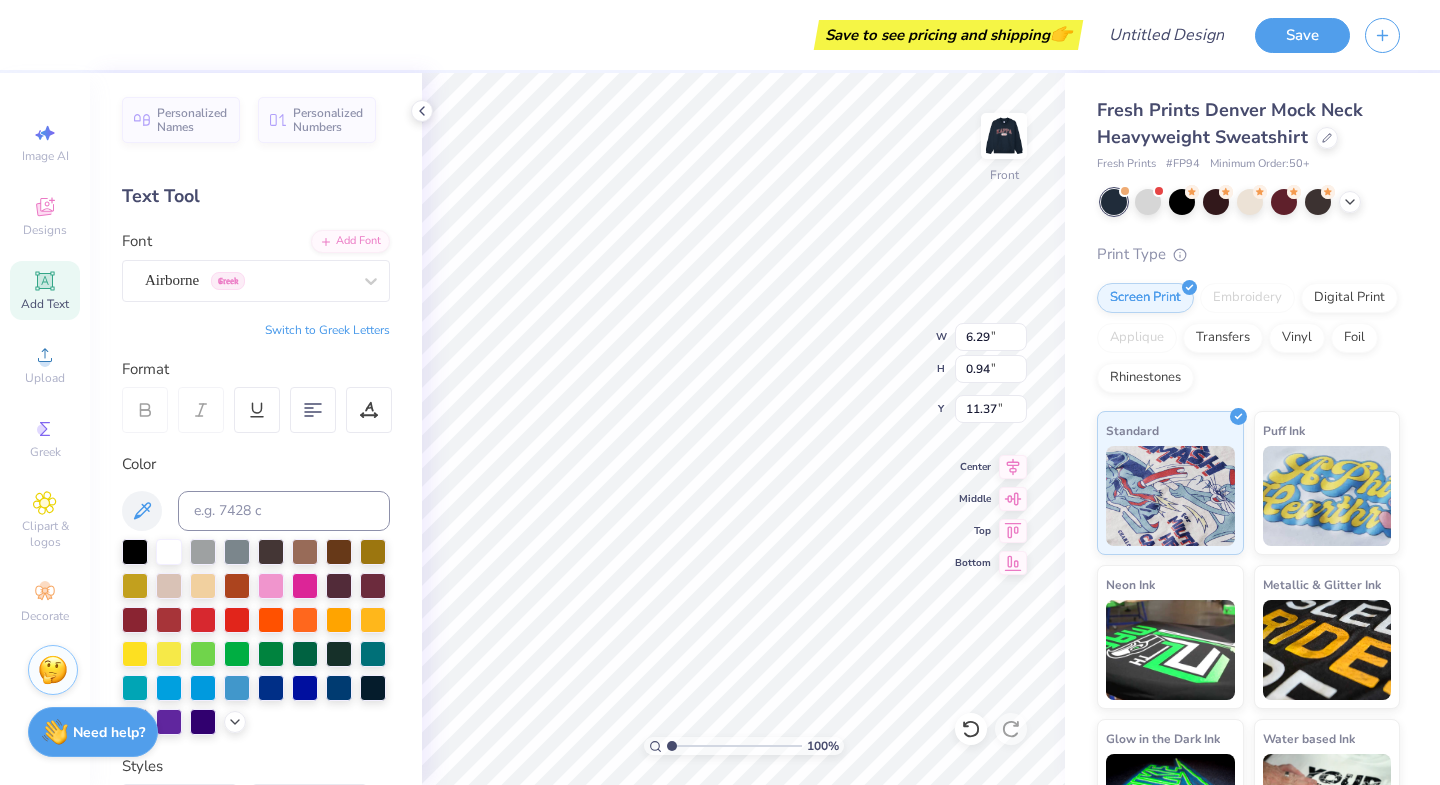 type on "4.43" 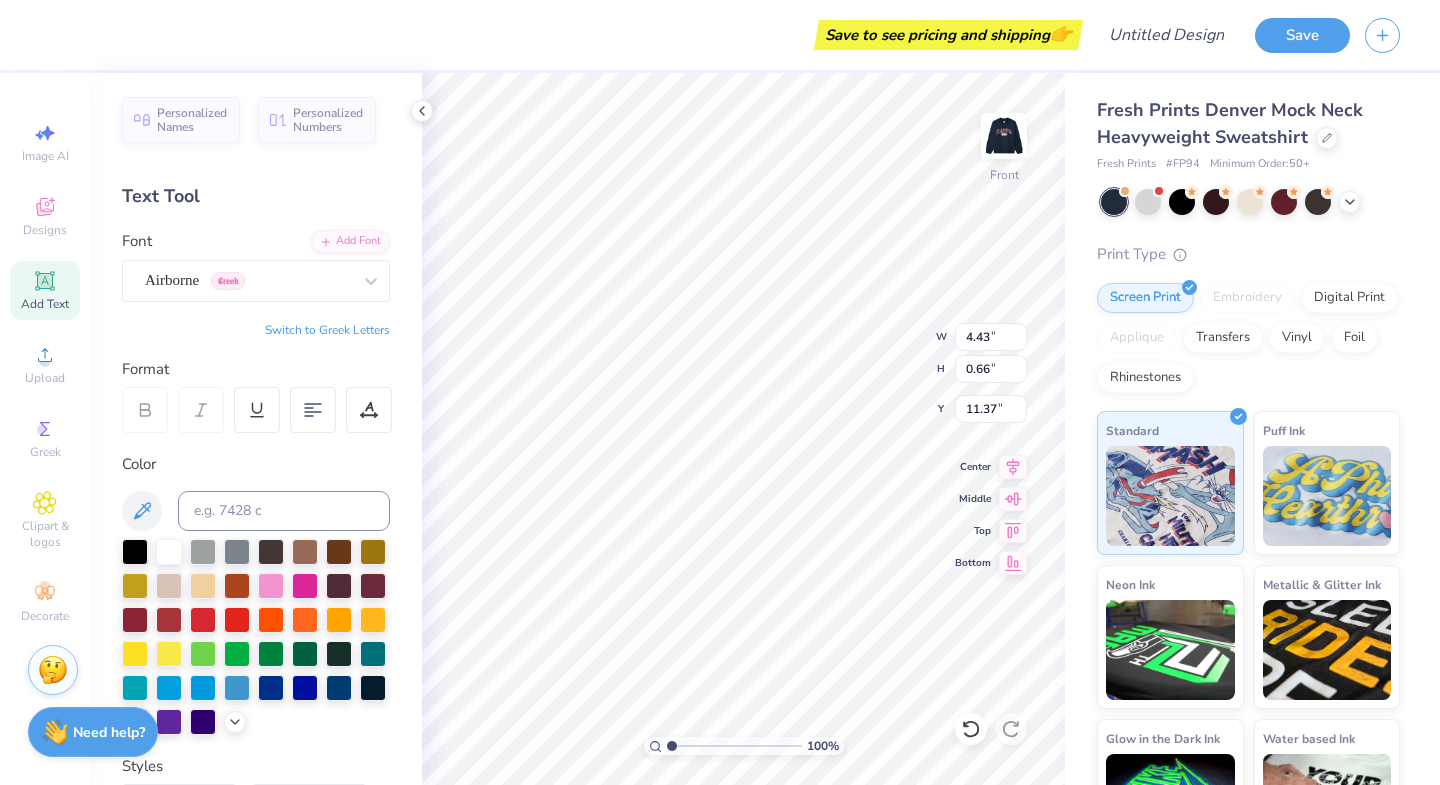 type on "0.81" 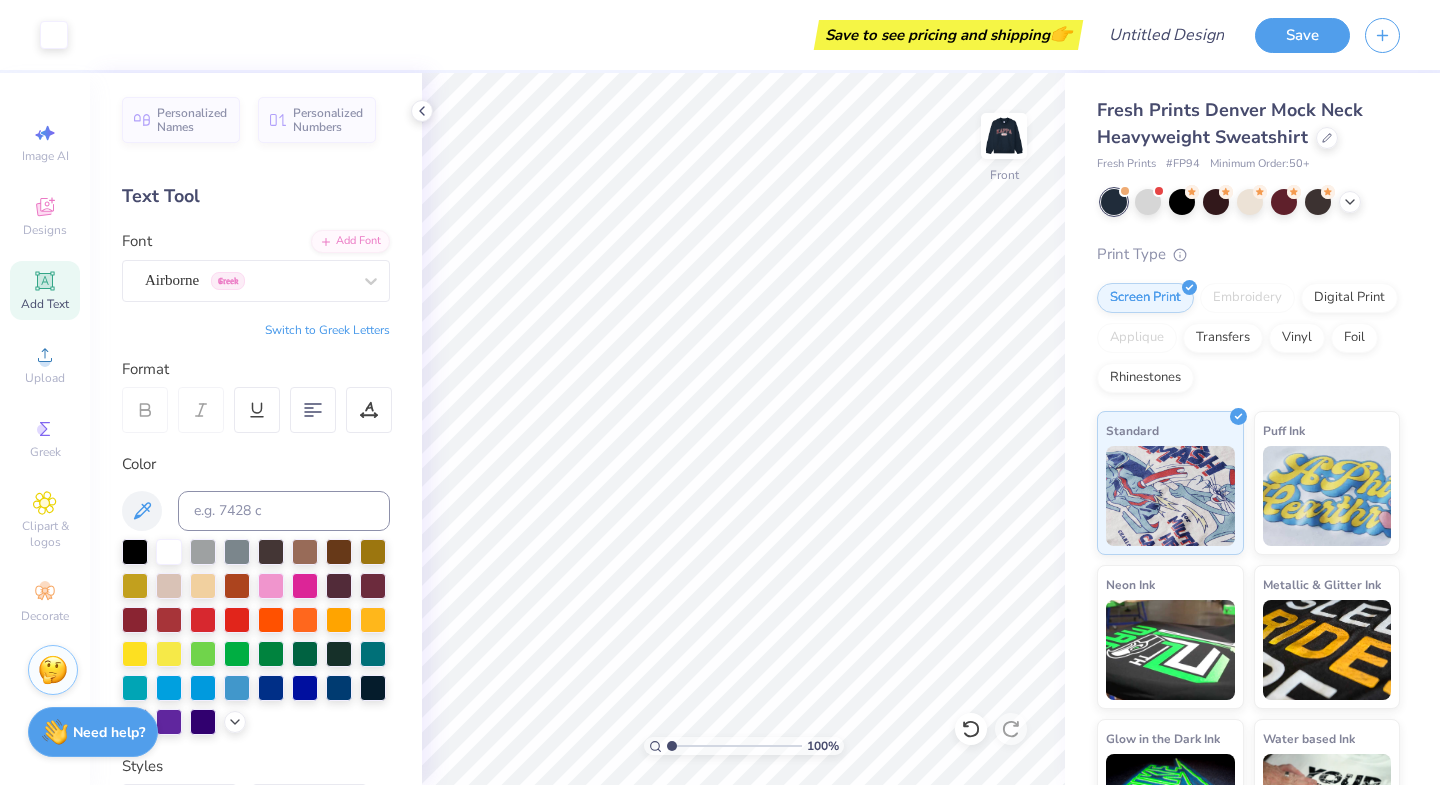 click 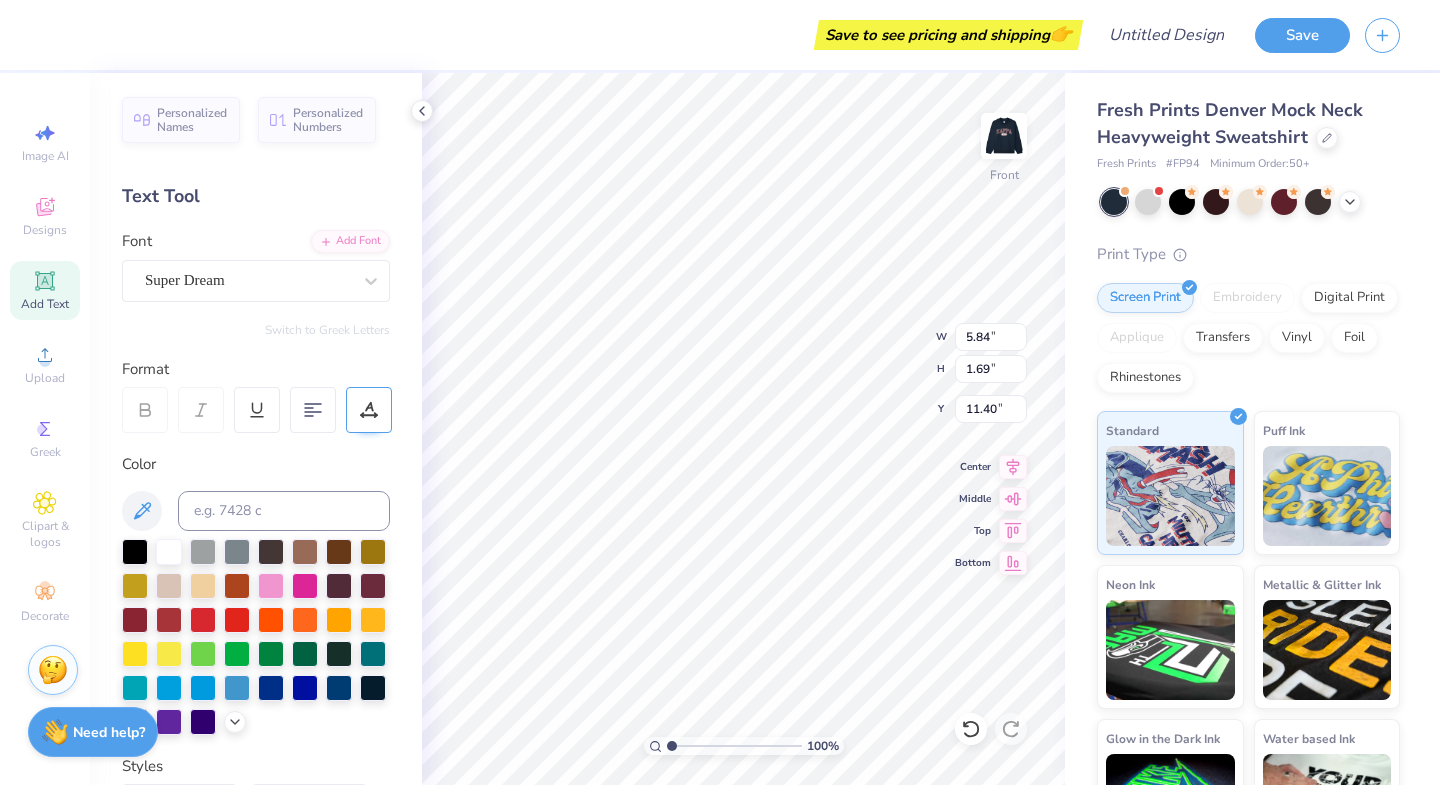 scroll, scrollTop: 0, scrollLeft: 5, axis: horizontal 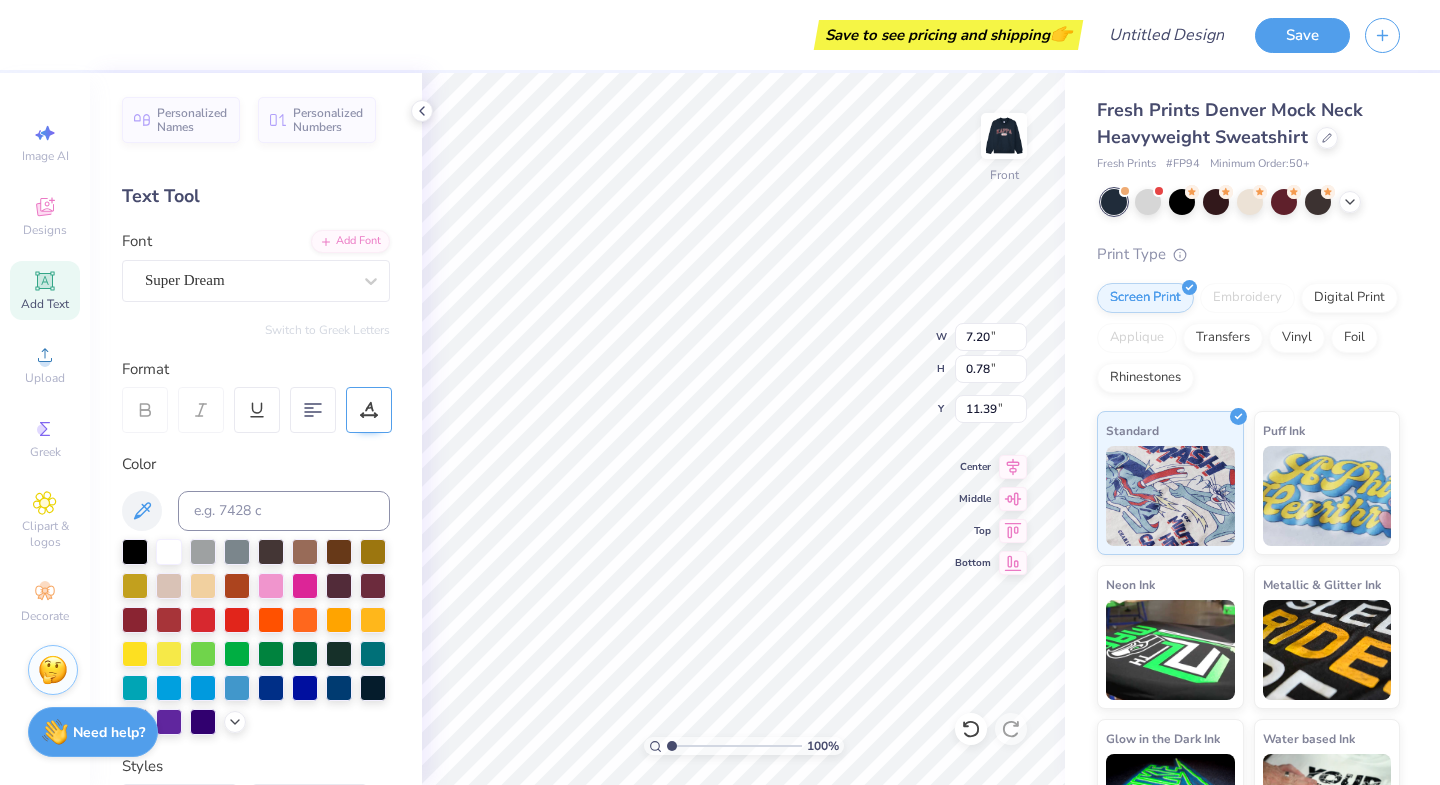 type on "7.20" 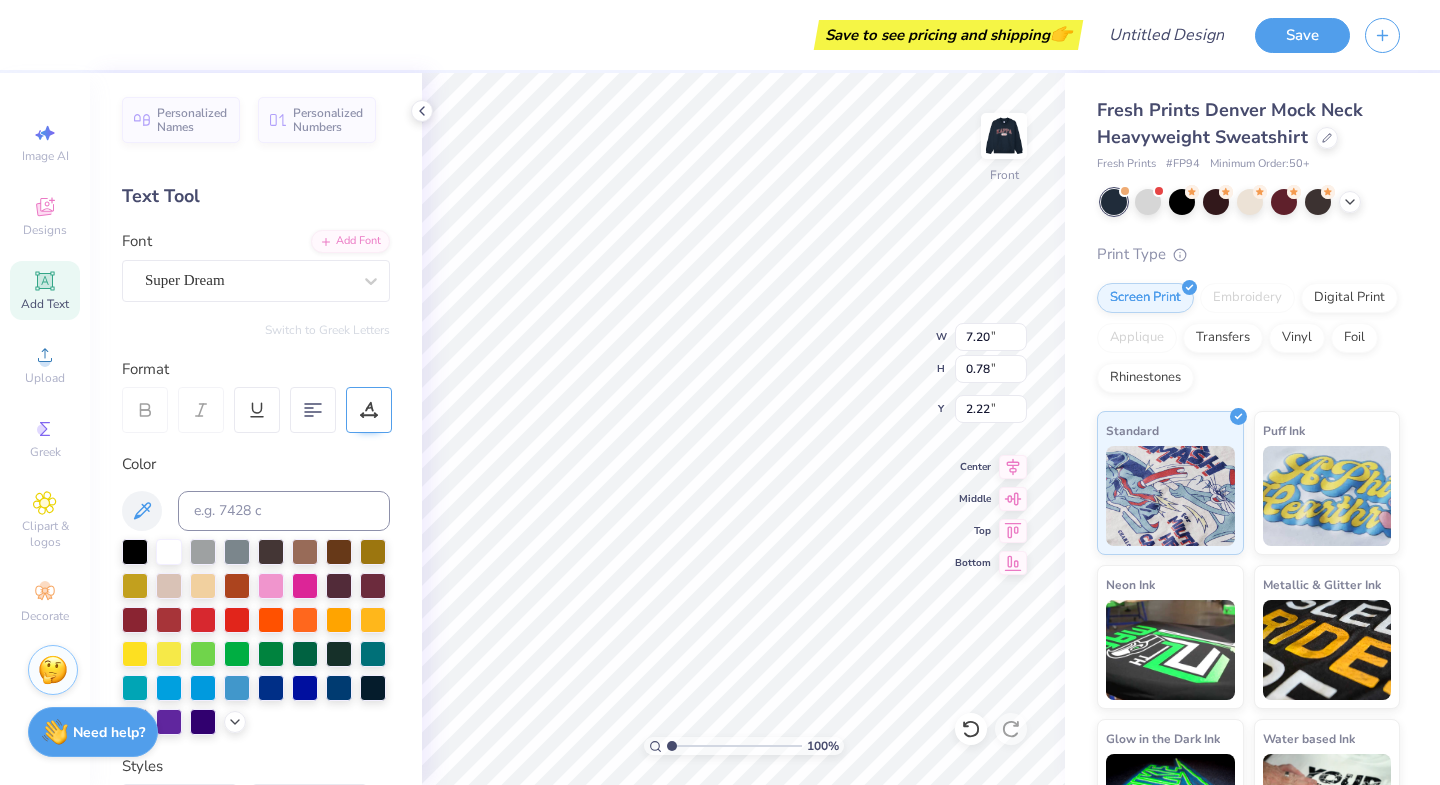 type on "1.78" 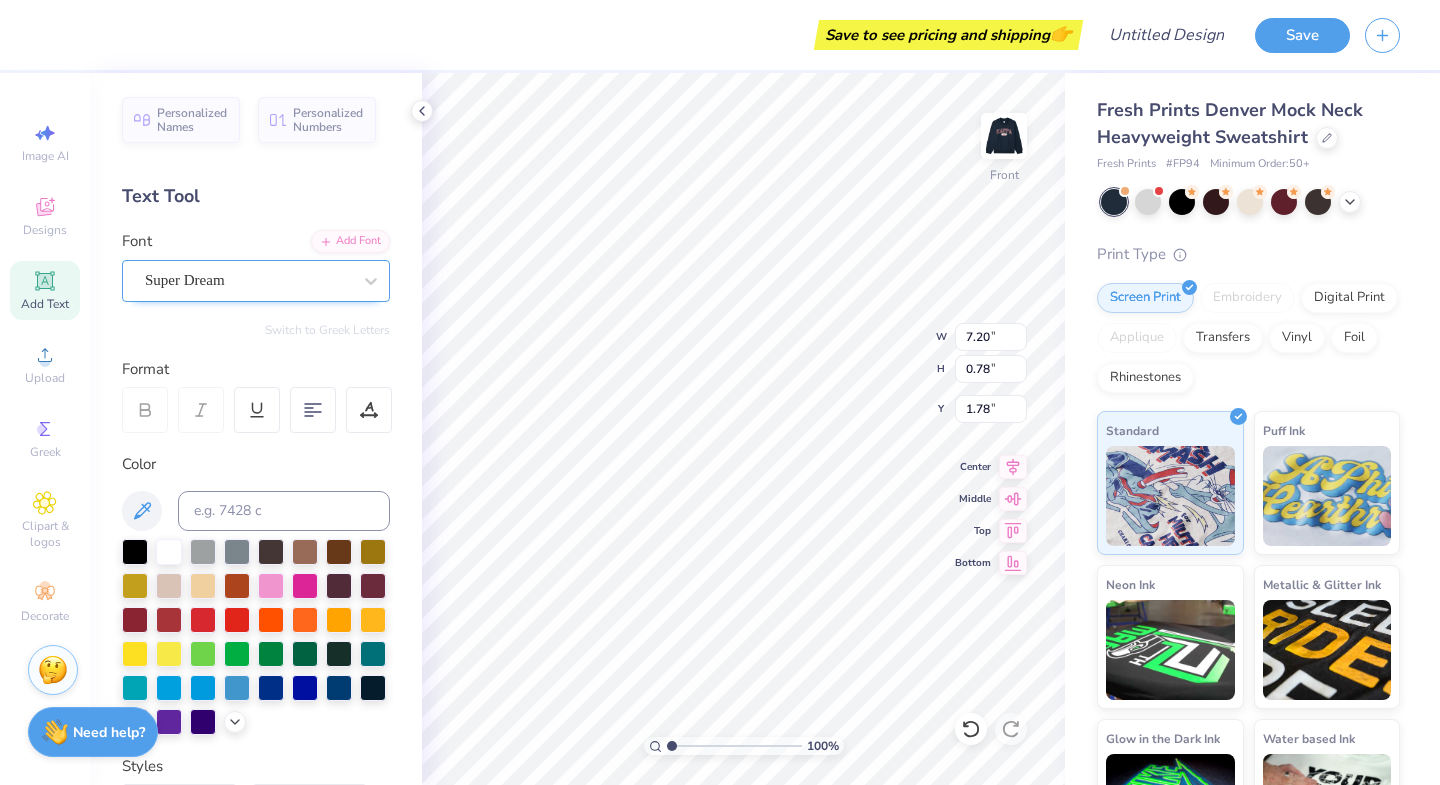click on "Super Dream" at bounding box center [248, 280] 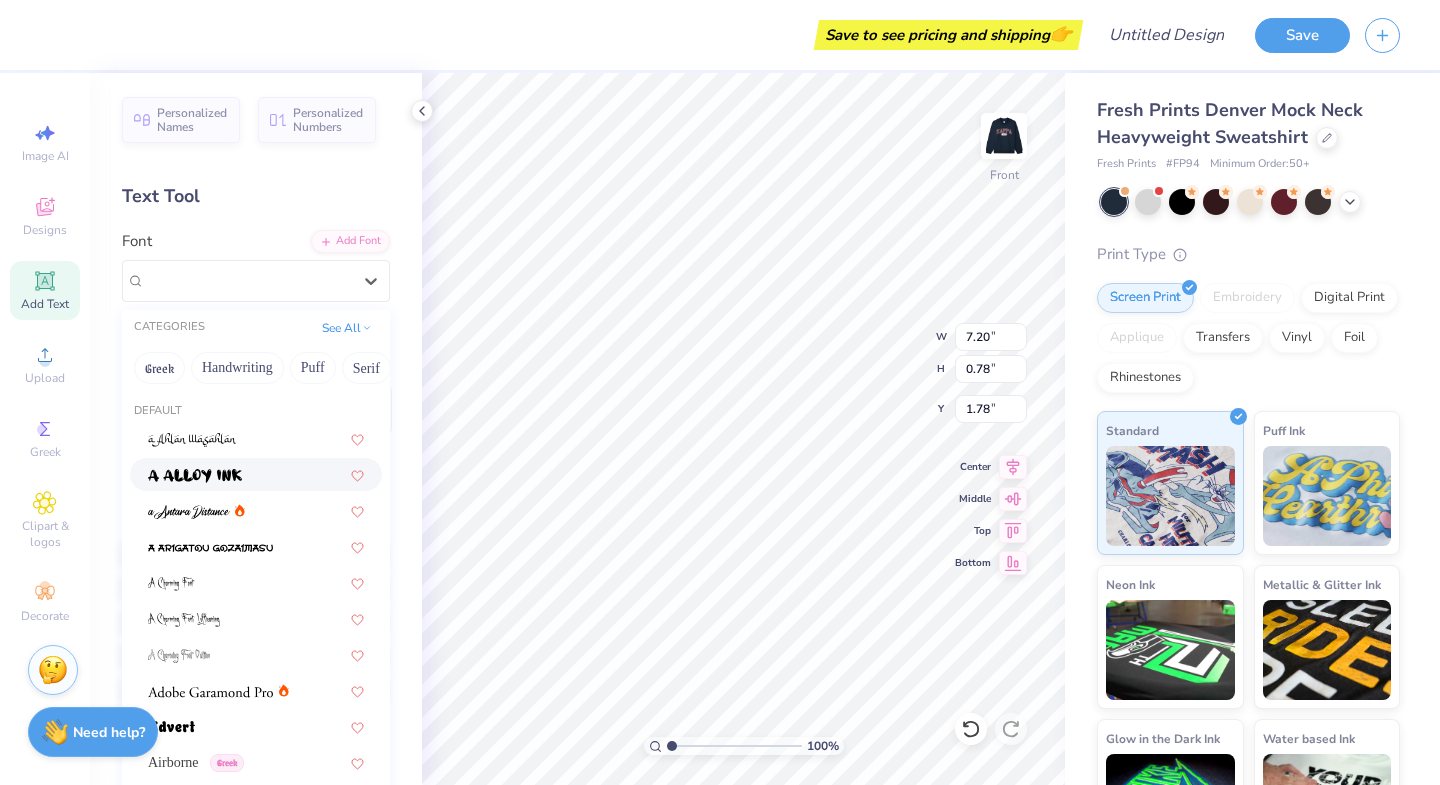 scroll, scrollTop: 19, scrollLeft: 0, axis: vertical 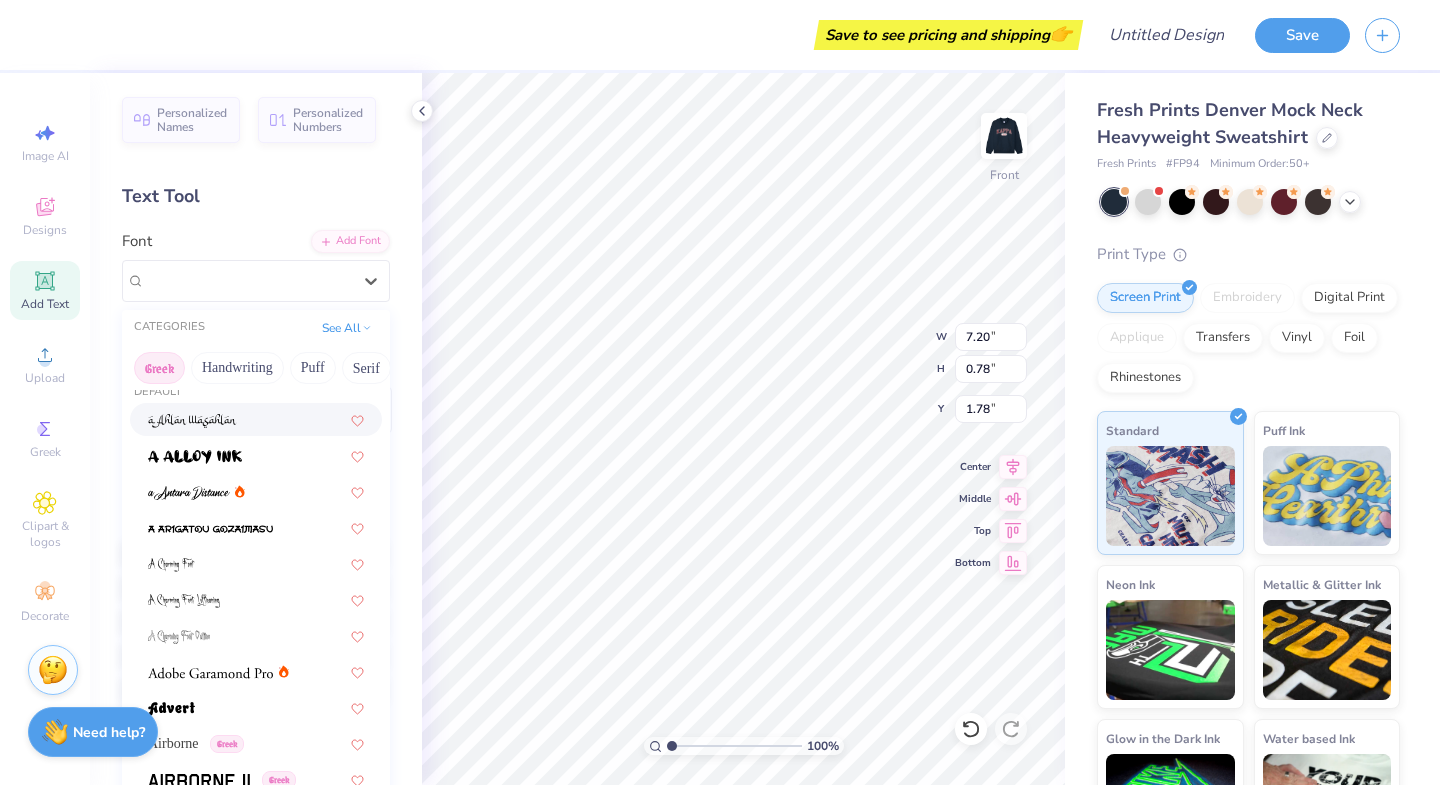click on "Greek" at bounding box center [159, 368] 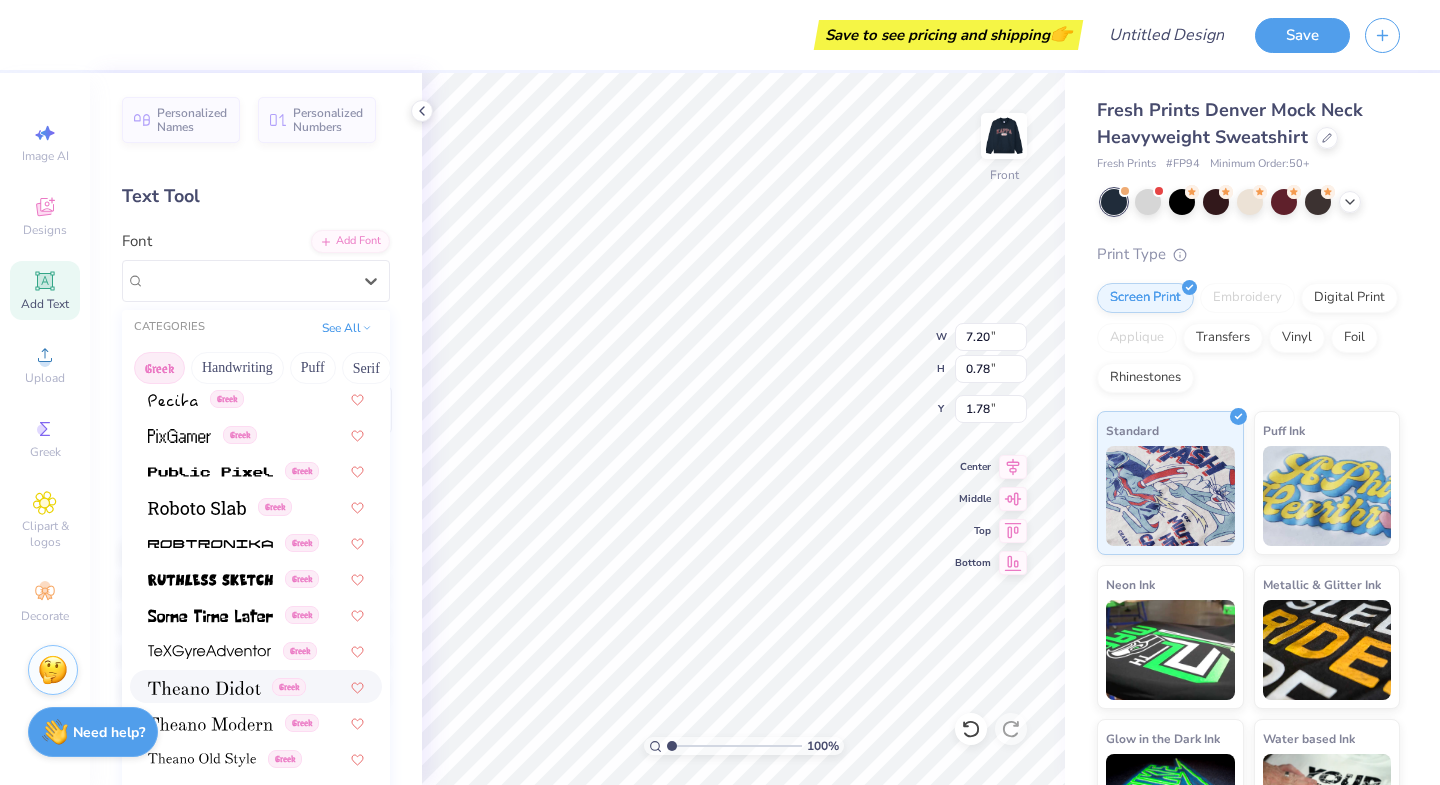 scroll, scrollTop: 1210, scrollLeft: 0, axis: vertical 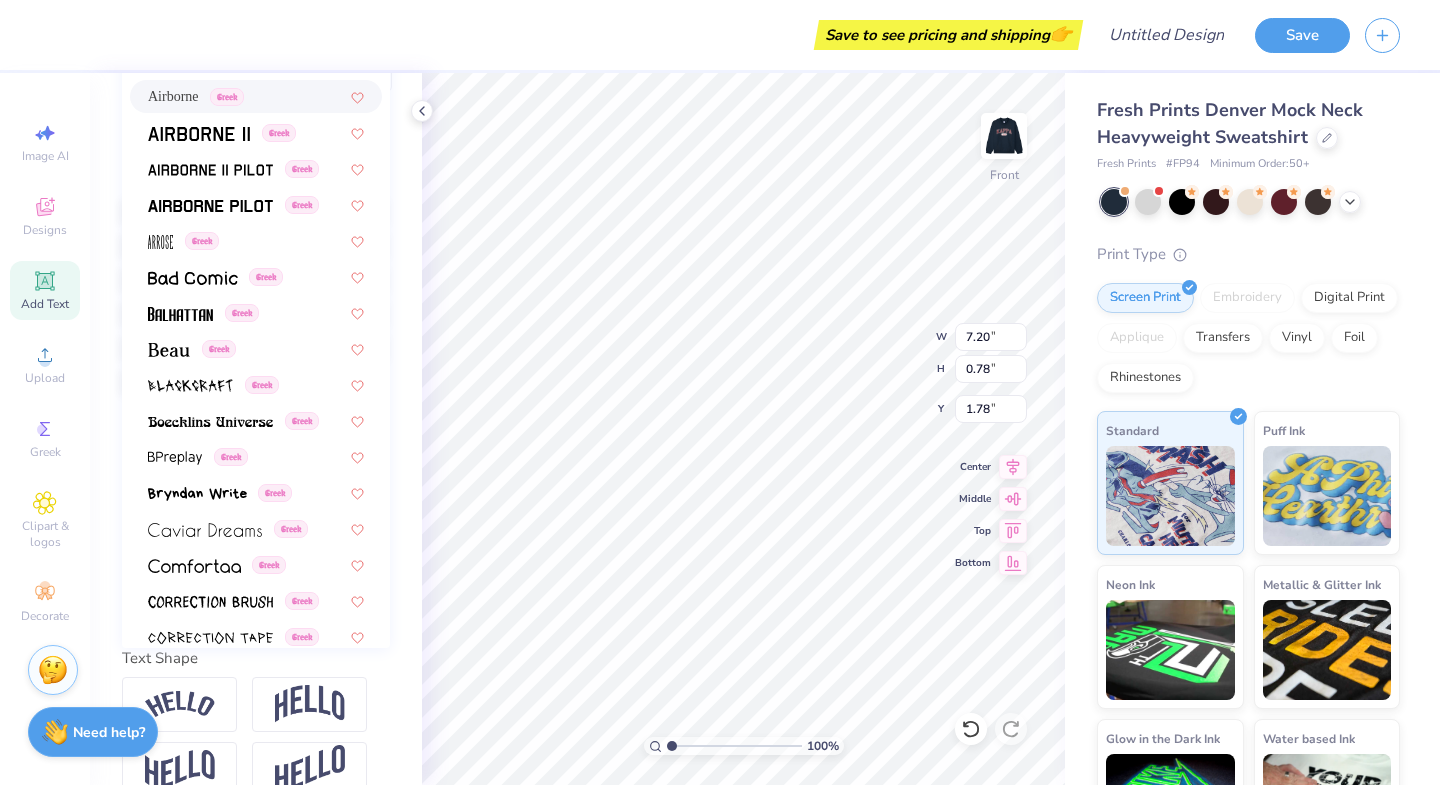 click on "Airborne" at bounding box center (173, 96) 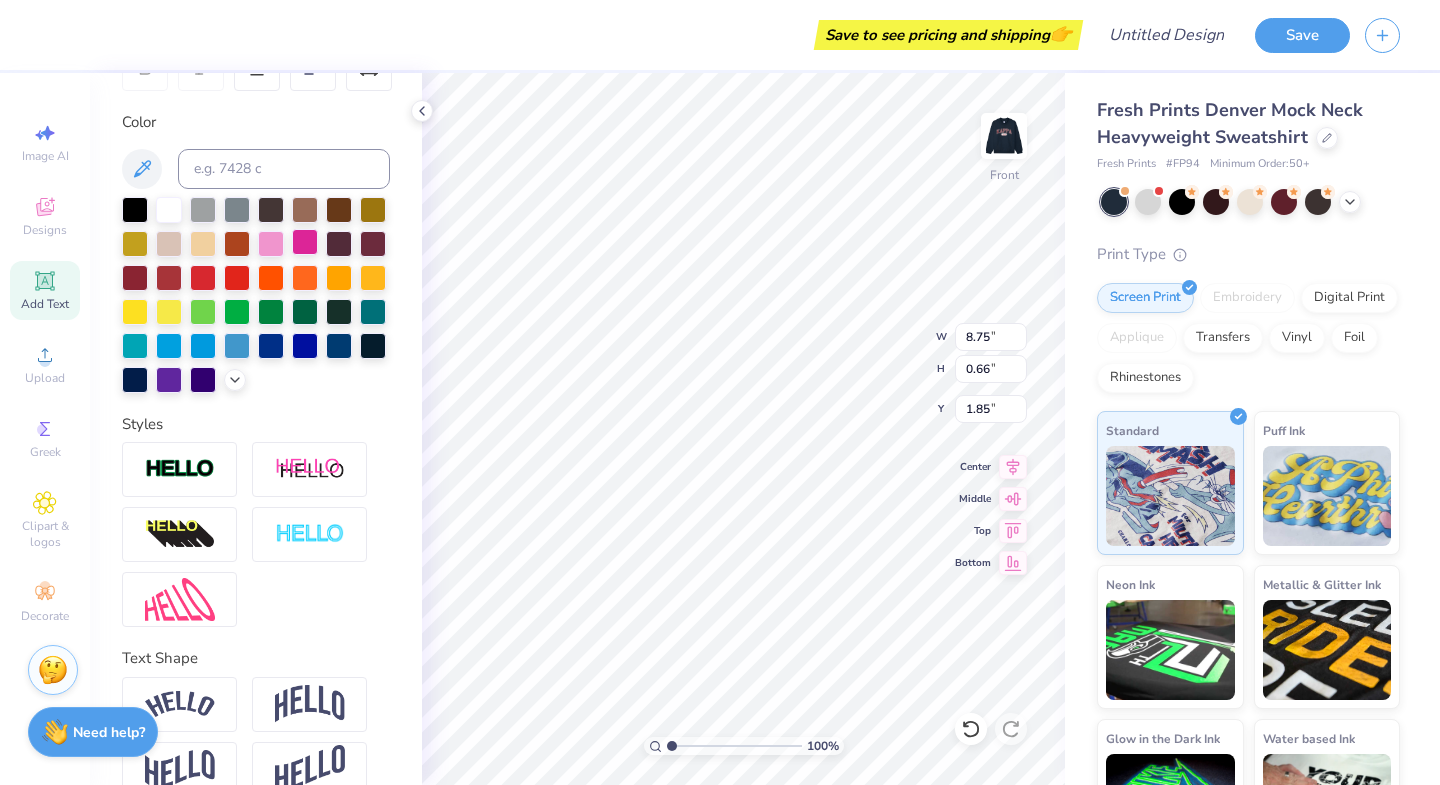 type on "1.85" 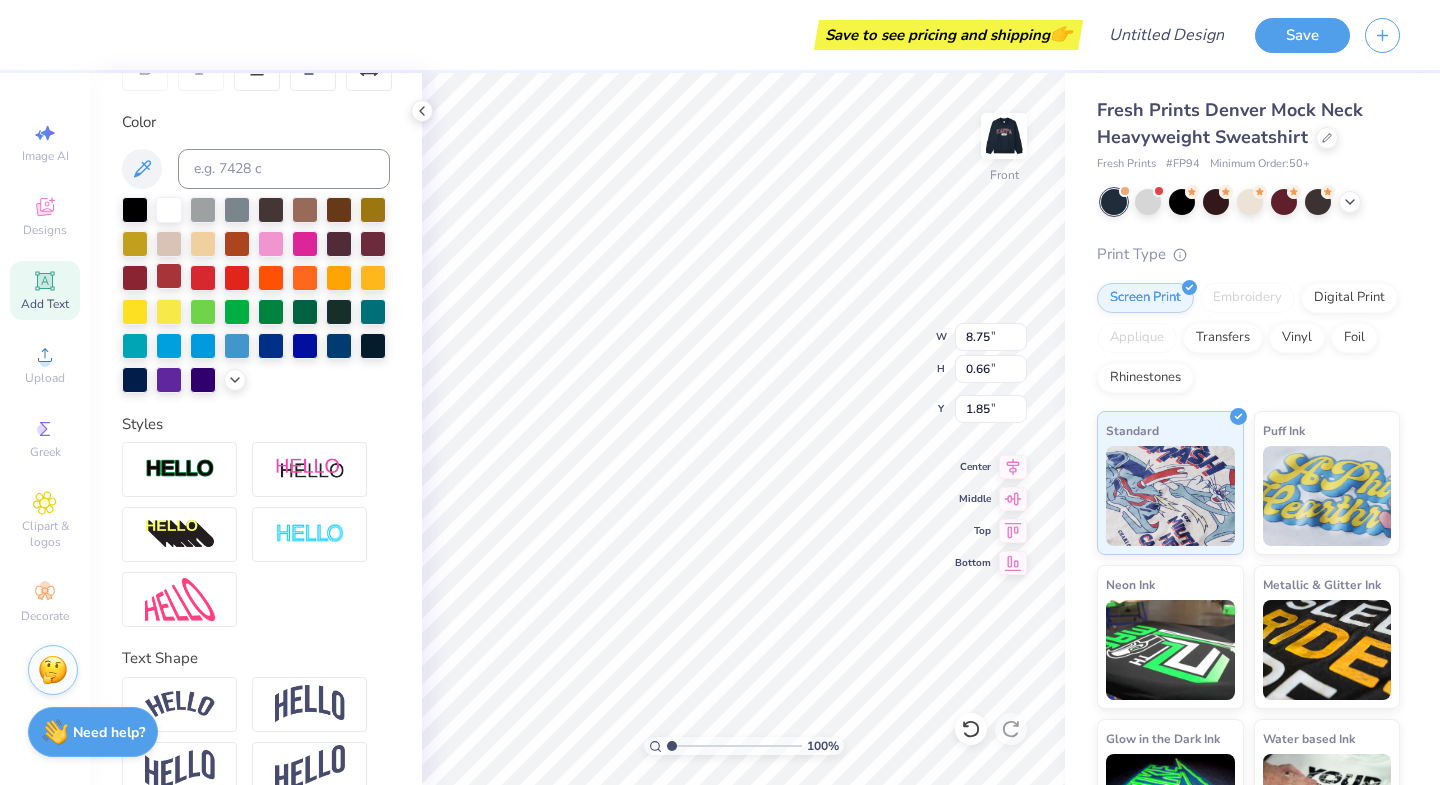 click at bounding box center (169, 276) 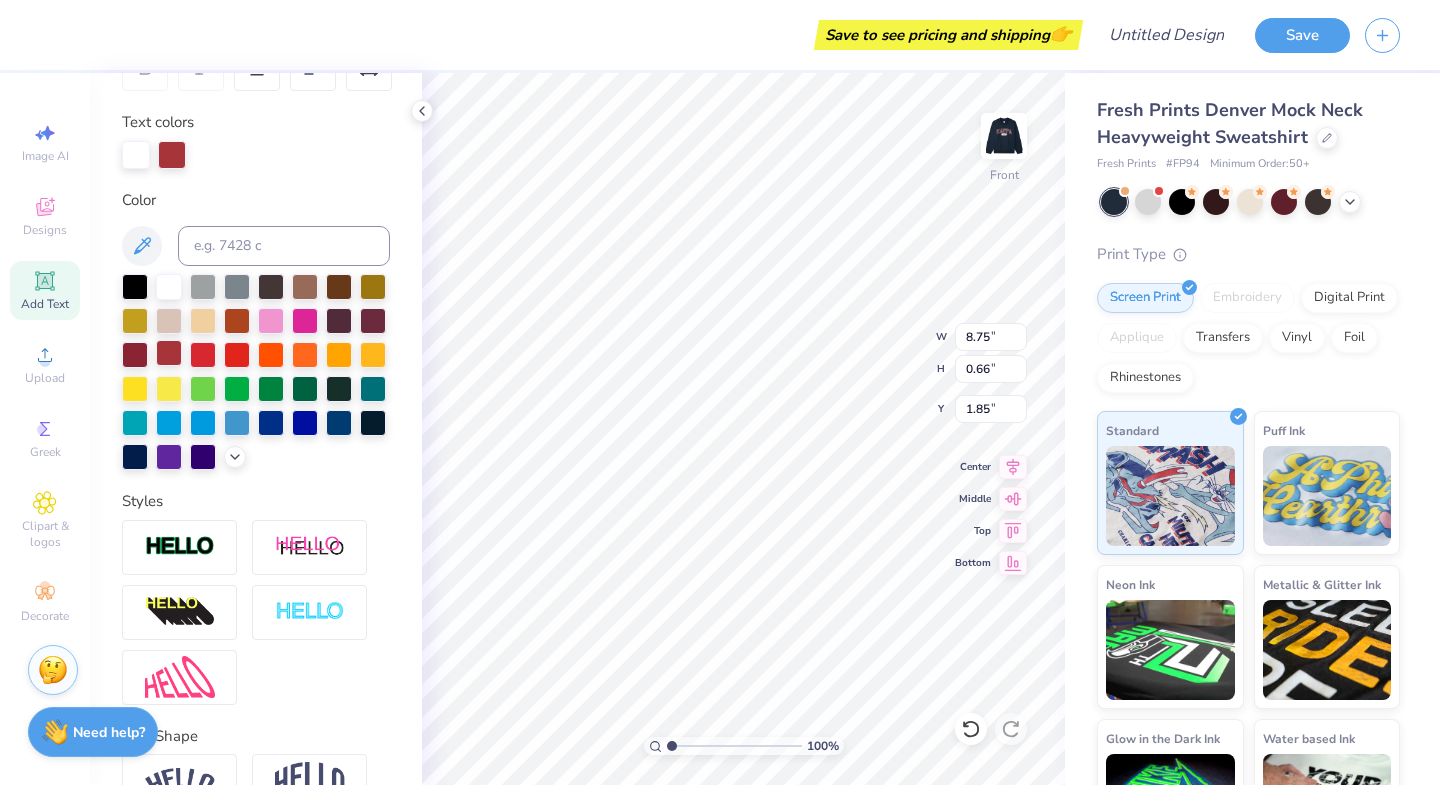 click at bounding box center [169, 353] 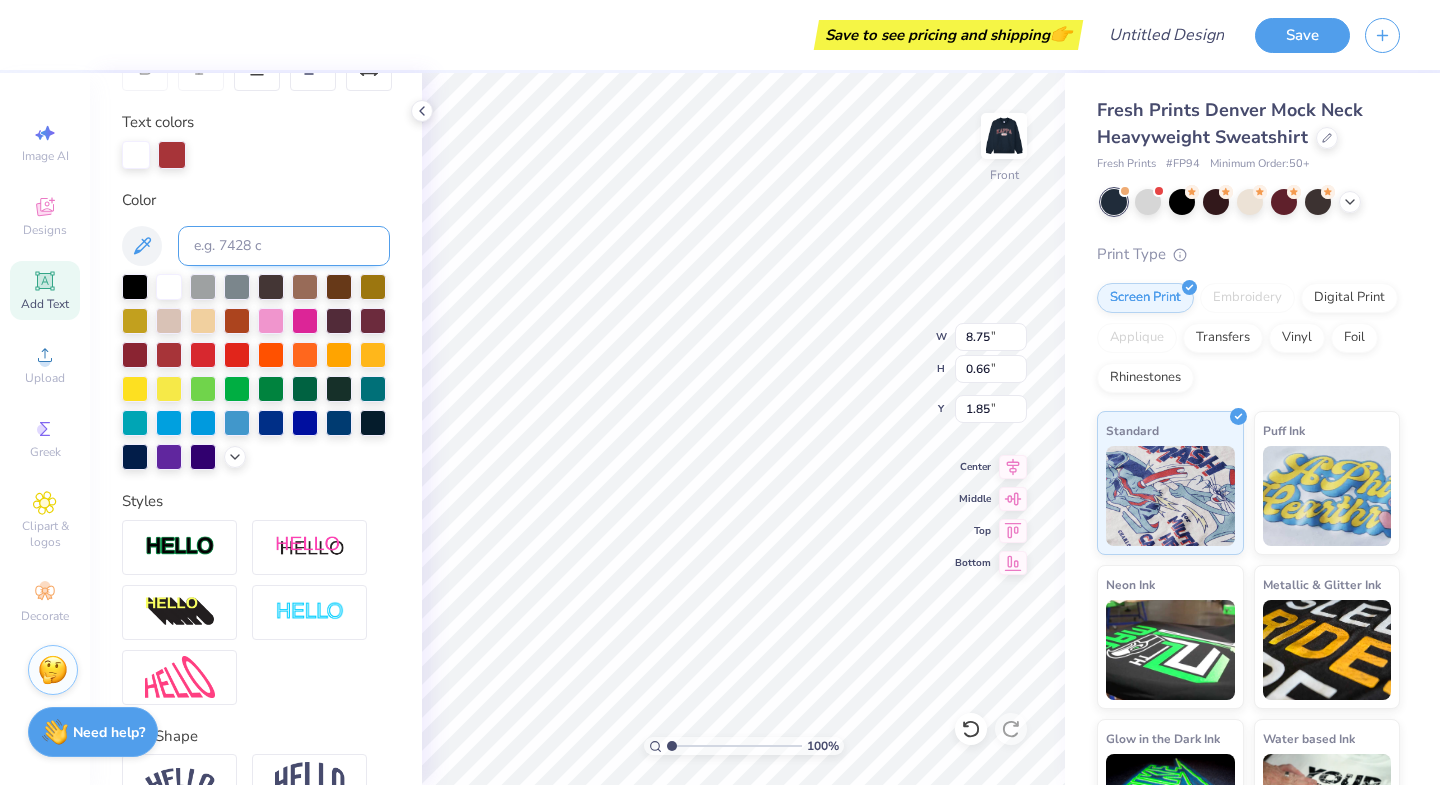 type on "4.43" 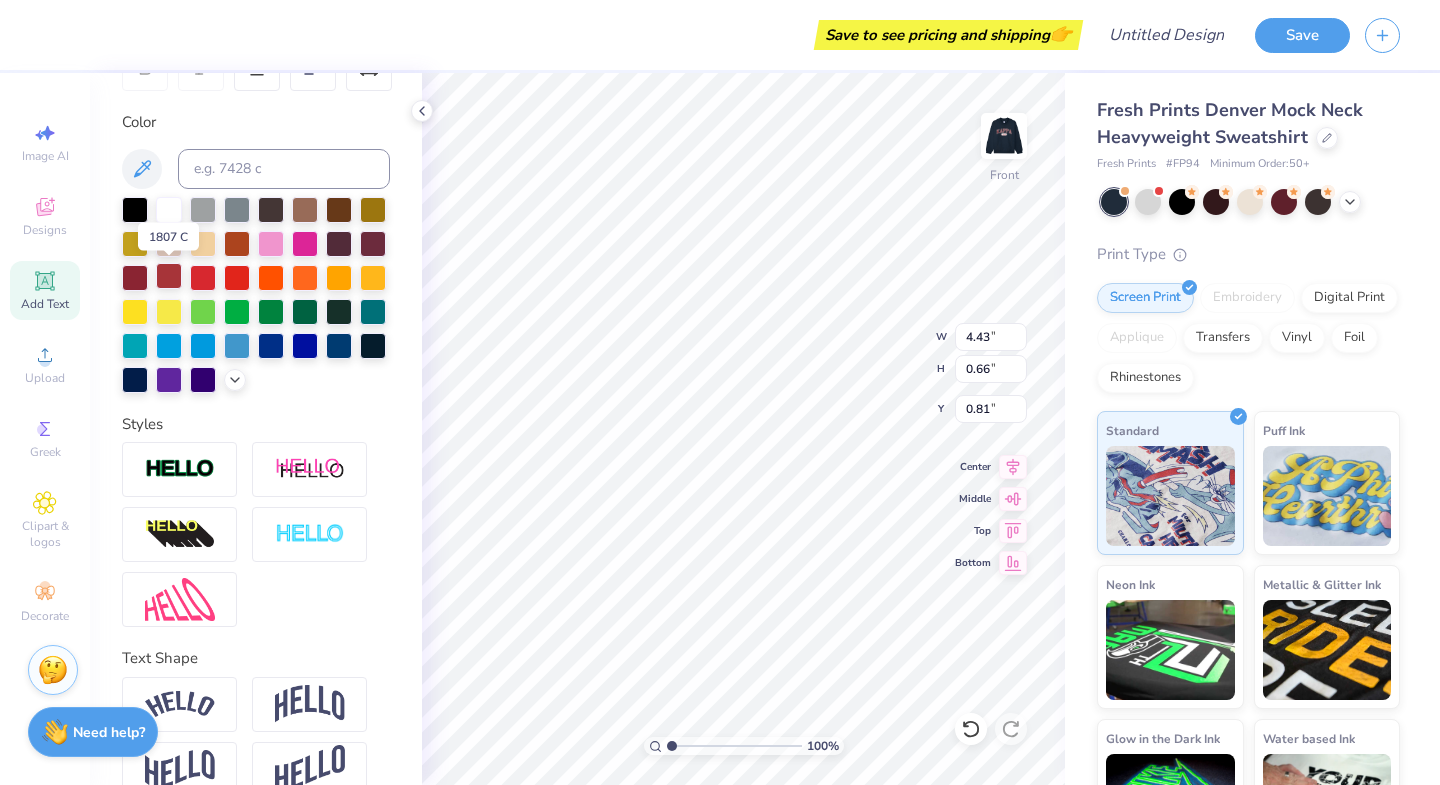 click at bounding box center (169, 276) 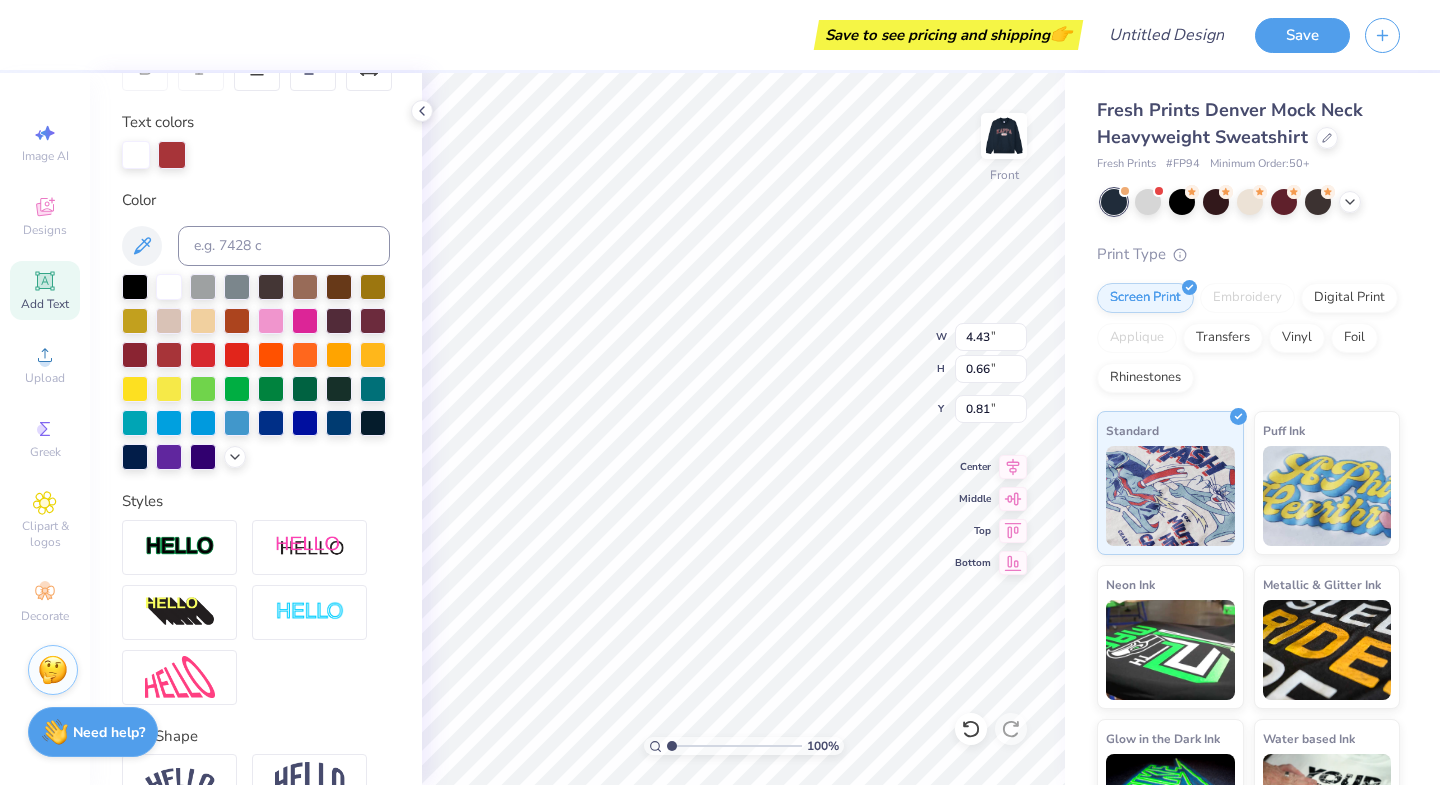 scroll, scrollTop: 0, scrollLeft: 2, axis: horizontal 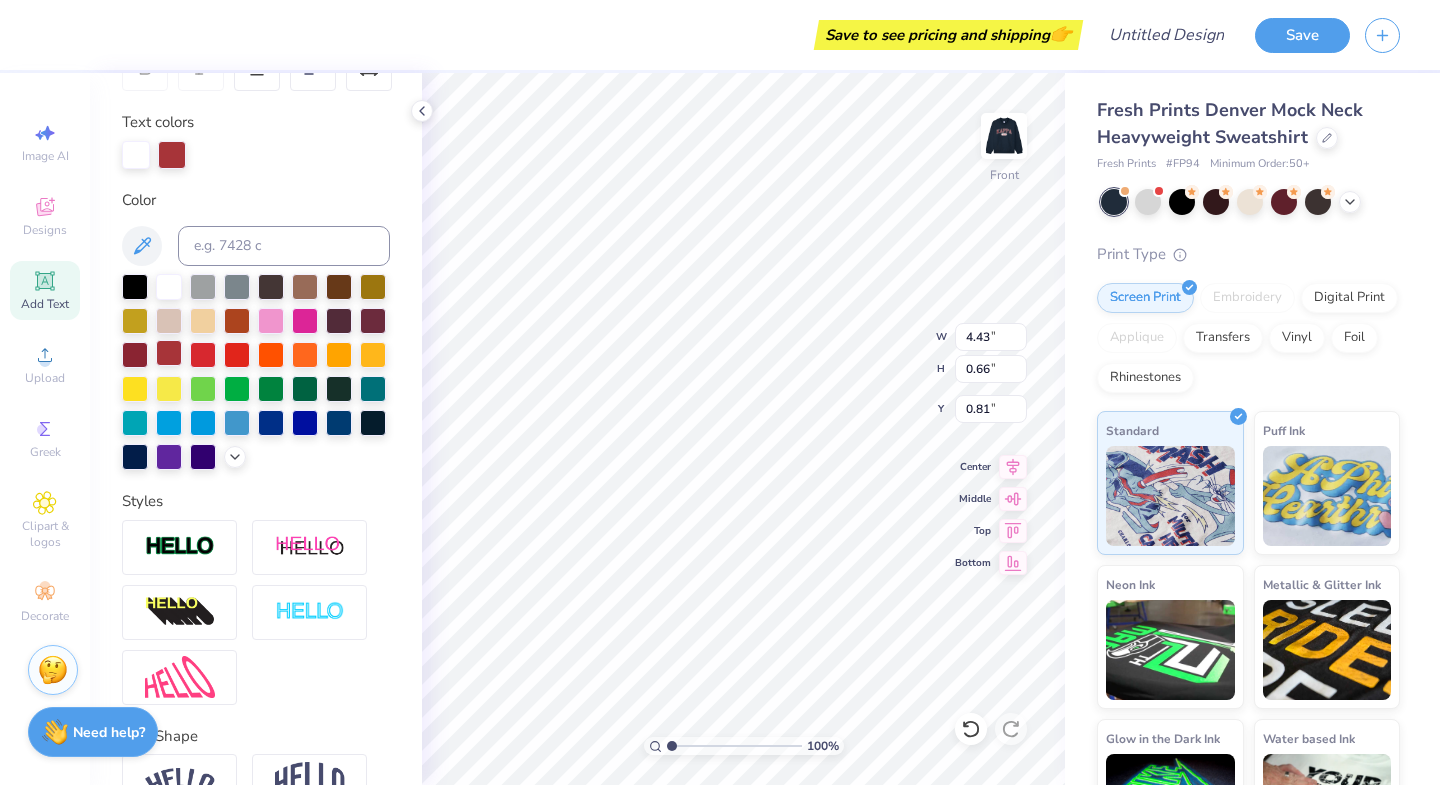 click at bounding box center [169, 353] 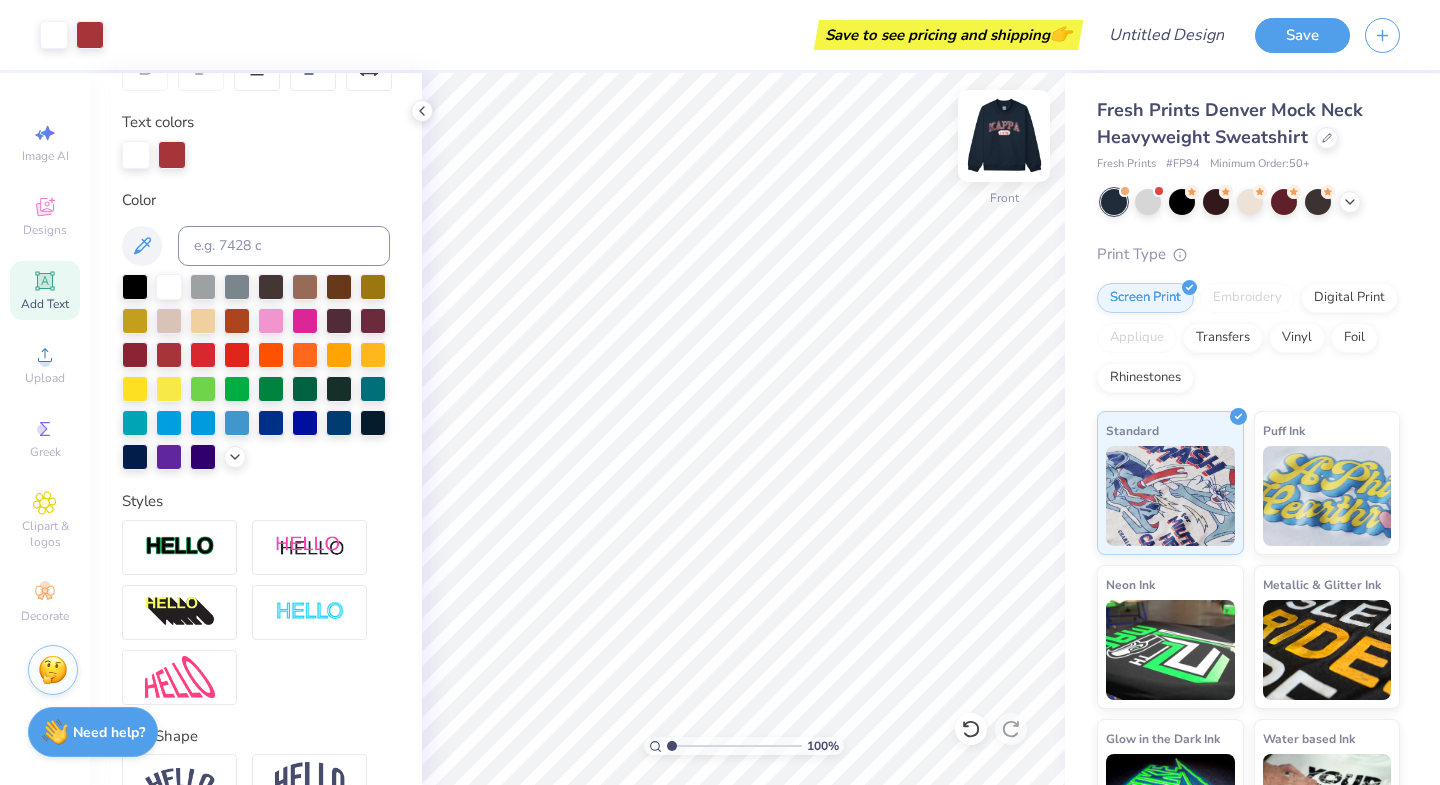 click at bounding box center (1004, 136) 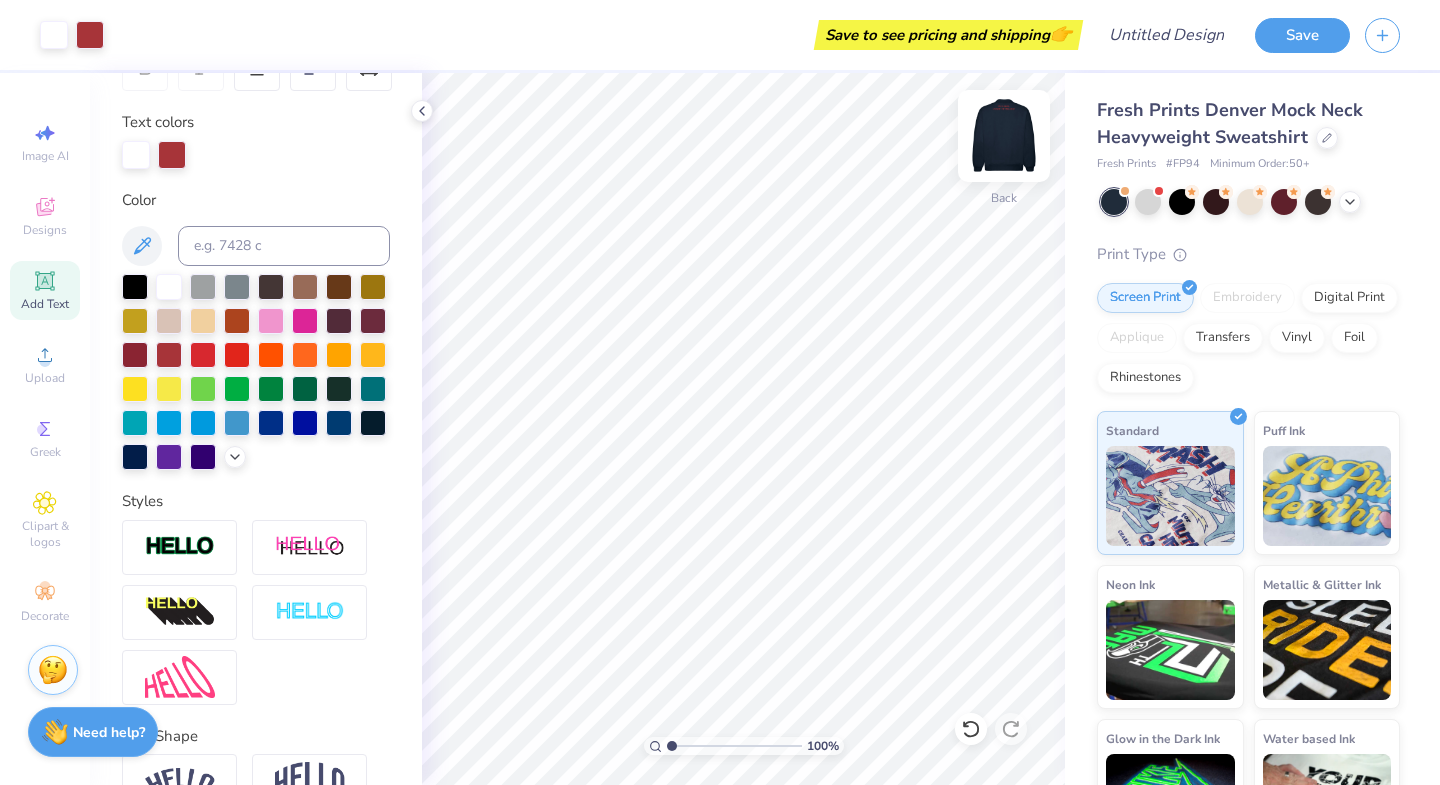 click at bounding box center (1004, 136) 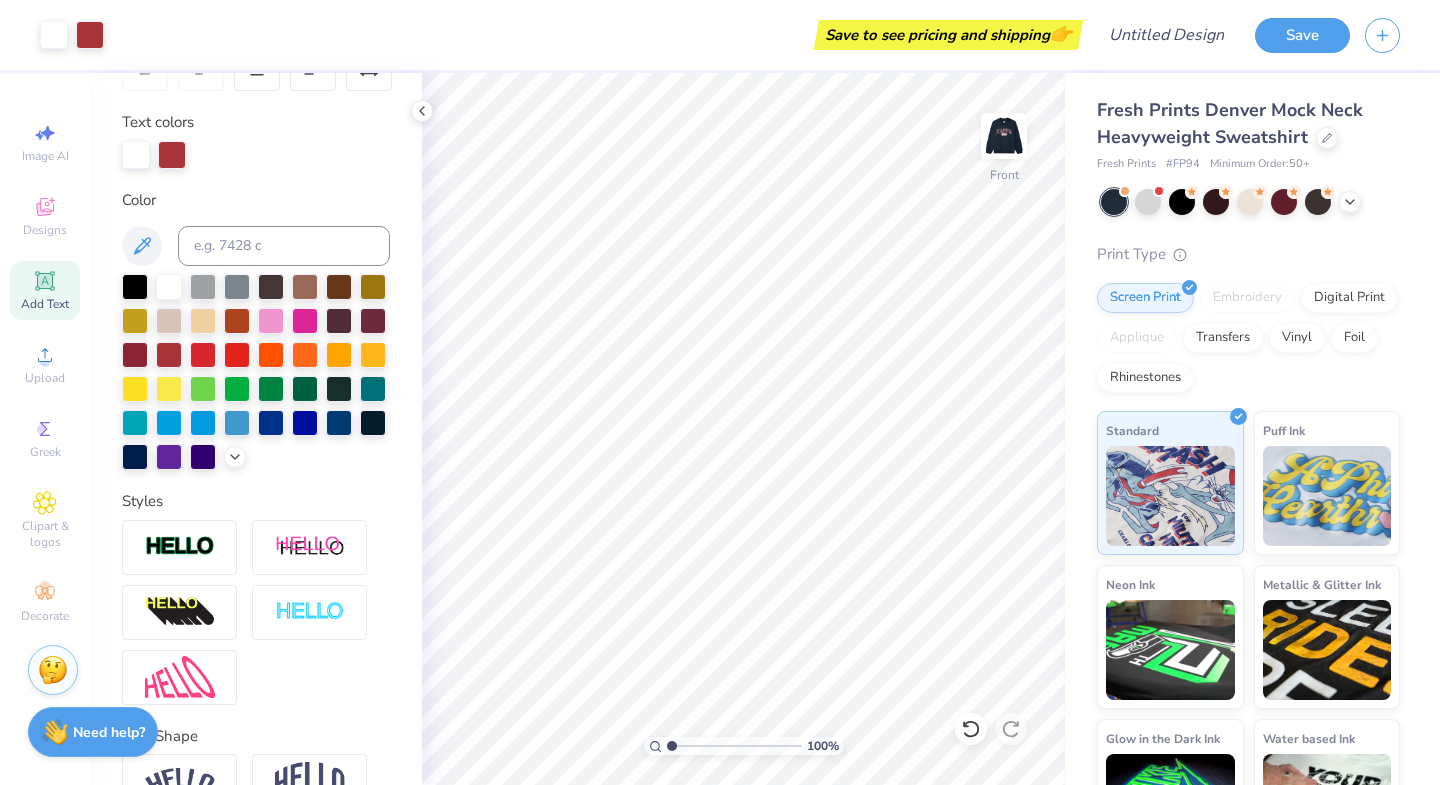 scroll, scrollTop: 455, scrollLeft: 0, axis: vertical 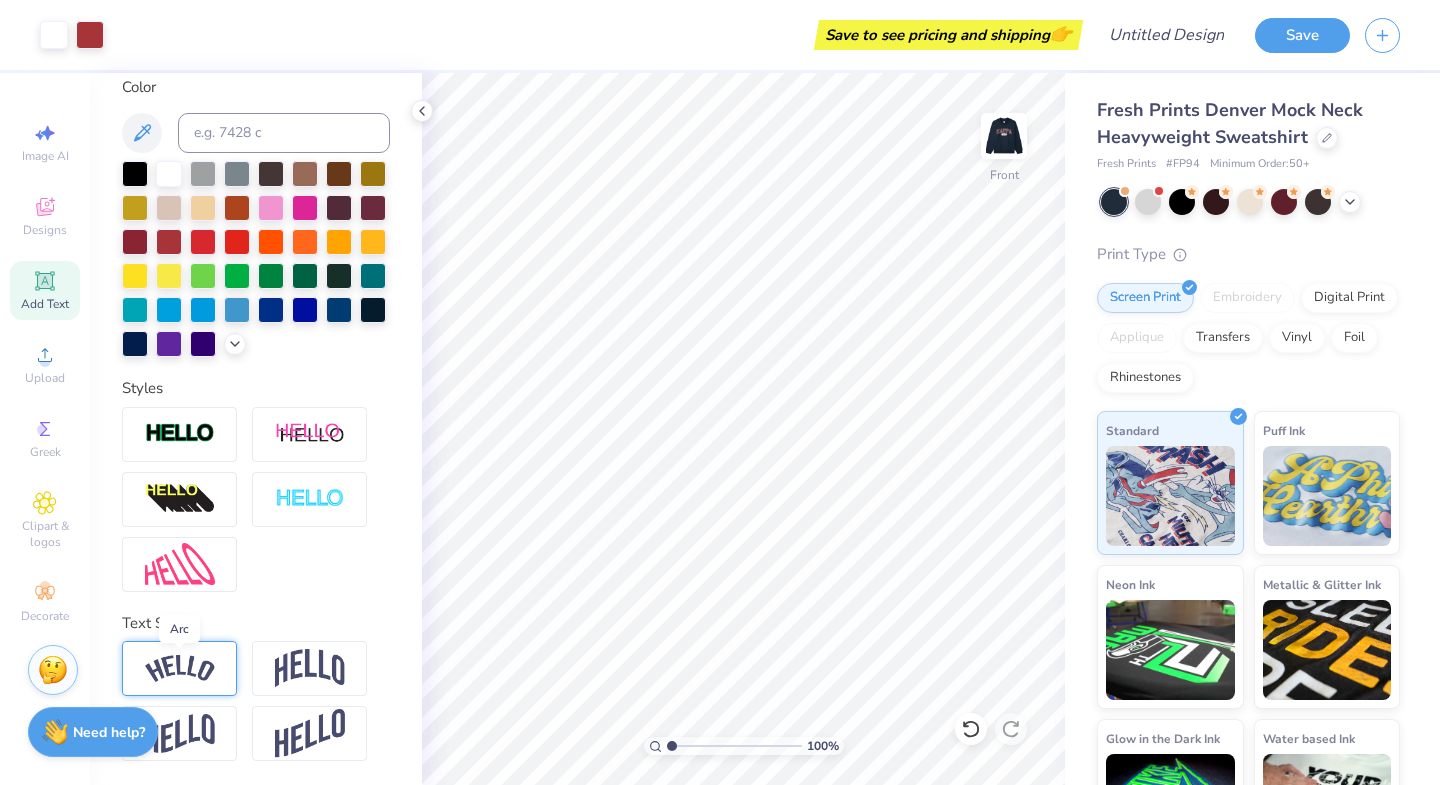 click at bounding box center [180, 668] 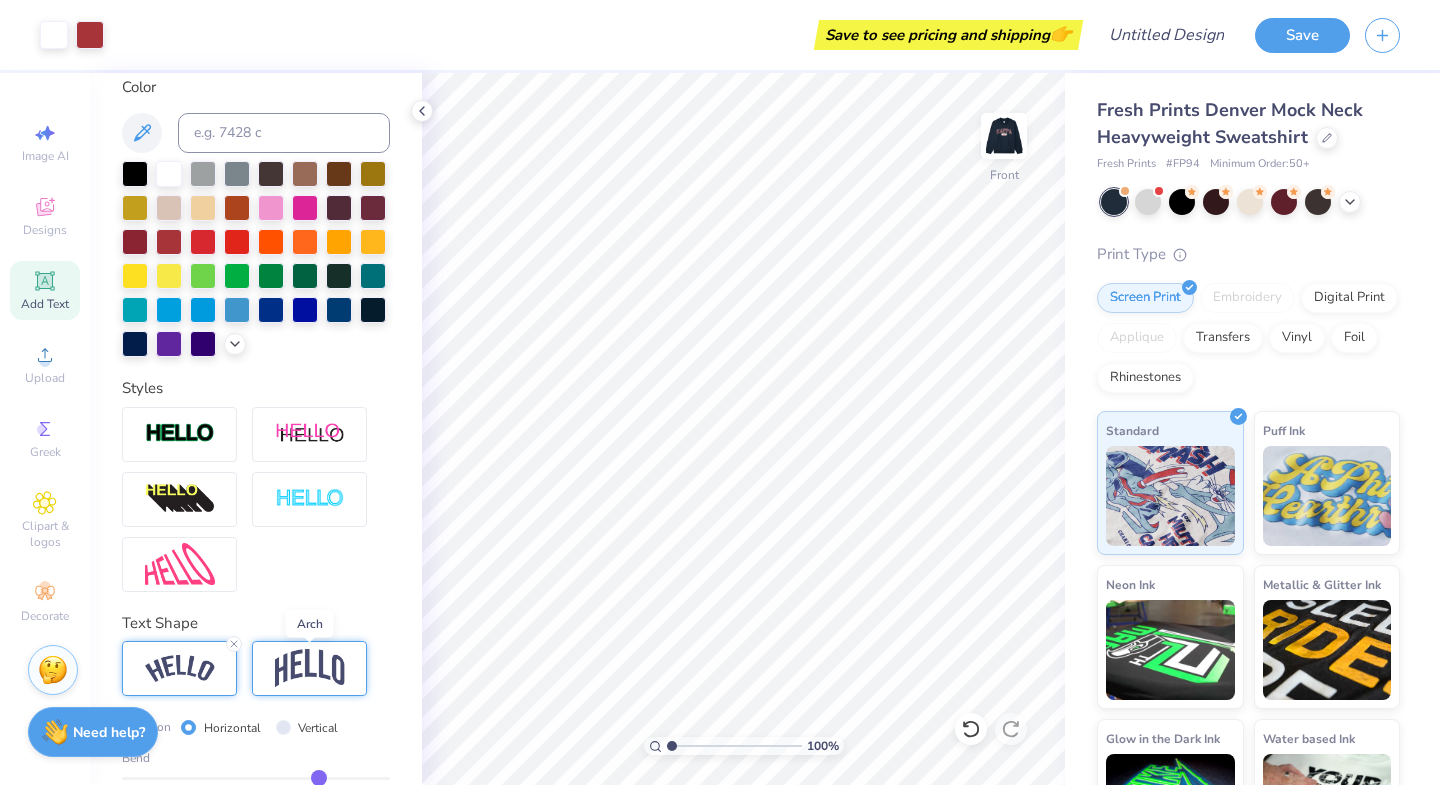 click at bounding box center (310, 668) 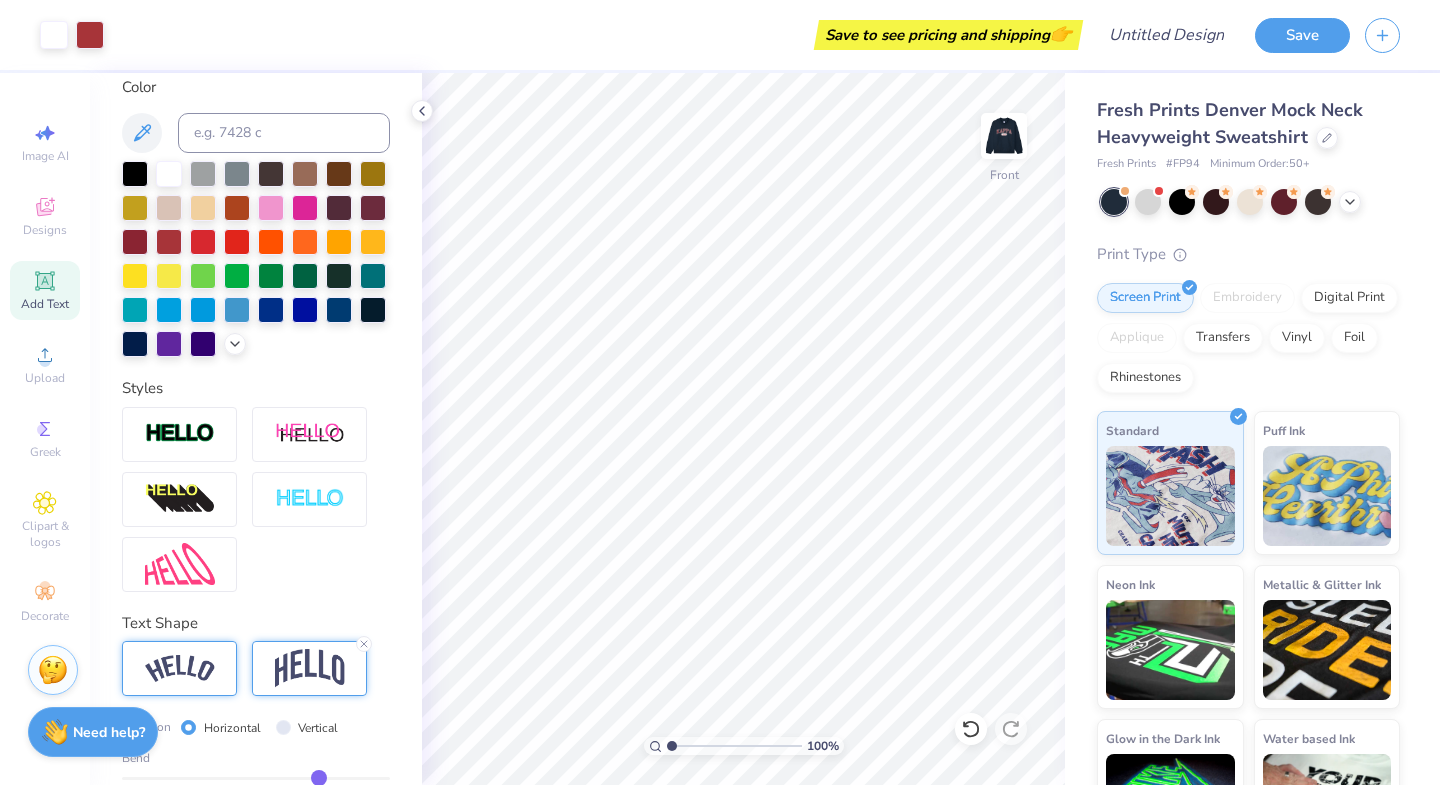 click at bounding box center (180, 668) 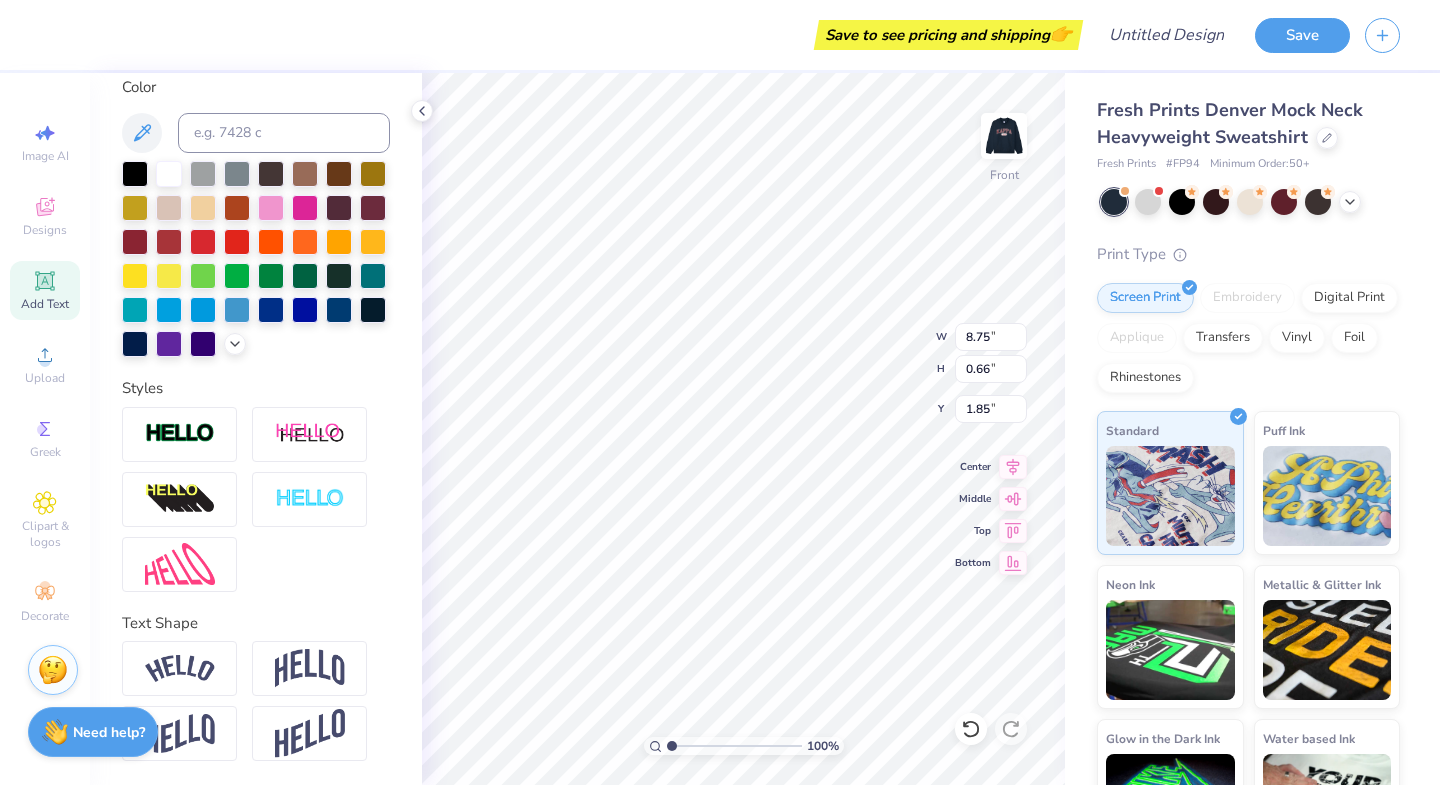 type on "2.06" 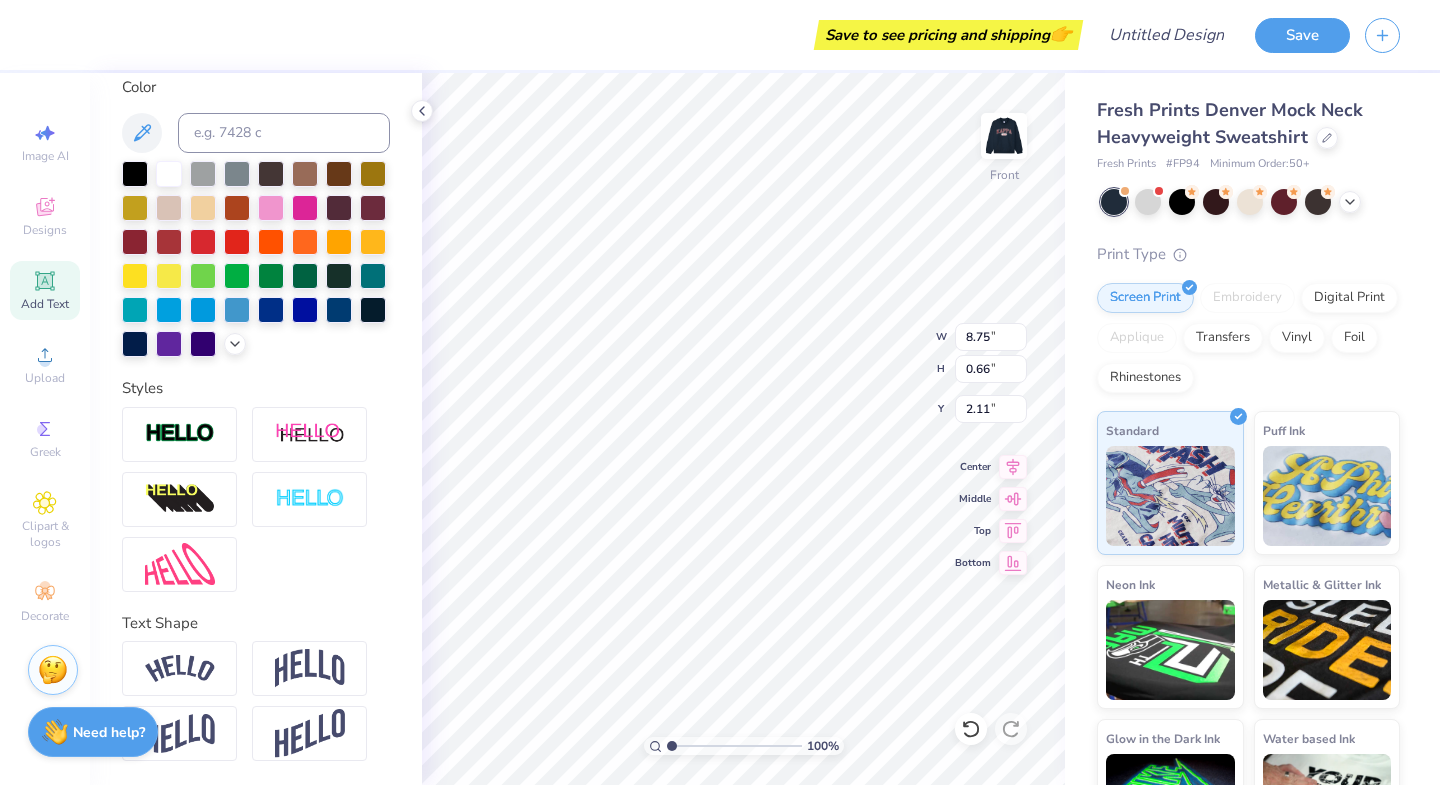 type on "2.11" 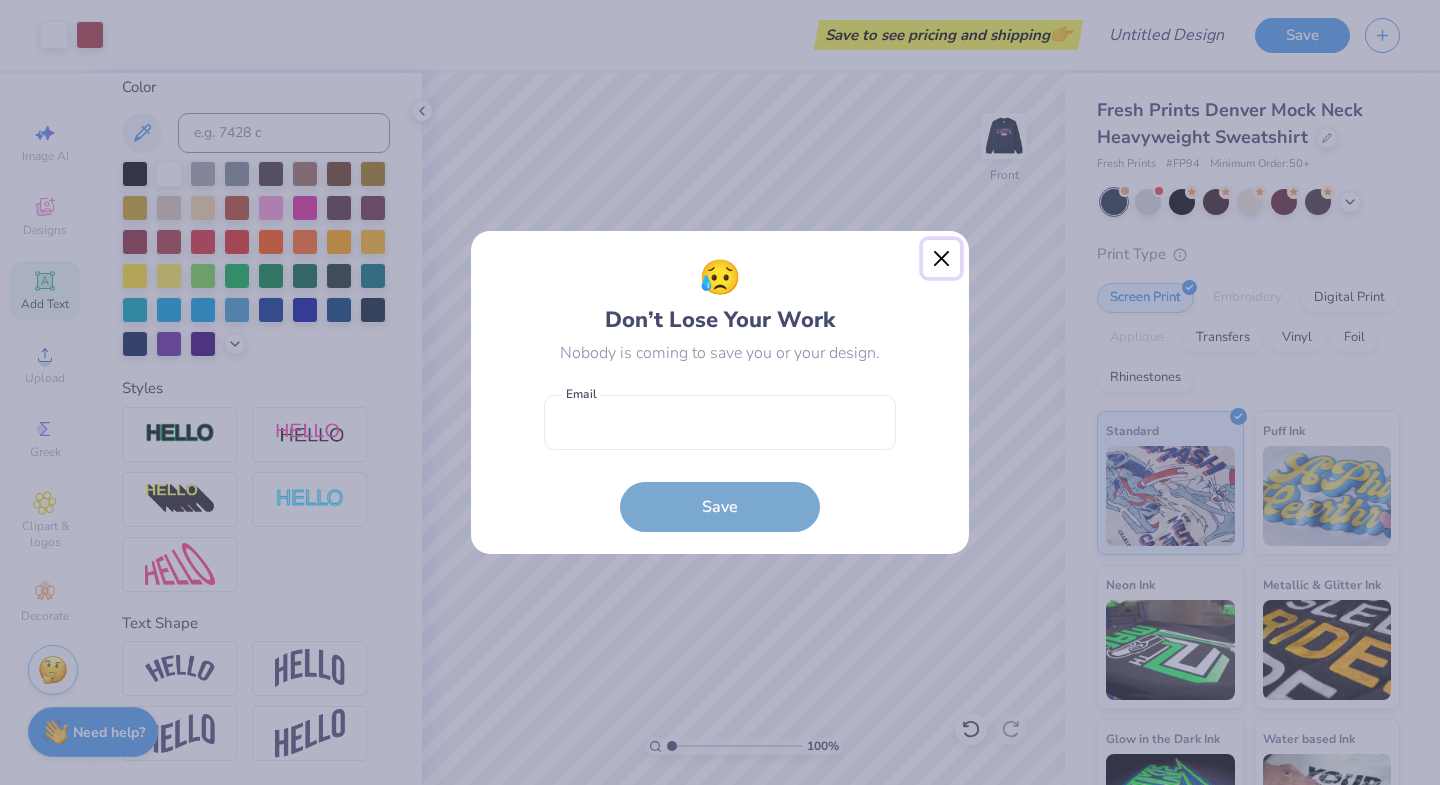 click at bounding box center (942, 259) 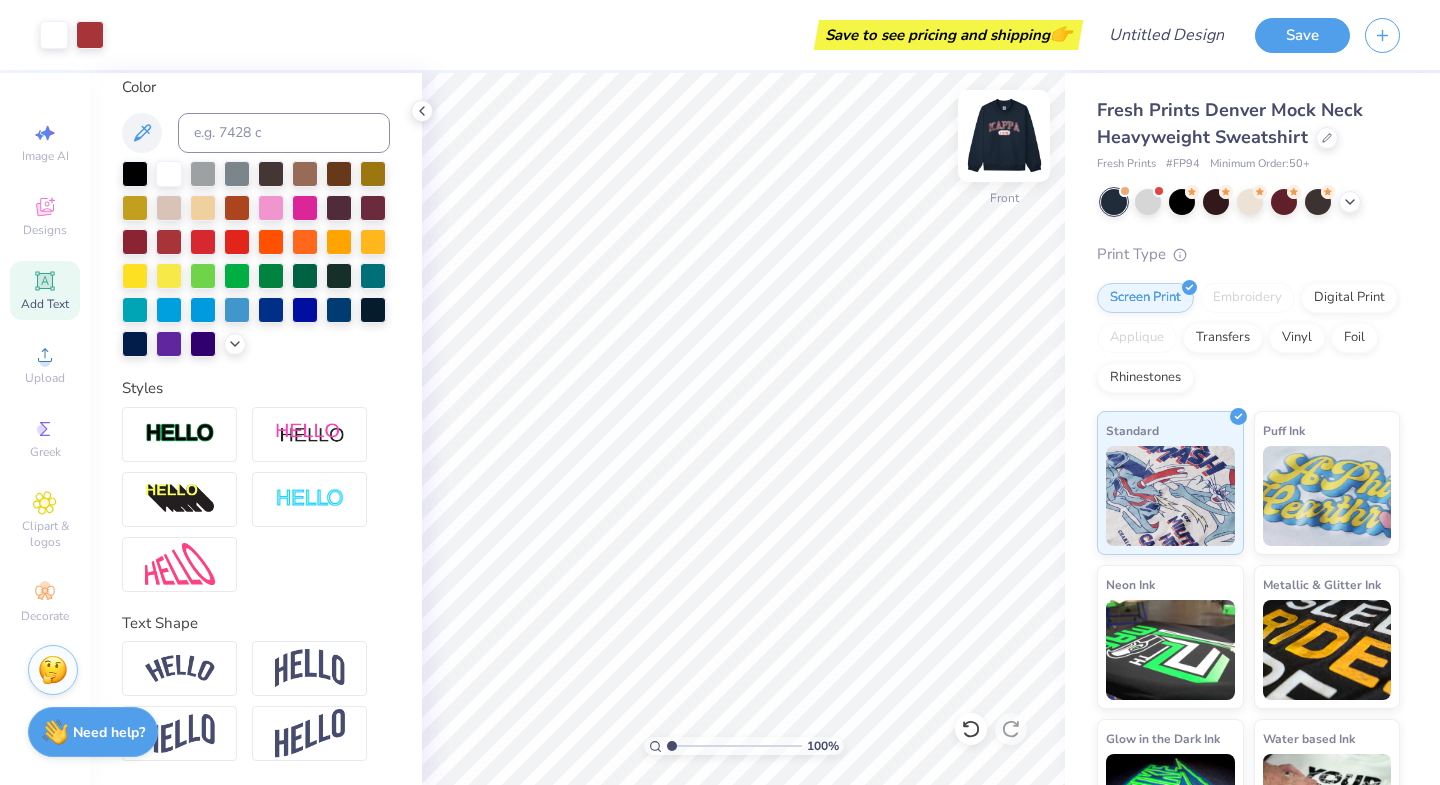 click at bounding box center (1004, 136) 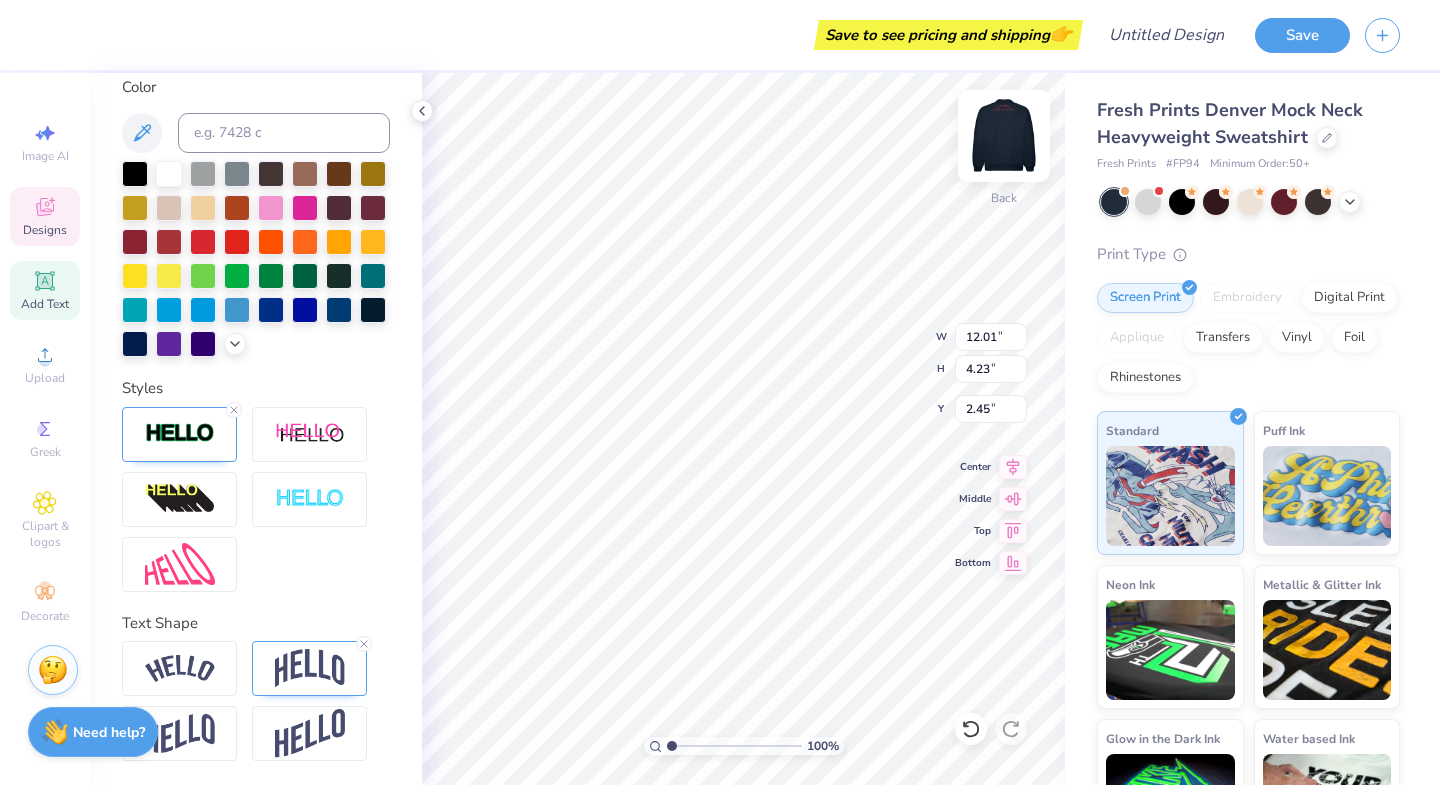 type on "1.59" 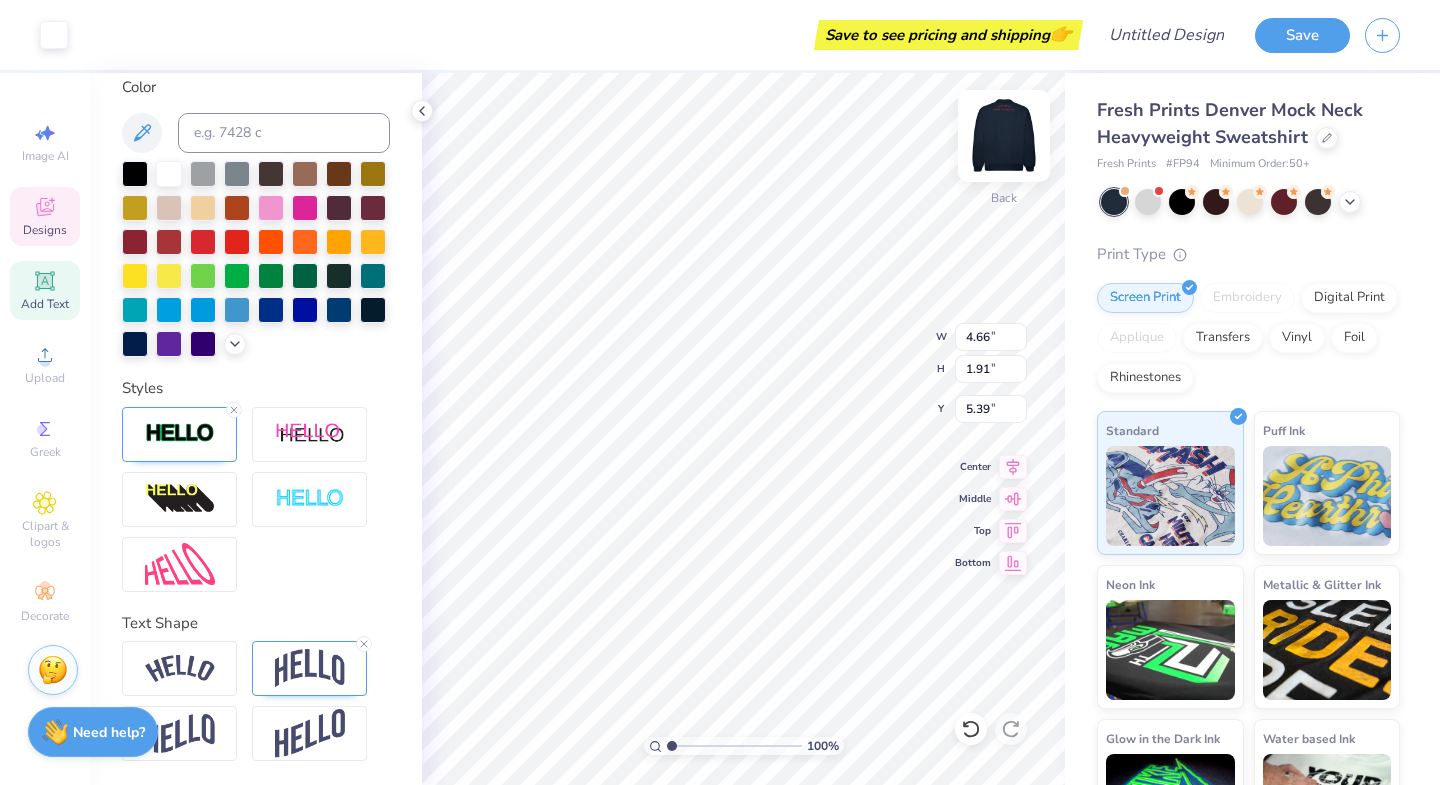 type on "5.39" 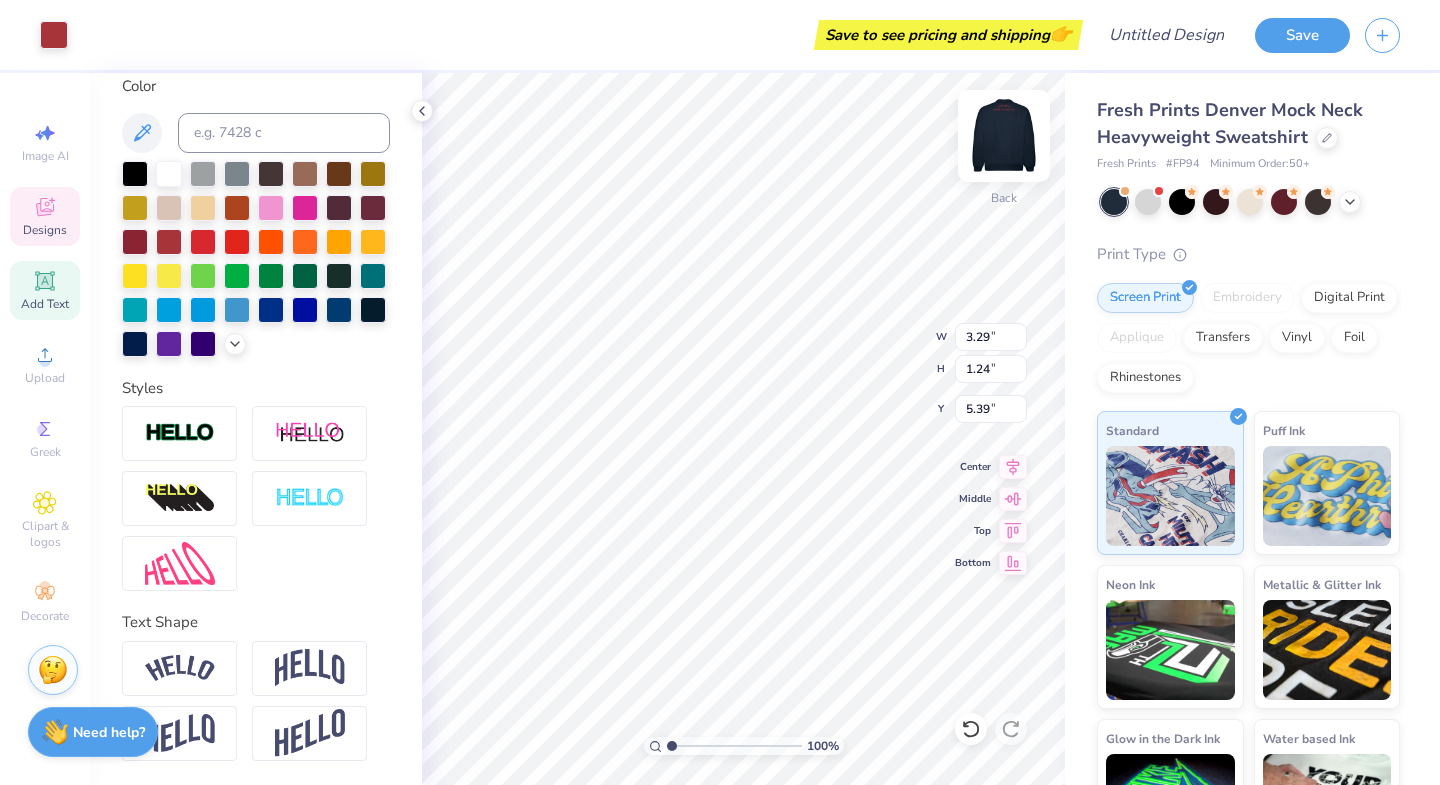 type on "3.29" 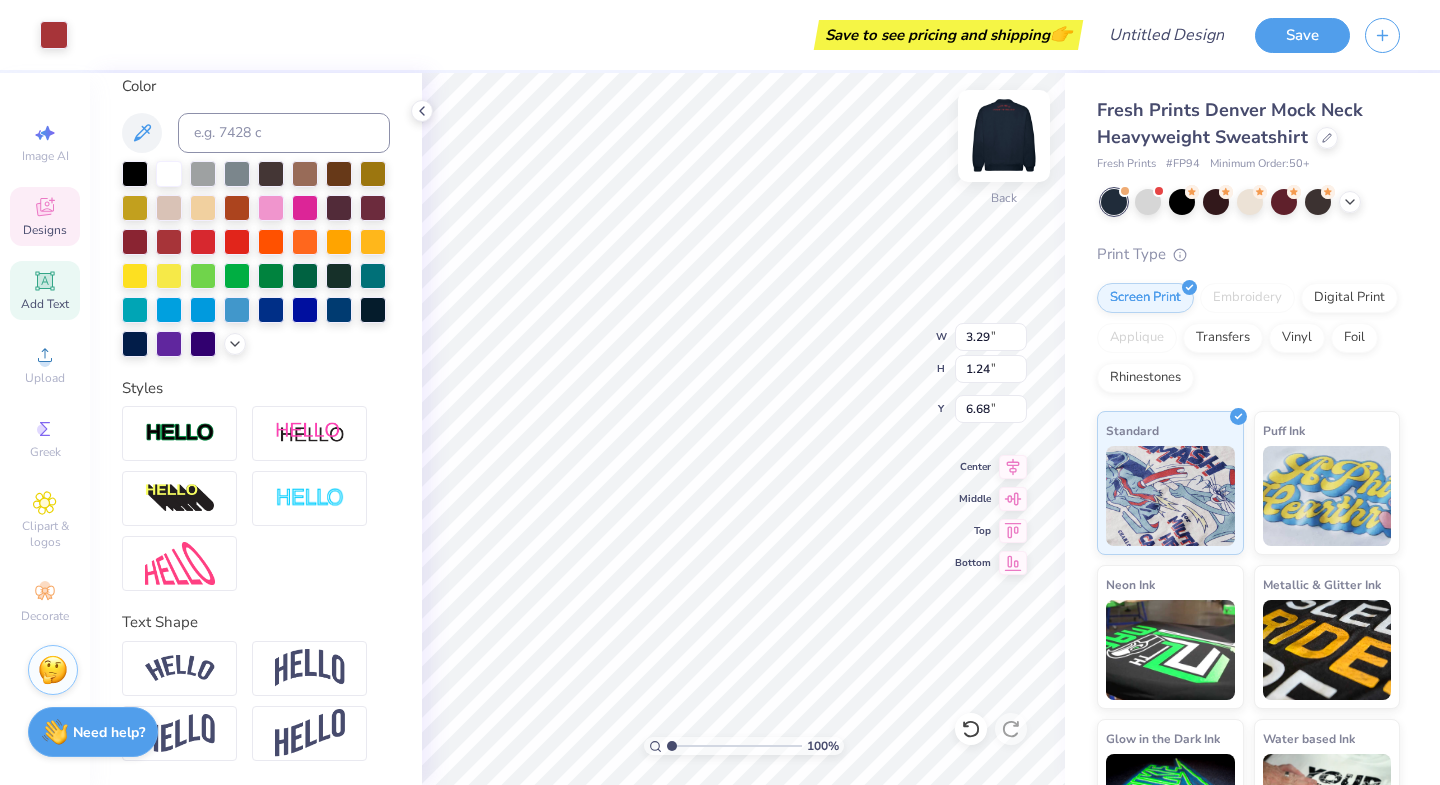 scroll, scrollTop: 377, scrollLeft: 0, axis: vertical 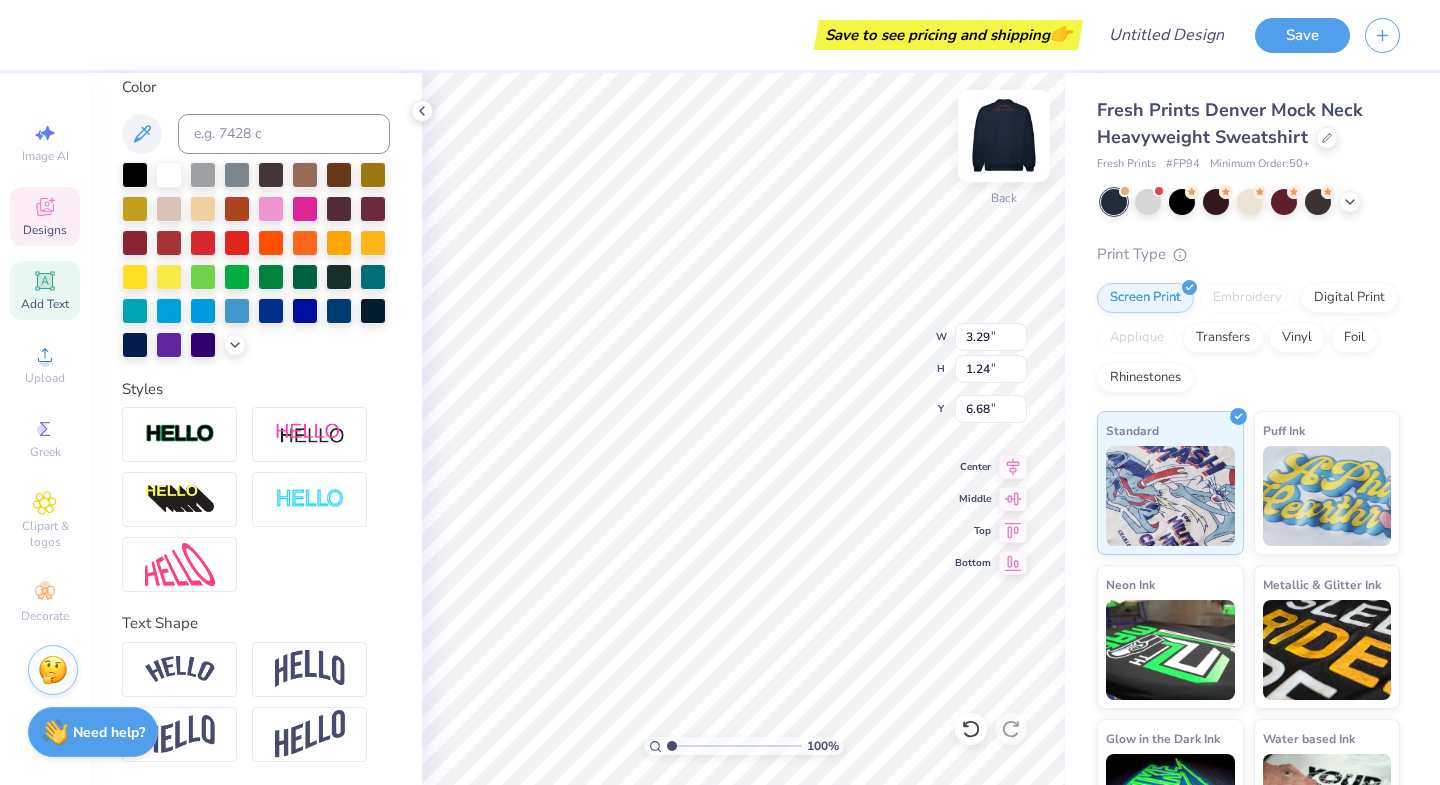type on "5.82" 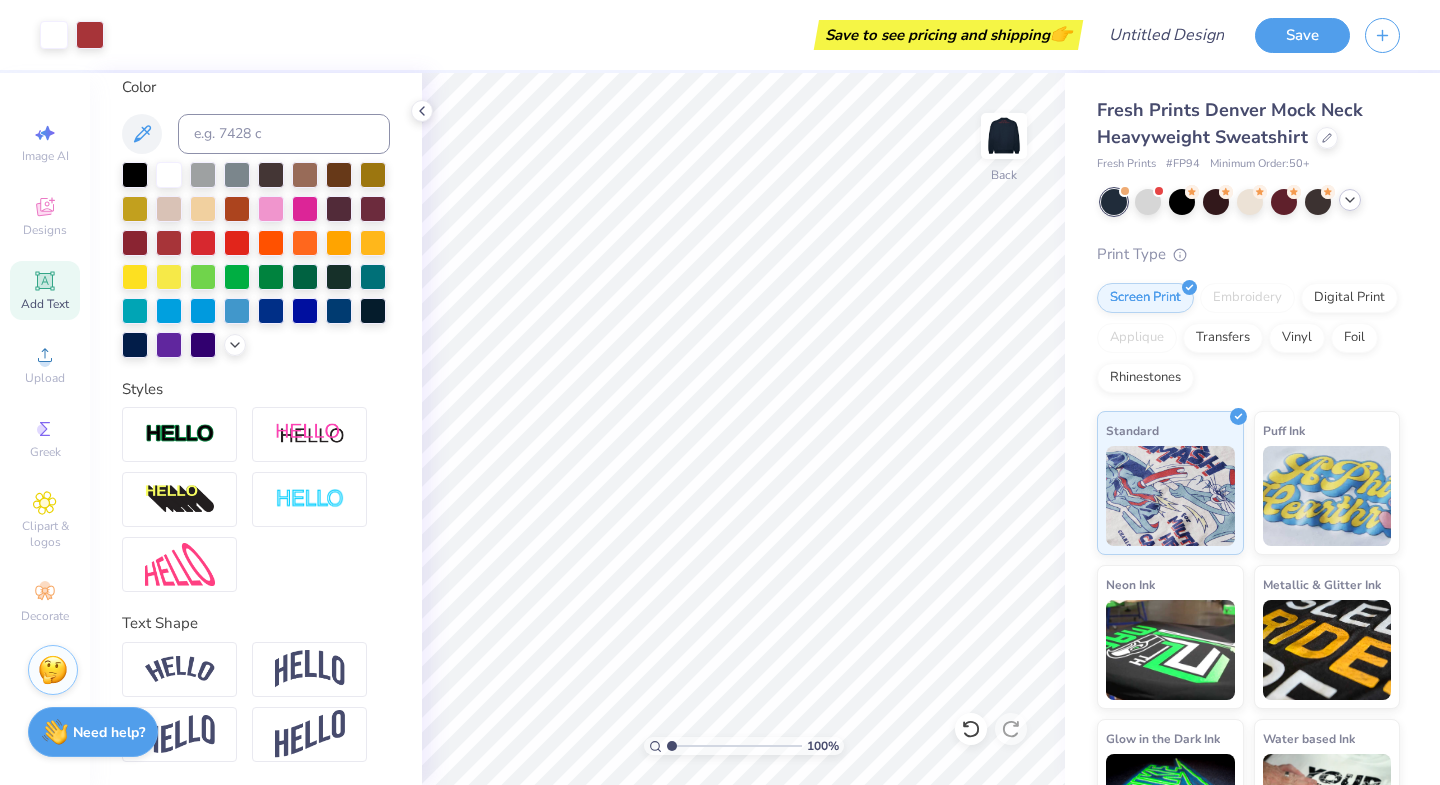 click 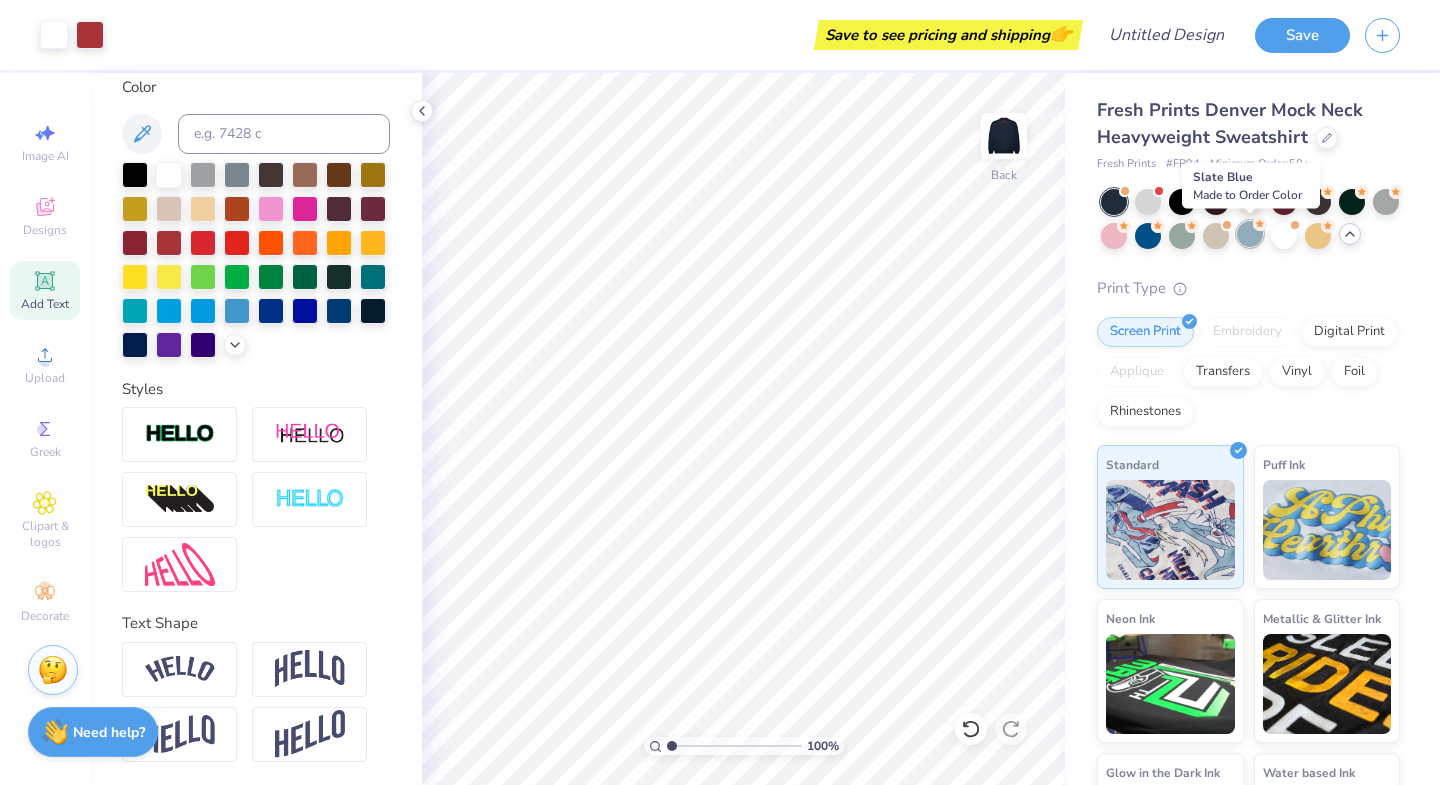 click at bounding box center [1250, 234] 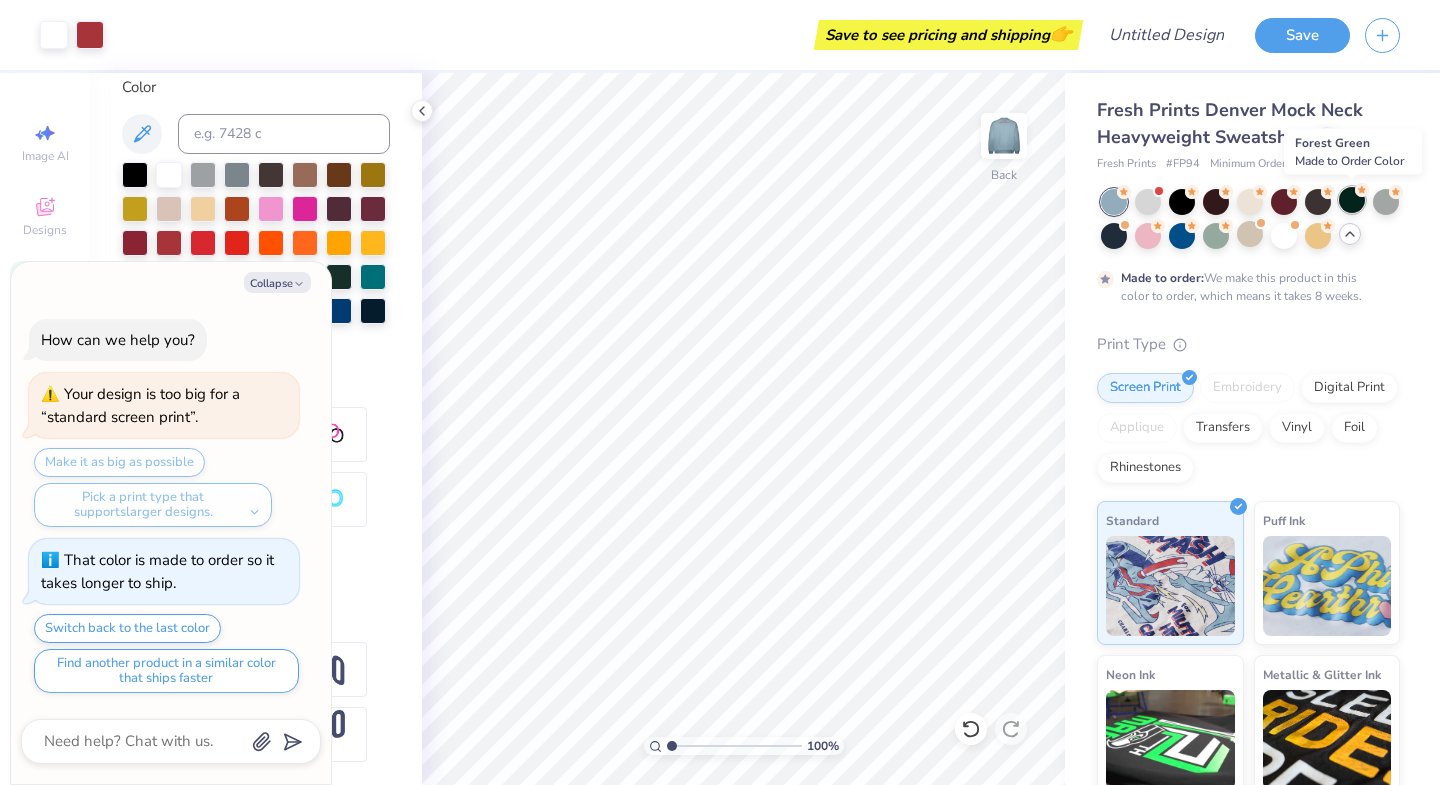 click at bounding box center [1352, 200] 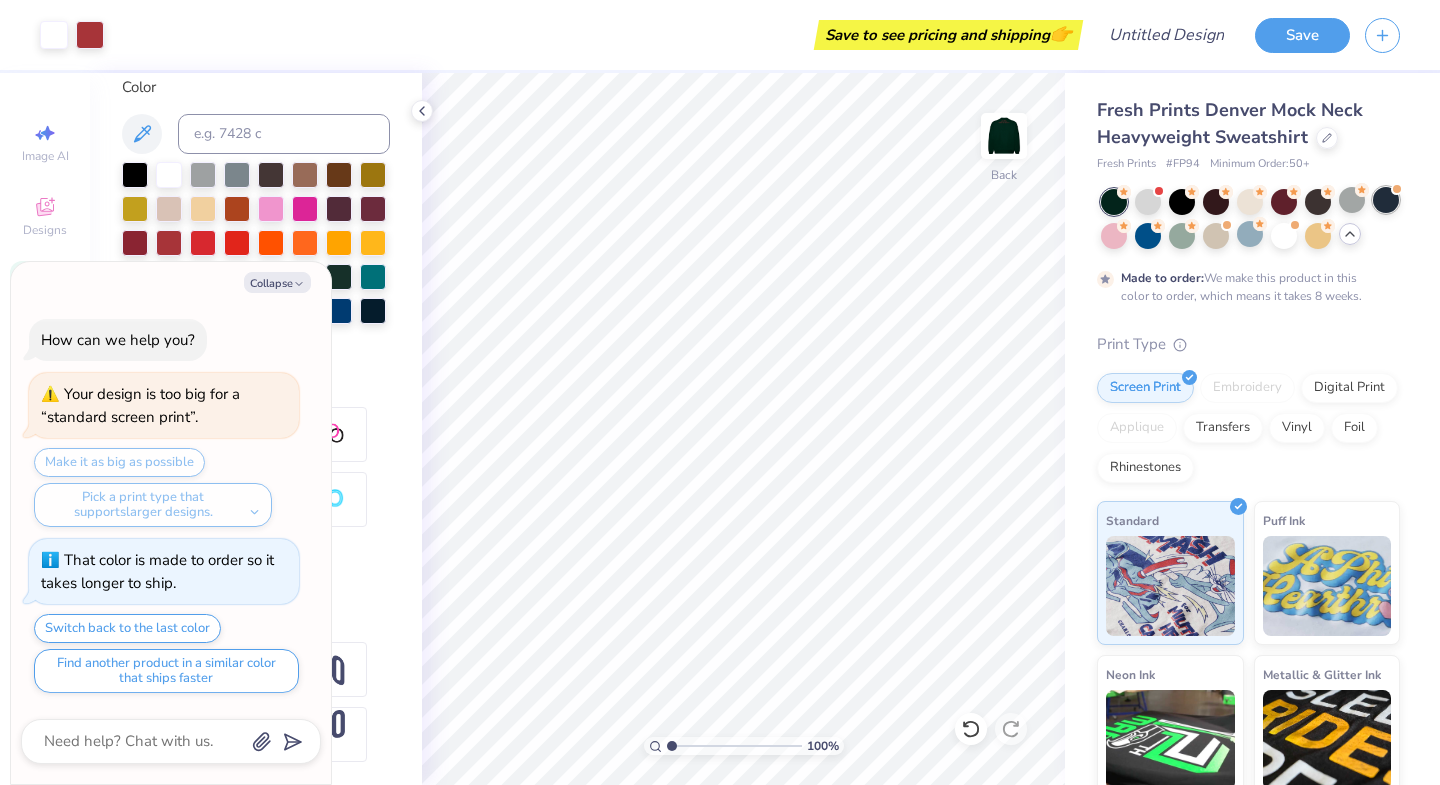click at bounding box center [1386, 200] 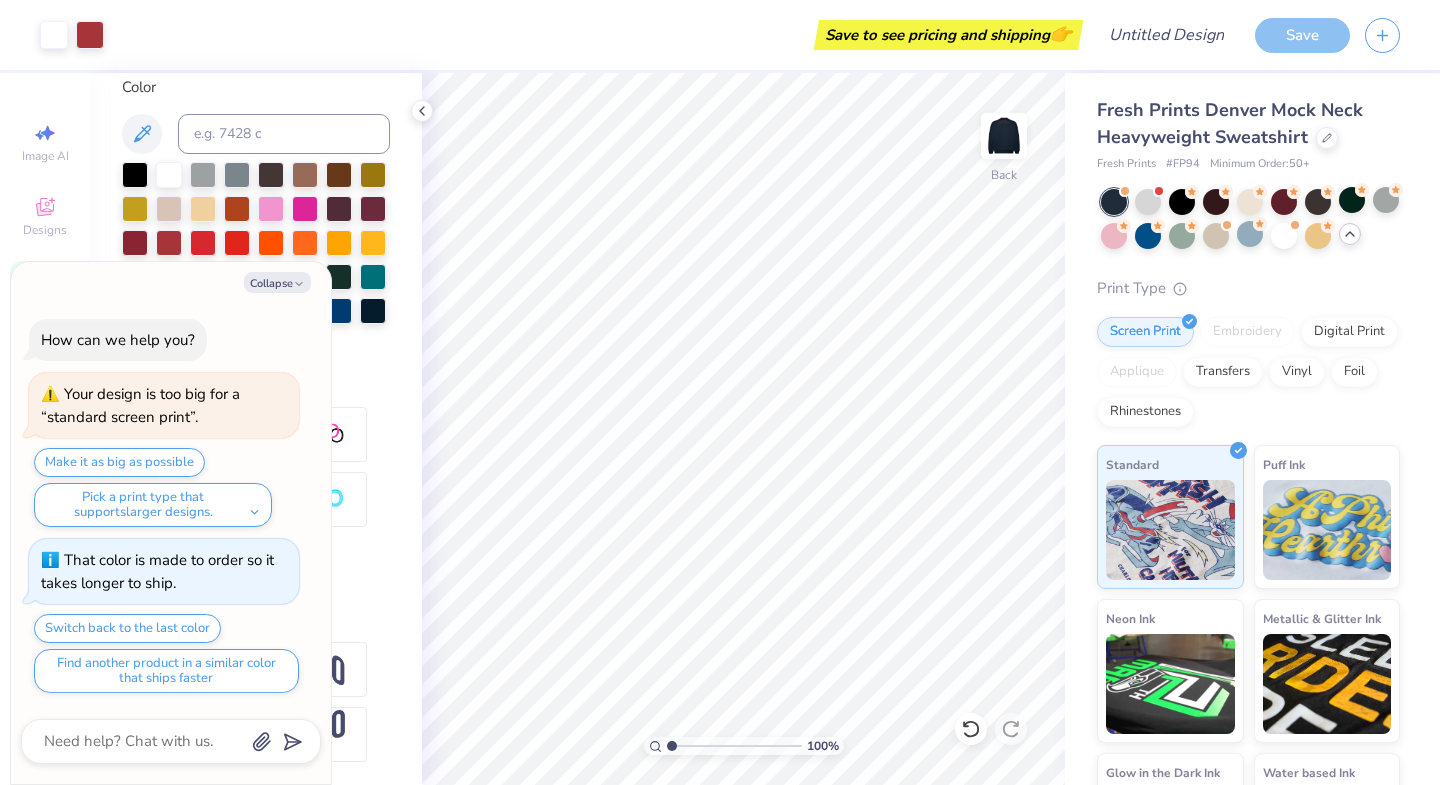scroll, scrollTop: 282, scrollLeft: 0, axis: vertical 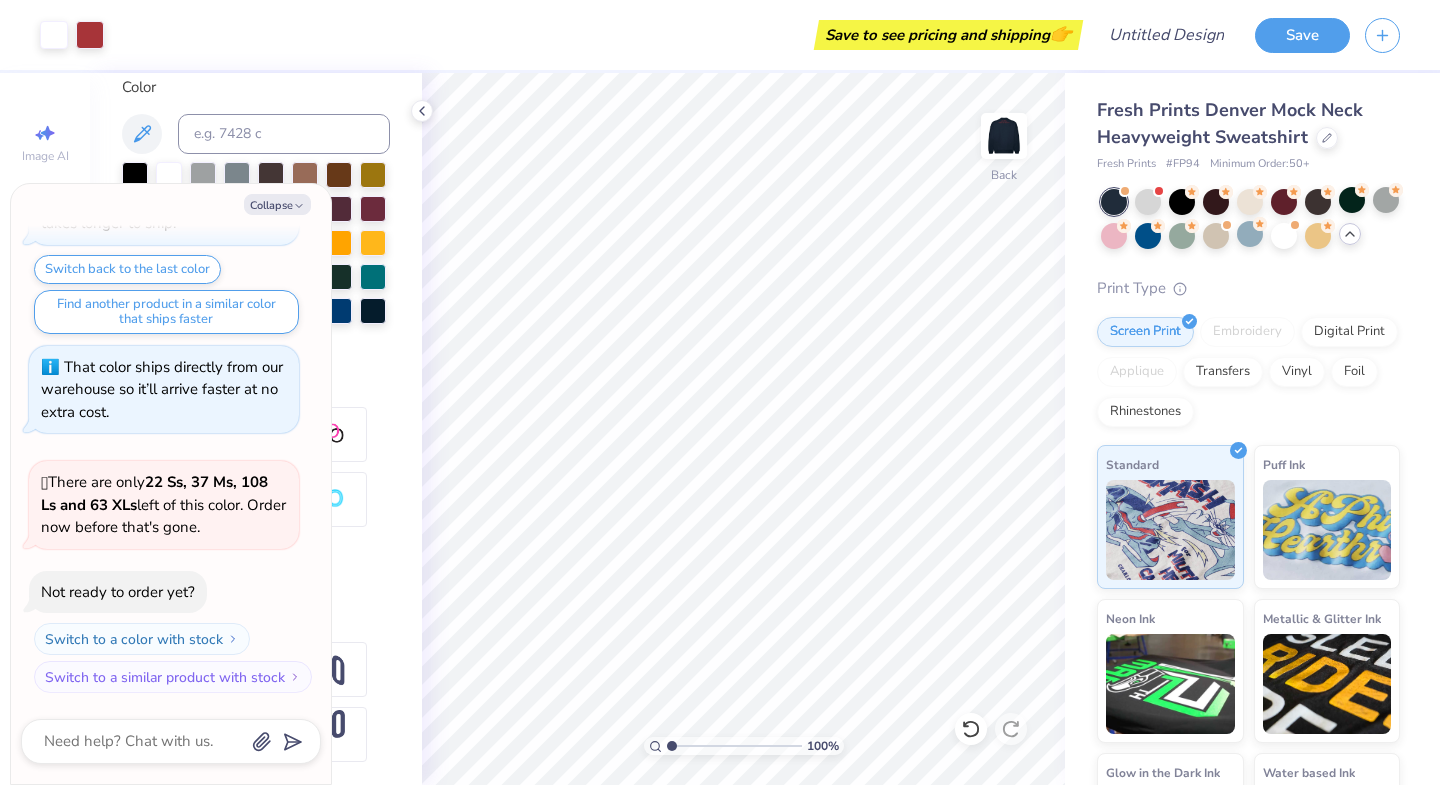 click on "Print Type" at bounding box center [1248, 288] 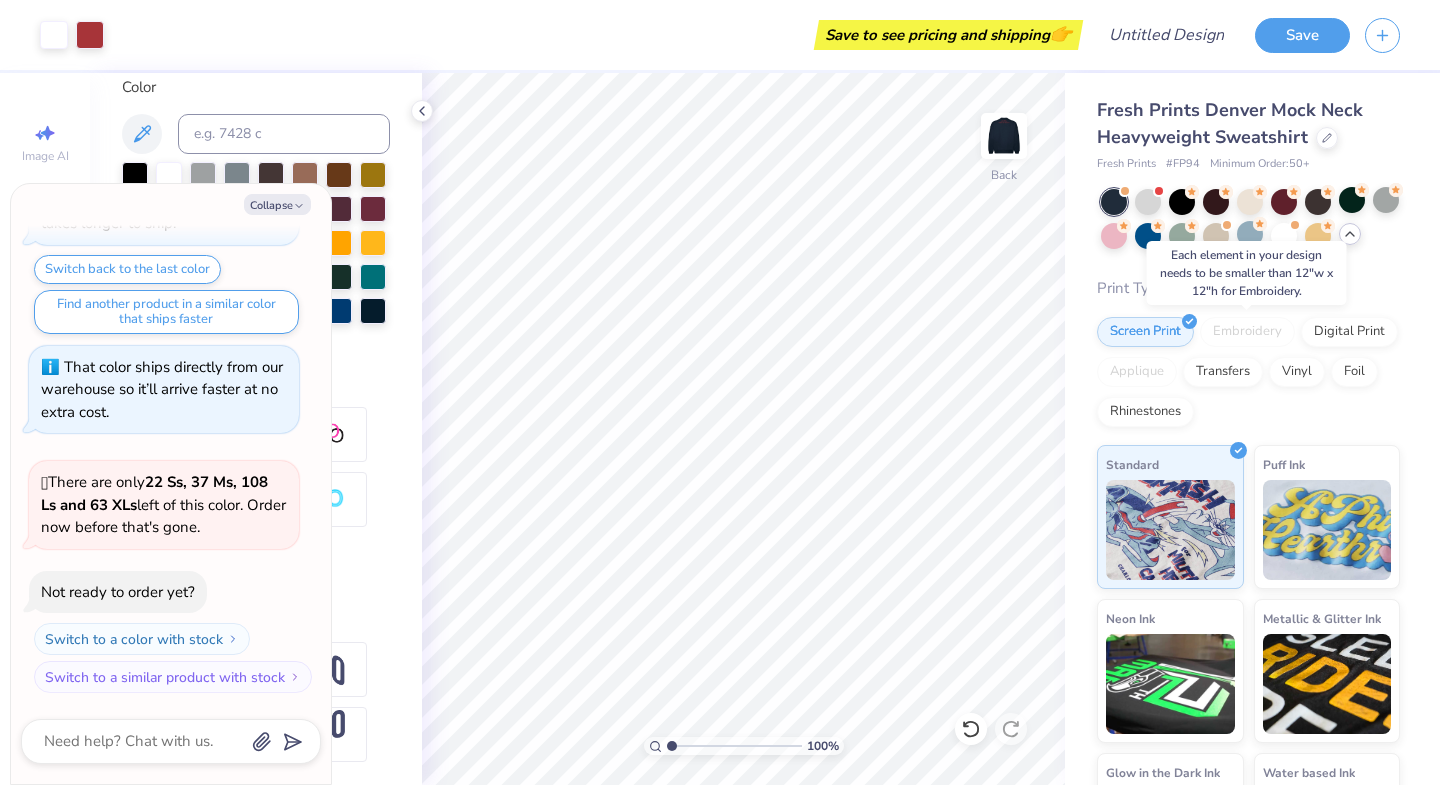 click on "Embroidery" at bounding box center (1247, 332) 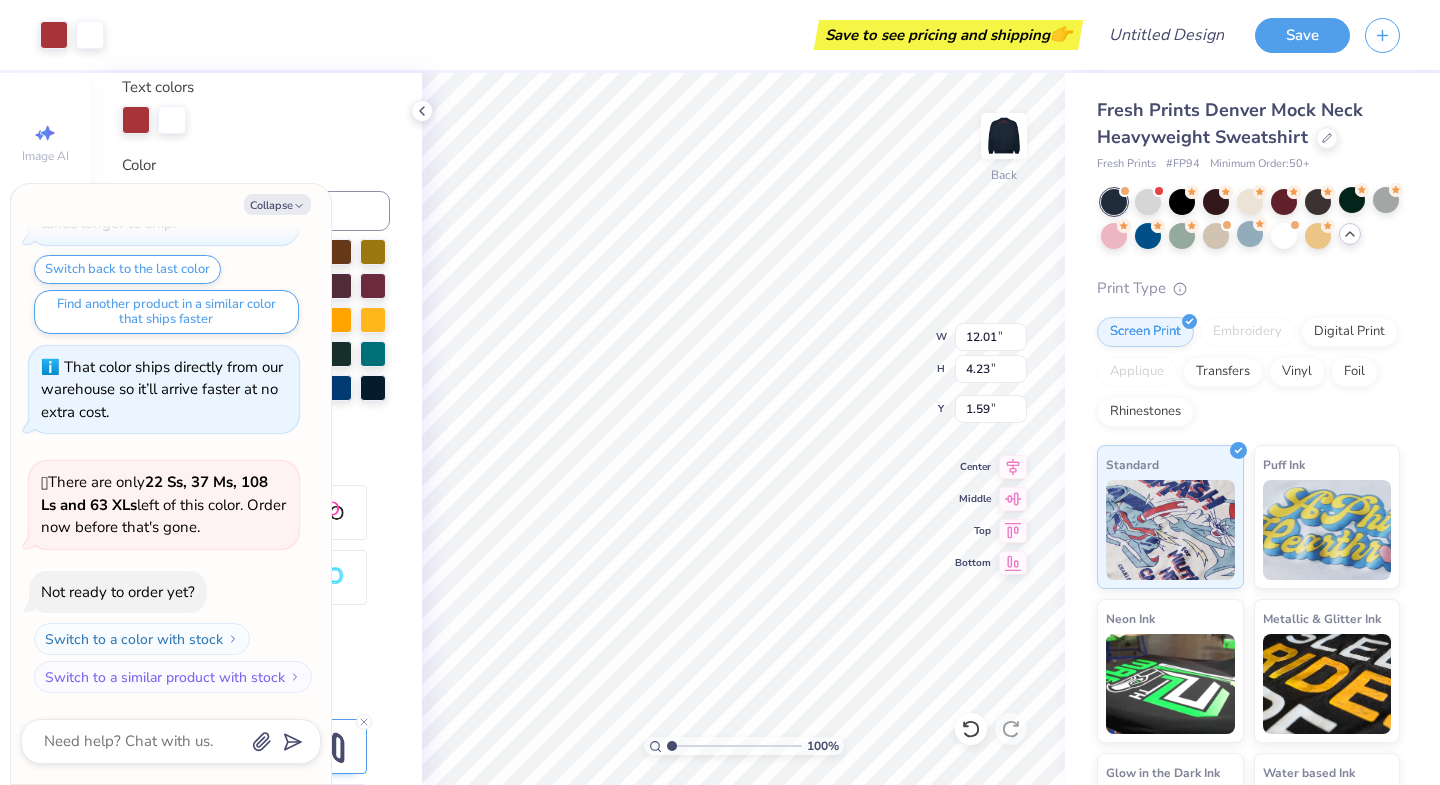 scroll, scrollTop: 455, scrollLeft: 0, axis: vertical 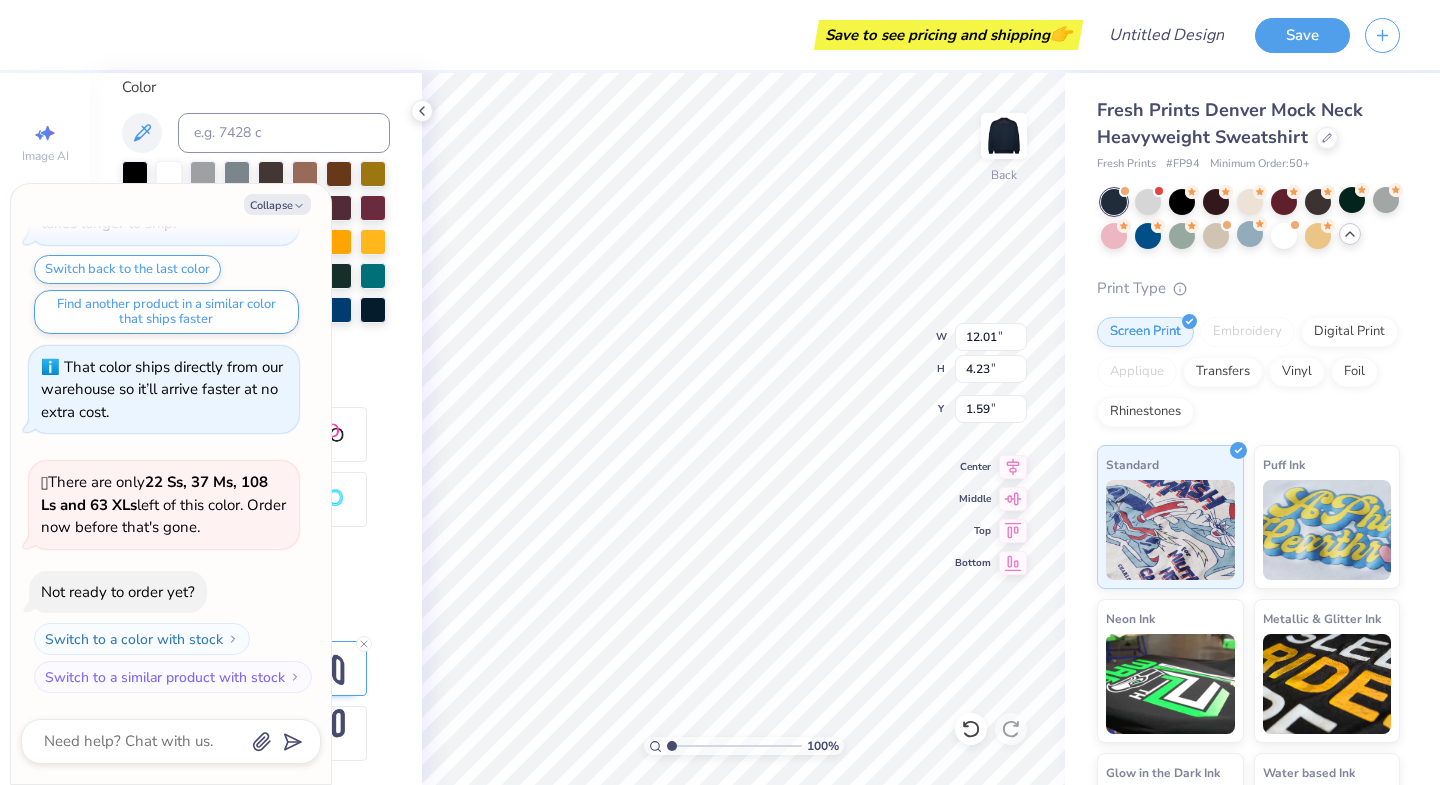 type on "x" 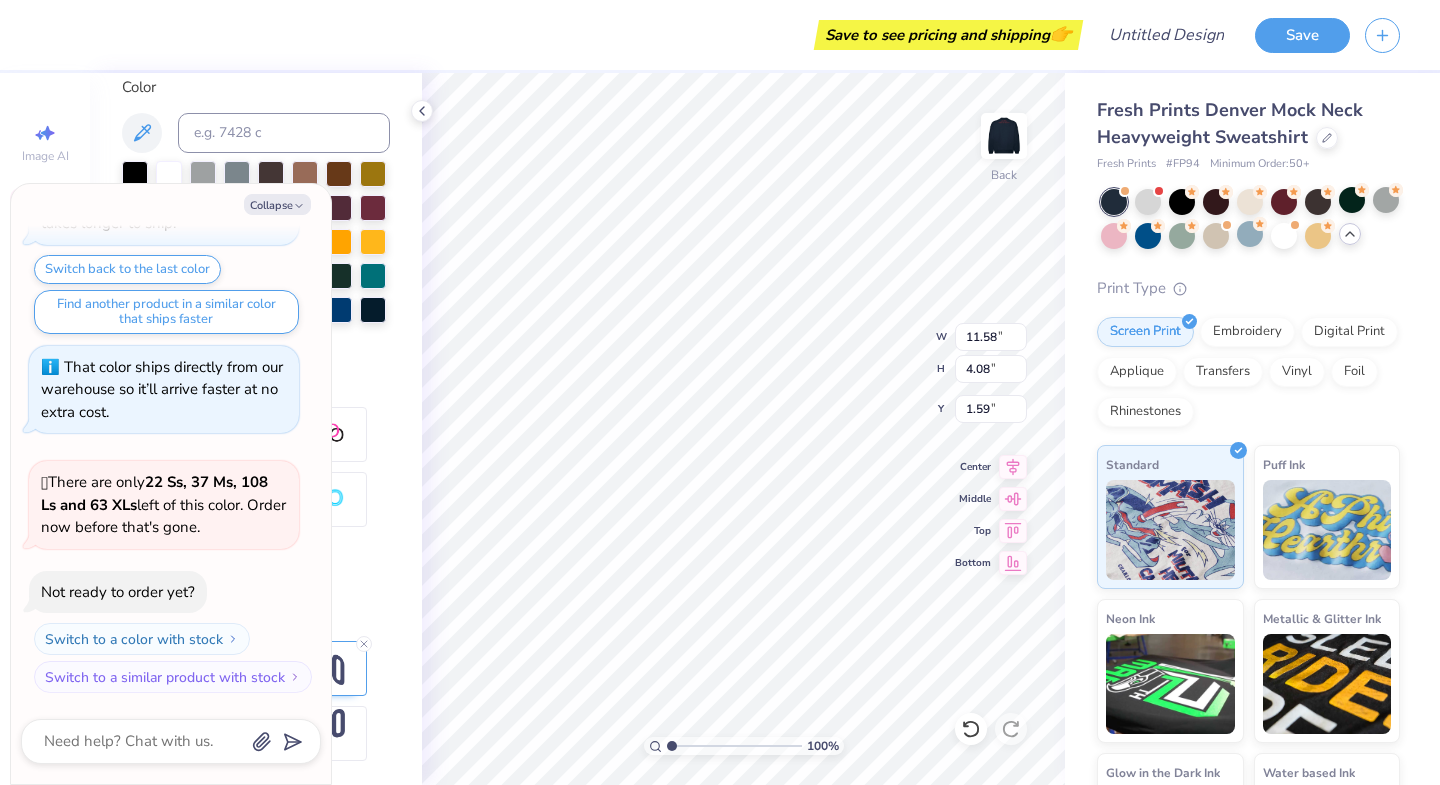 type on "x" 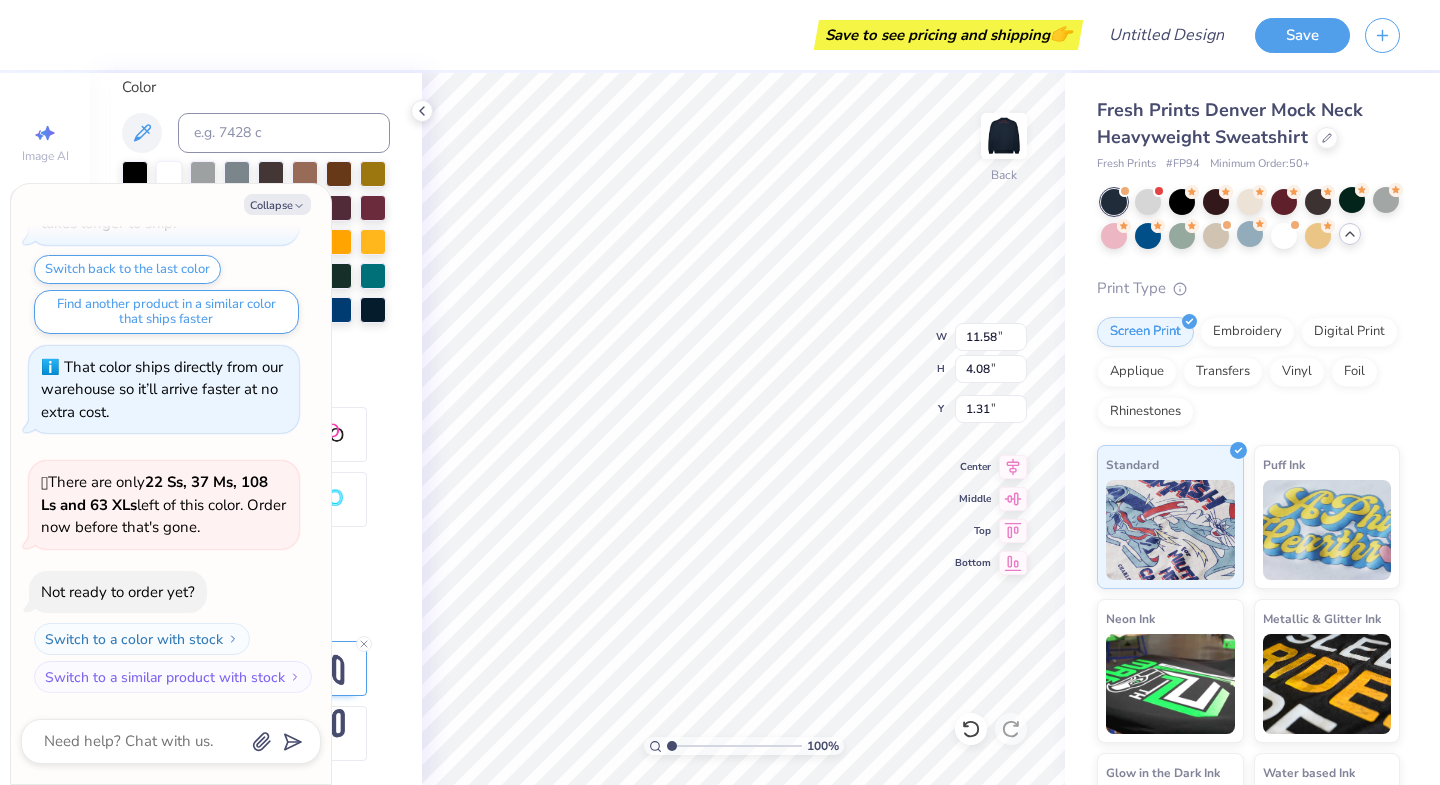 type on "x" 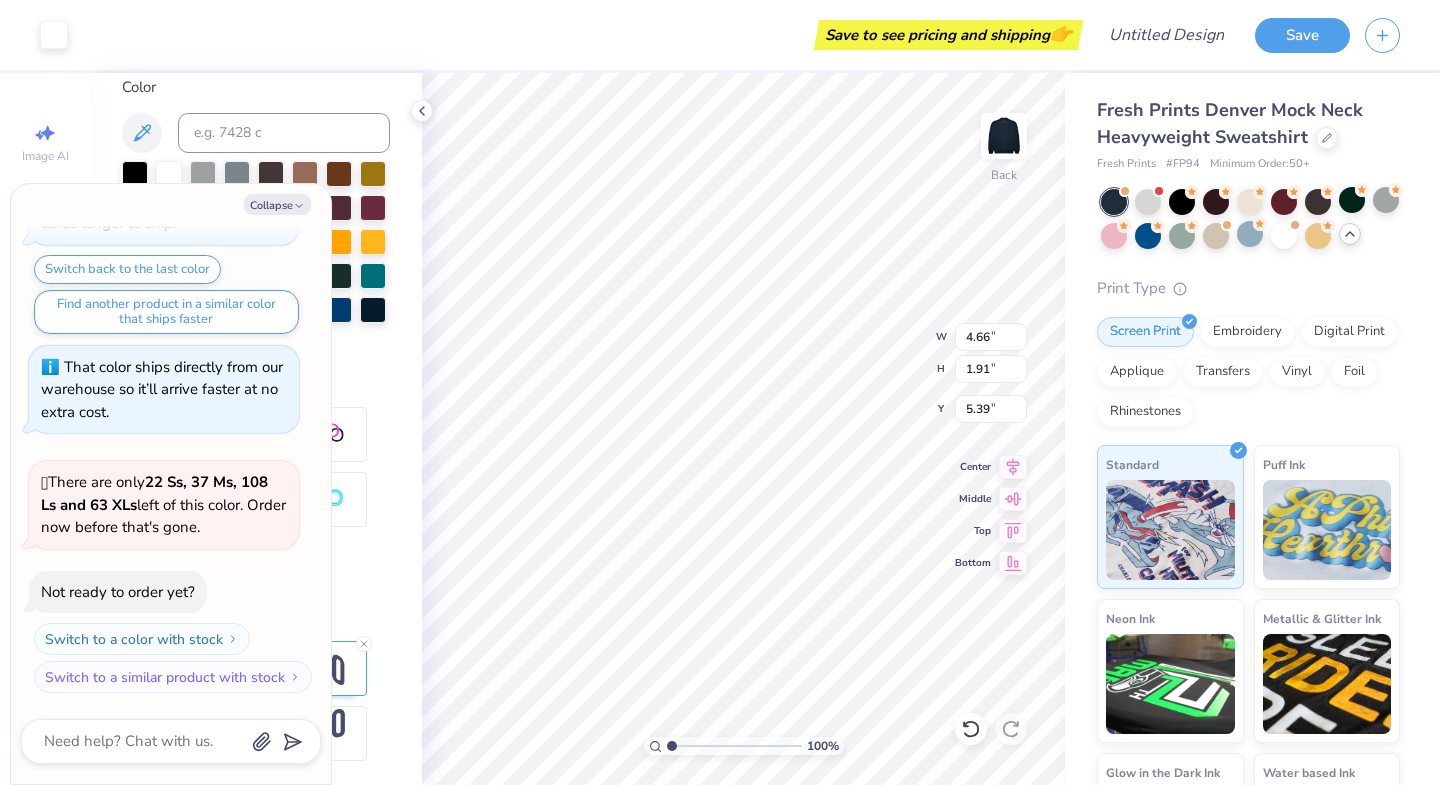 type on "x" 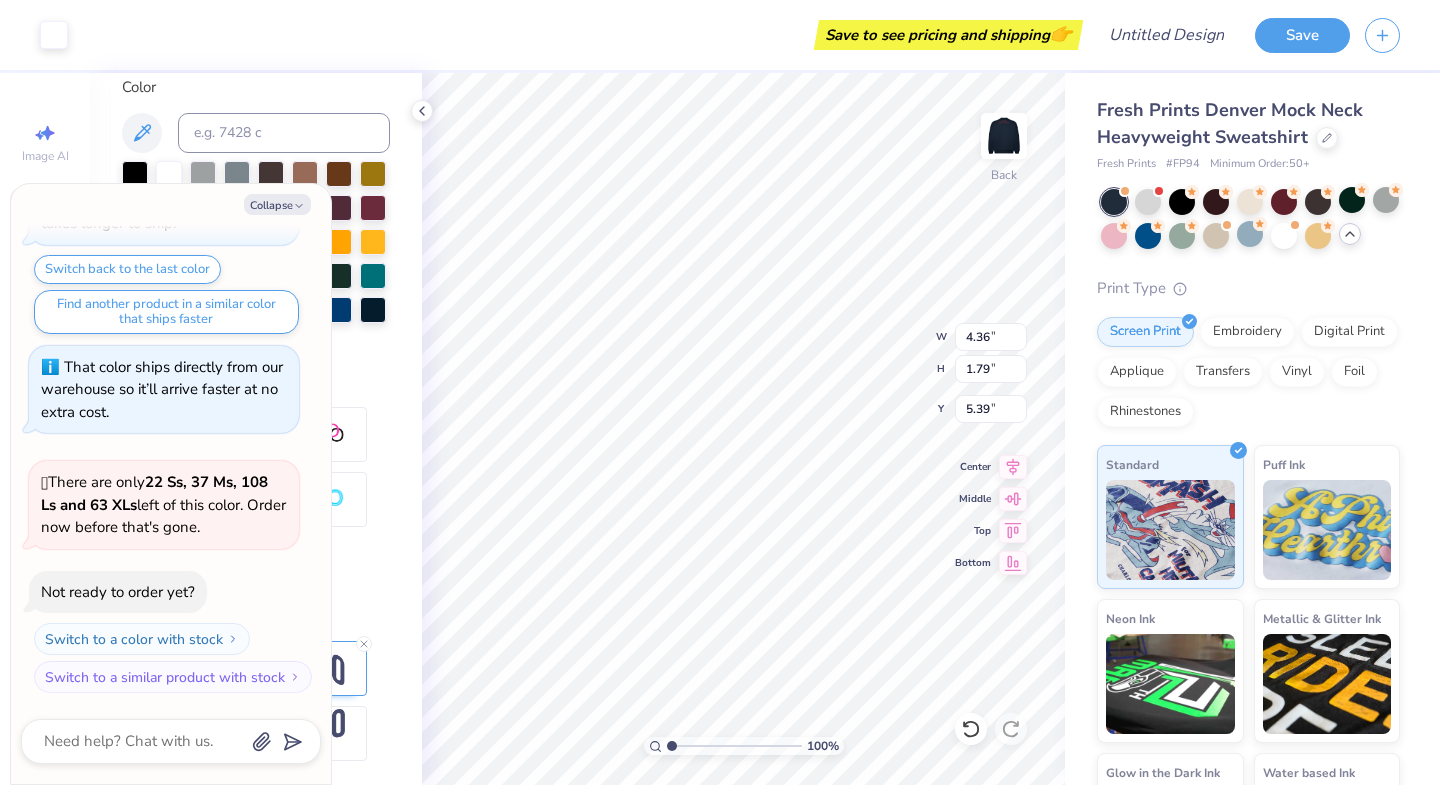 type on "x" 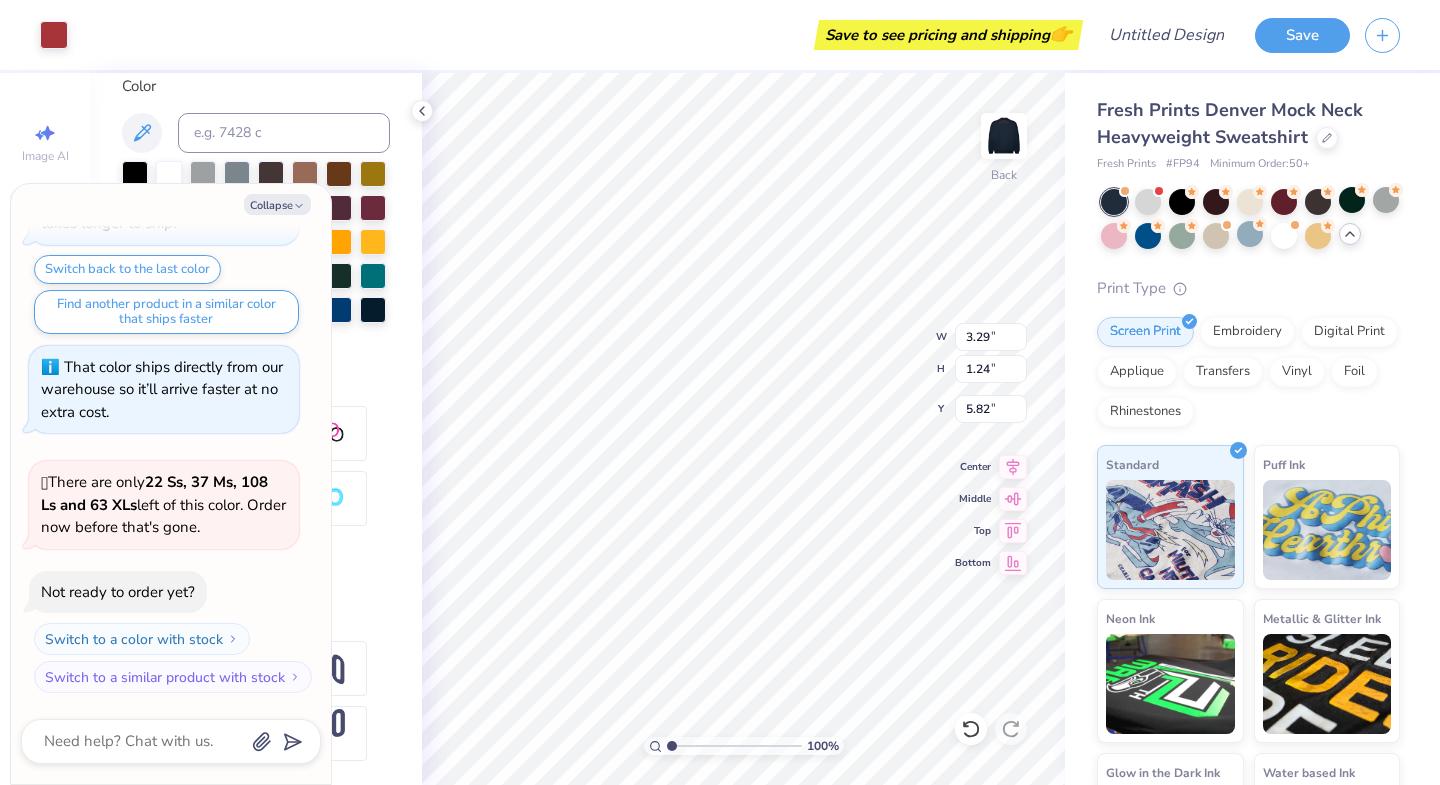 scroll, scrollTop: 377, scrollLeft: 0, axis: vertical 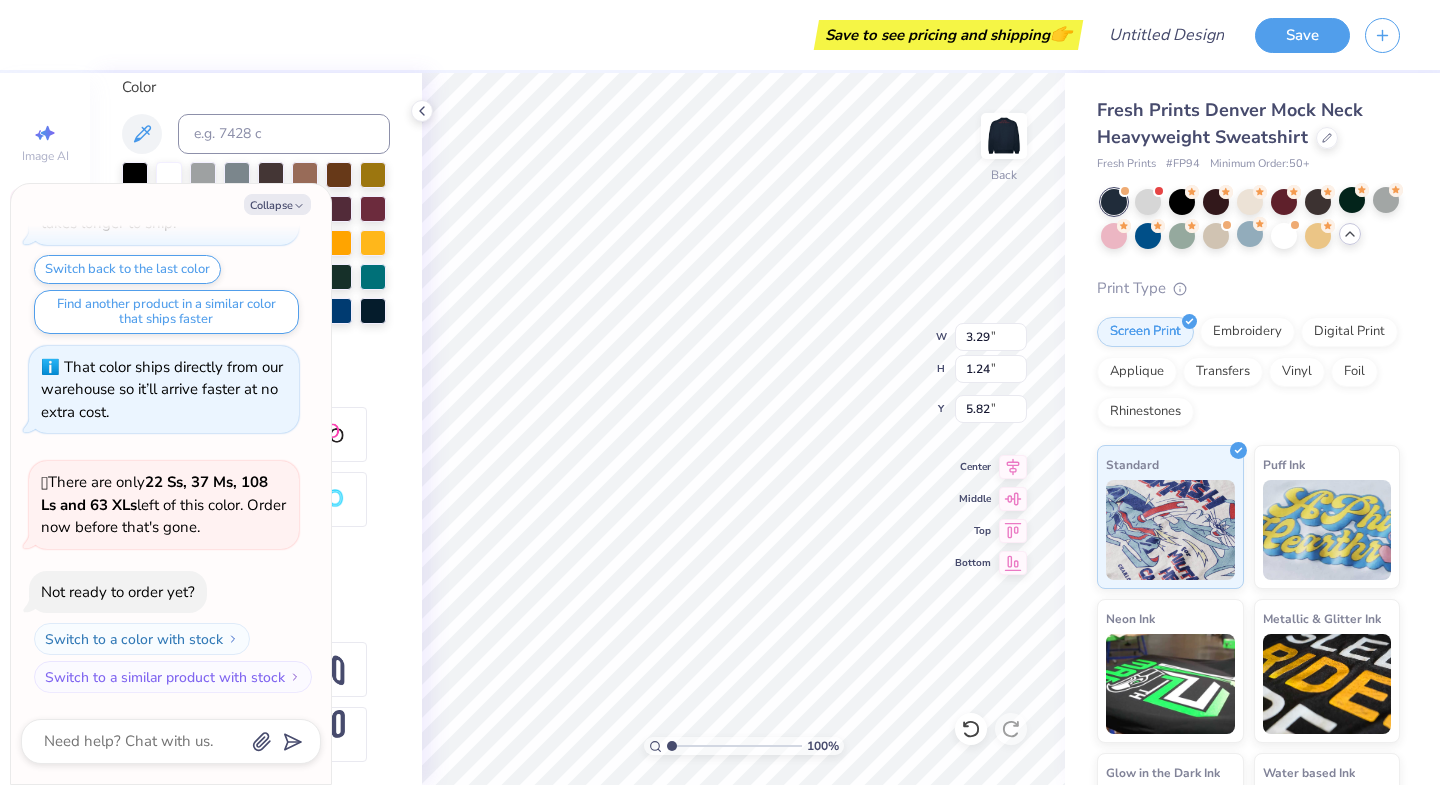 type on "x" 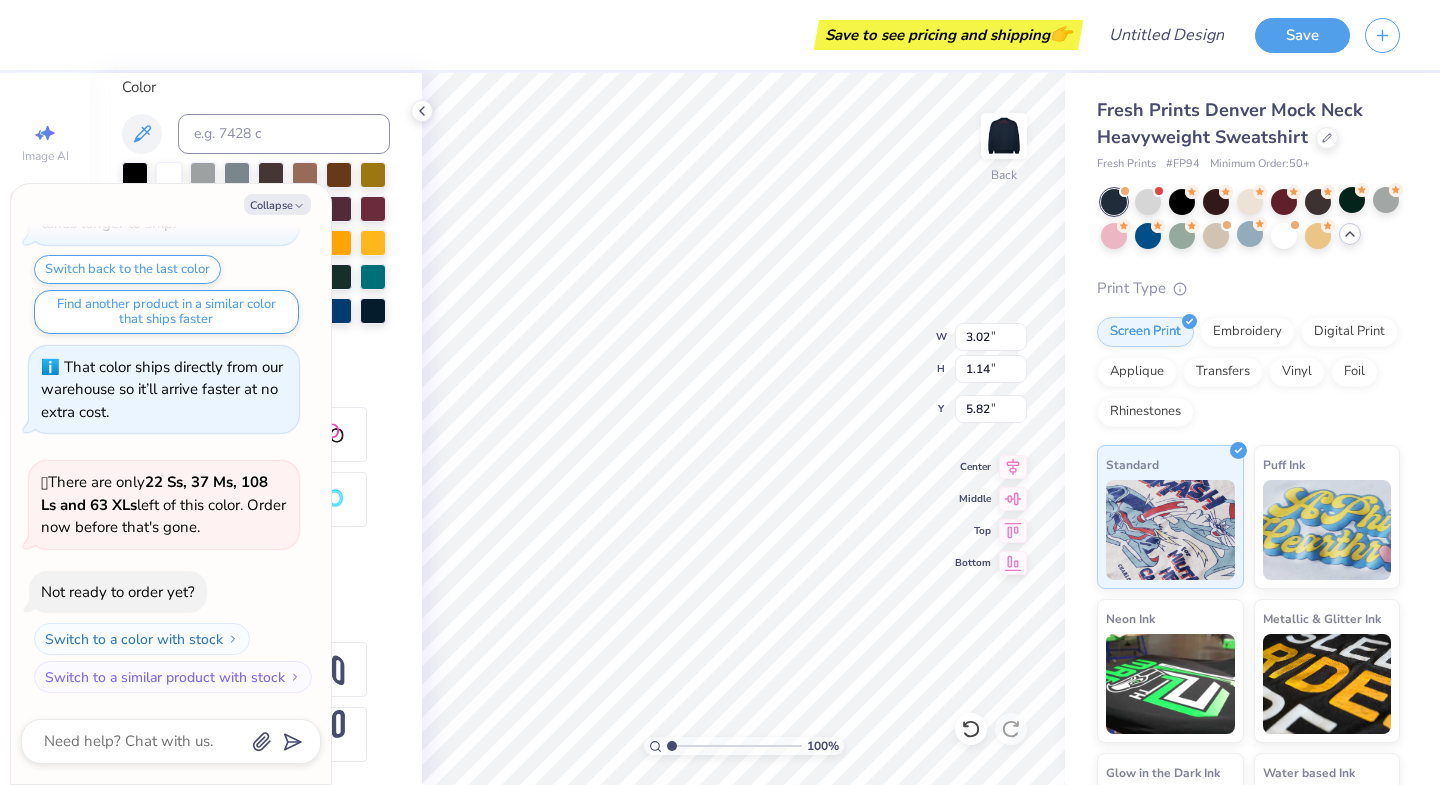 type on "x" 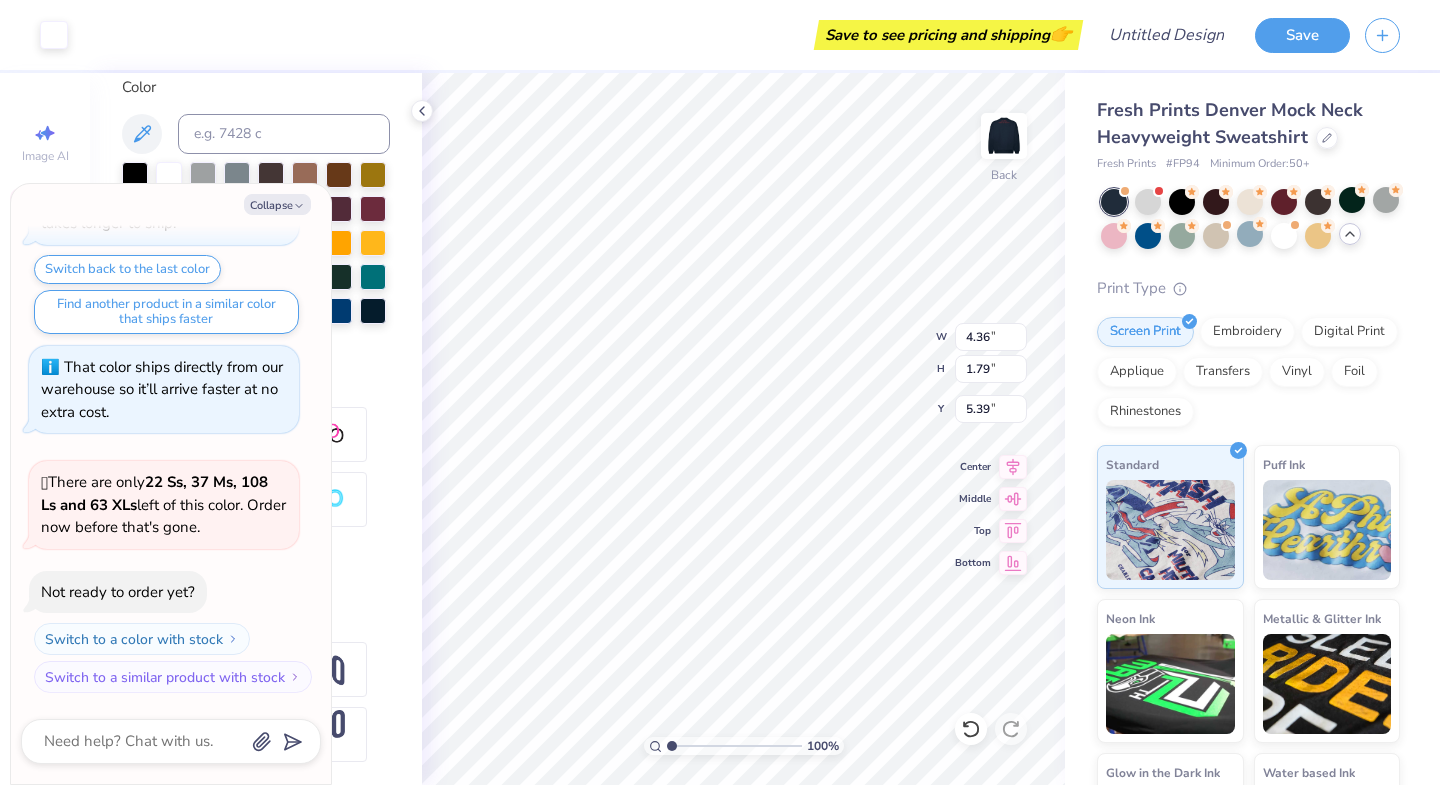 type on "x" 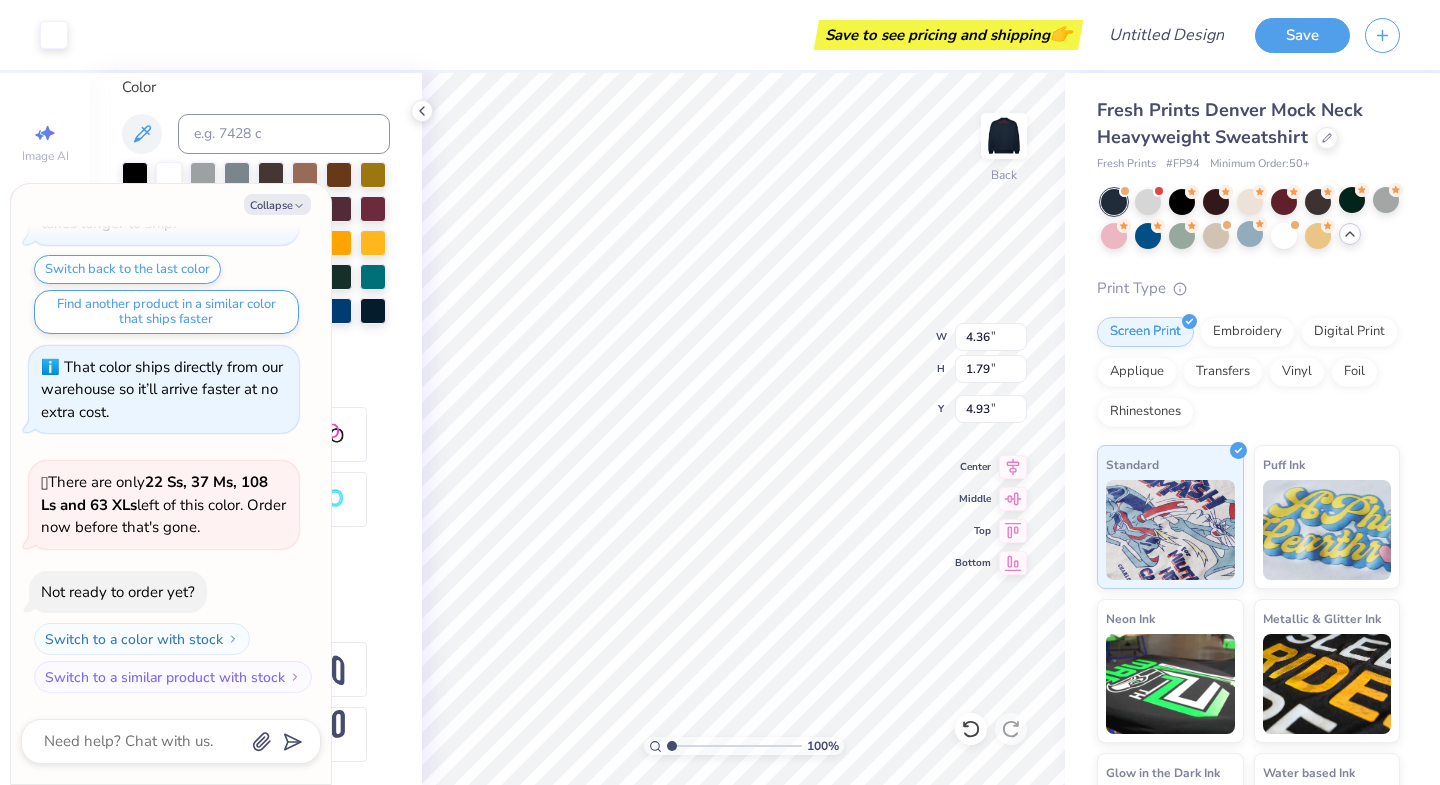 type on "x" 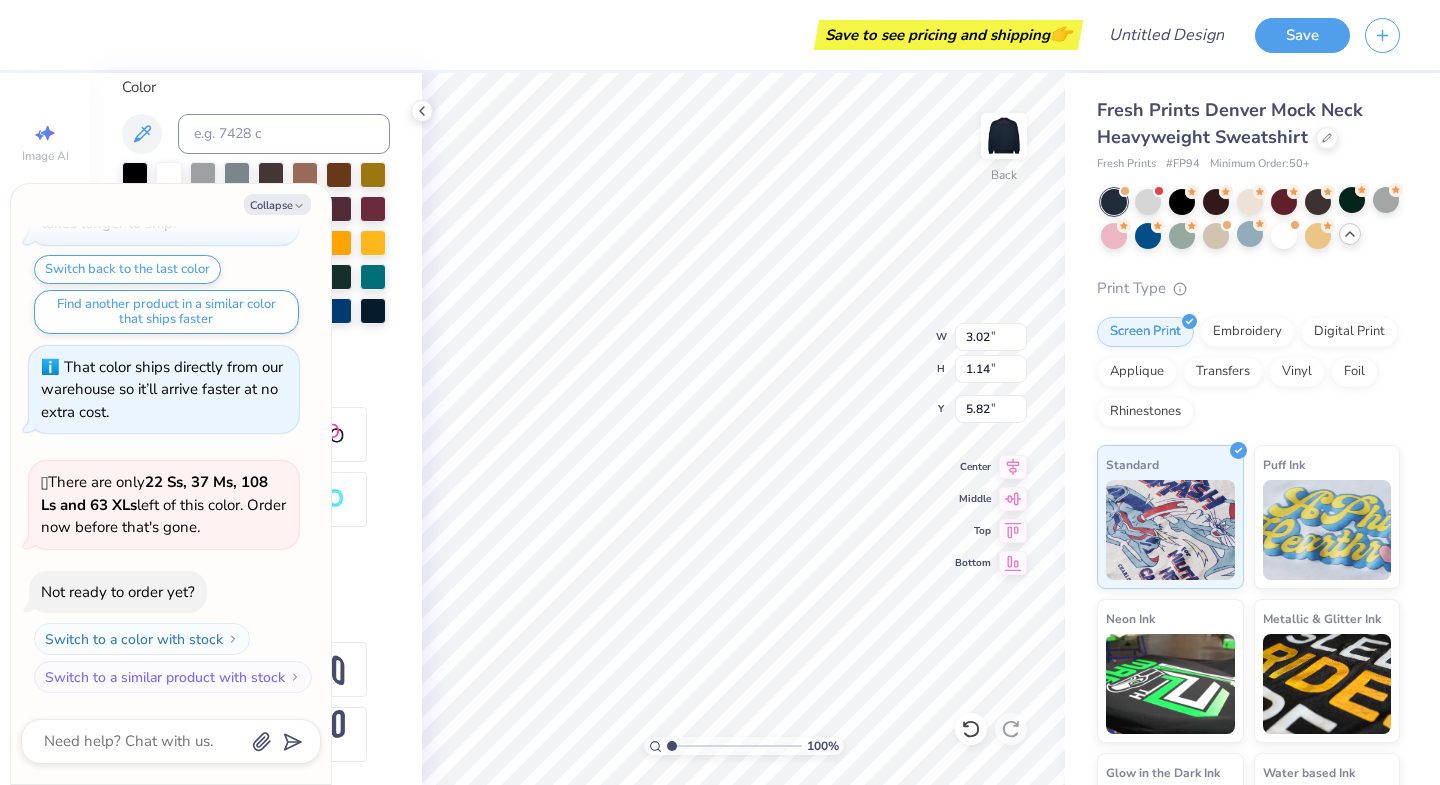 type on "x" 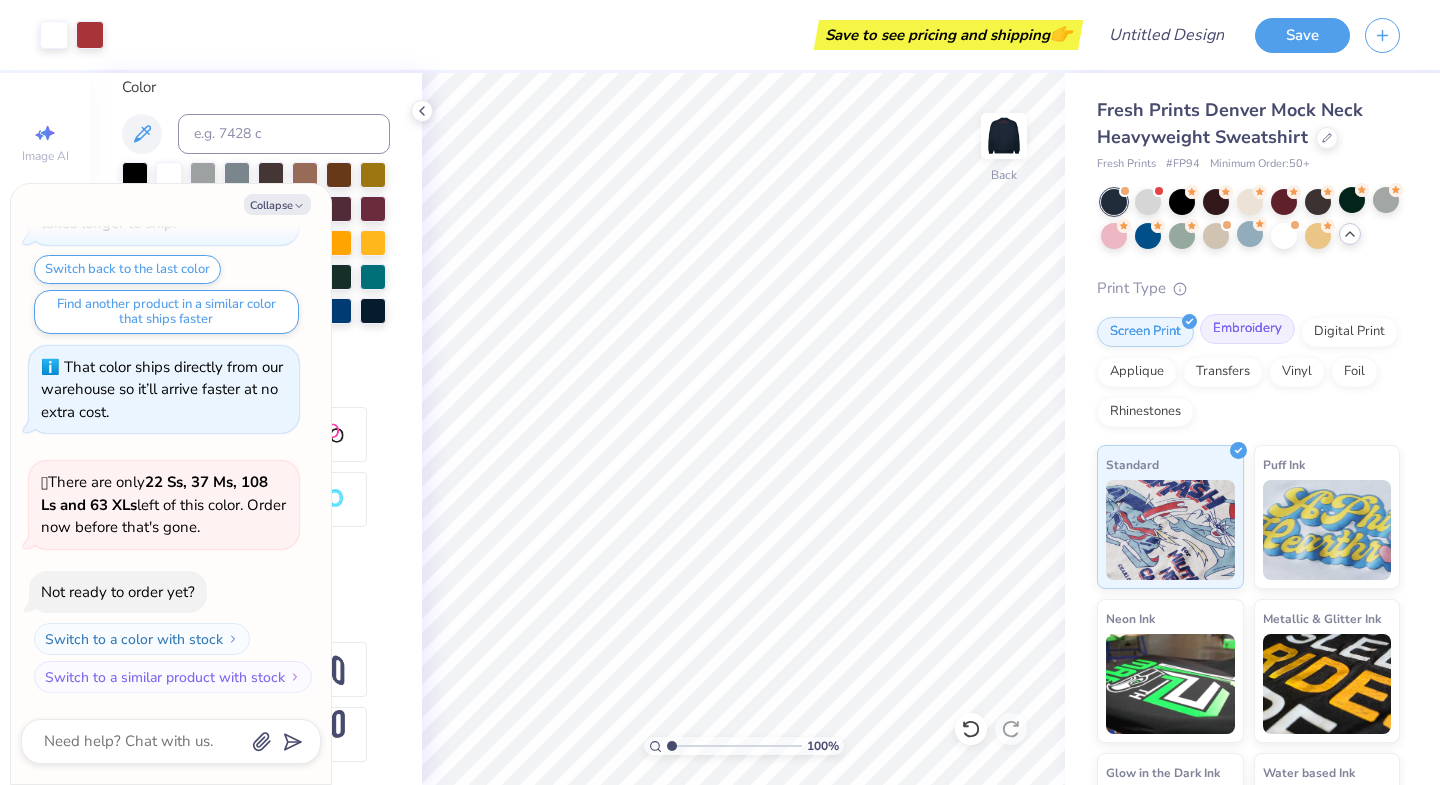 click on "Embroidery" at bounding box center (1247, 329) 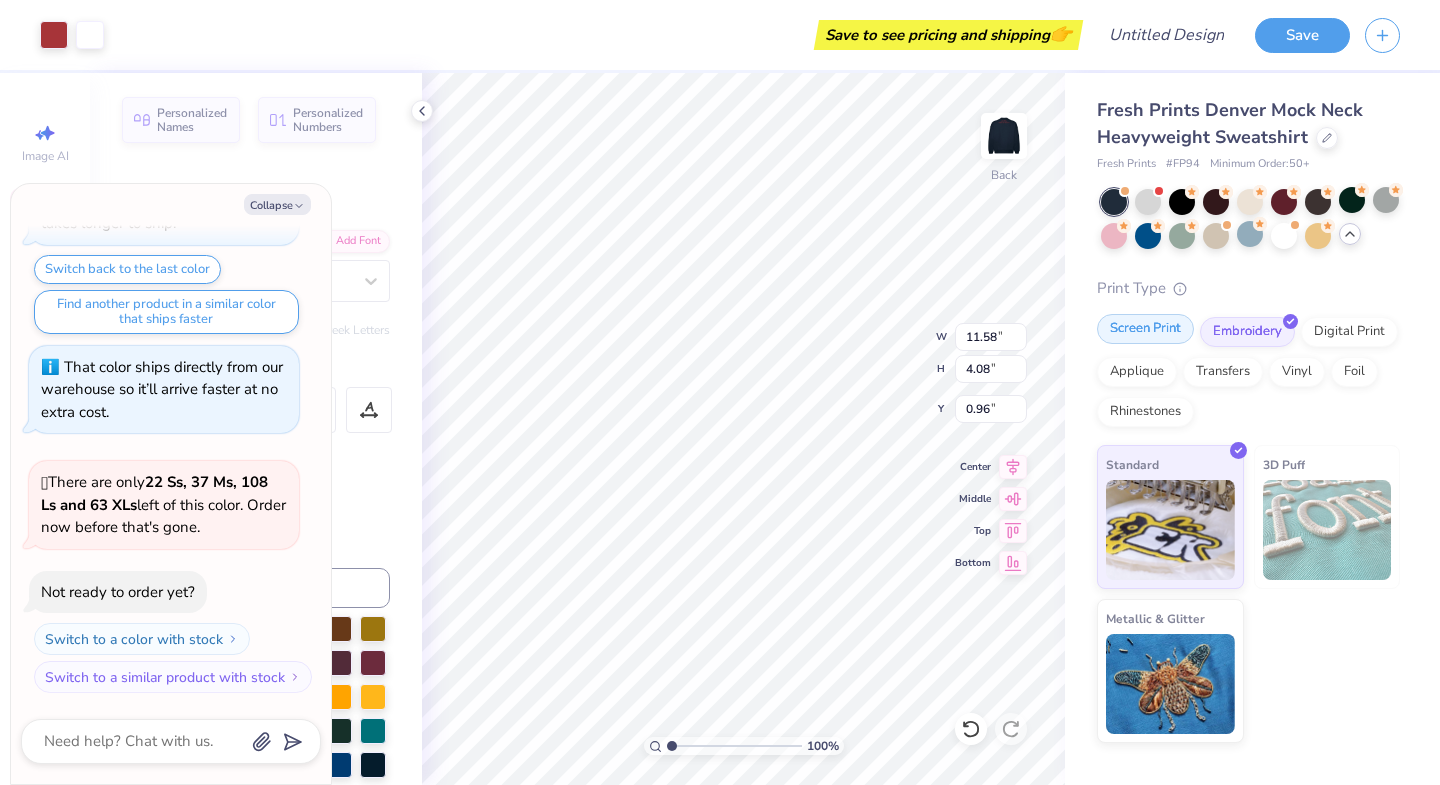 type on "x" 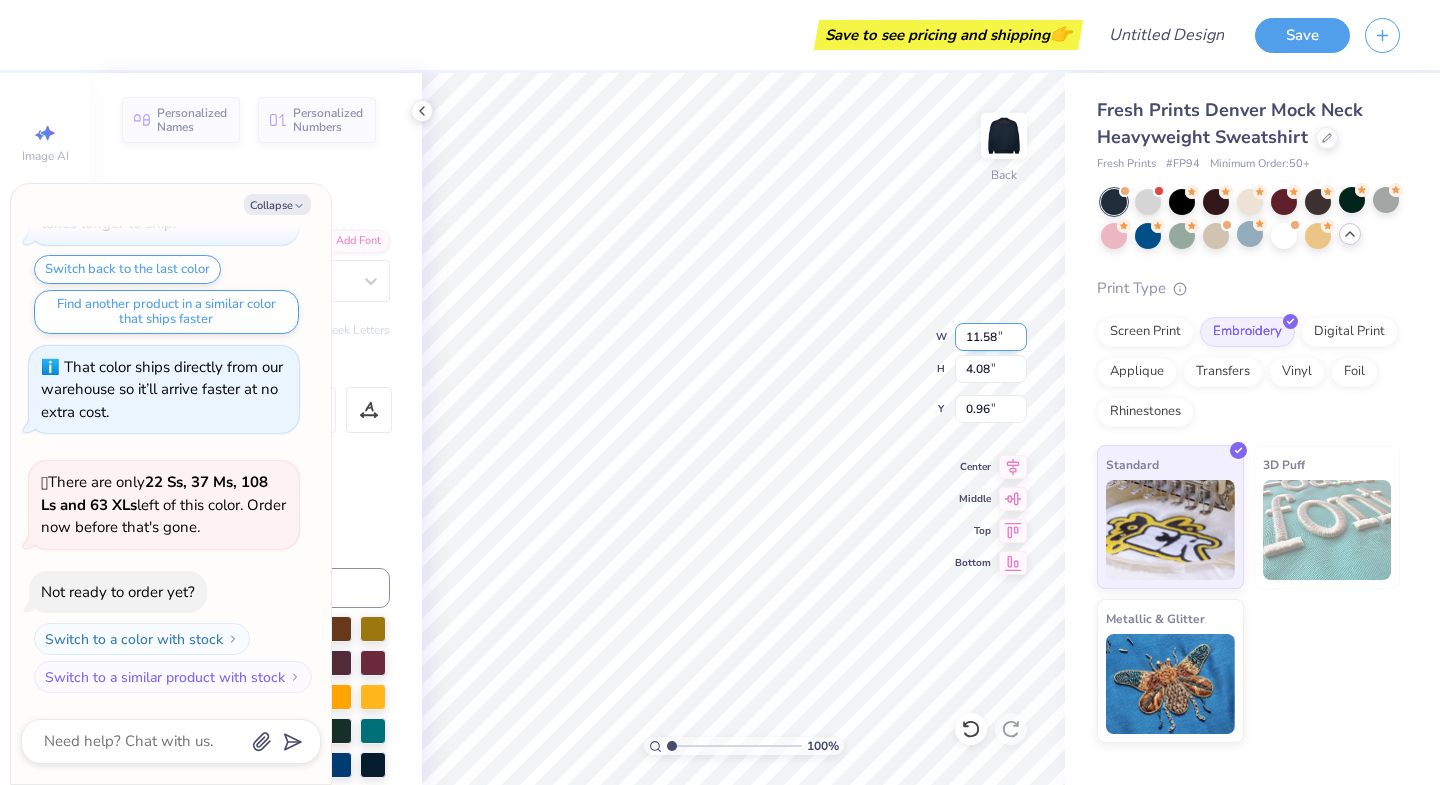 click on "11.58" at bounding box center [991, 337] 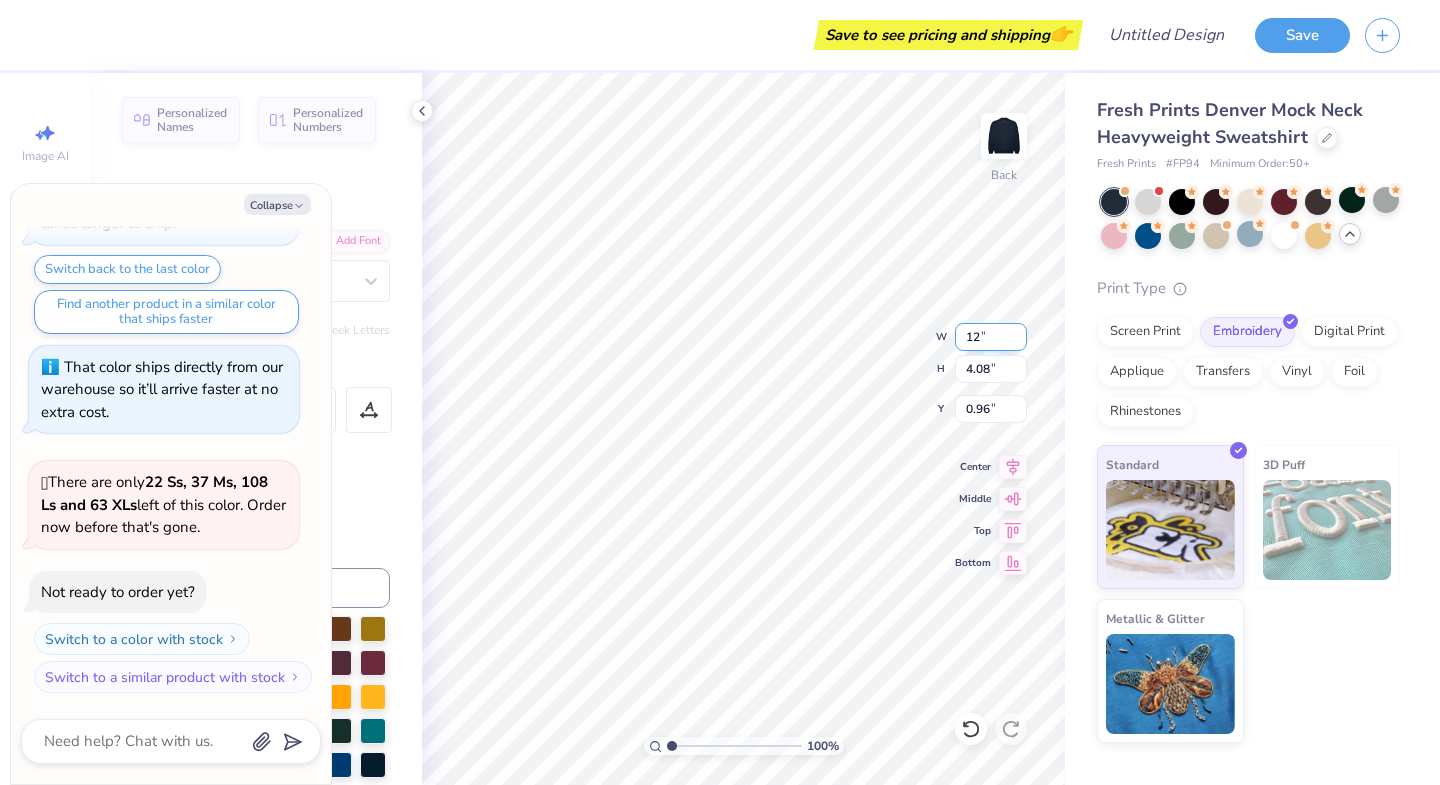 type on "12" 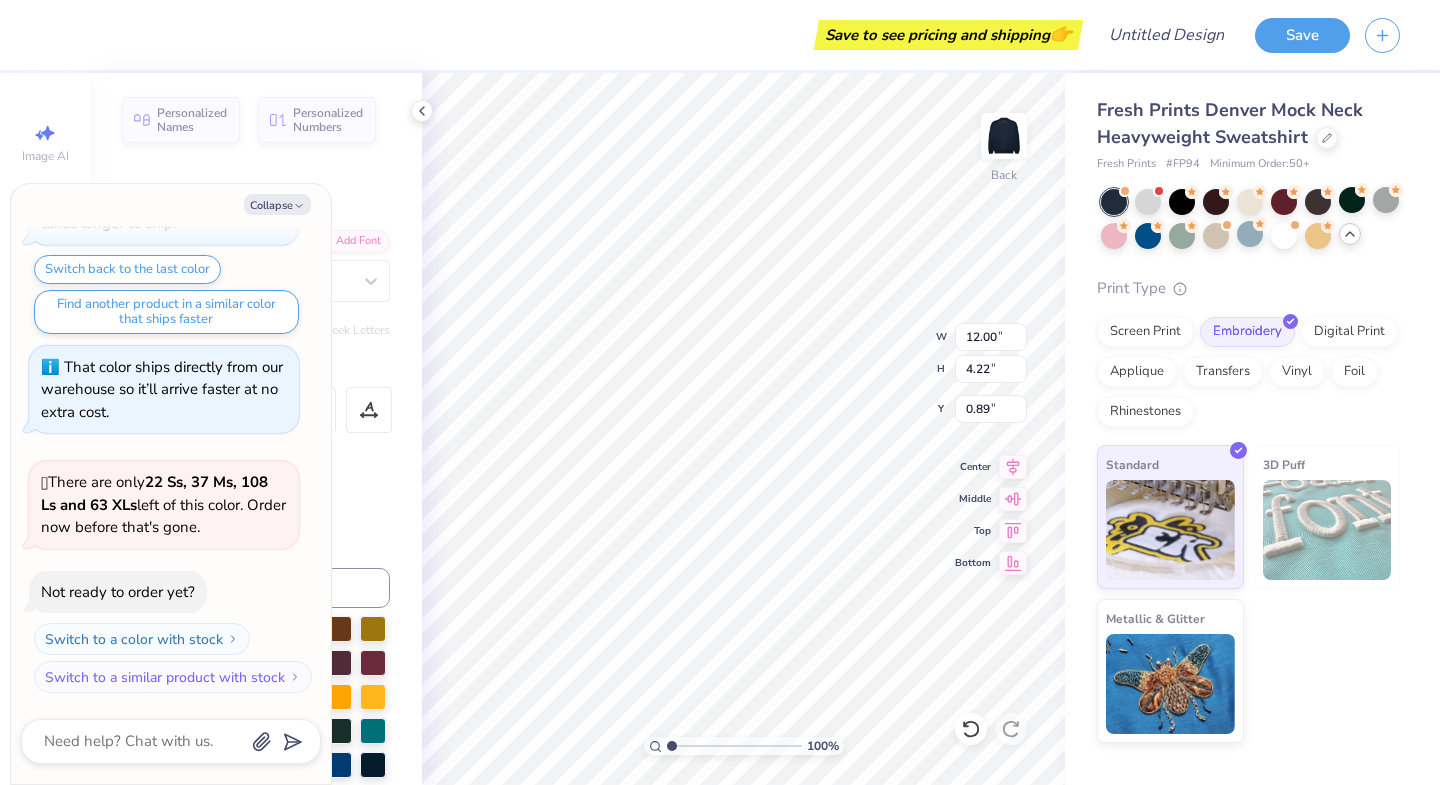 click on "Standard 3D Puff Metallic & Glitter" at bounding box center (1248, 594) 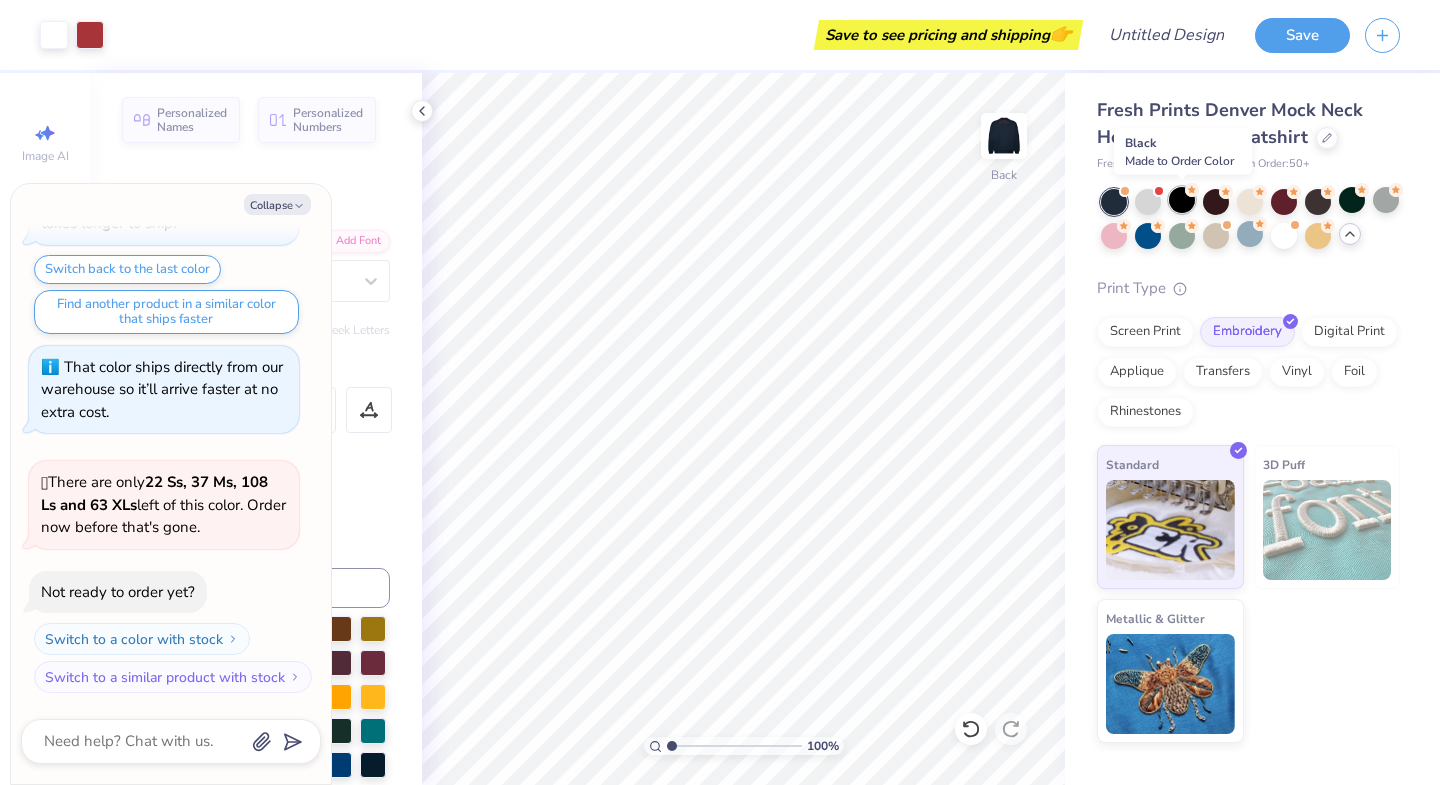 click at bounding box center (1182, 200) 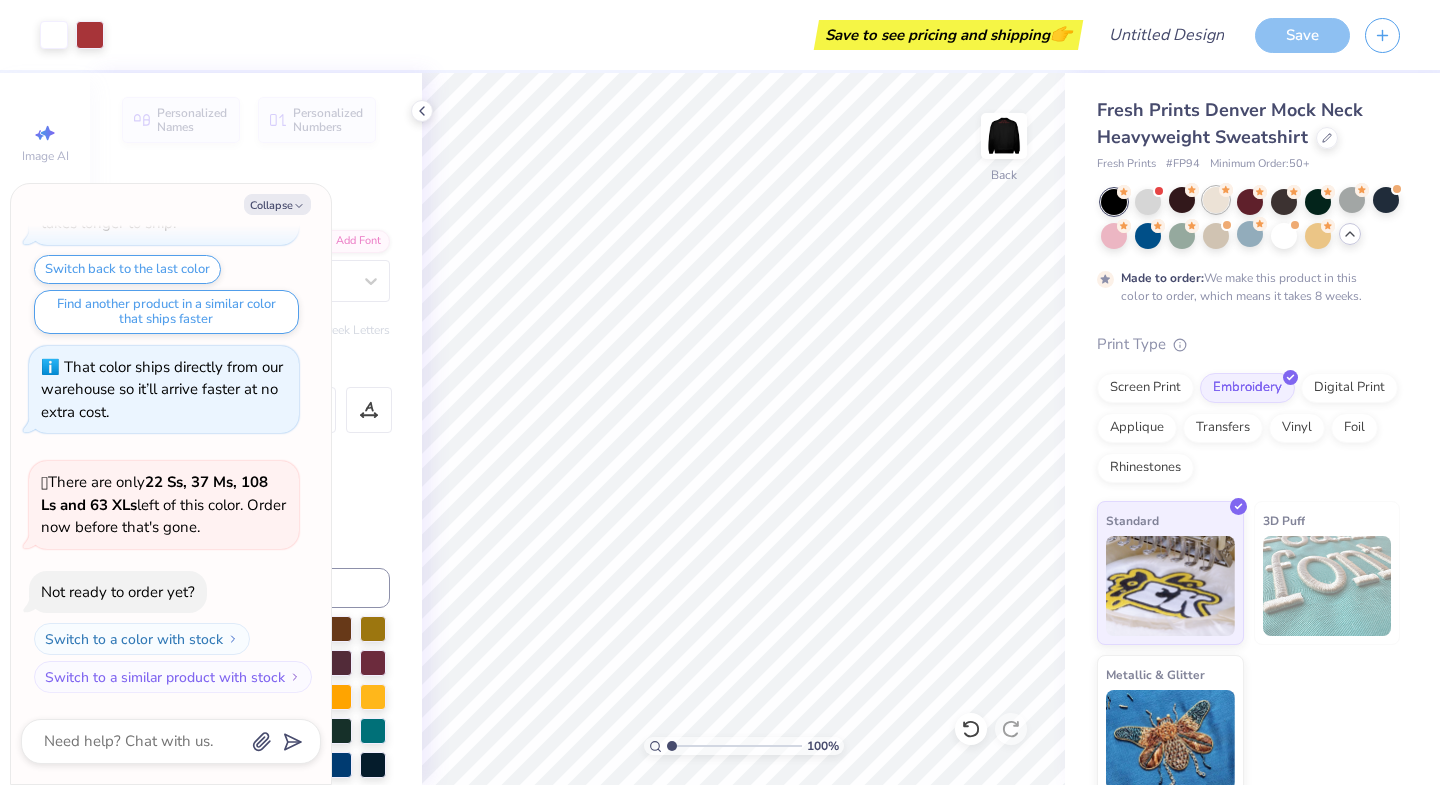 scroll, scrollTop: 448, scrollLeft: 0, axis: vertical 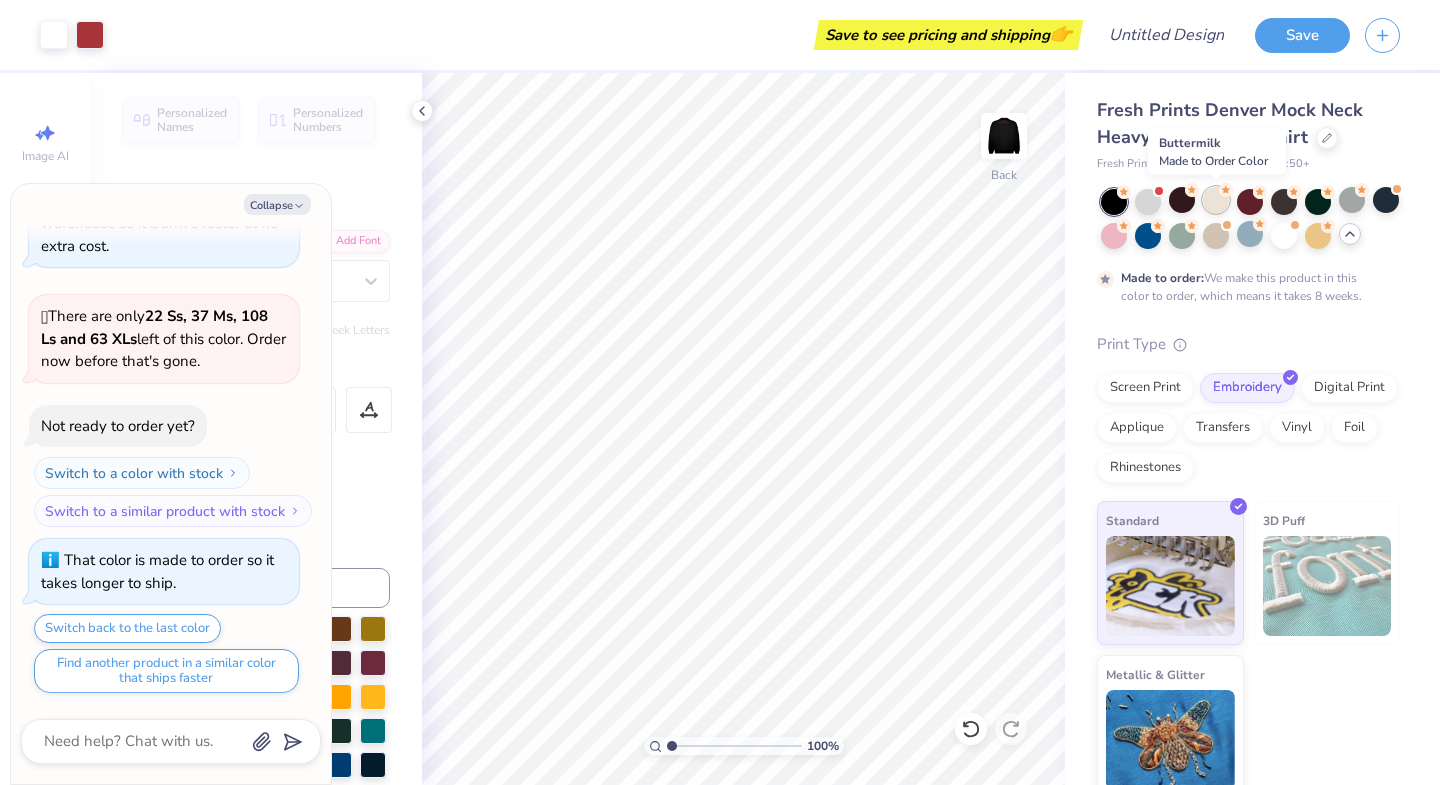 click at bounding box center (1216, 200) 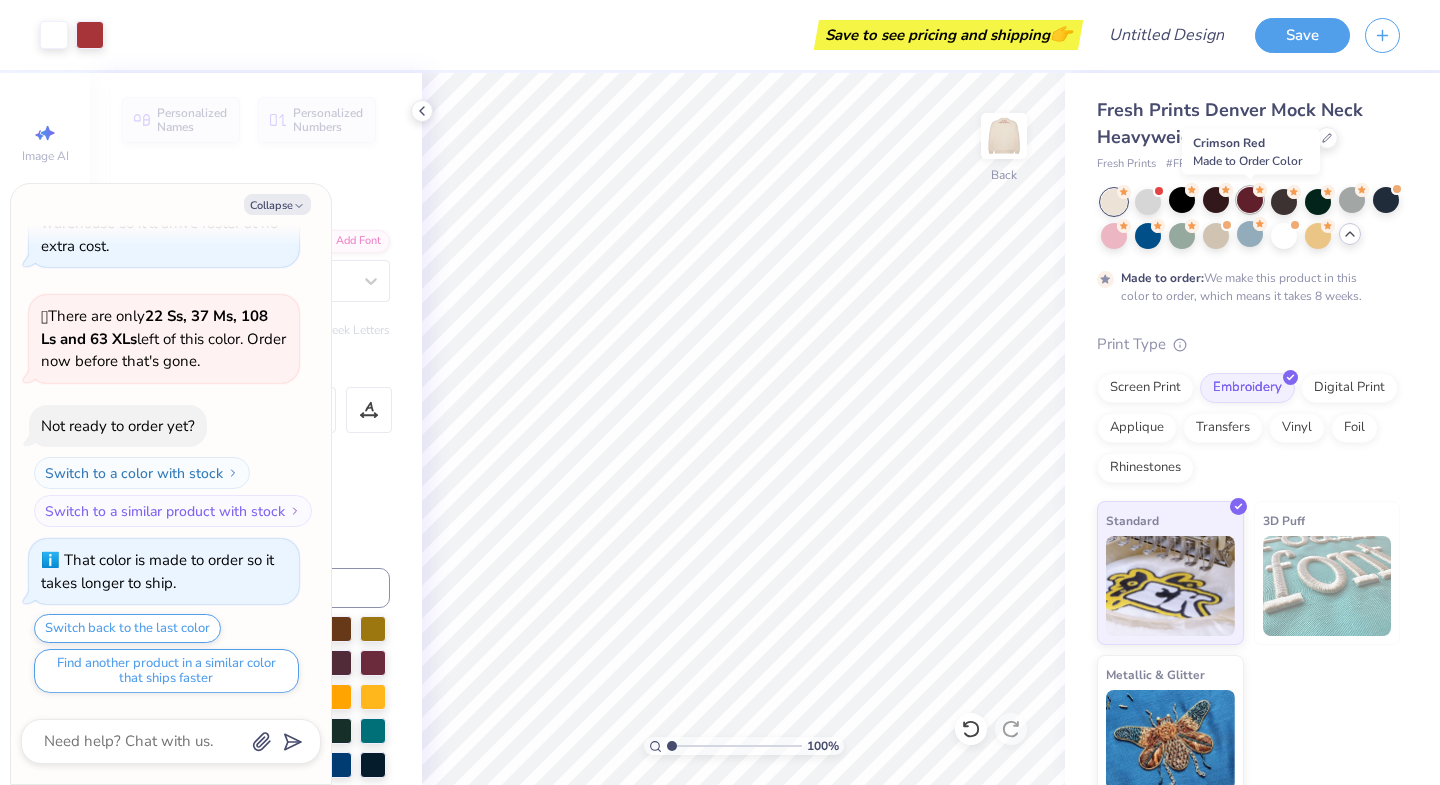 click at bounding box center (1250, 200) 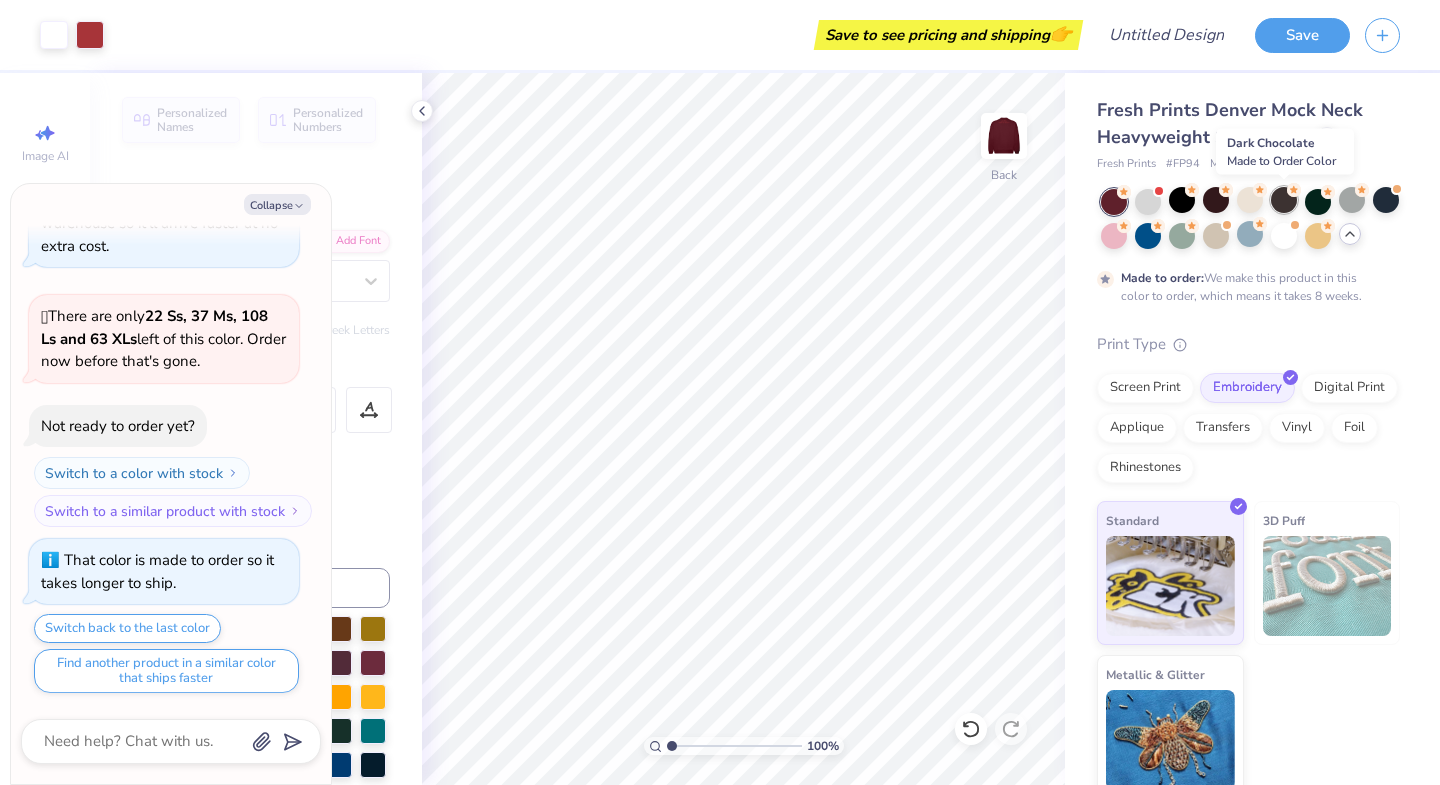 click at bounding box center (1284, 200) 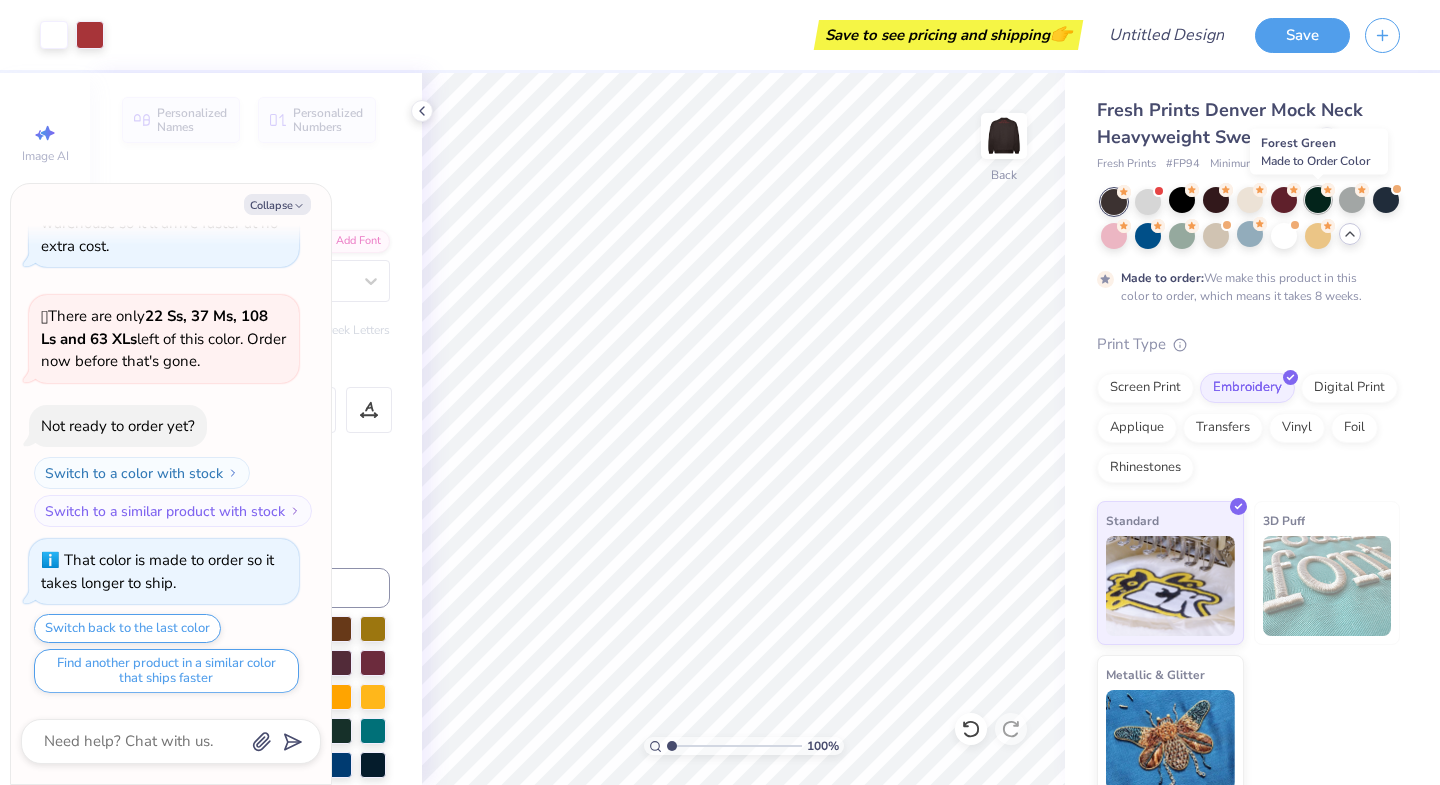 click at bounding box center (1318, 200) 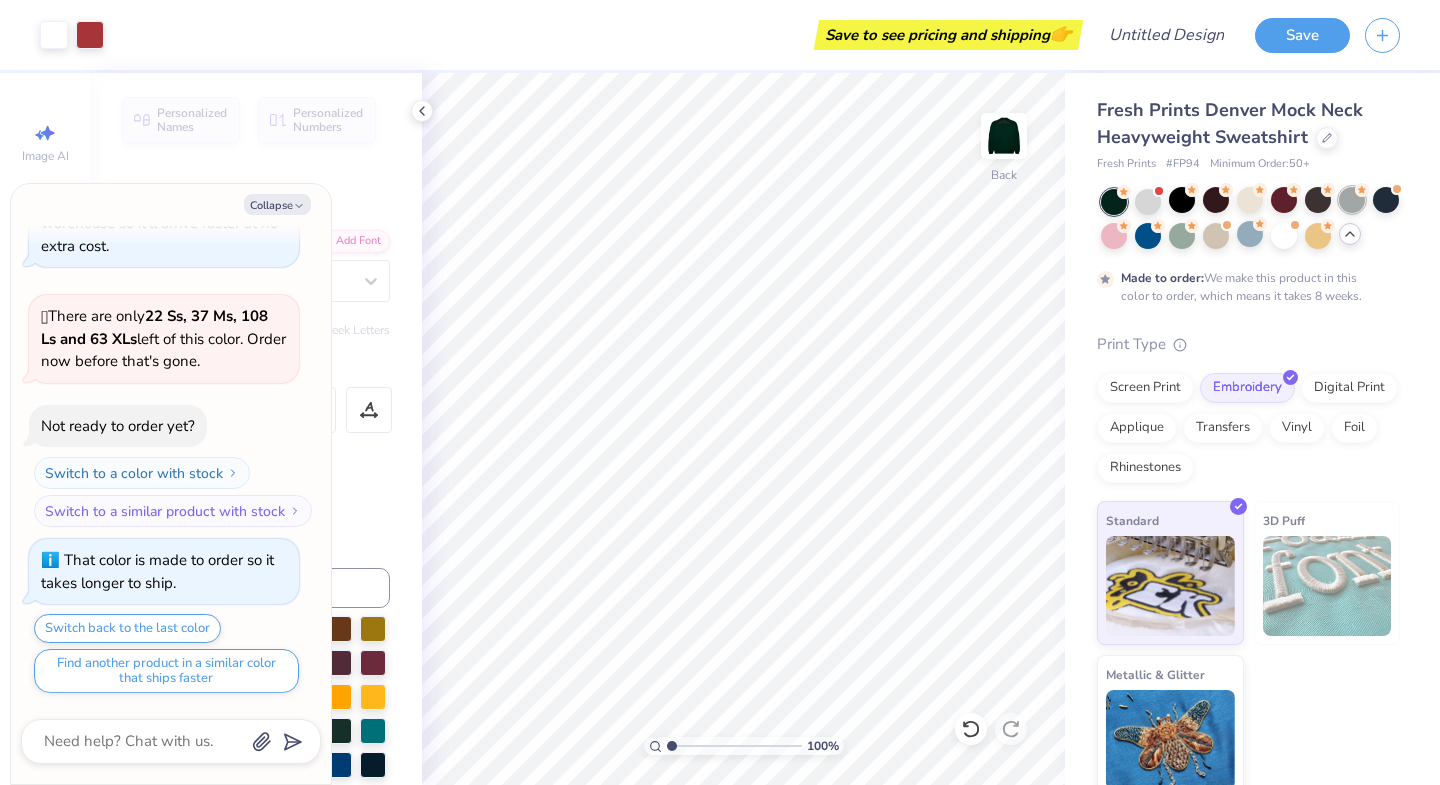 click at bounding box center (1352, 200) 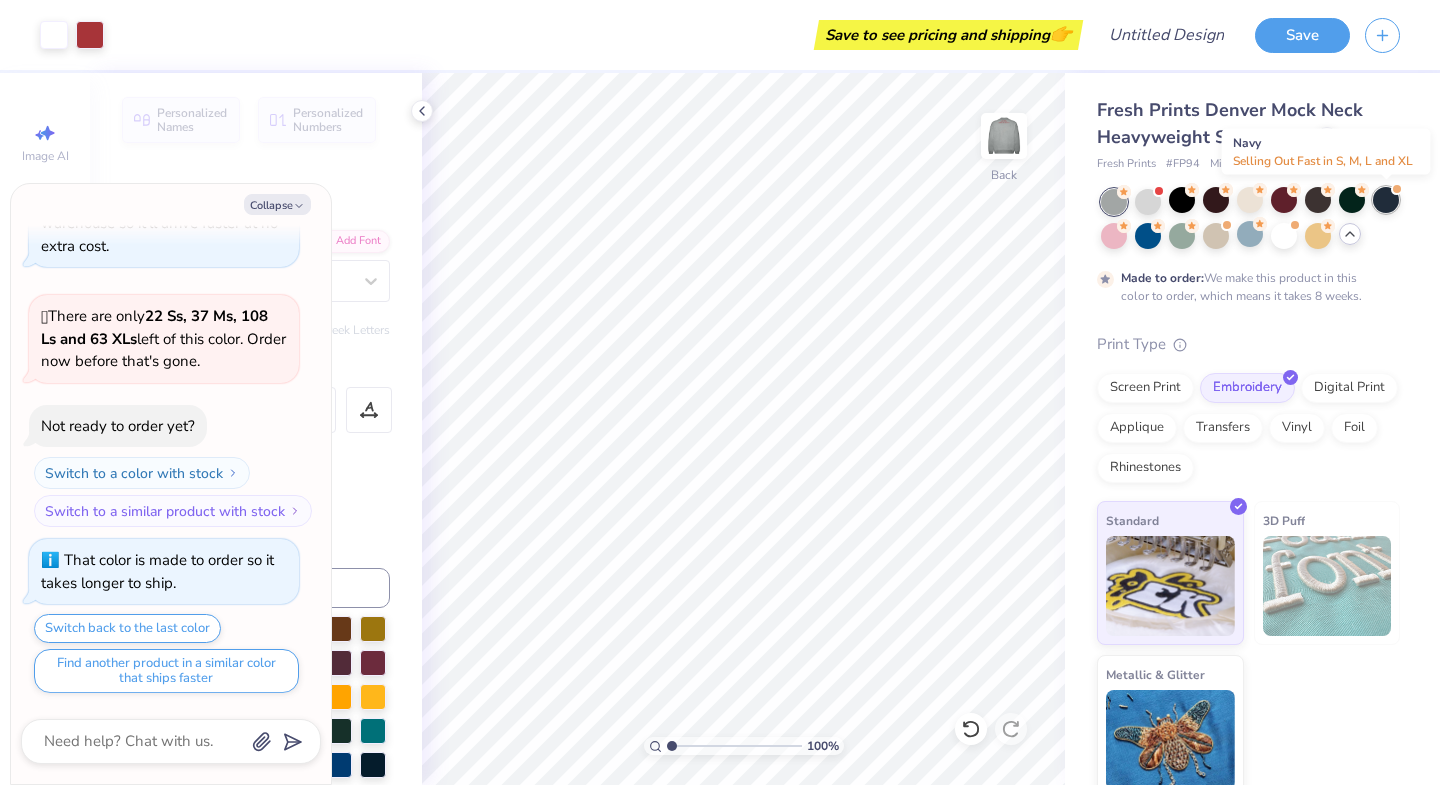 click at bounding box center [1386, 200] 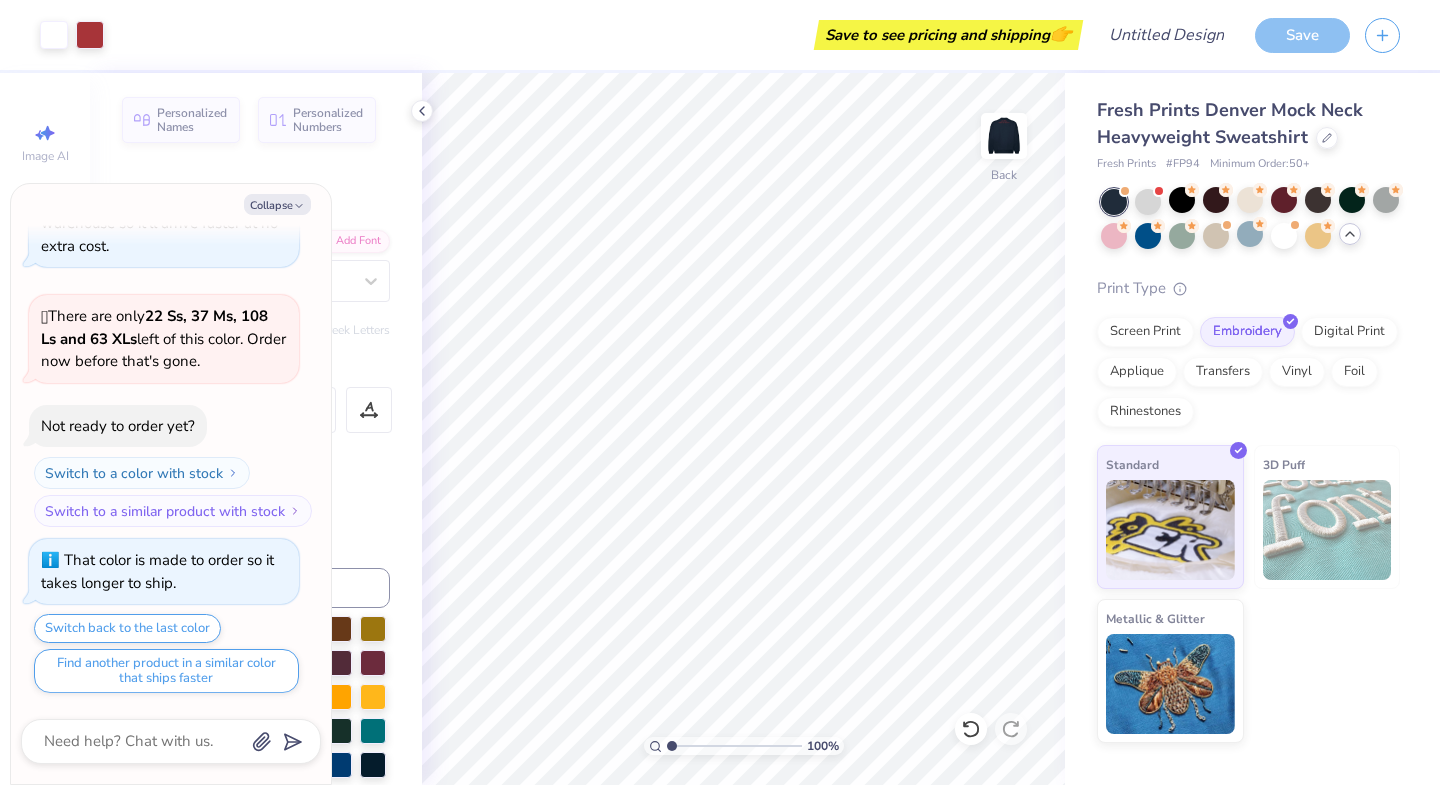 scroll, scrollTop: 807, scrollLeft: 0, axis: vertical 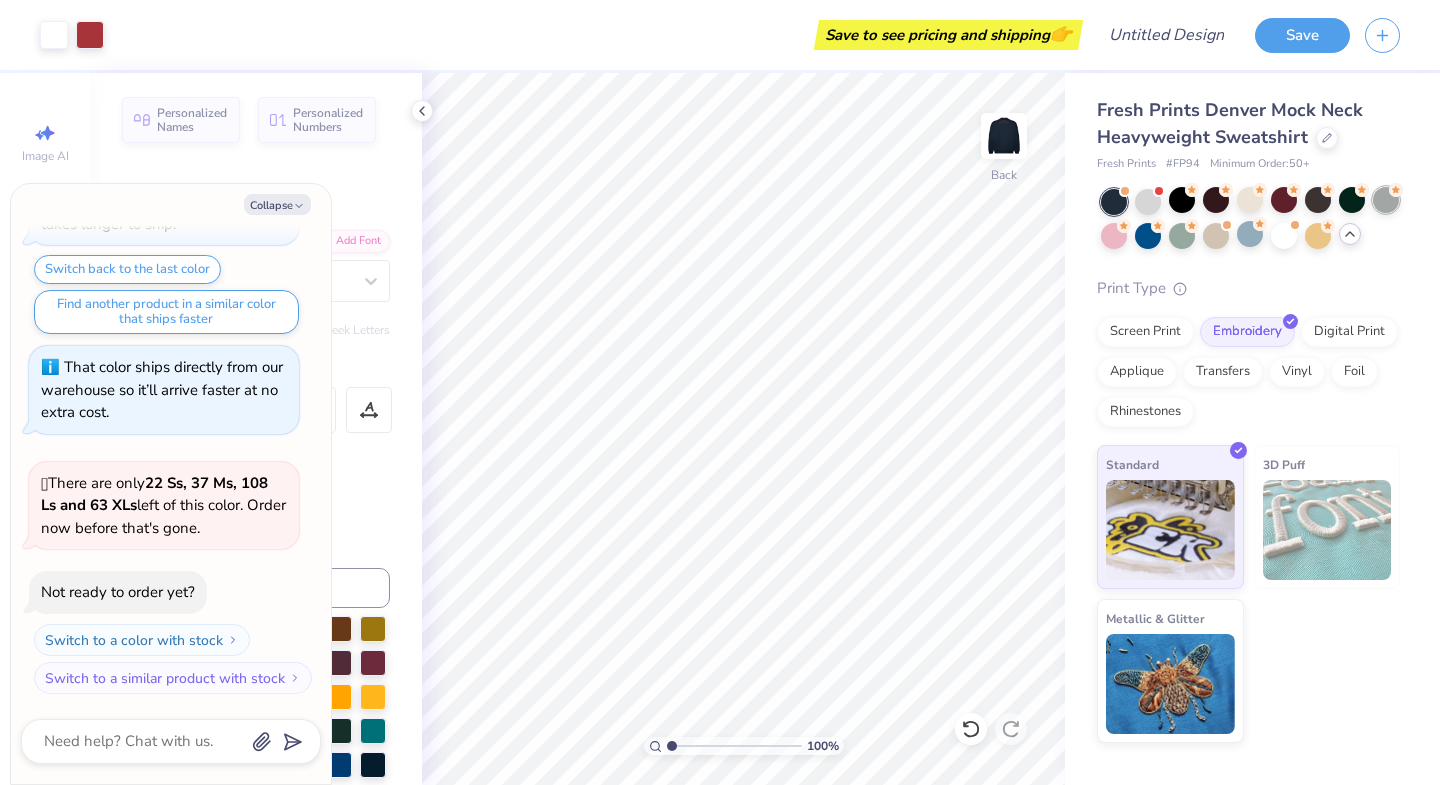 click at bounding box center [1386, 200] 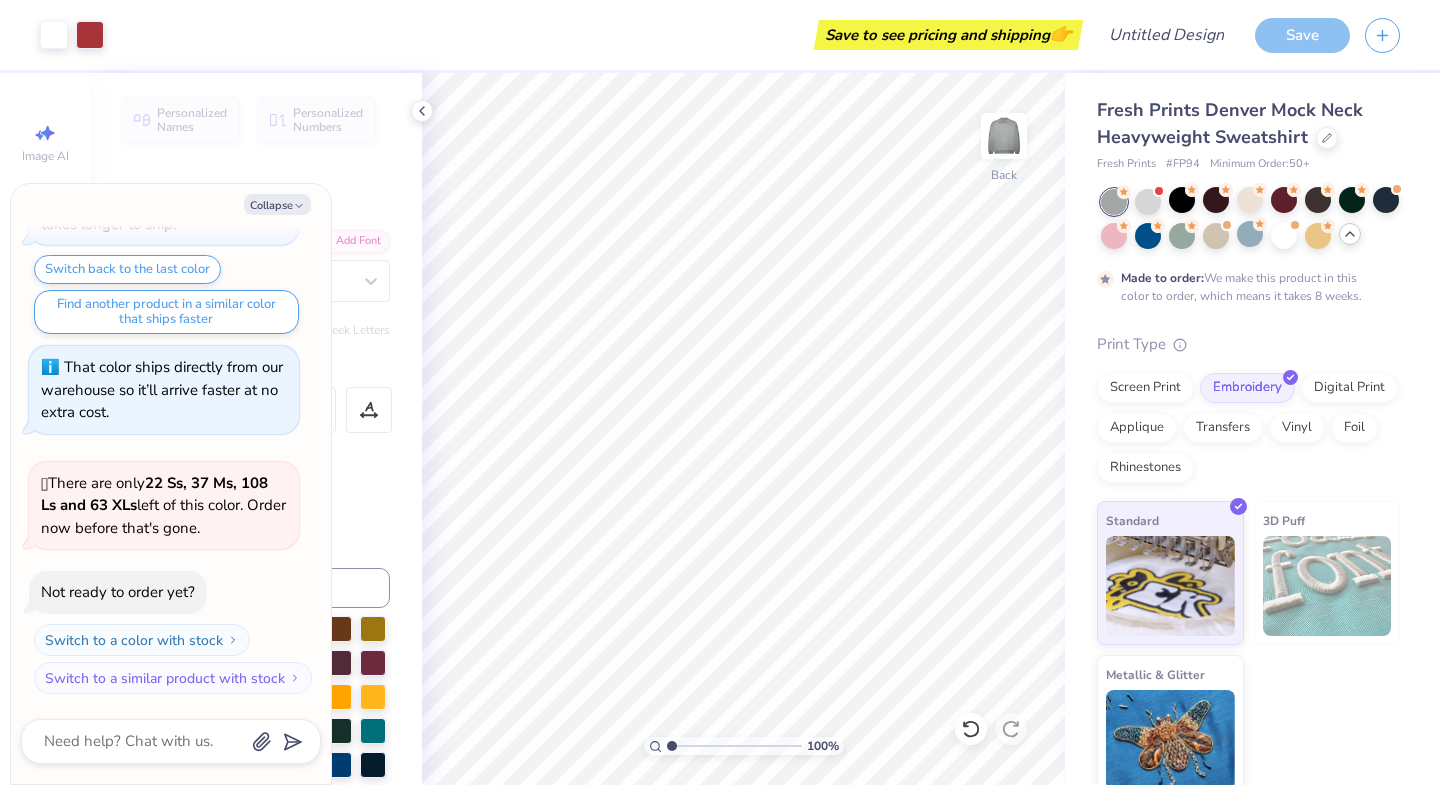 scroll, scrollTop: 973, scrollLeft: 0, axis: vertical 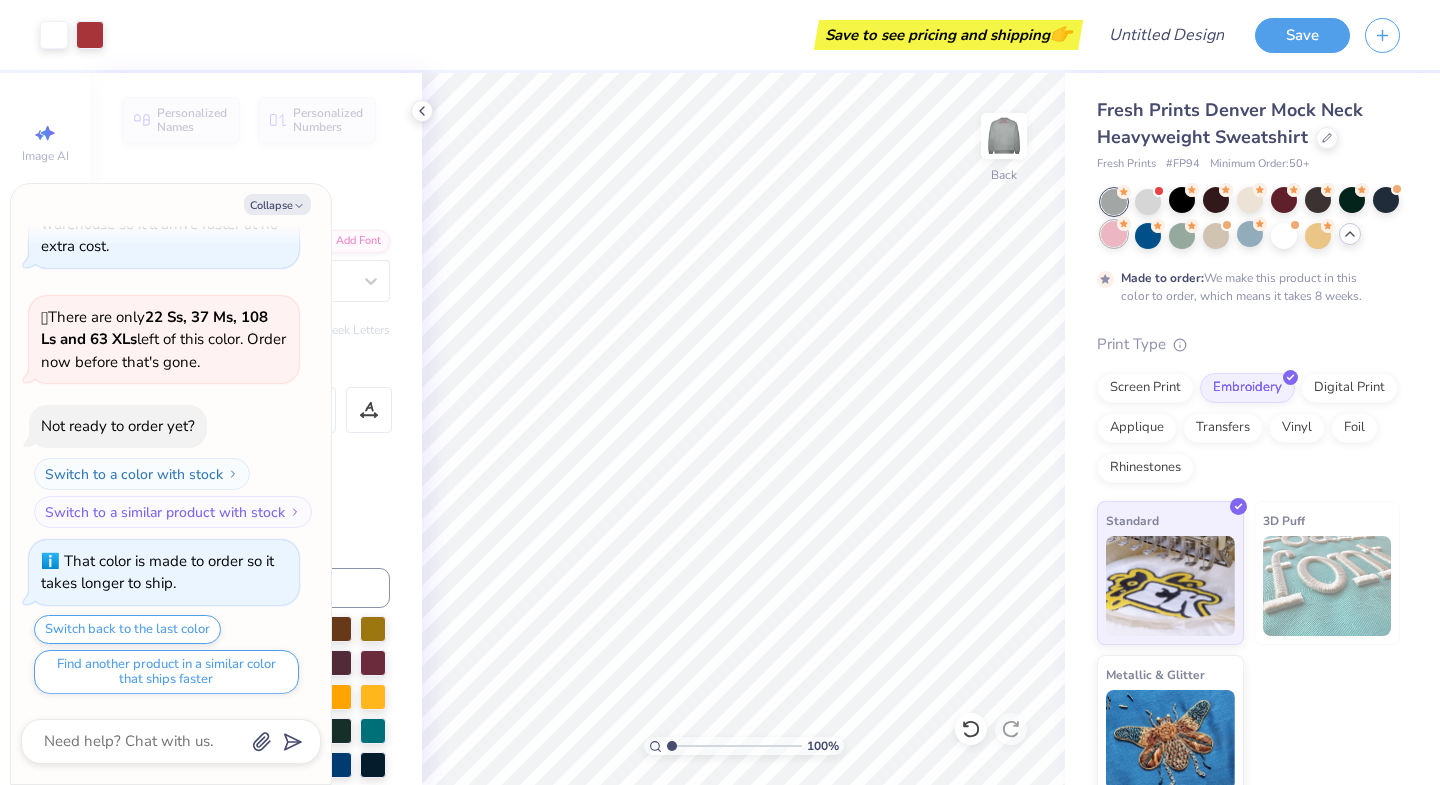 click at bounding box center (1114, 234) 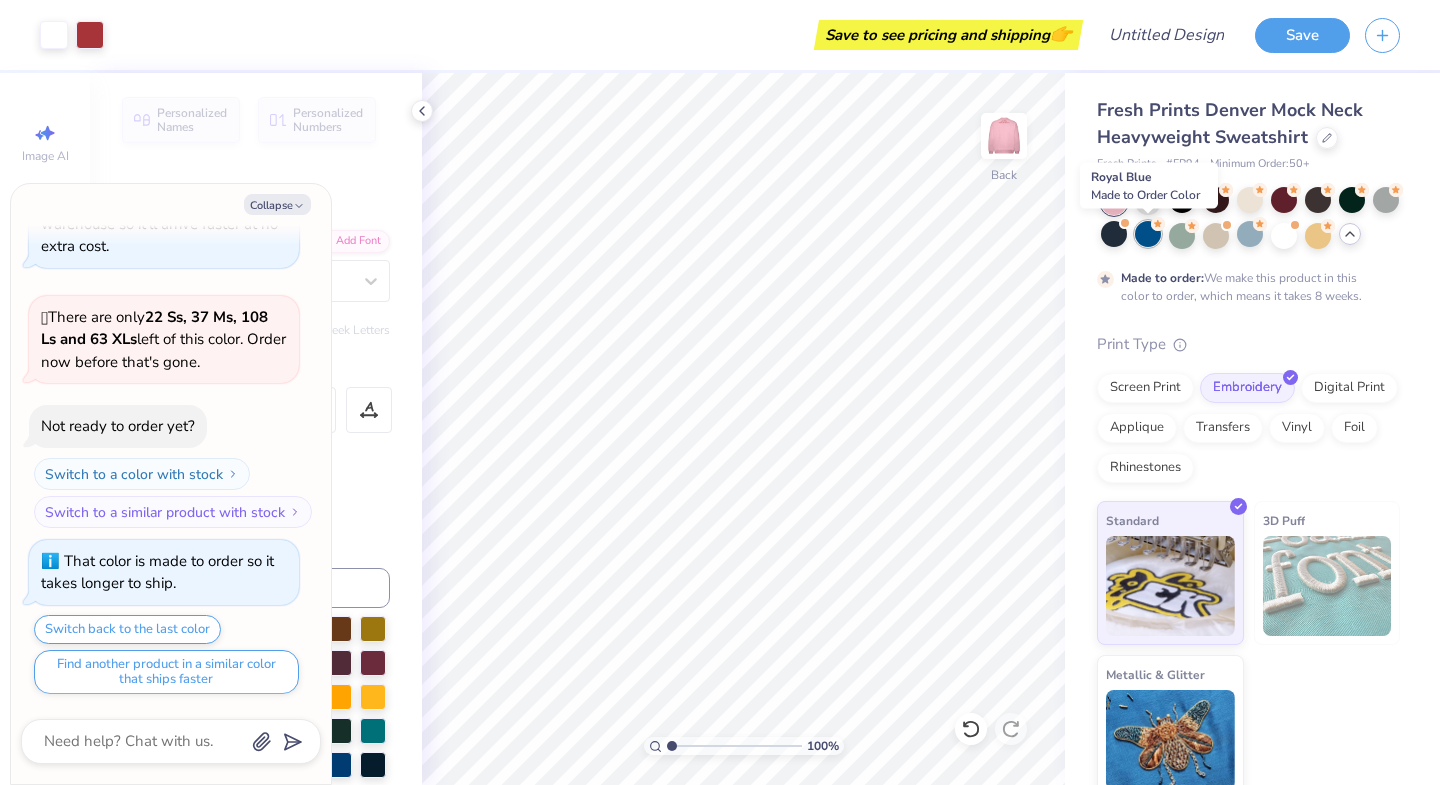 click at bounding box center [1148, 234] 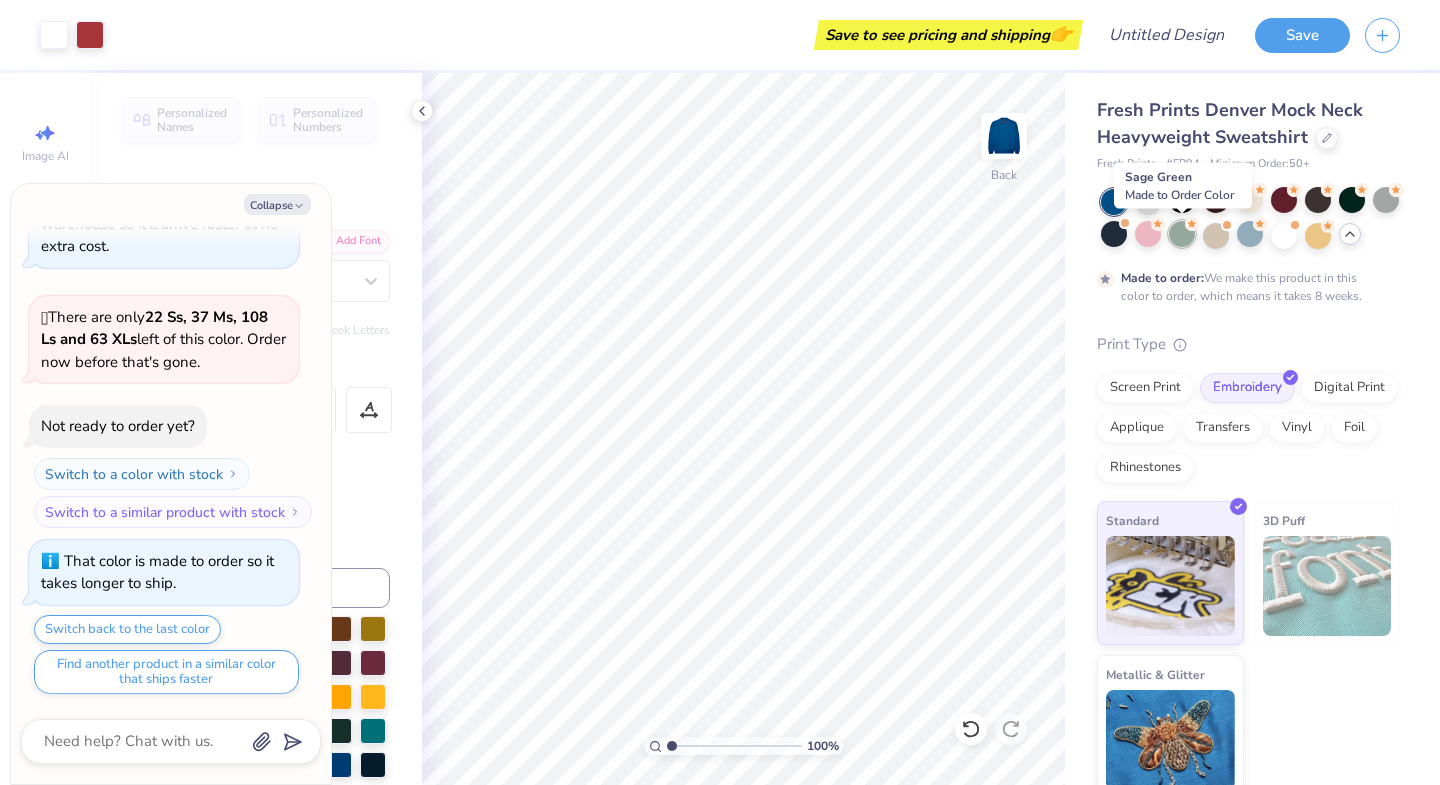 click at bounding box center (1182, 234) 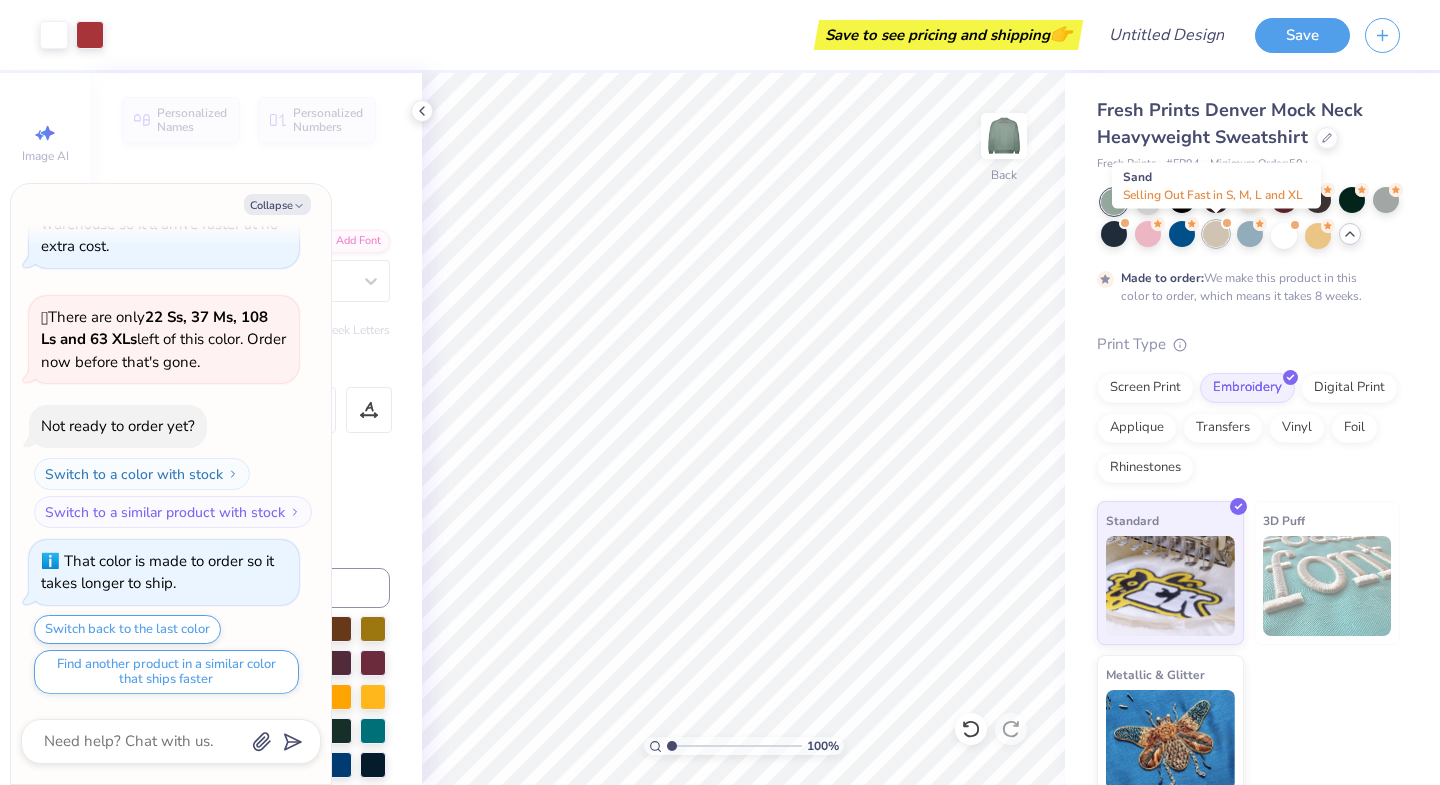 click at bounding box center (1216, 234) 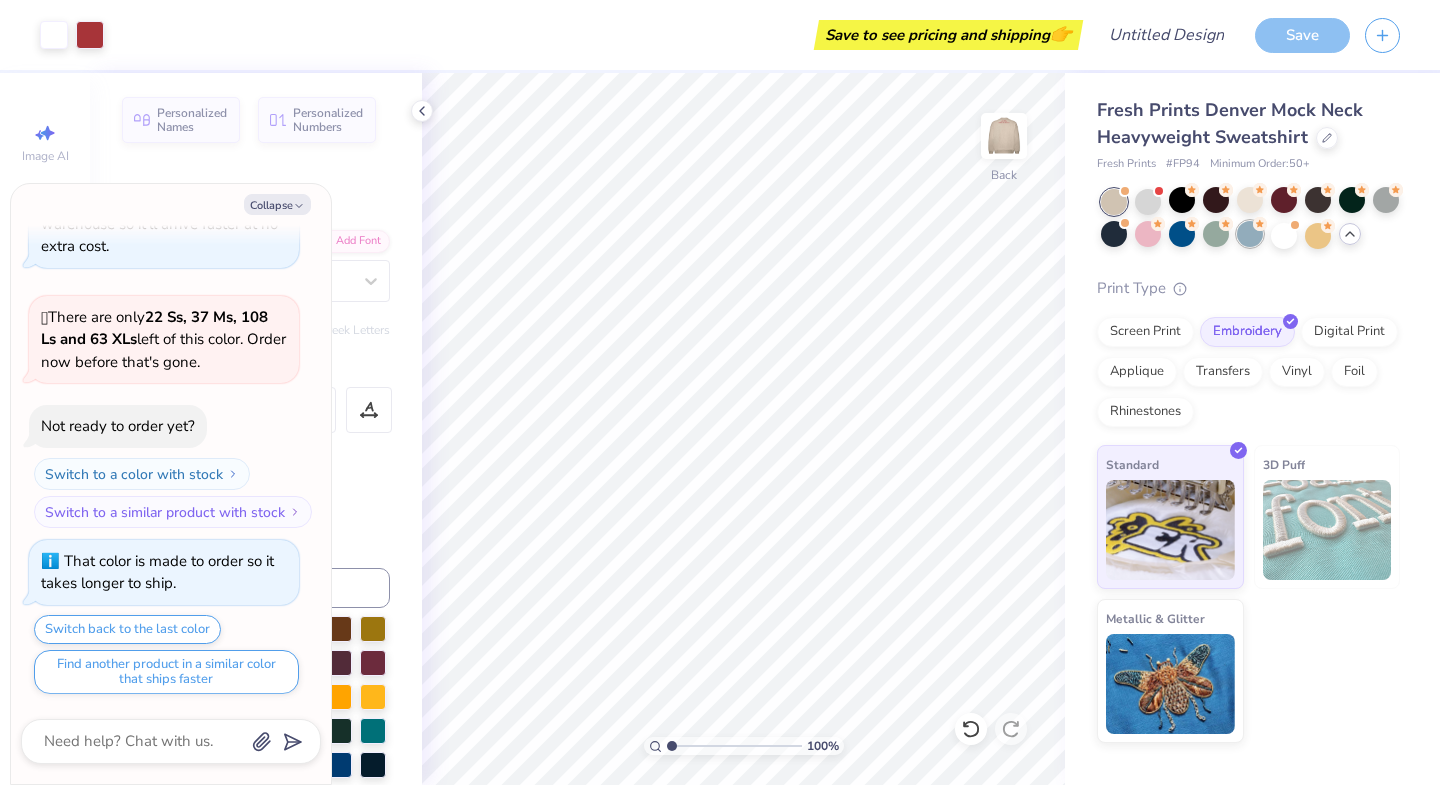 scroll, scrollTop: 1333, scrollLeft: 0, axis: vertical 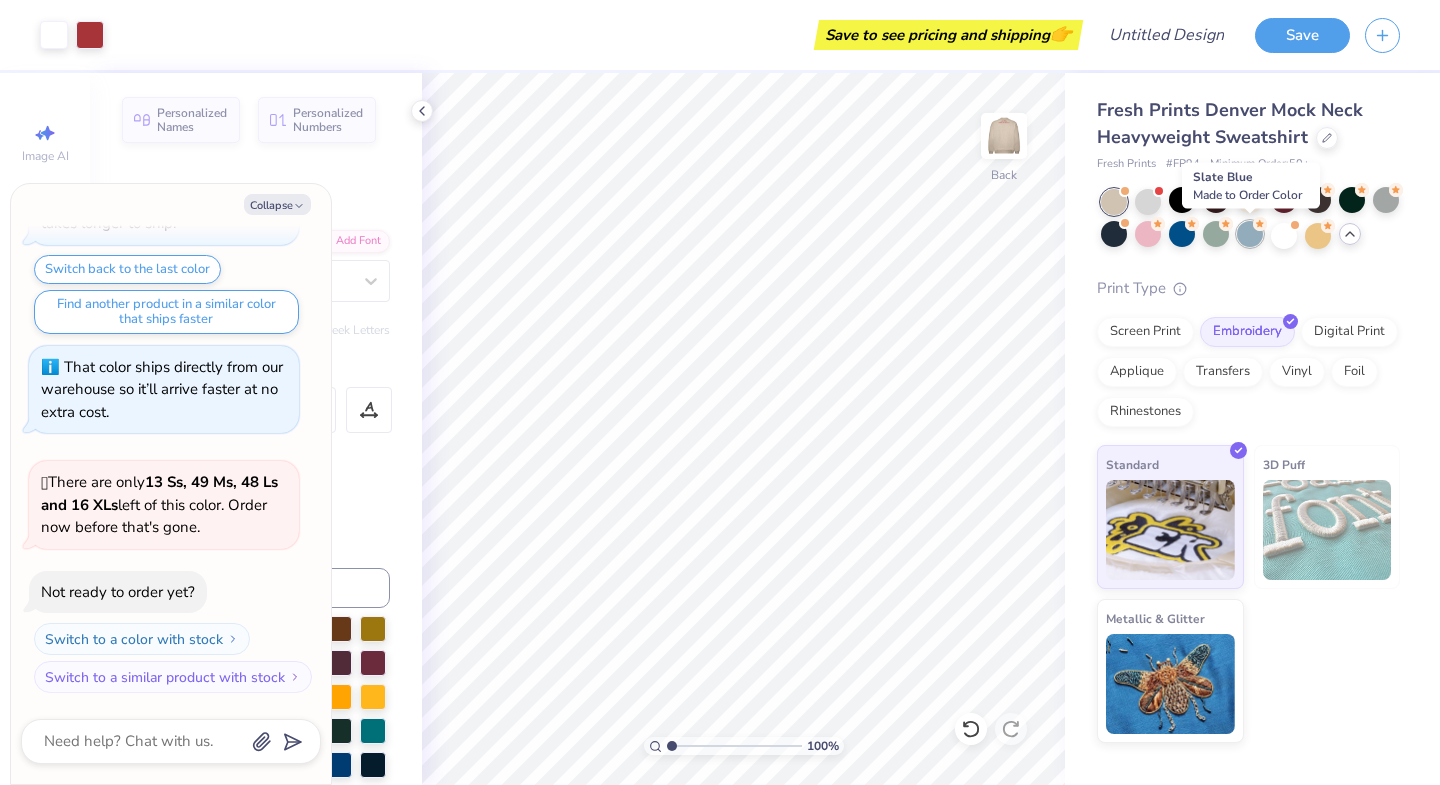 click at bounding box center [1250, 234] 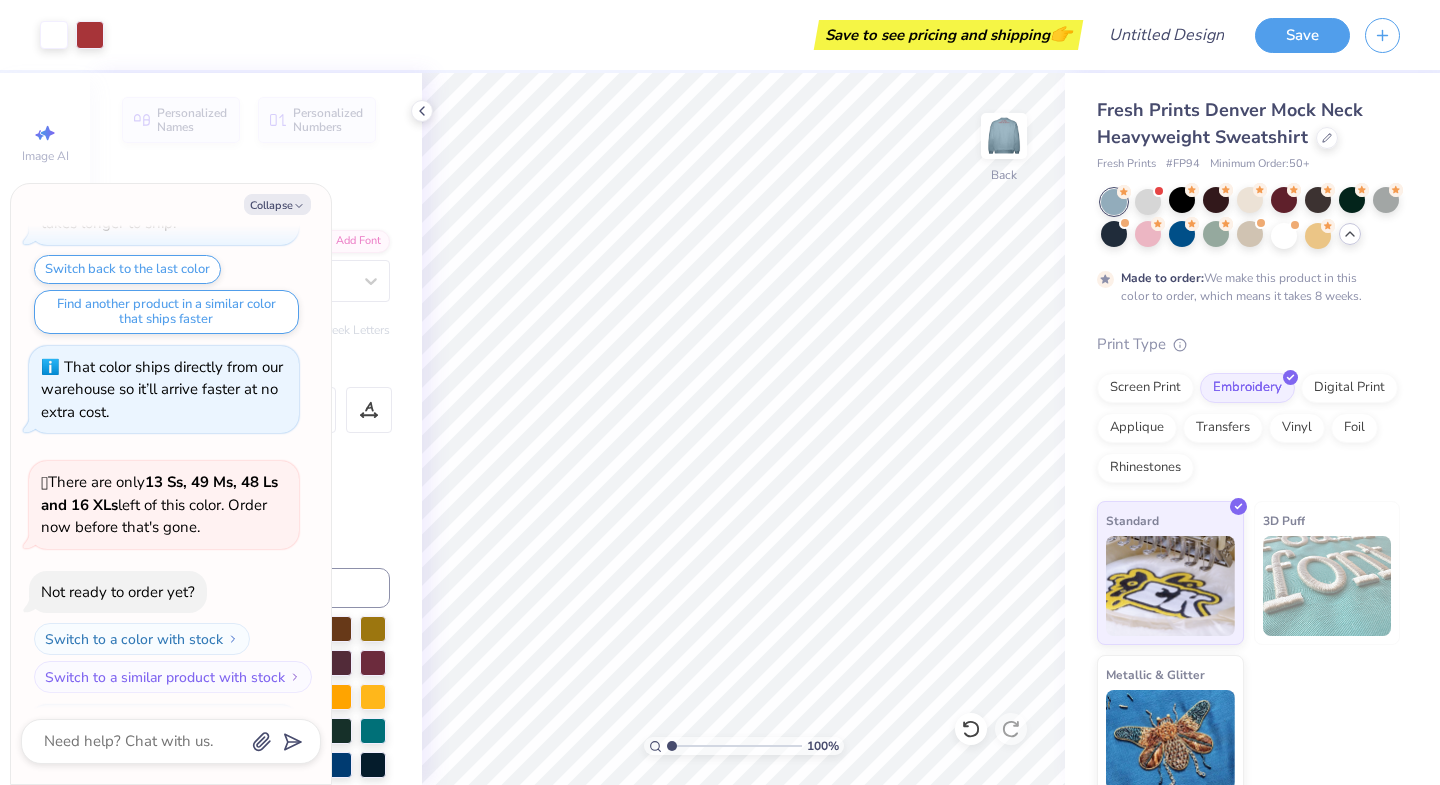 scroll, scrollTop: 1499, scrollLeft: 0, axis: vertical 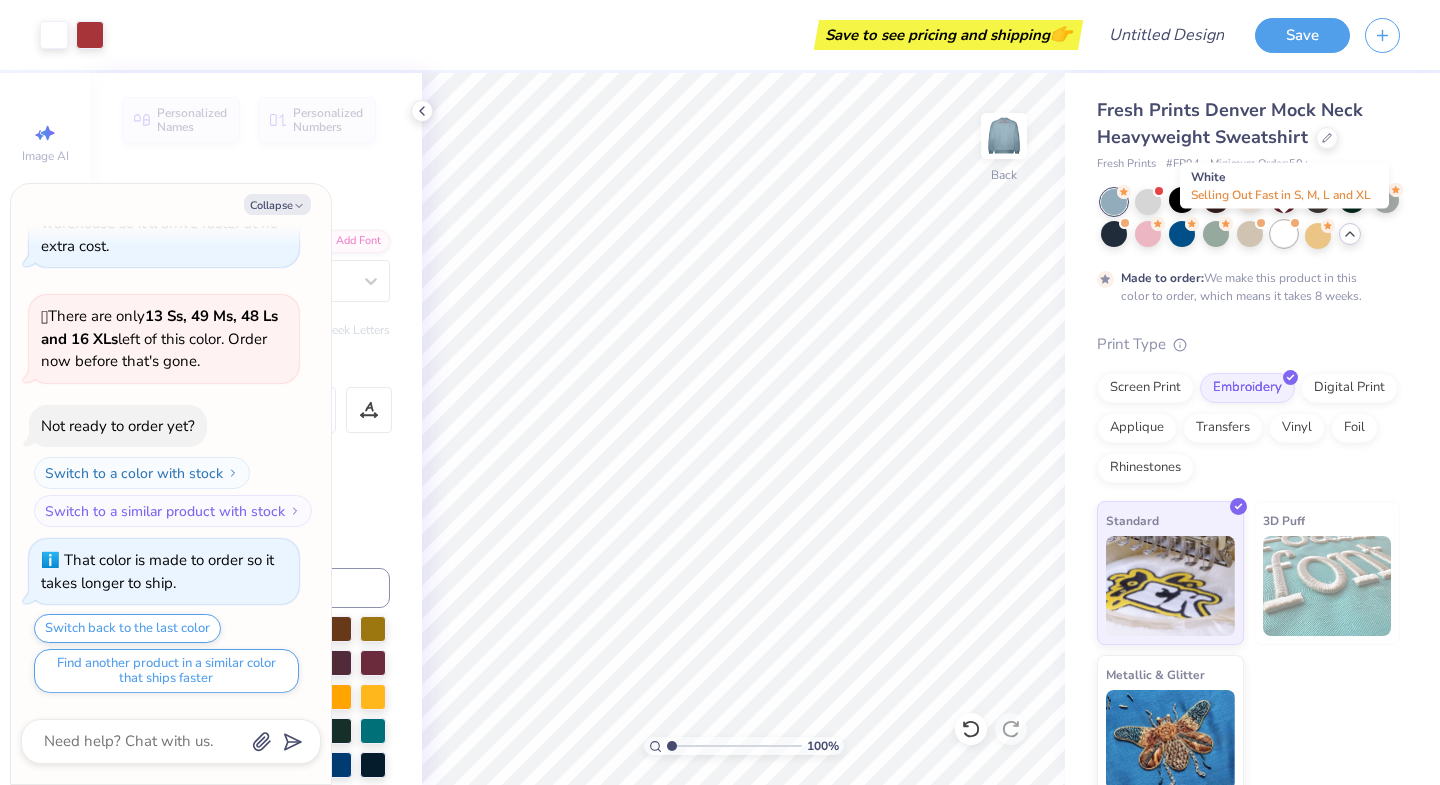 click at bounding box center (1284, 234) 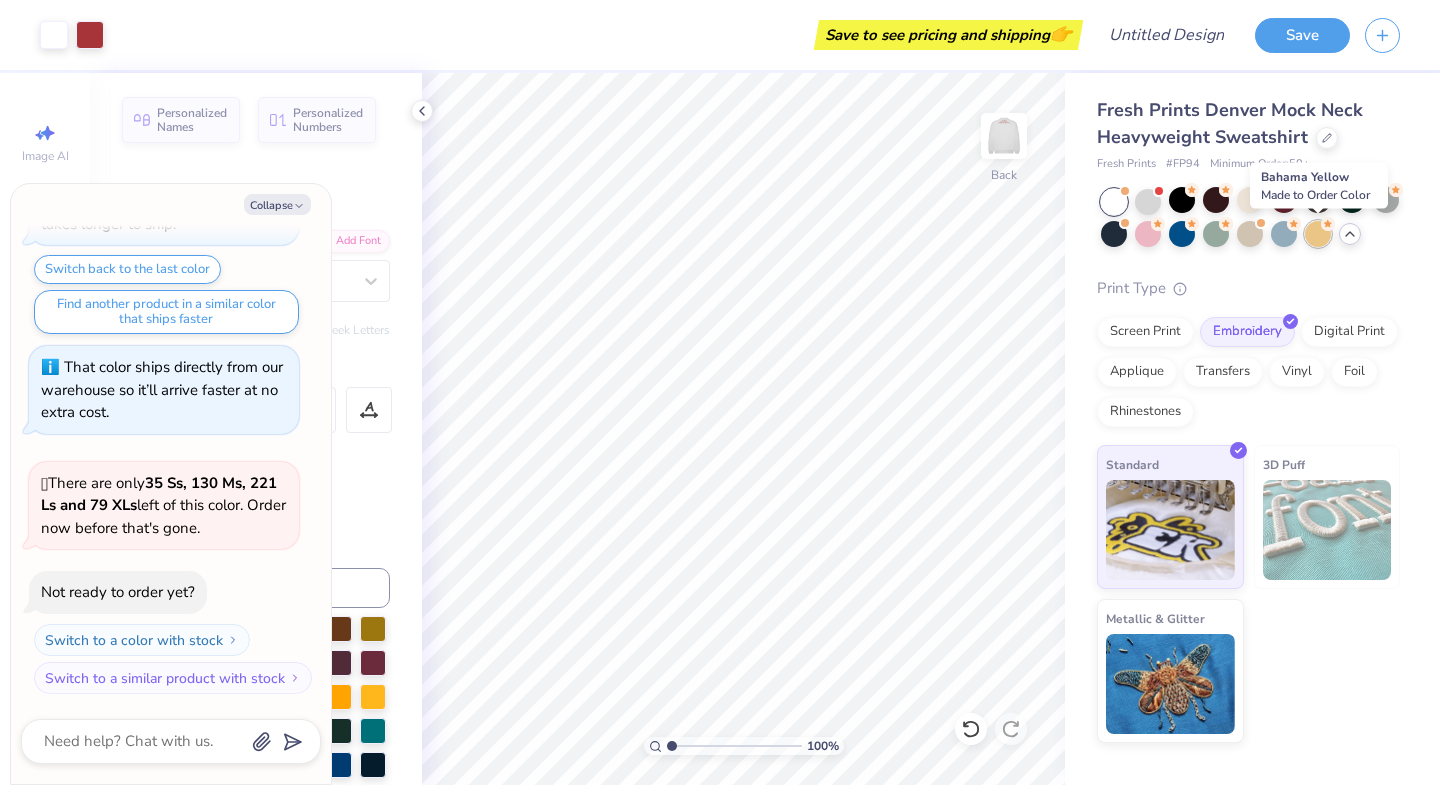 click at bounding box center (1318, 234) 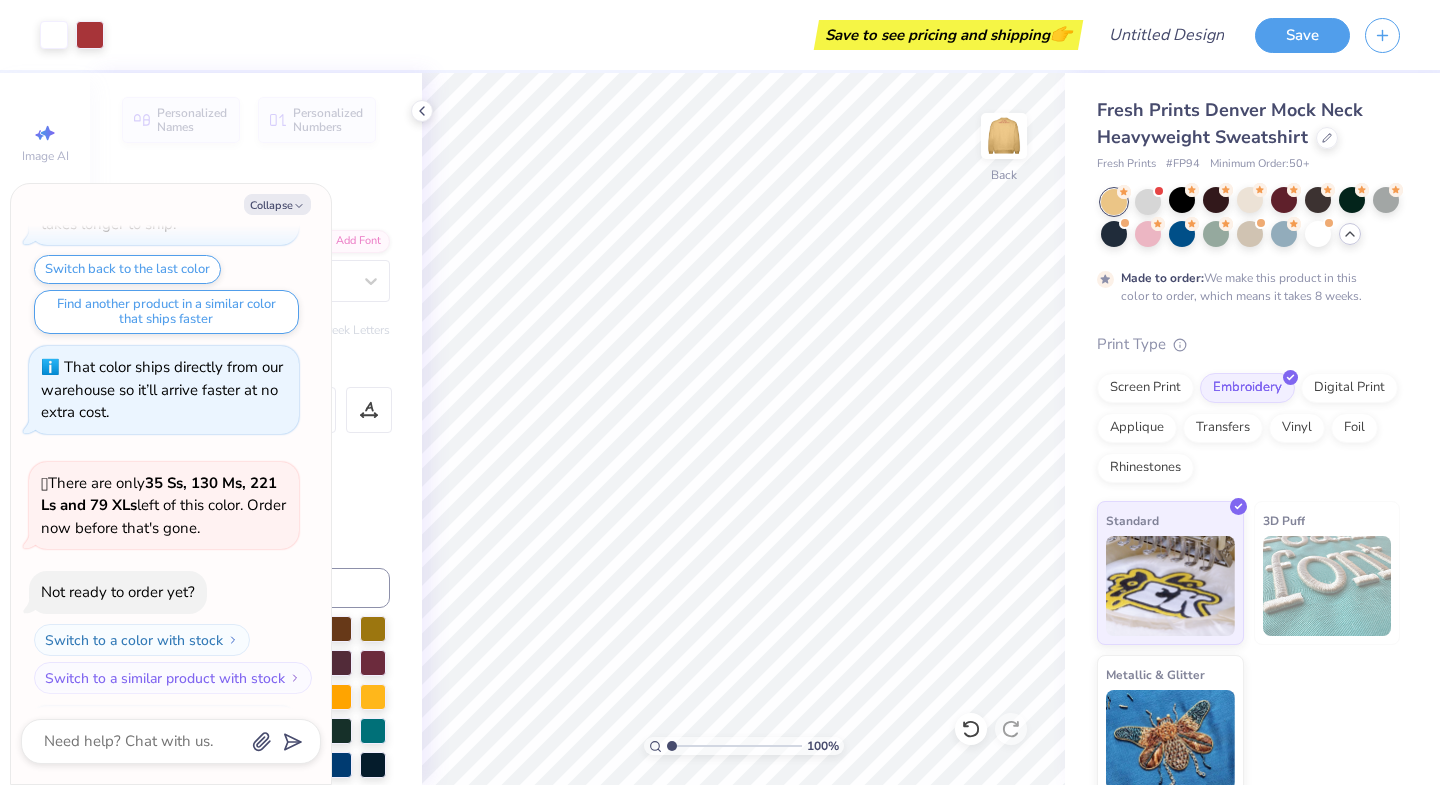 scroll, scrollTop: 2024, scrollLeft: 0, axis: vertical 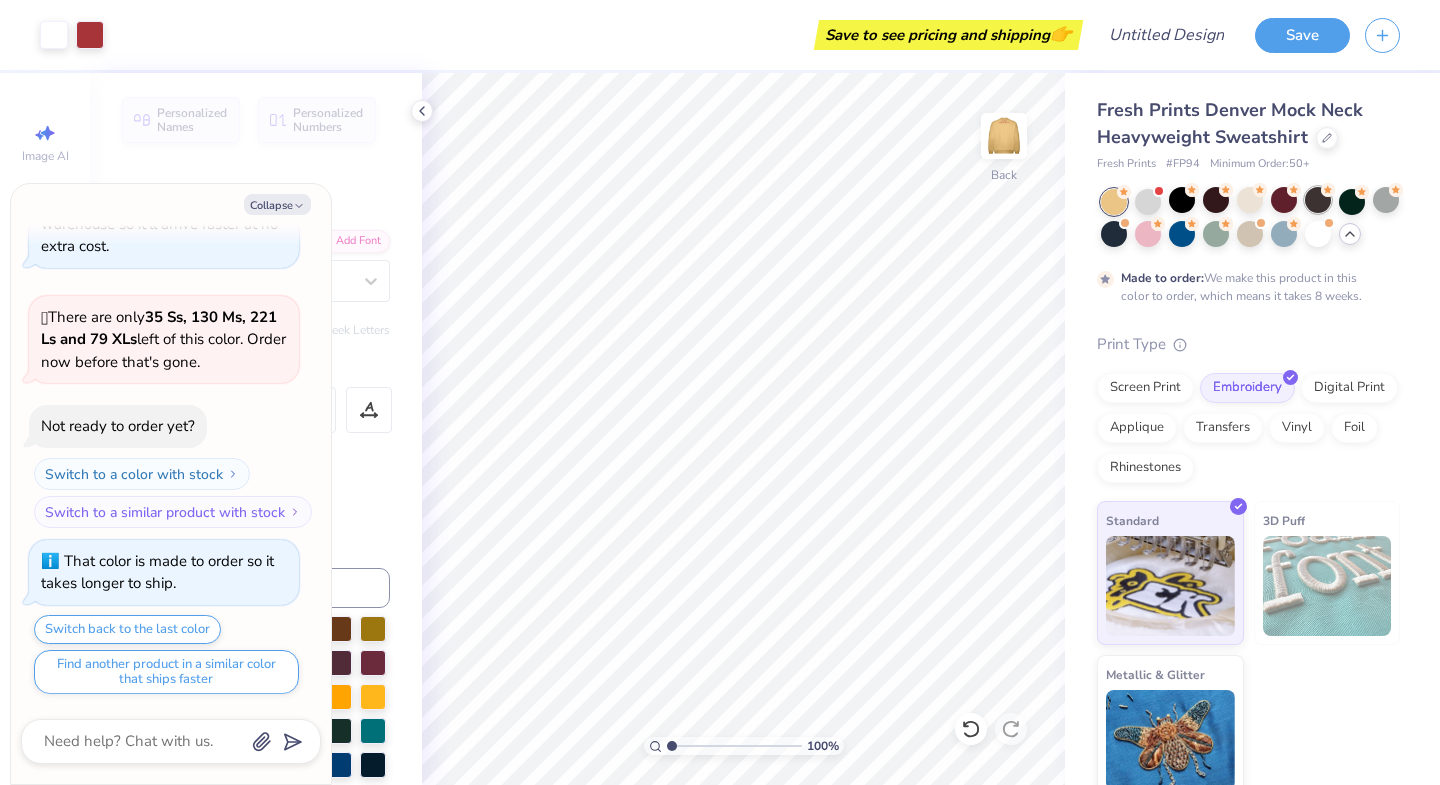 drag, startPoint x: 1347, startPoint y: 202, endPoint x: 1316, endPoint y: 204, distance: 31.06445 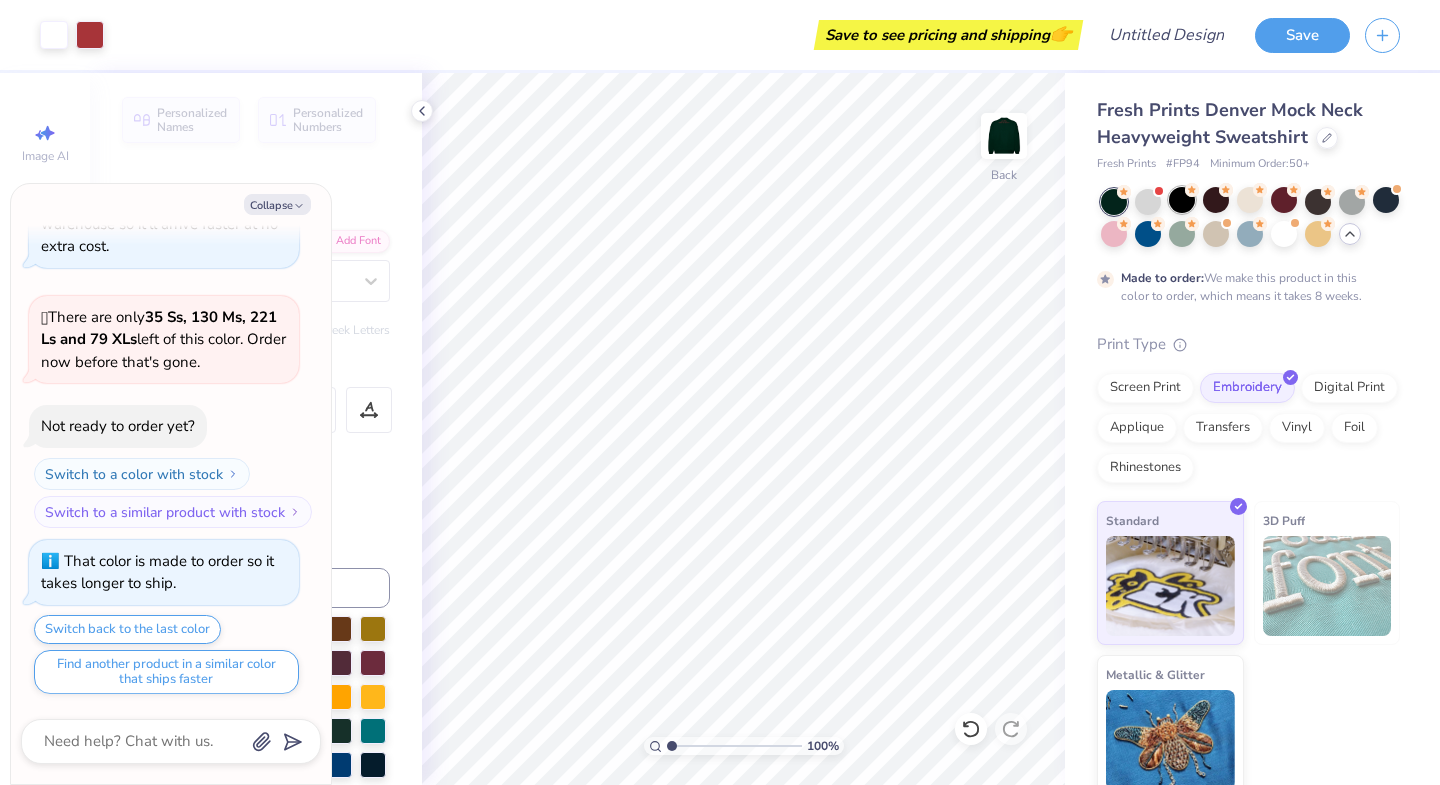 click at bounding box center (1182, 200) 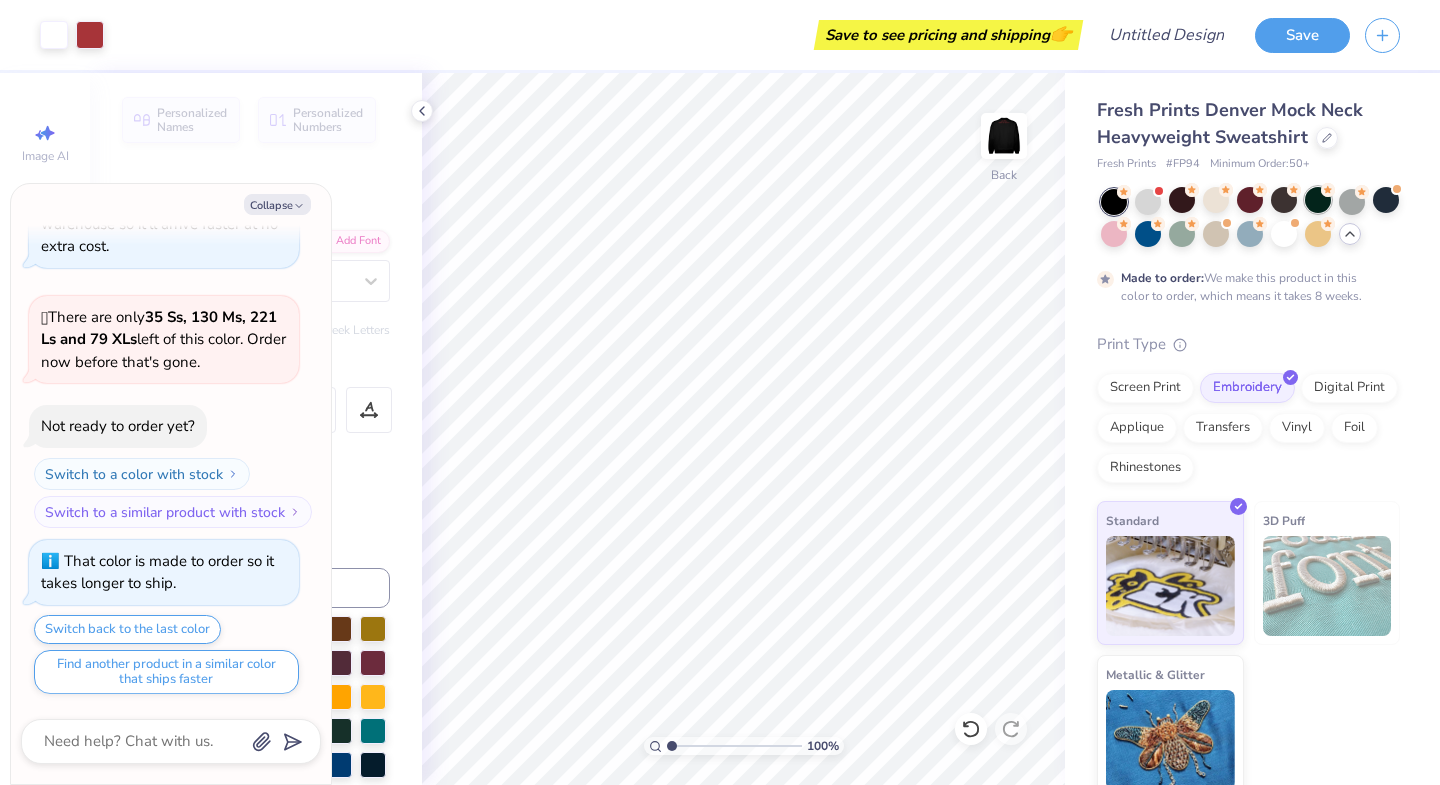 click at bounding box center [1318, 200] 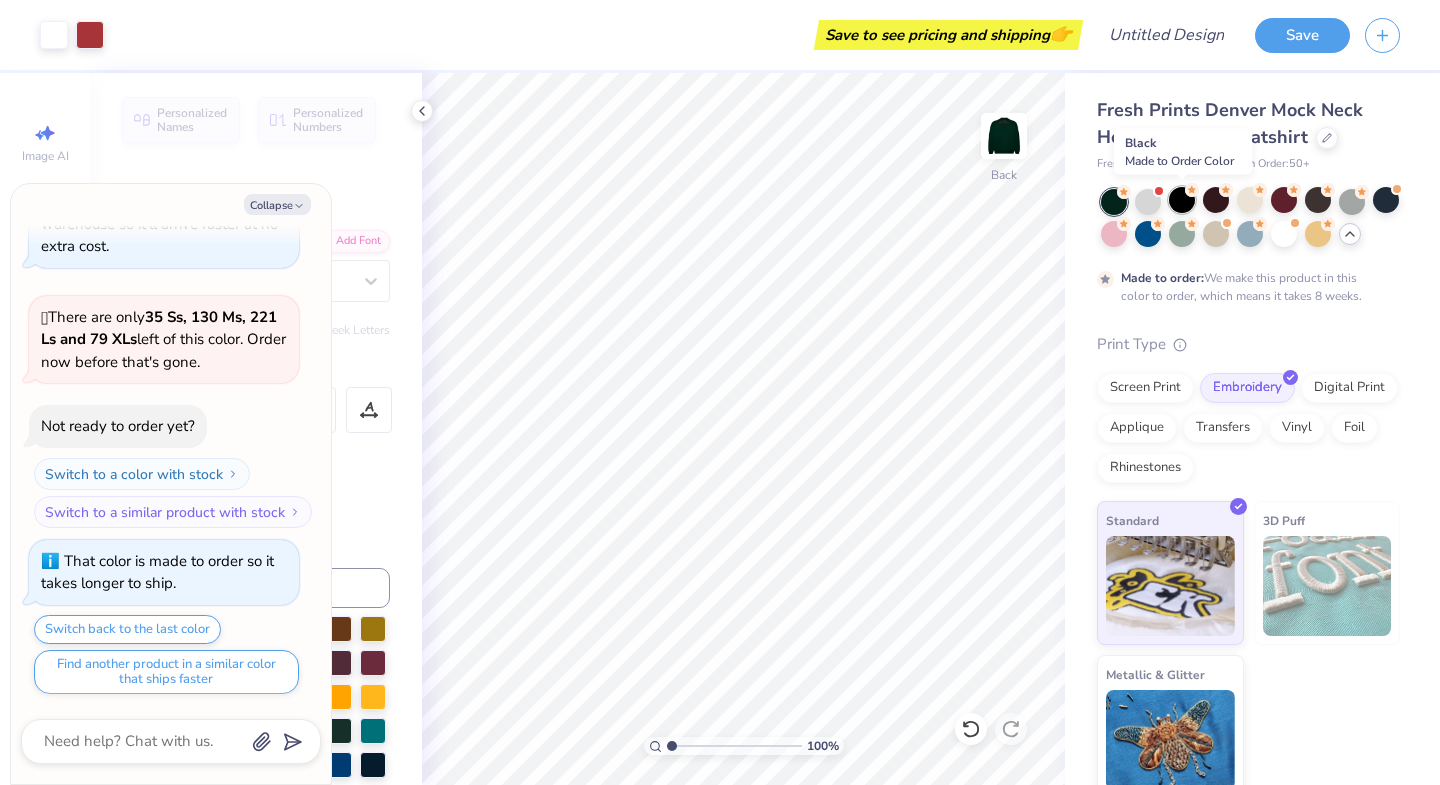 click at bounding box center [1182, 200] 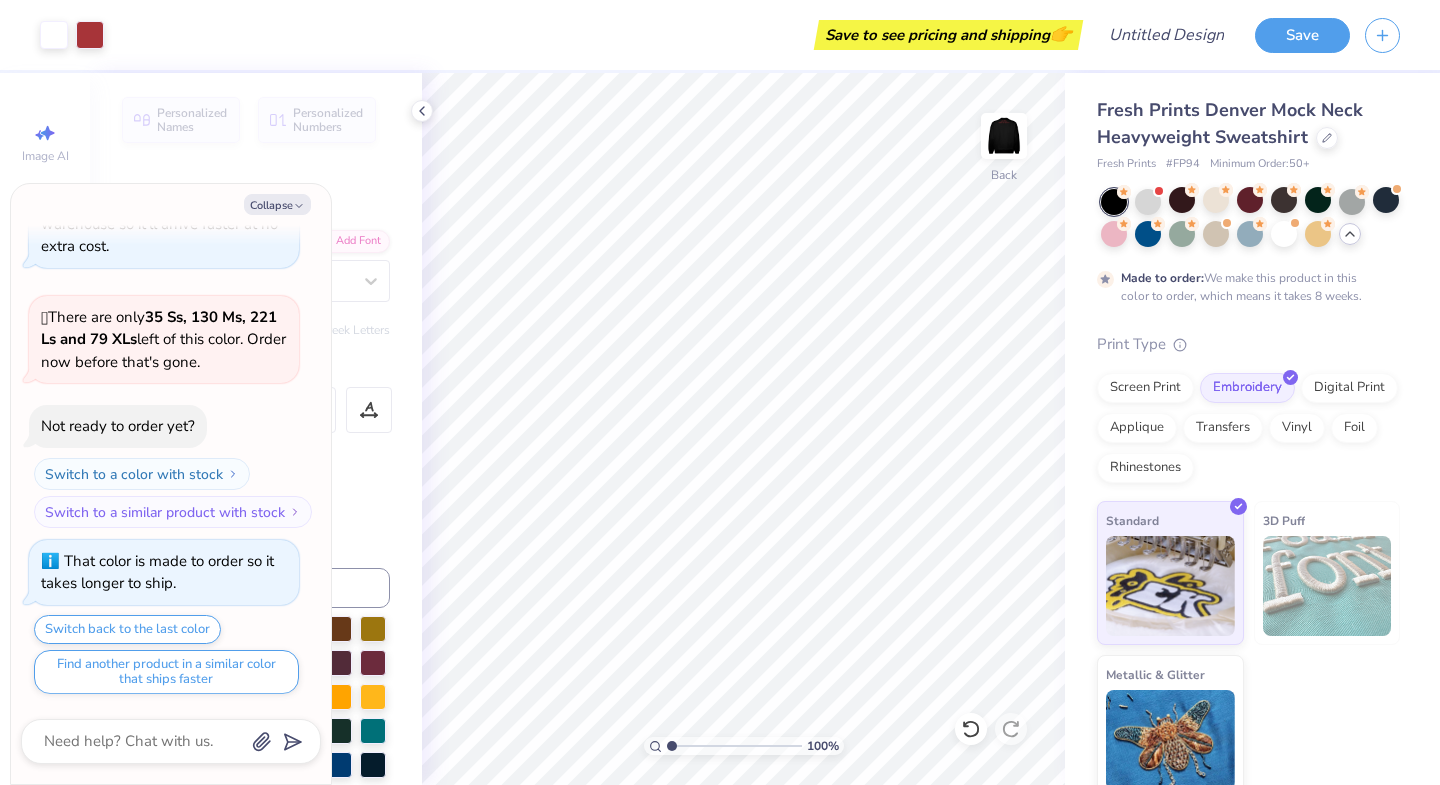 click at bounding box center [1114, 202] 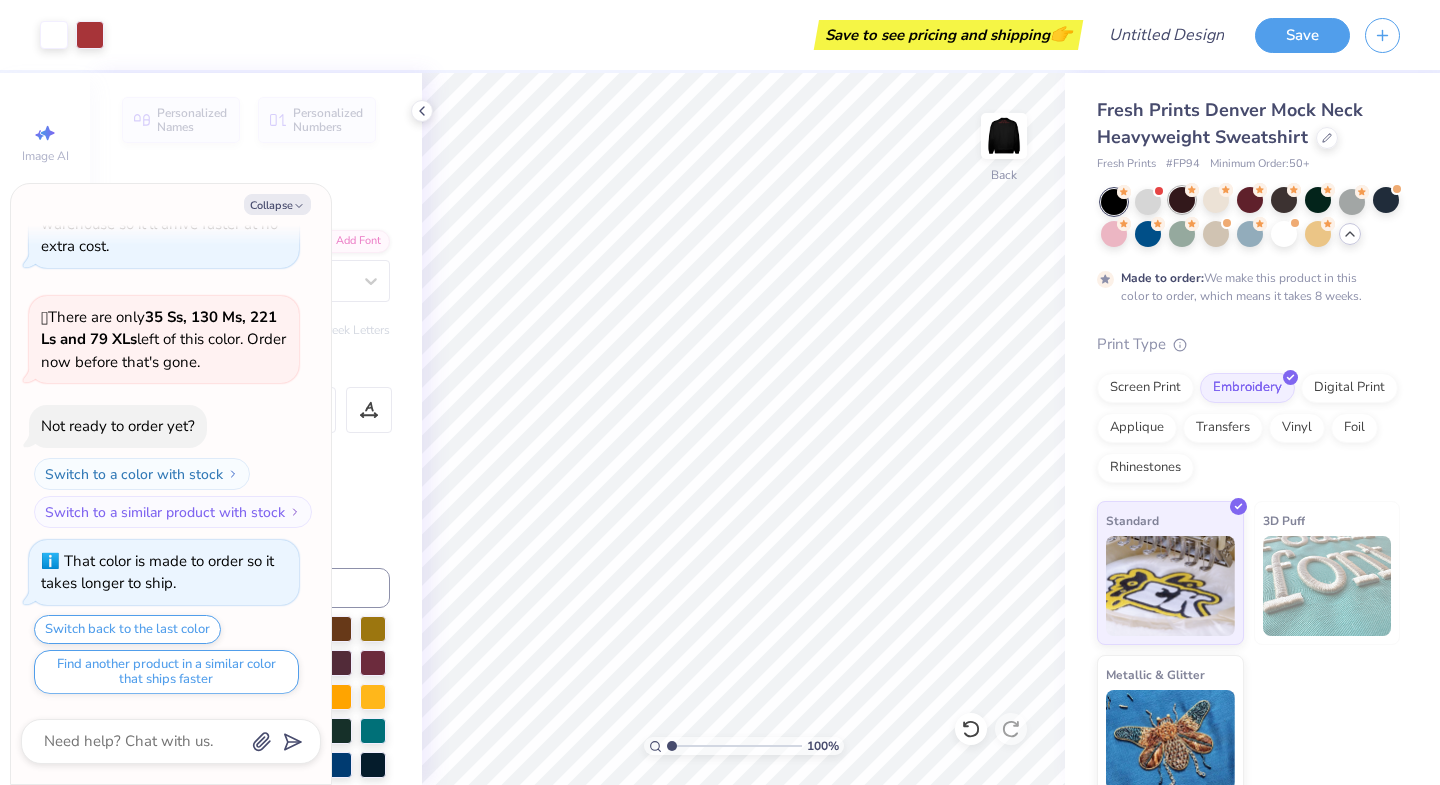 click 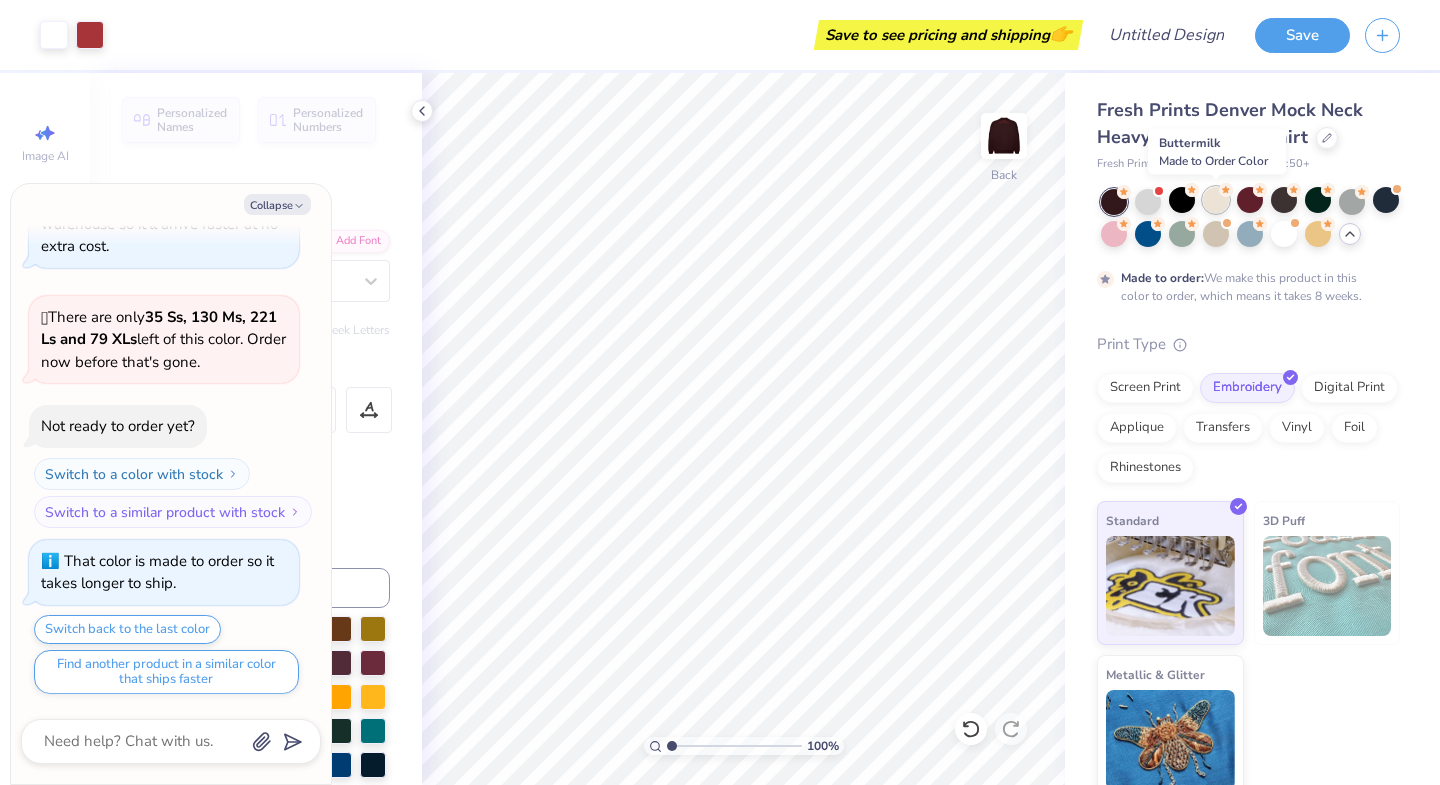 click 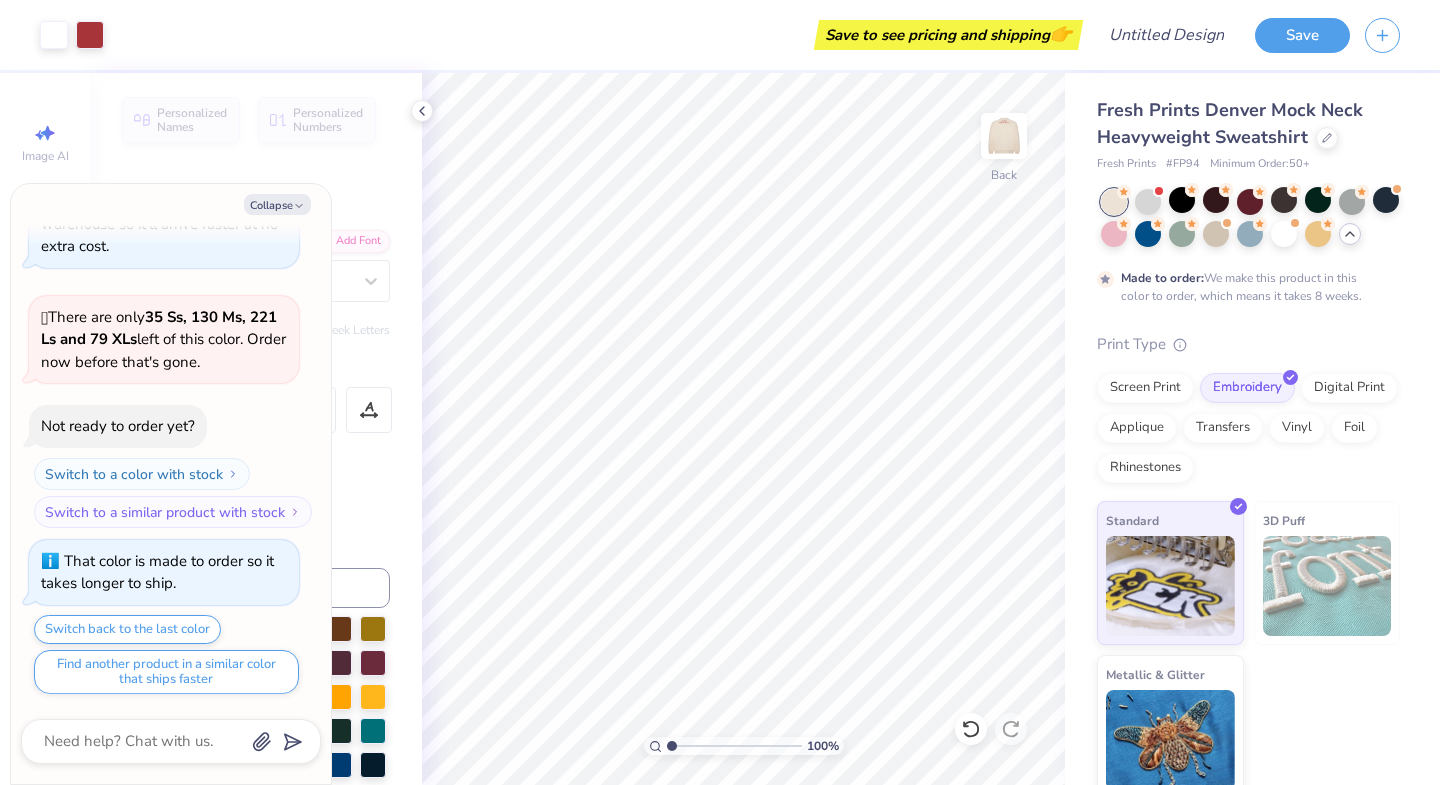drag, startPoint x: 1250, startPoint y: 195, endPoint x: 1269, endPoint y: 195, distance: 19 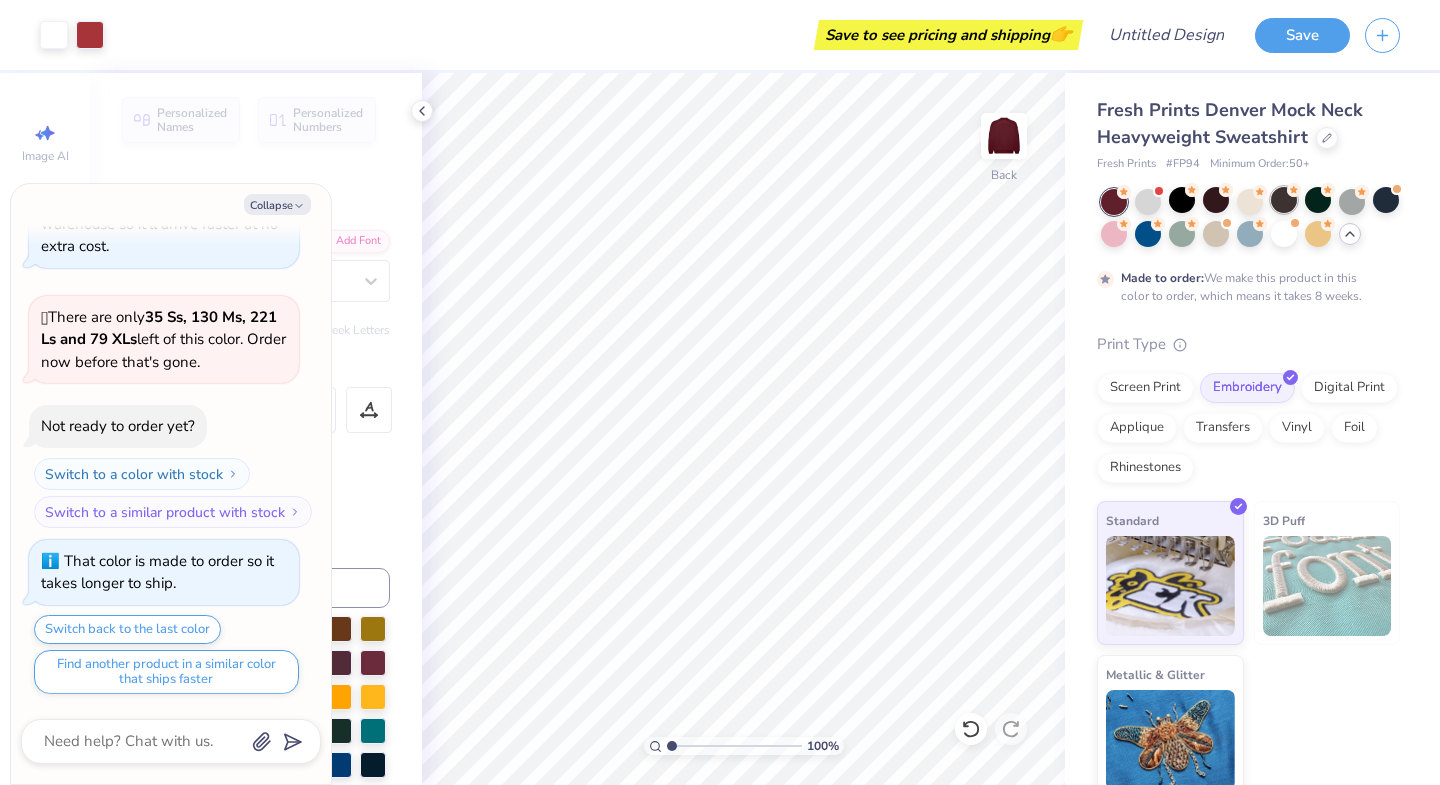 click at bounding box center (1284, 200) 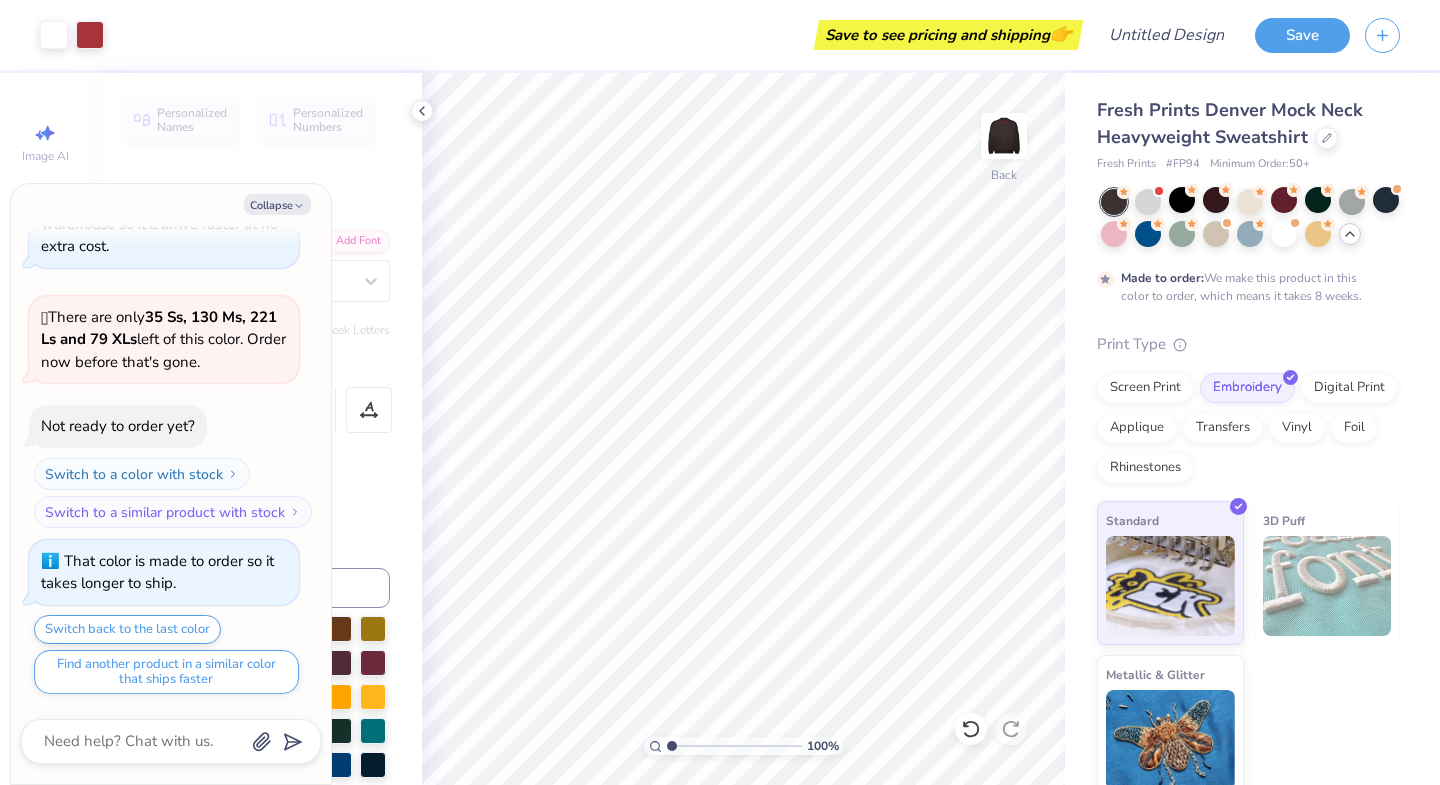 click at bounding box center (1318, 200) 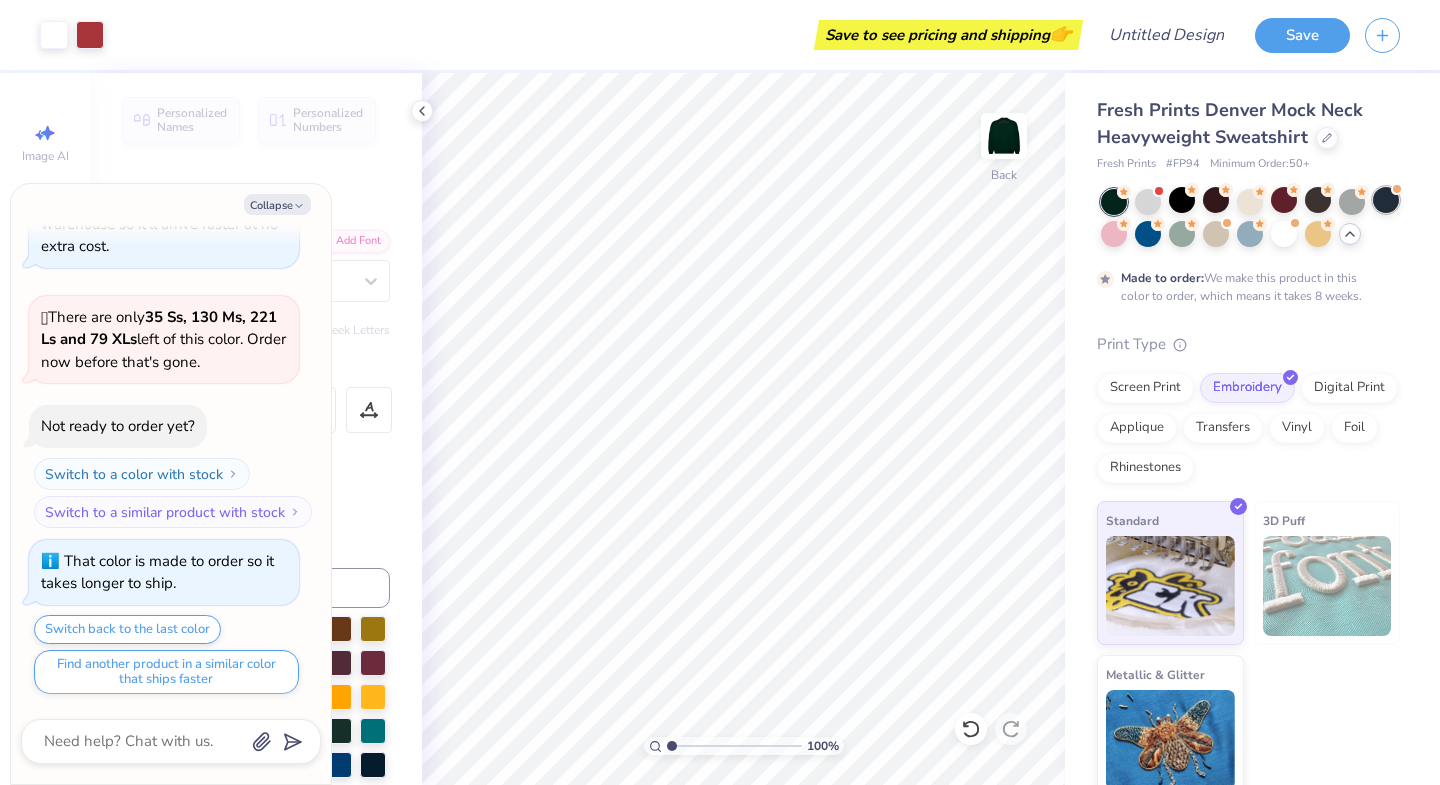 click at bounding box center (1352, 202) 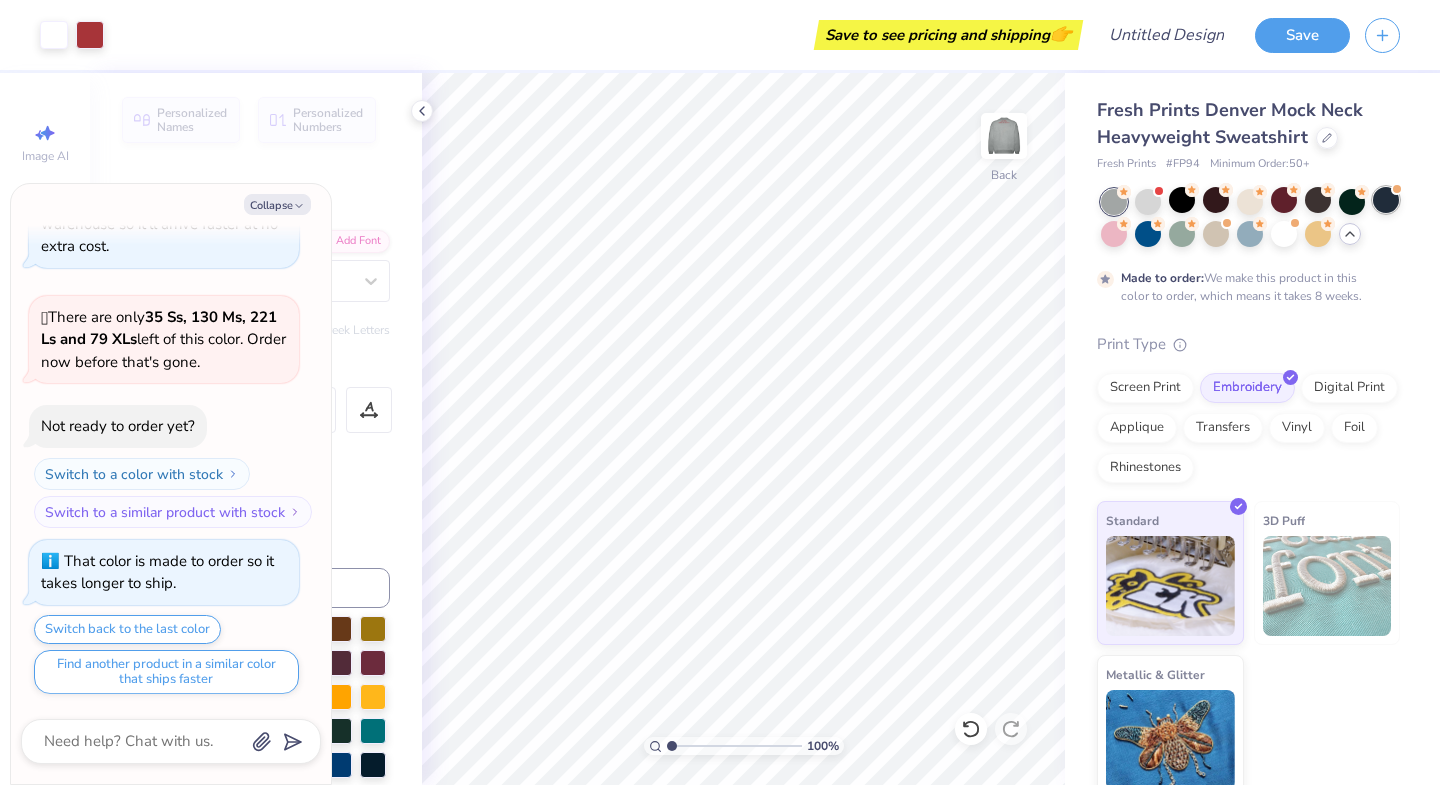 click at bounding box center [1386, 200] 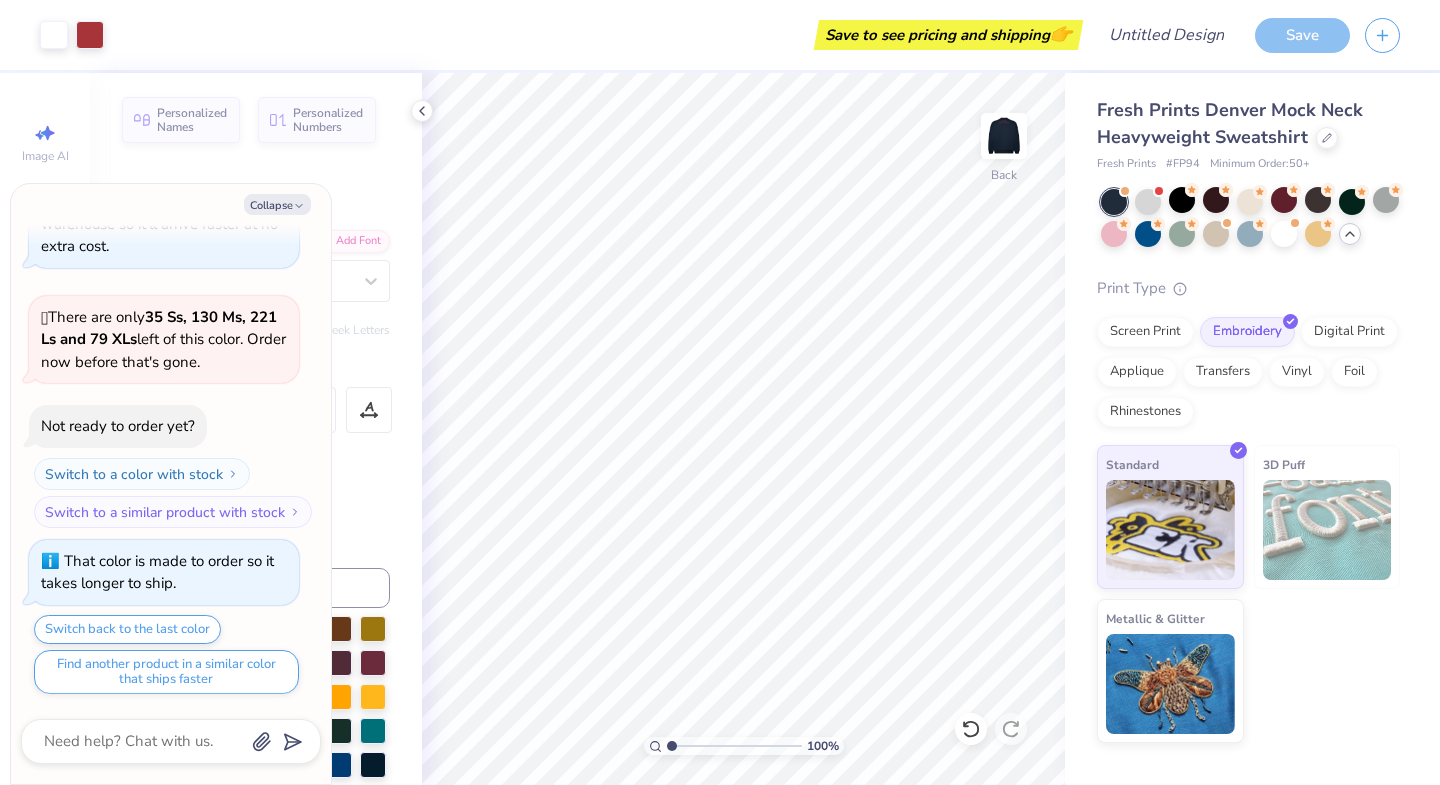 scroll, scrollTop: 2384, scrollLeft: 0, axis: vertical 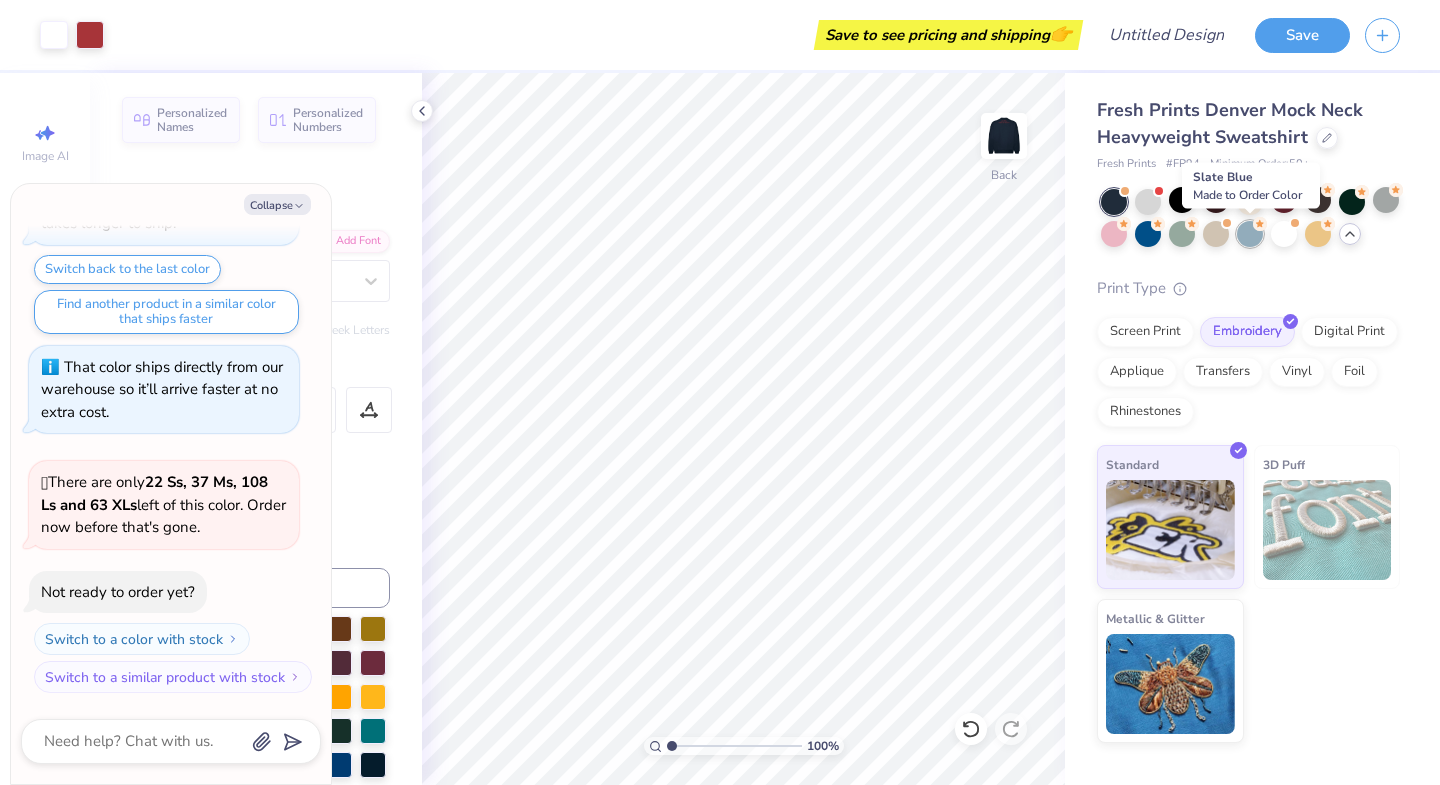 click at bounding box center (1250, 234) 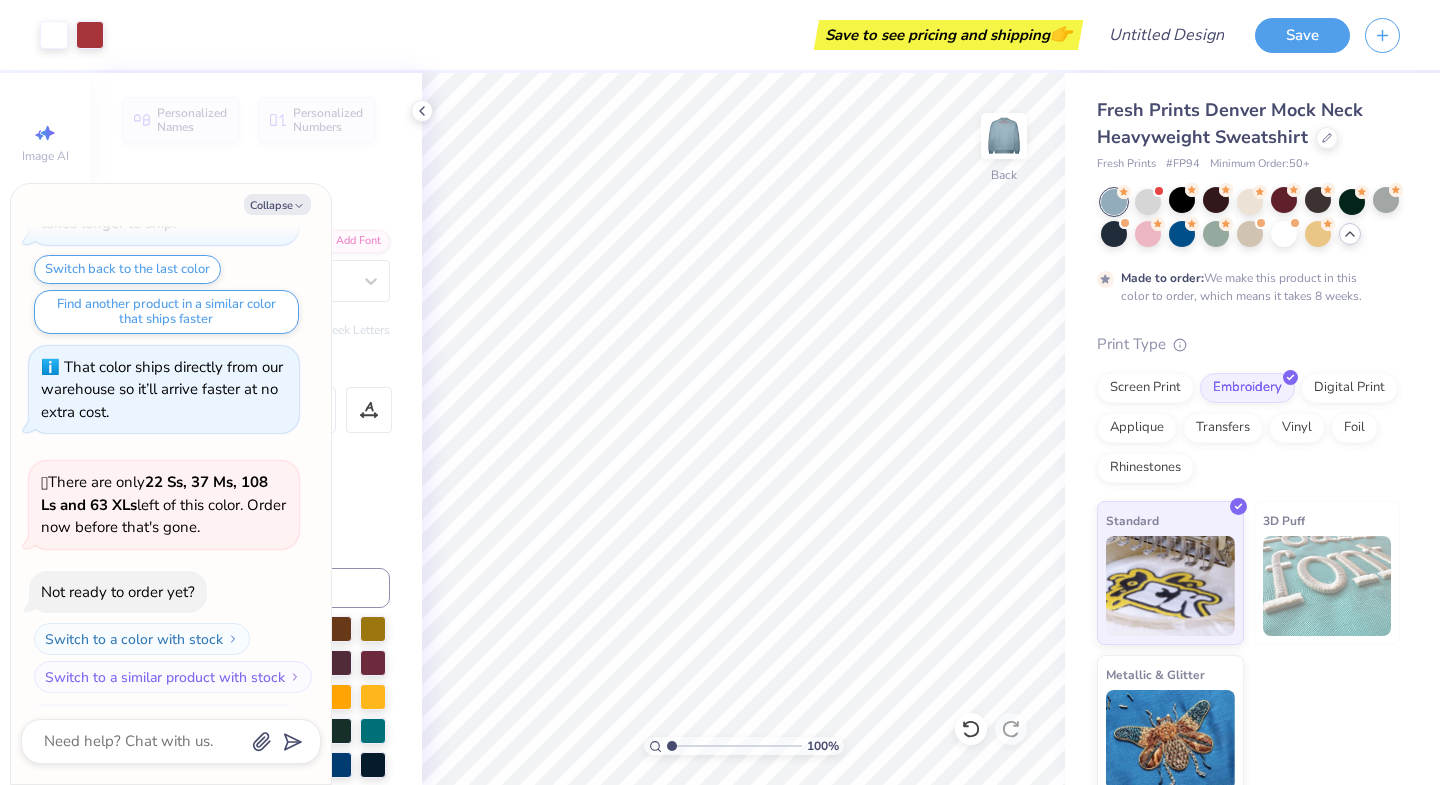 scroll, scrollTop: 2550, scrollLeft: 0, axis: vertical 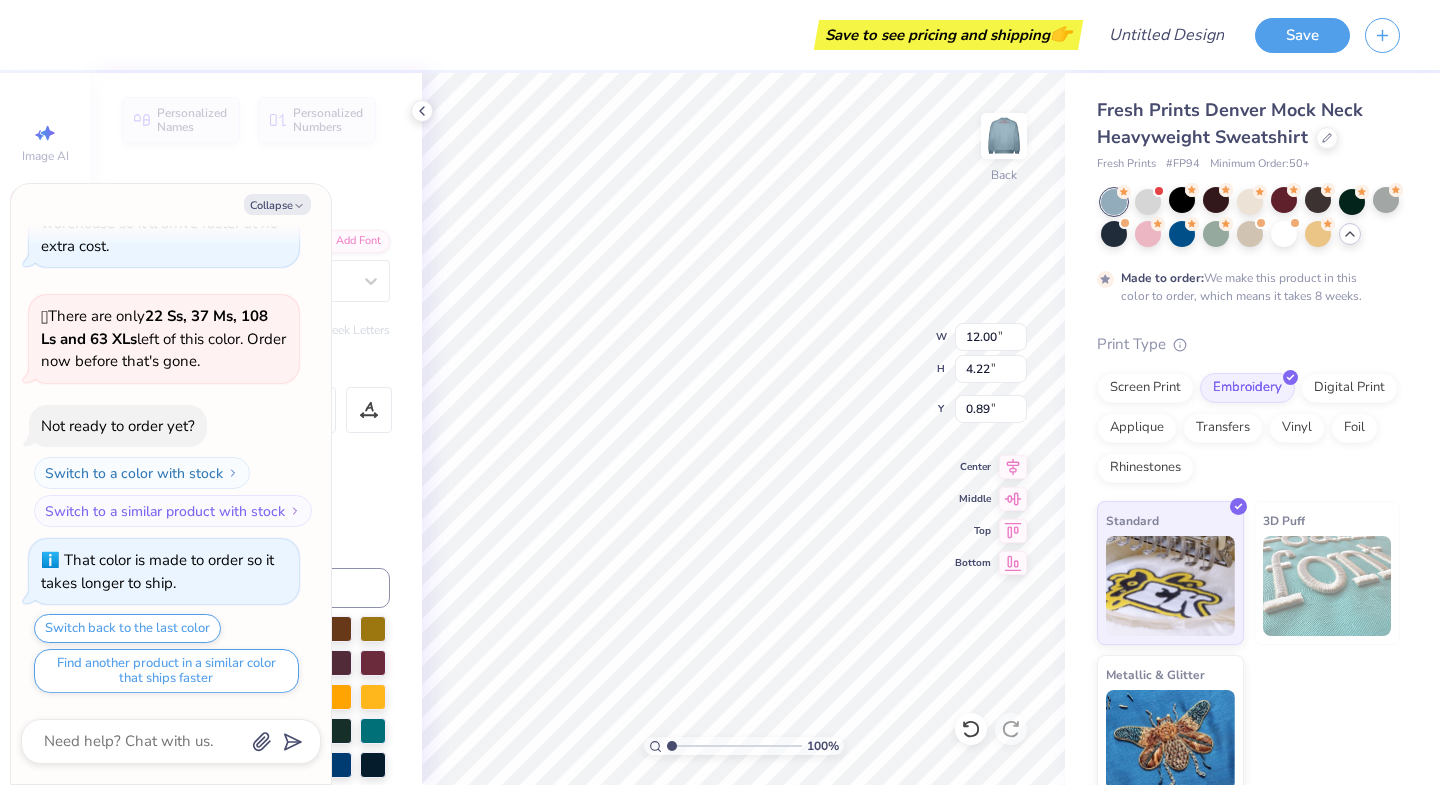 click at bounding box center [256, 497] 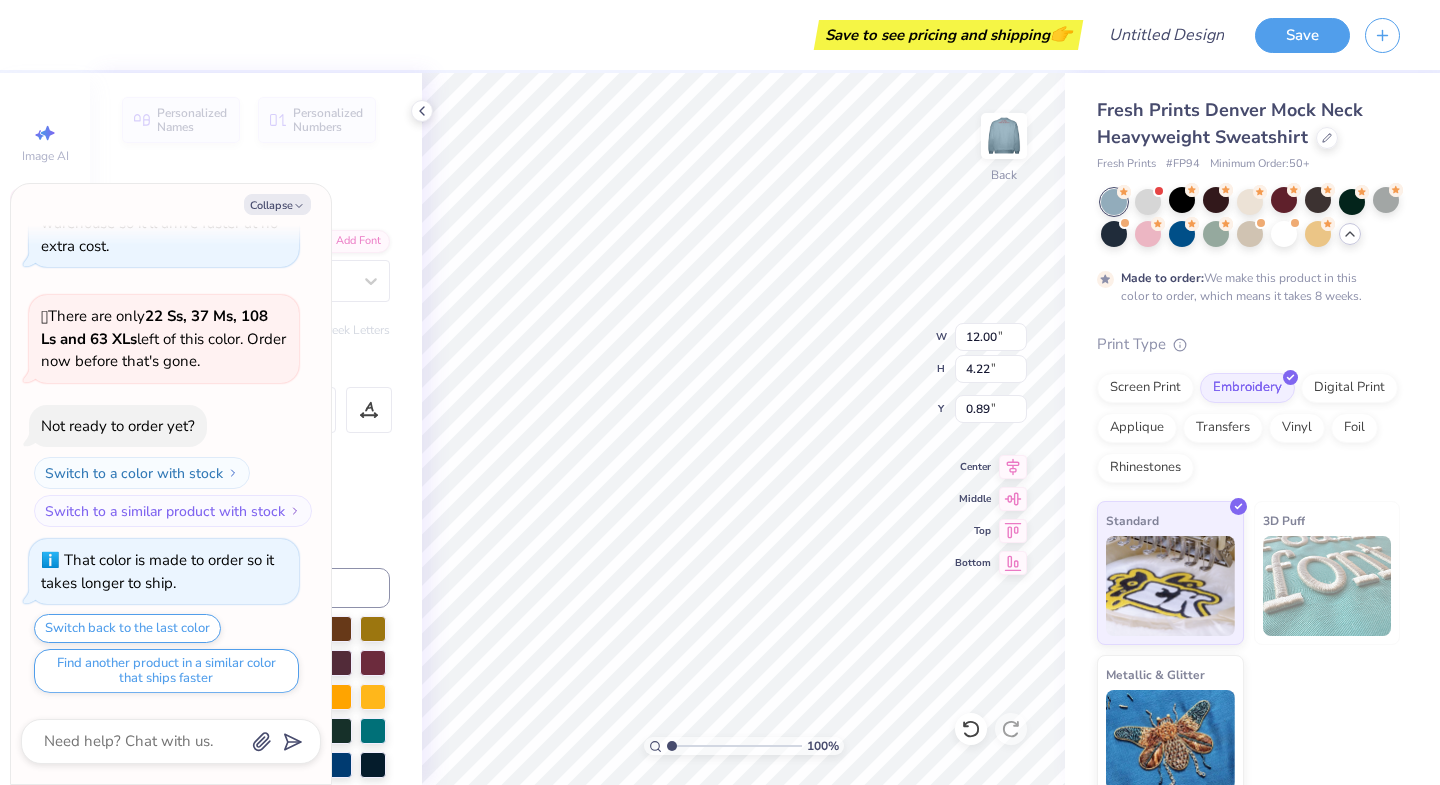 click on "Collapse How can we help you? Your design is too big for a “standard screen print”. Make it as big as possible Pick a print type that supports  larger   designs. That color is made to order so it takes longer to ship. Switch back to the last color Find another product in a similar color that ships faster That color ships directly from our warehouse so it’ll arrive faster at no extra cost. 🫣 There are only  22 Ss, 37 Ms, 108 Ls and 63 XLs  left of this color. Order now before that's gone. Not ready to order yet? Switch to a color with stock Switch to a similar product with stock That color is made to order so it takes longer to ship. Switch back to the last color Find another product in a similar color that ships faster That color ships directly from our warehouse so it’ll arrive faster at no extra cost. 🫣 There are only  22 Ss, 37 Ms, 108 Ls and 63 XLs  left of this color. Order now before that's gone. Not ready to order yet? Switch to a color with stock Switch to a similar product with stock" at bounding box center (171, 484) 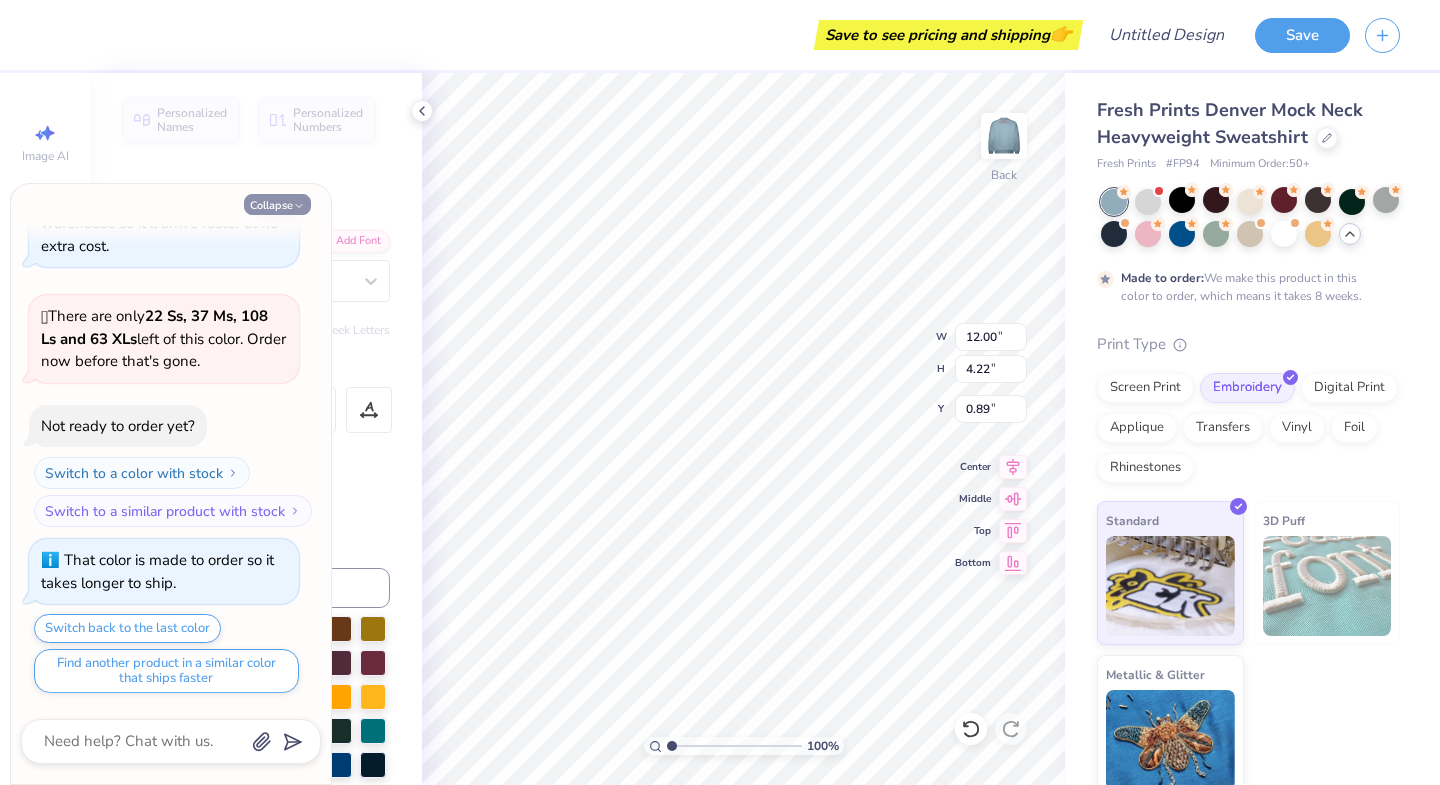 click on "Collapse" at bounding box center (277, 204) 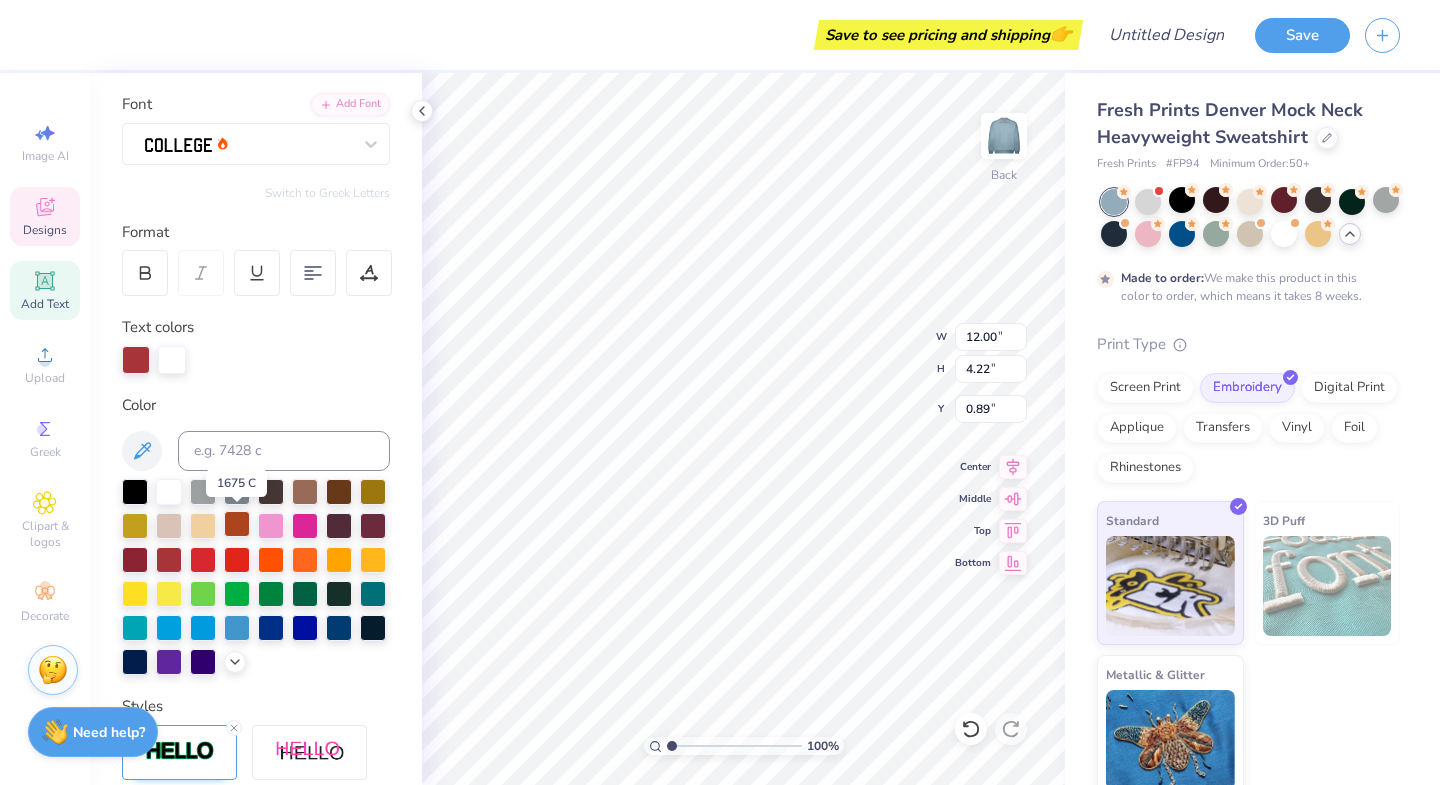 scroll, scrollTop: 139, scrollLeft: 0, axis: vertical 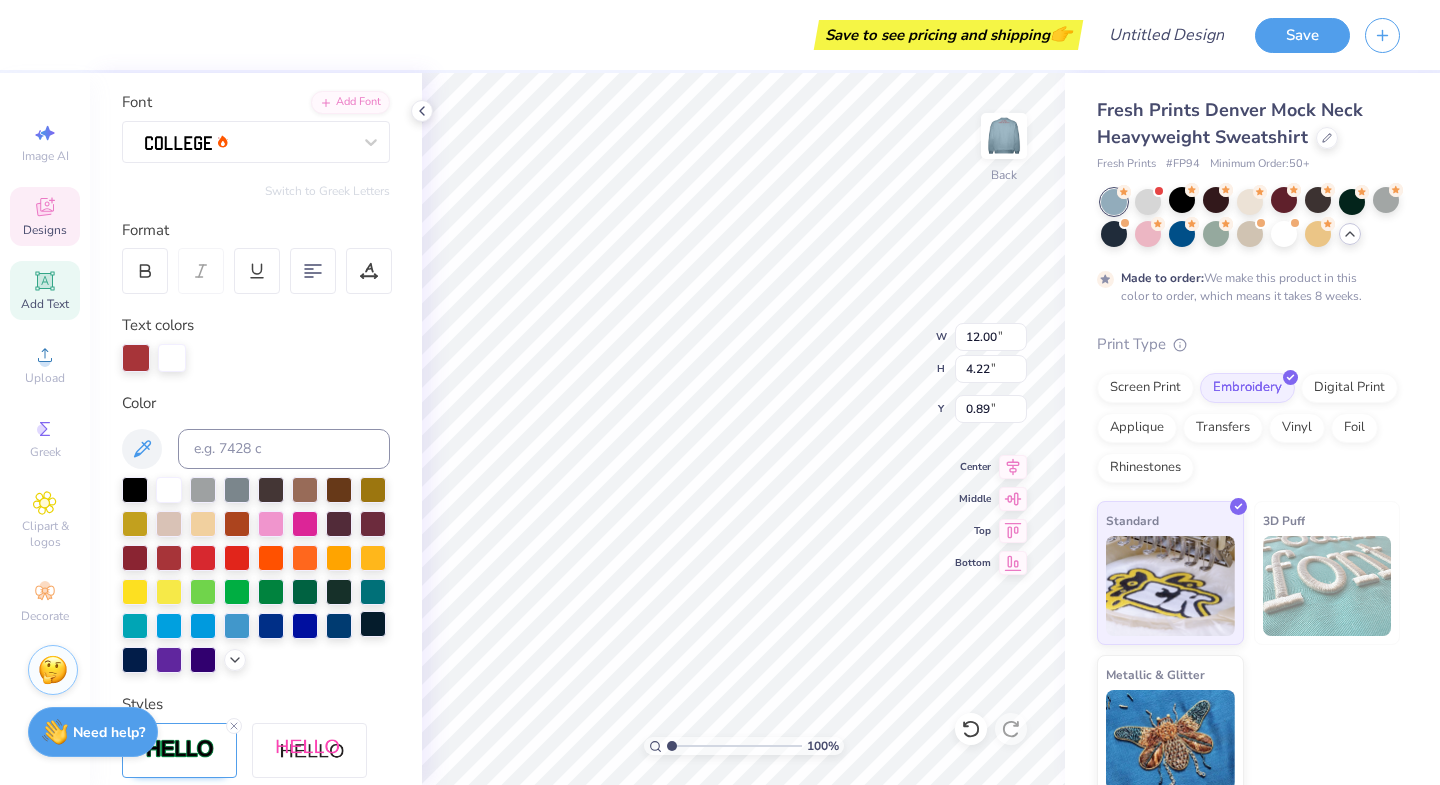 click at bounding box center (373, 624) 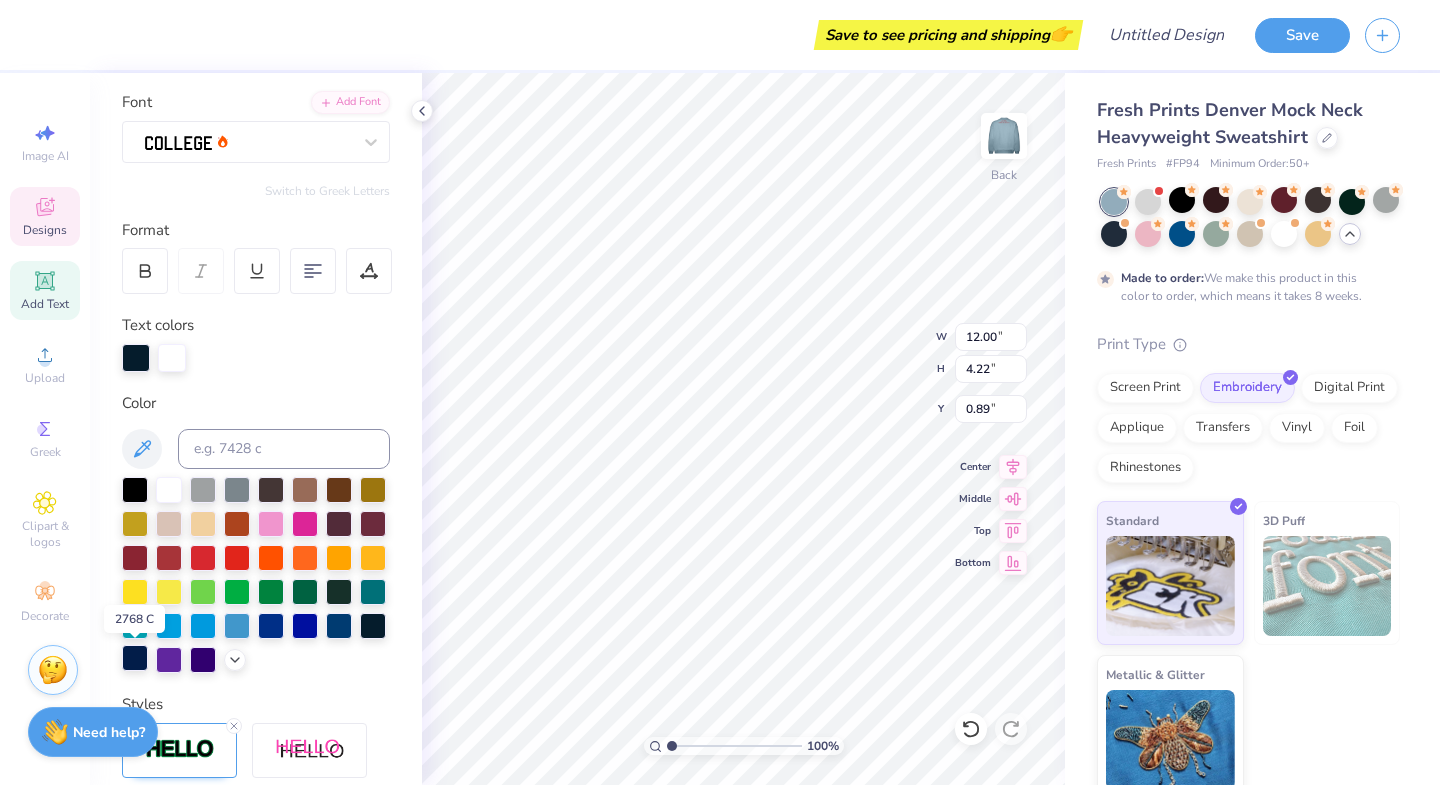 click at bounding box center (135, 658) 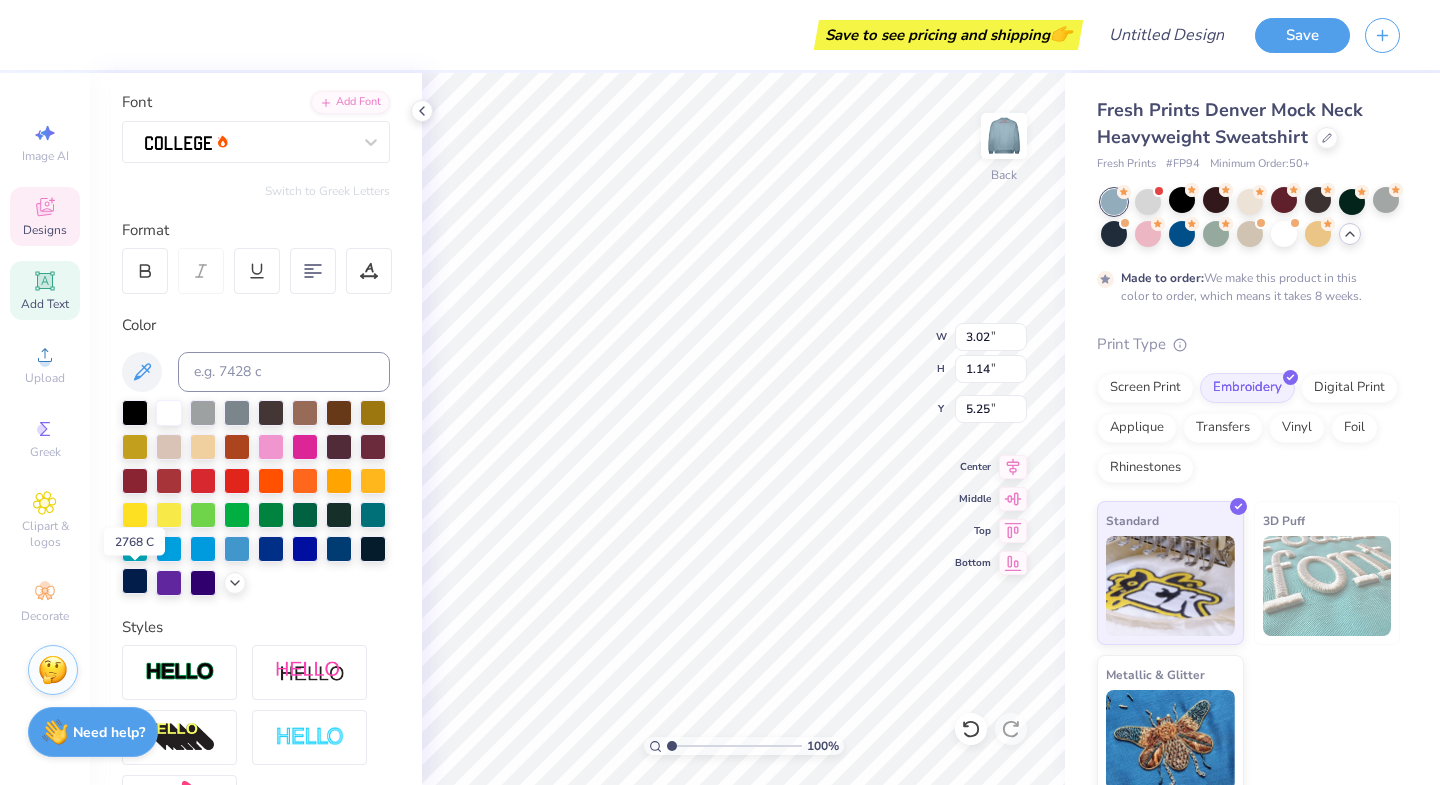 click at bounding box center (135, 581) 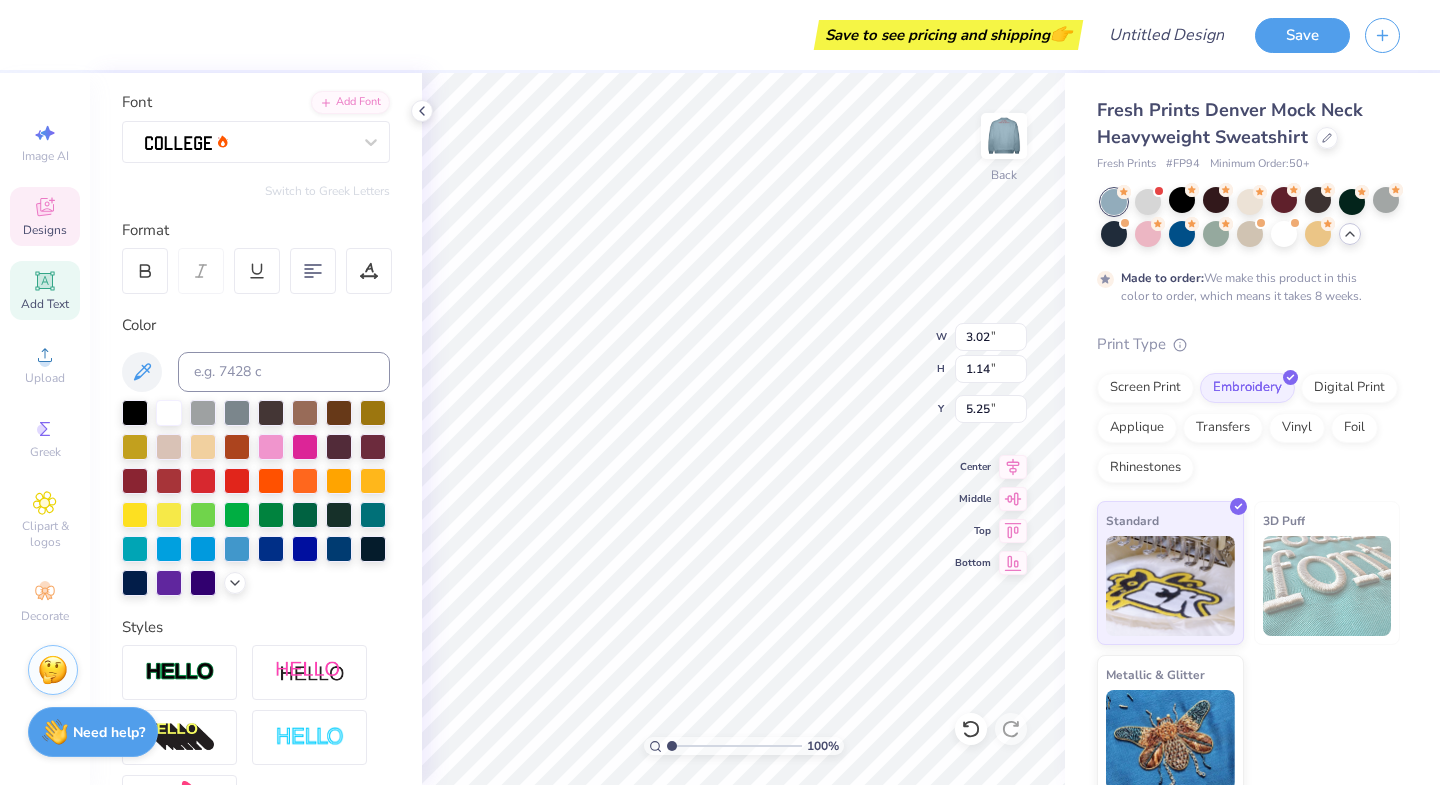 click on "Personalized Names Personalized Numbers Text Tool  Add Font Font Switch to Greek Letters Format Color Styles Text Shape" at bounding box center [256, 429] 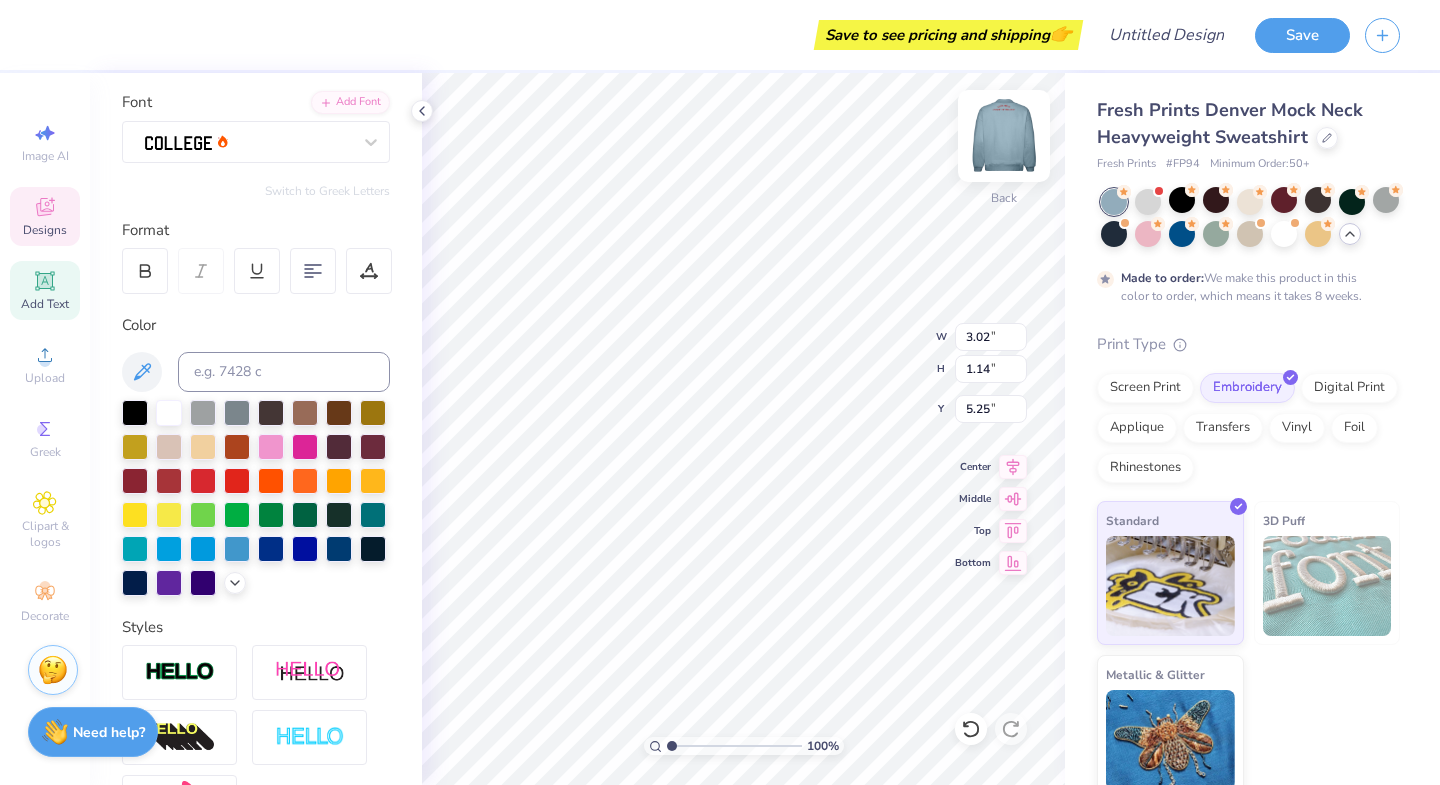 click at bounding box center [1004, 136] 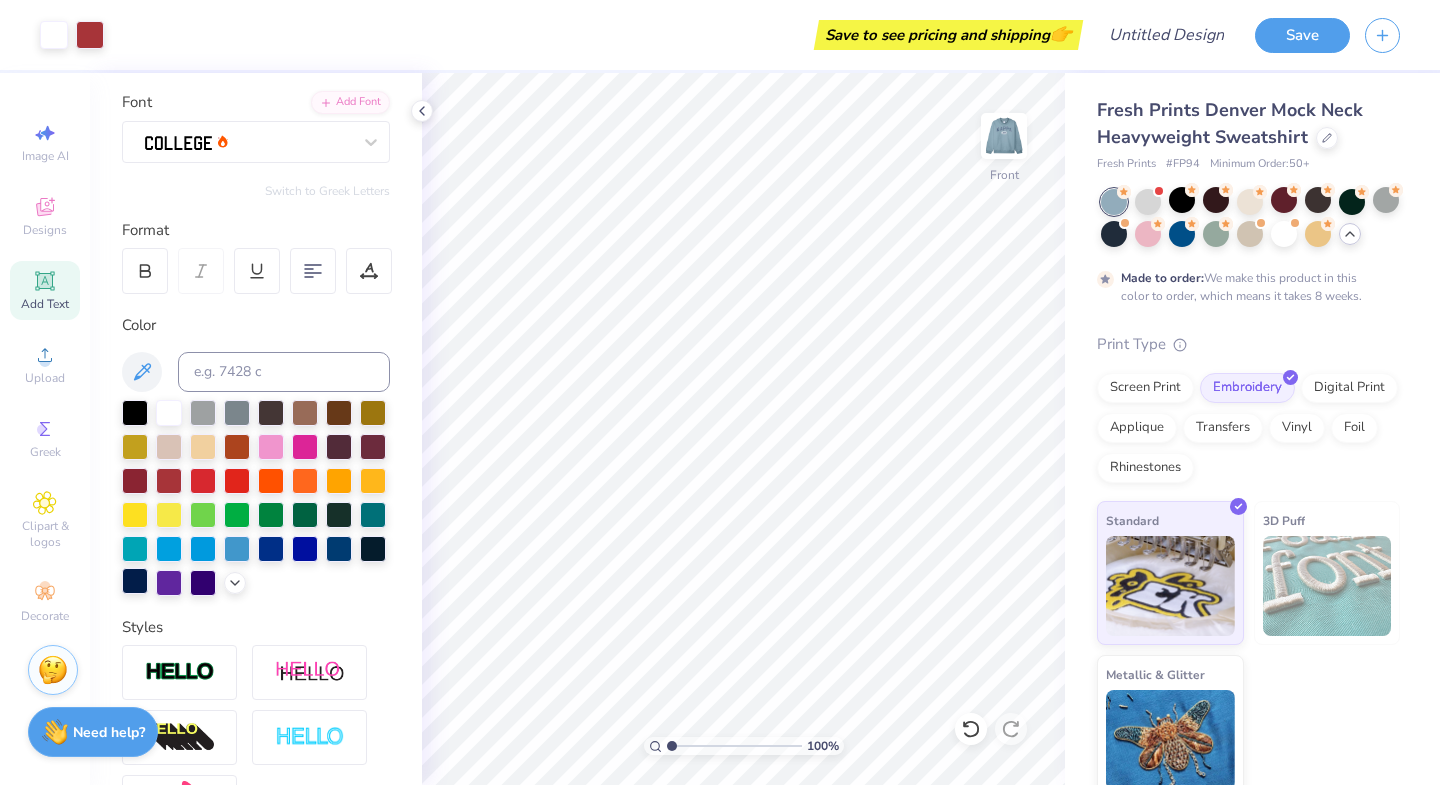 click at bounding box center (135, 581) 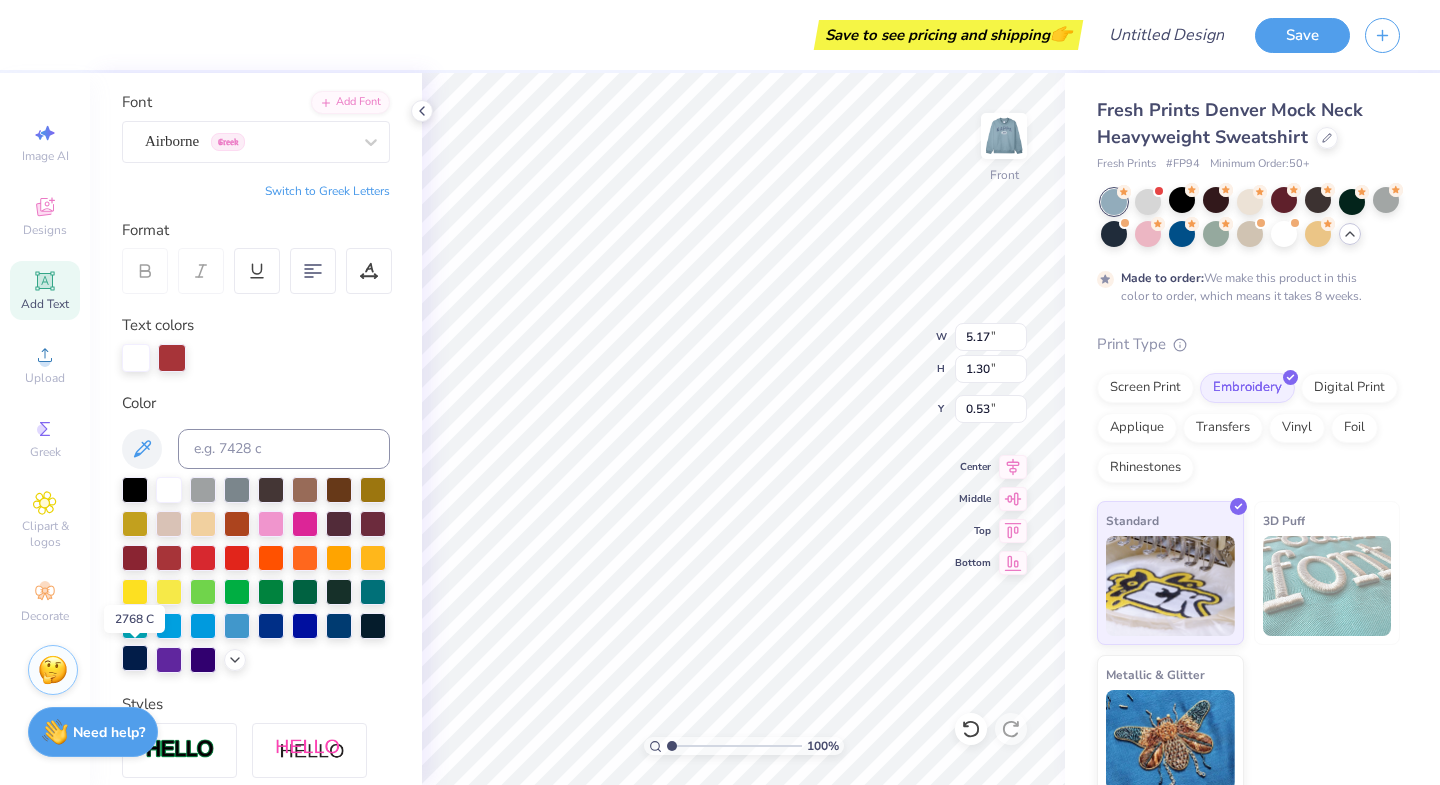 click at bounding box center [135, 658] 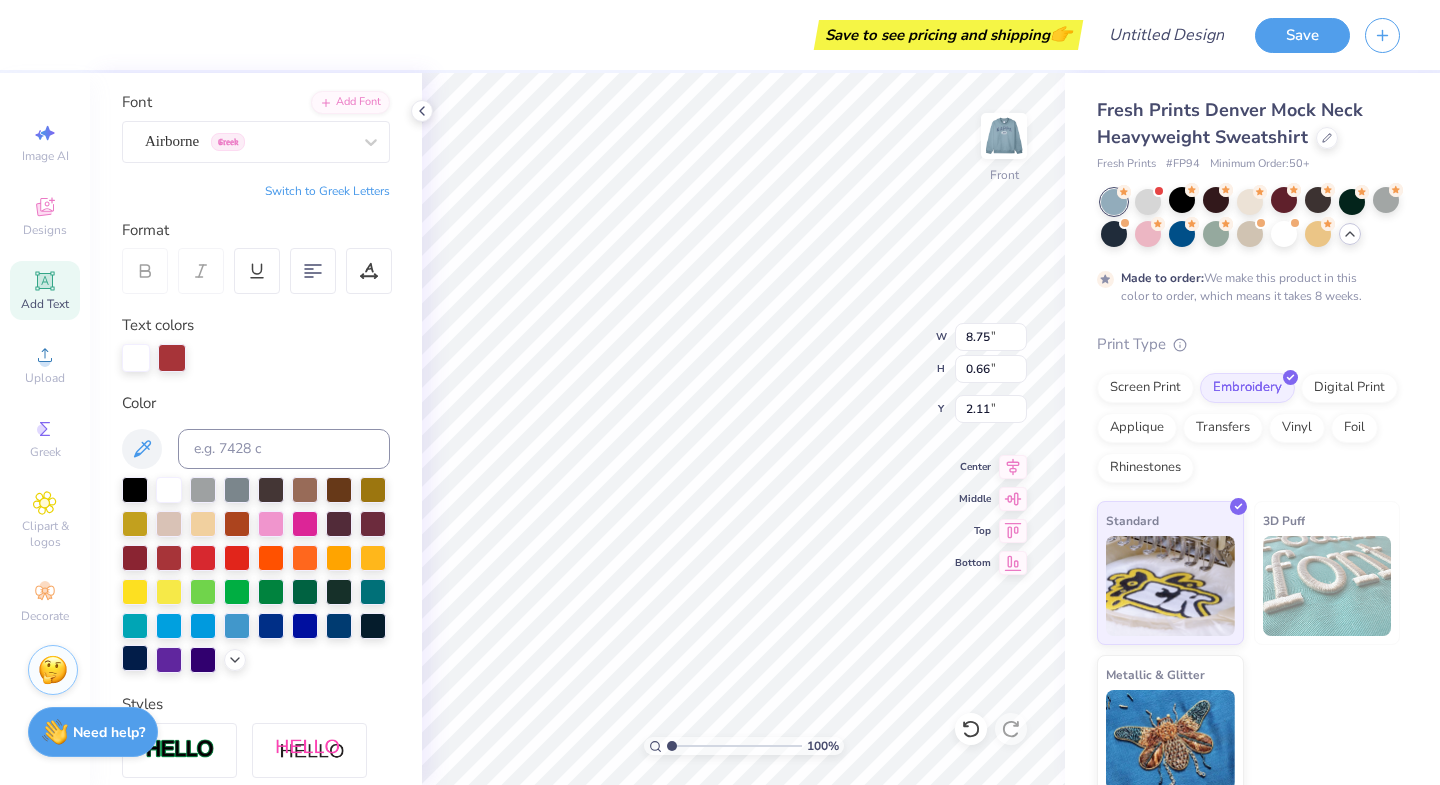 click at bounding box center [135, 658] 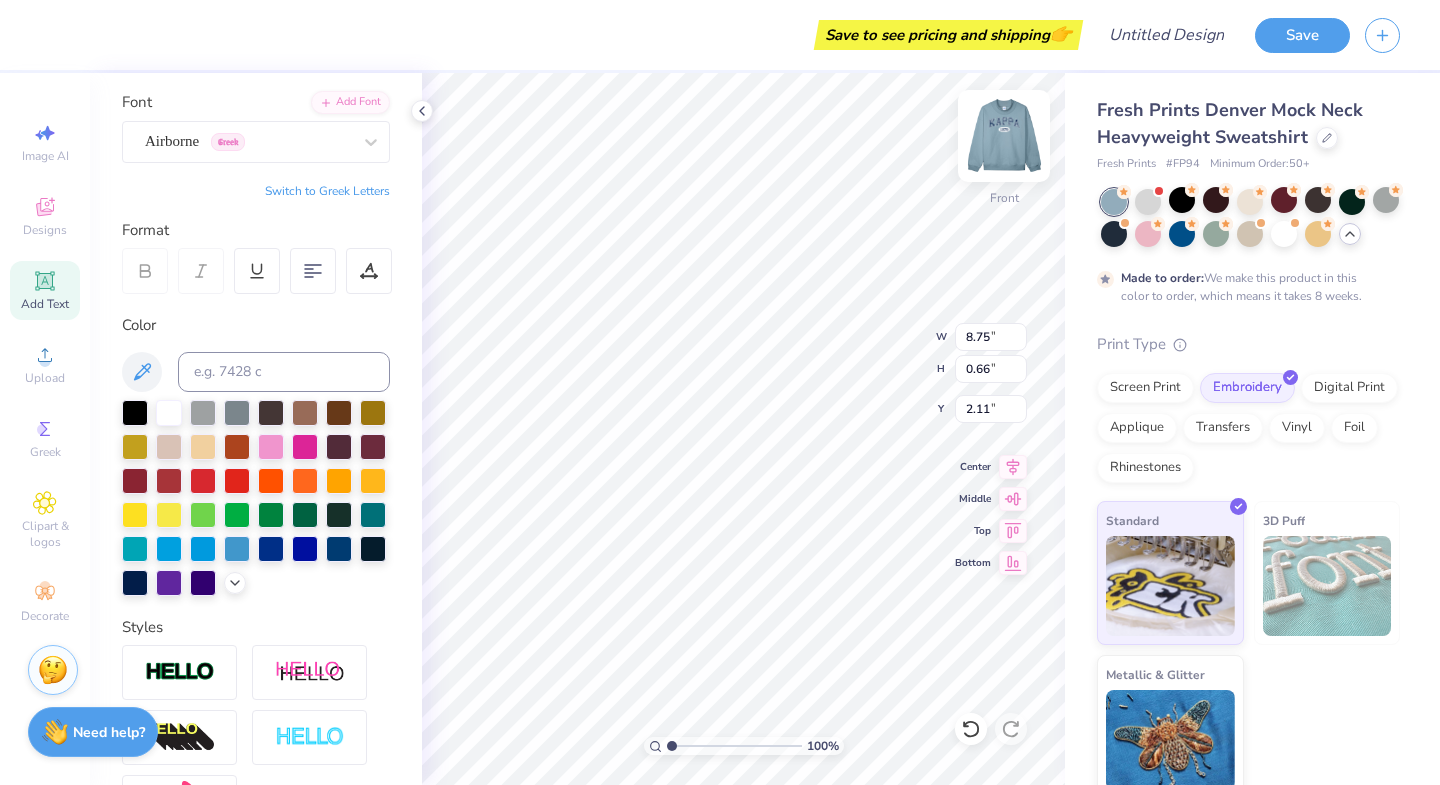 click at bounding box center [1004, 136] 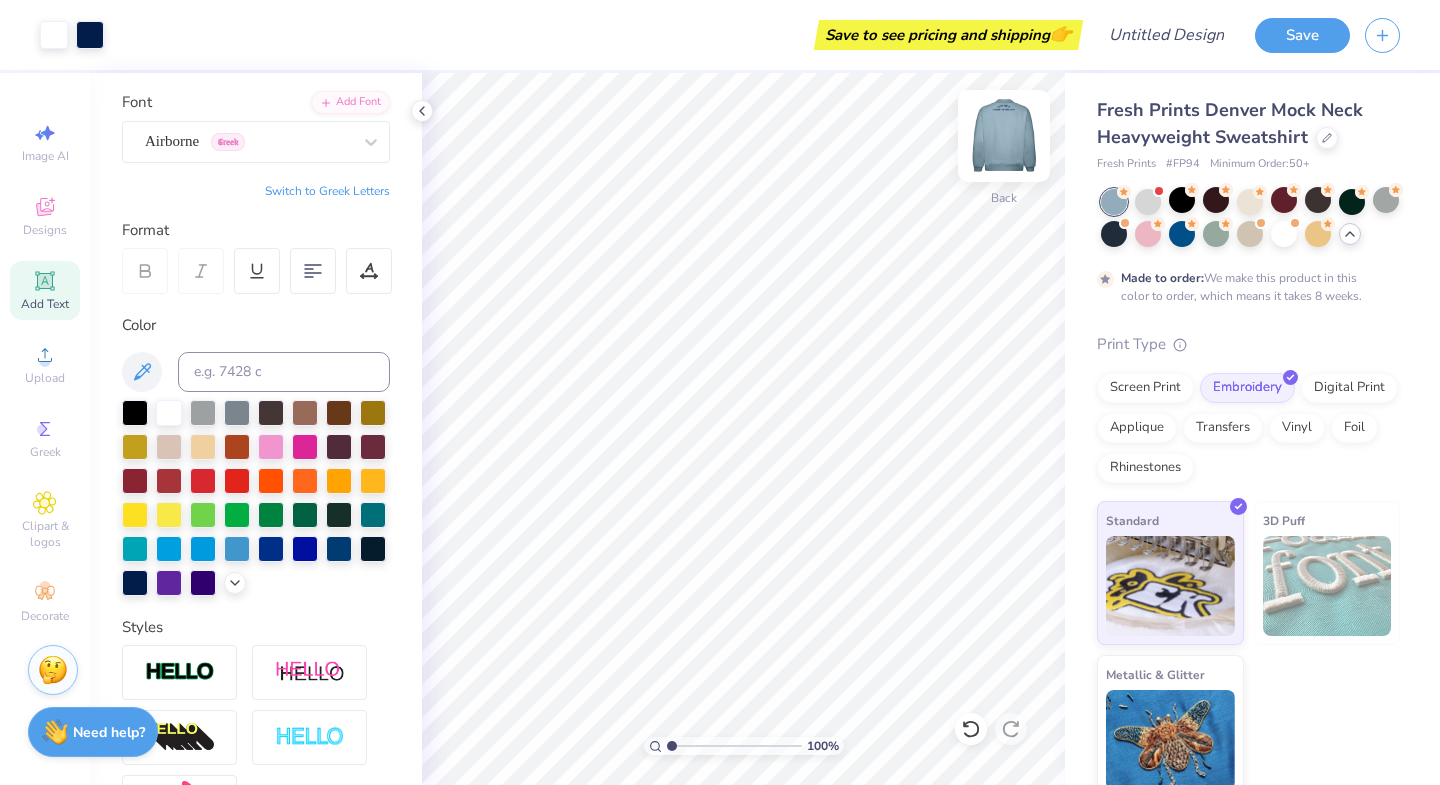 click at bounding box center (1004, 136) 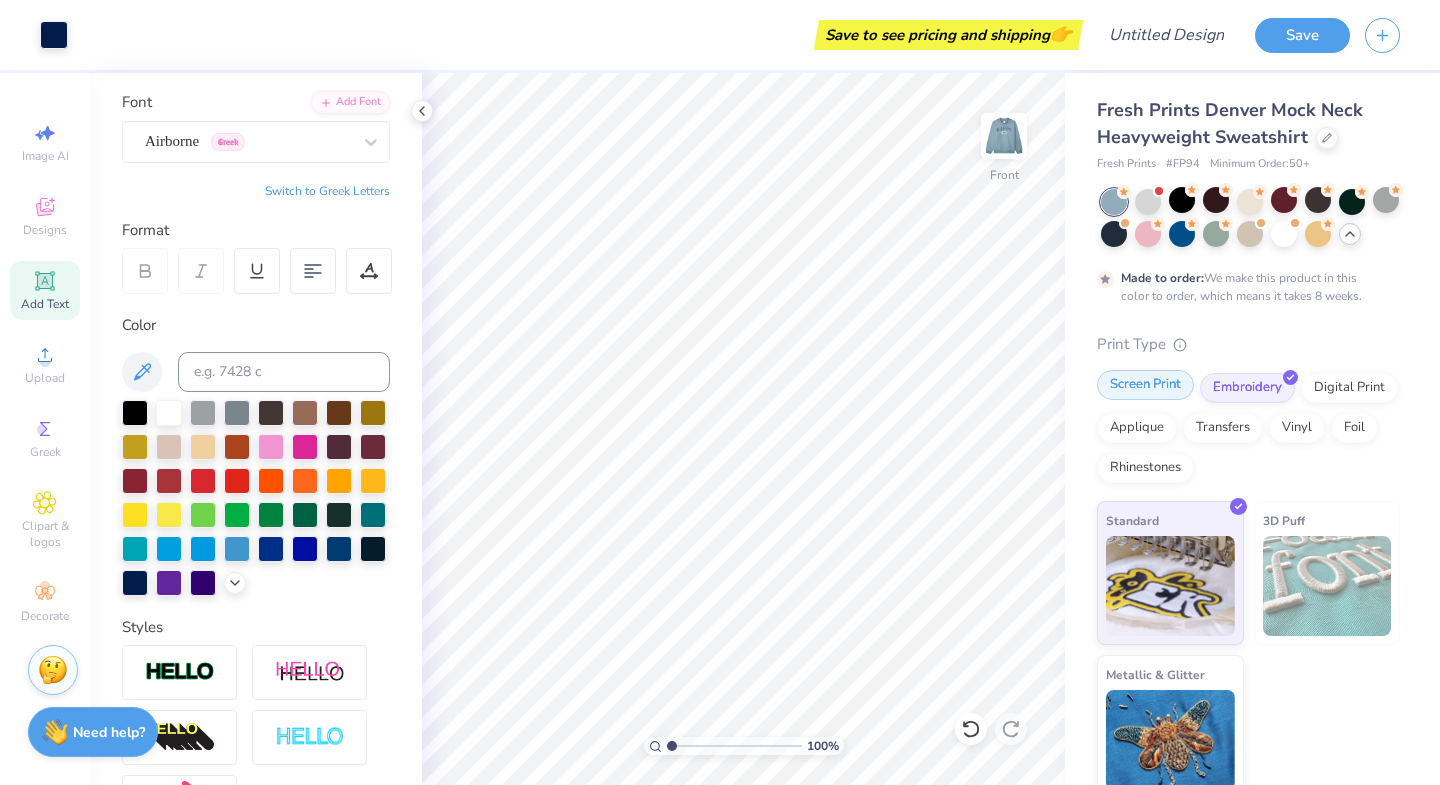 click on "Screen Print" at bounding box center (1145, 385) 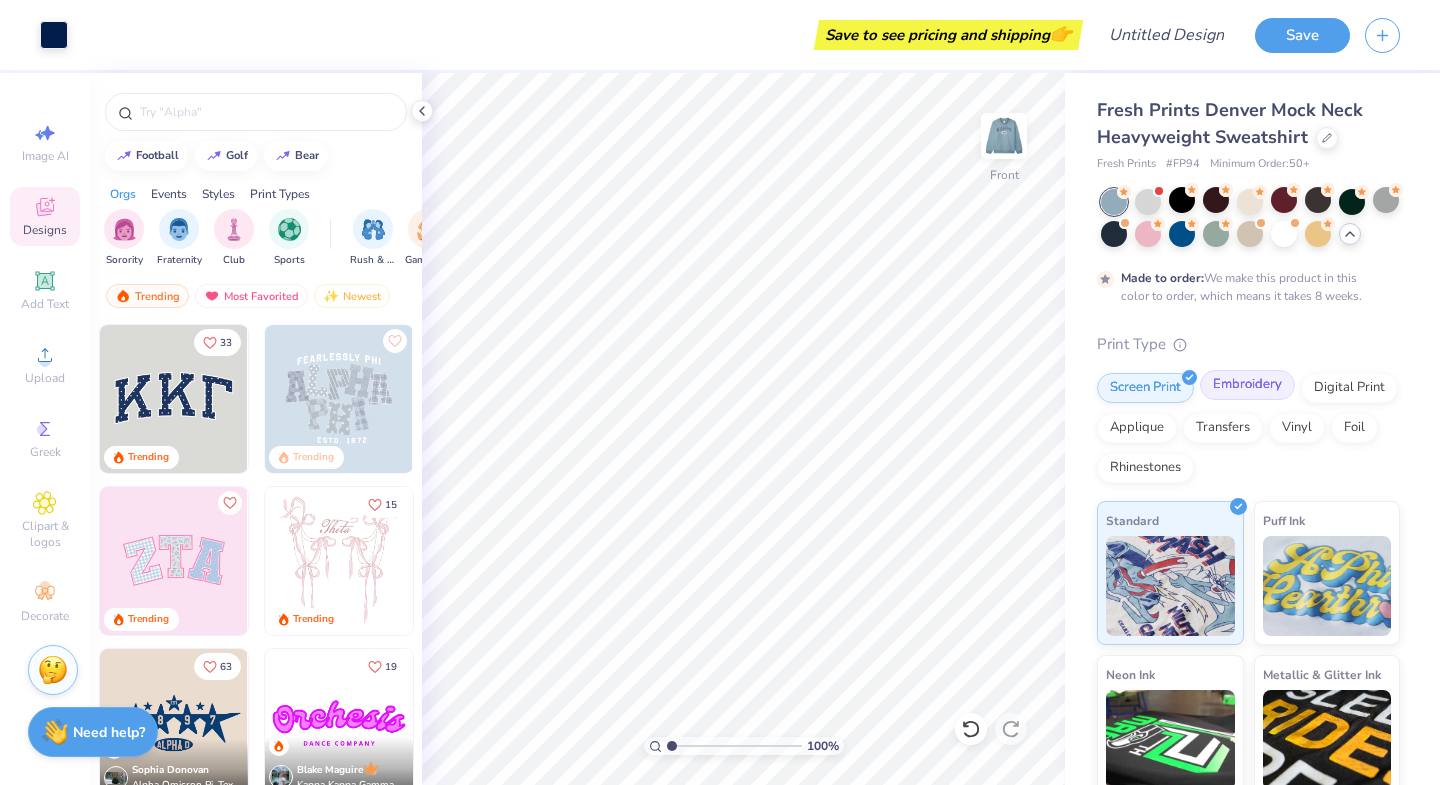 click on "Embroidery" at bounding box center (1247, 385) 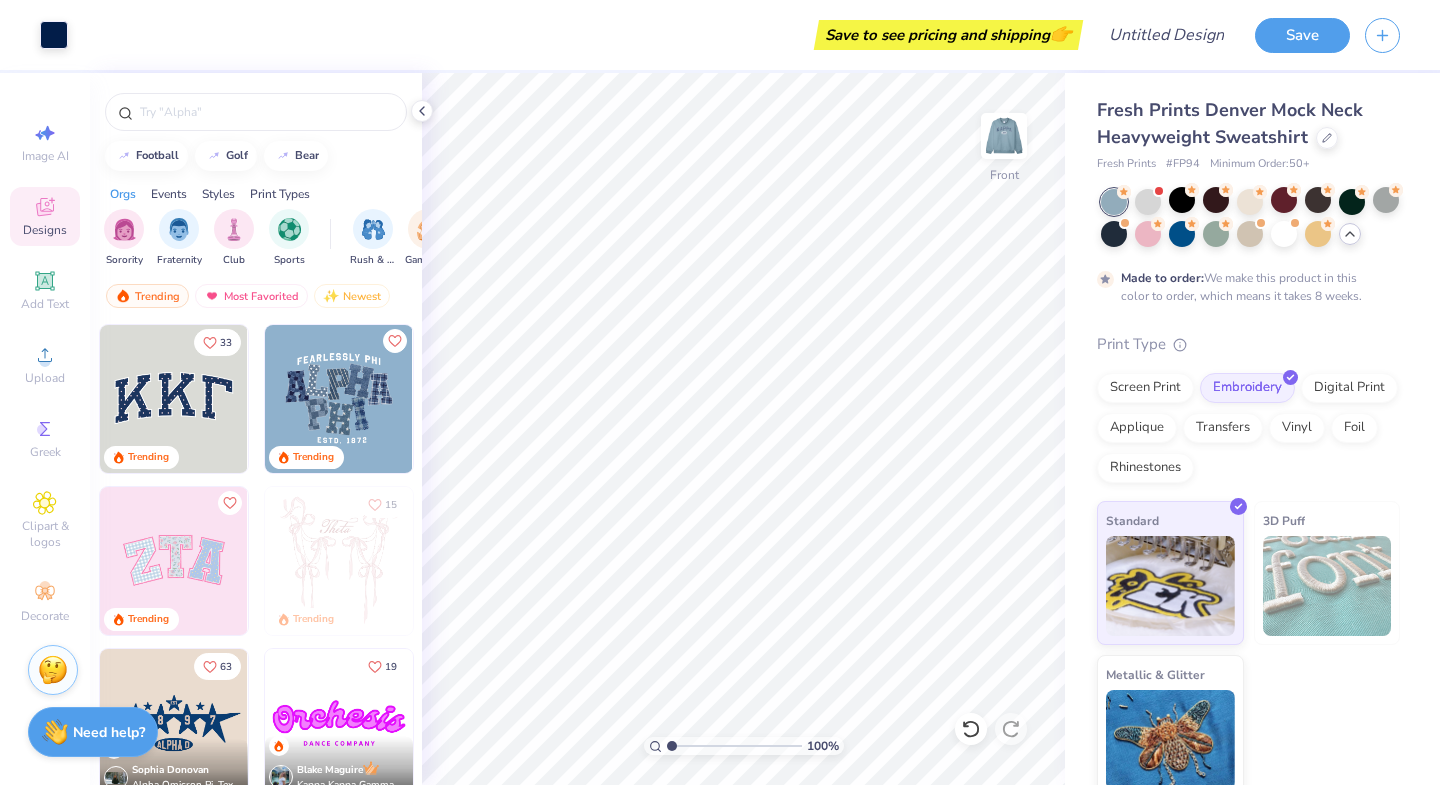 scroll, scrollTop: 14, scrollLeft: 0, axis: vertical 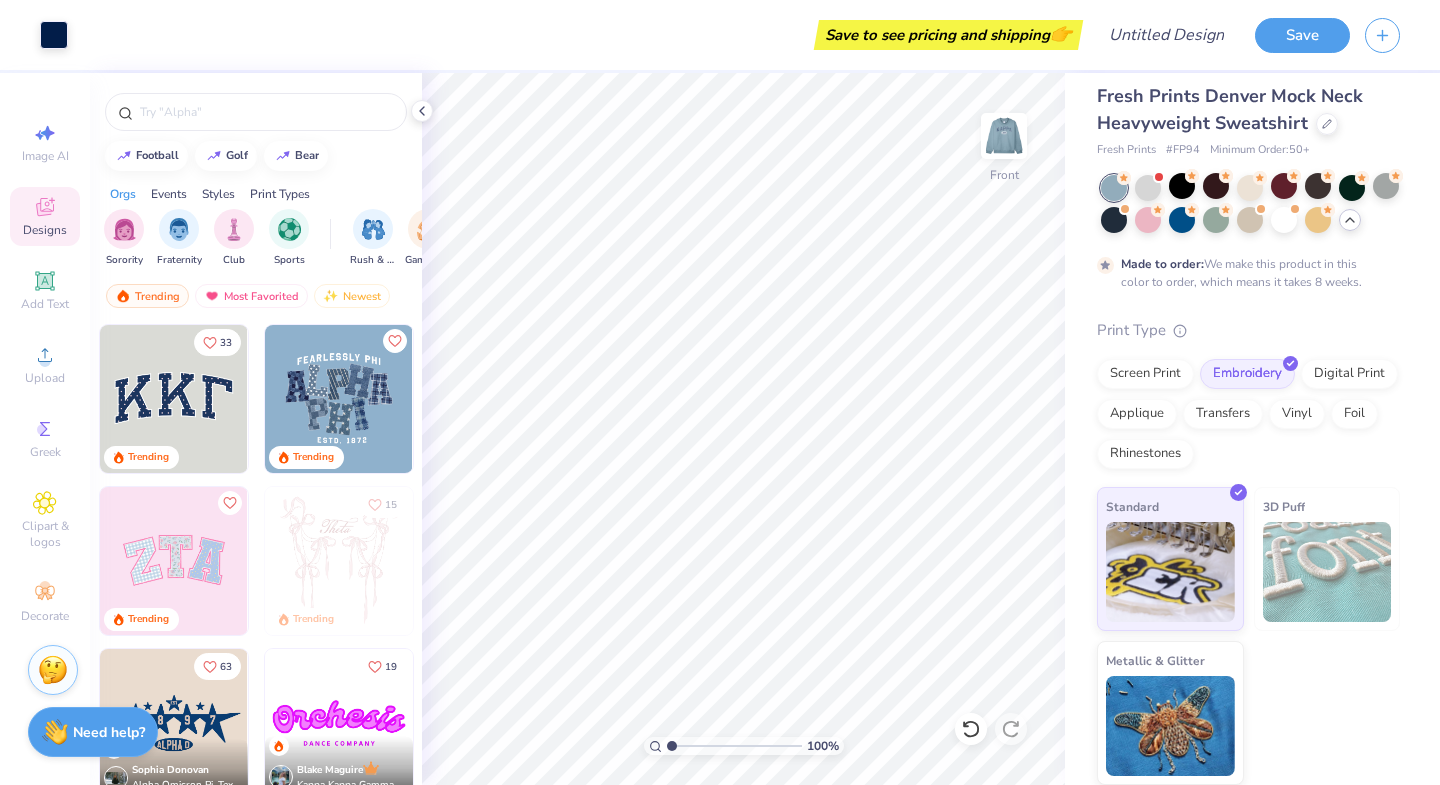 click at bounding box center (1327, 572) 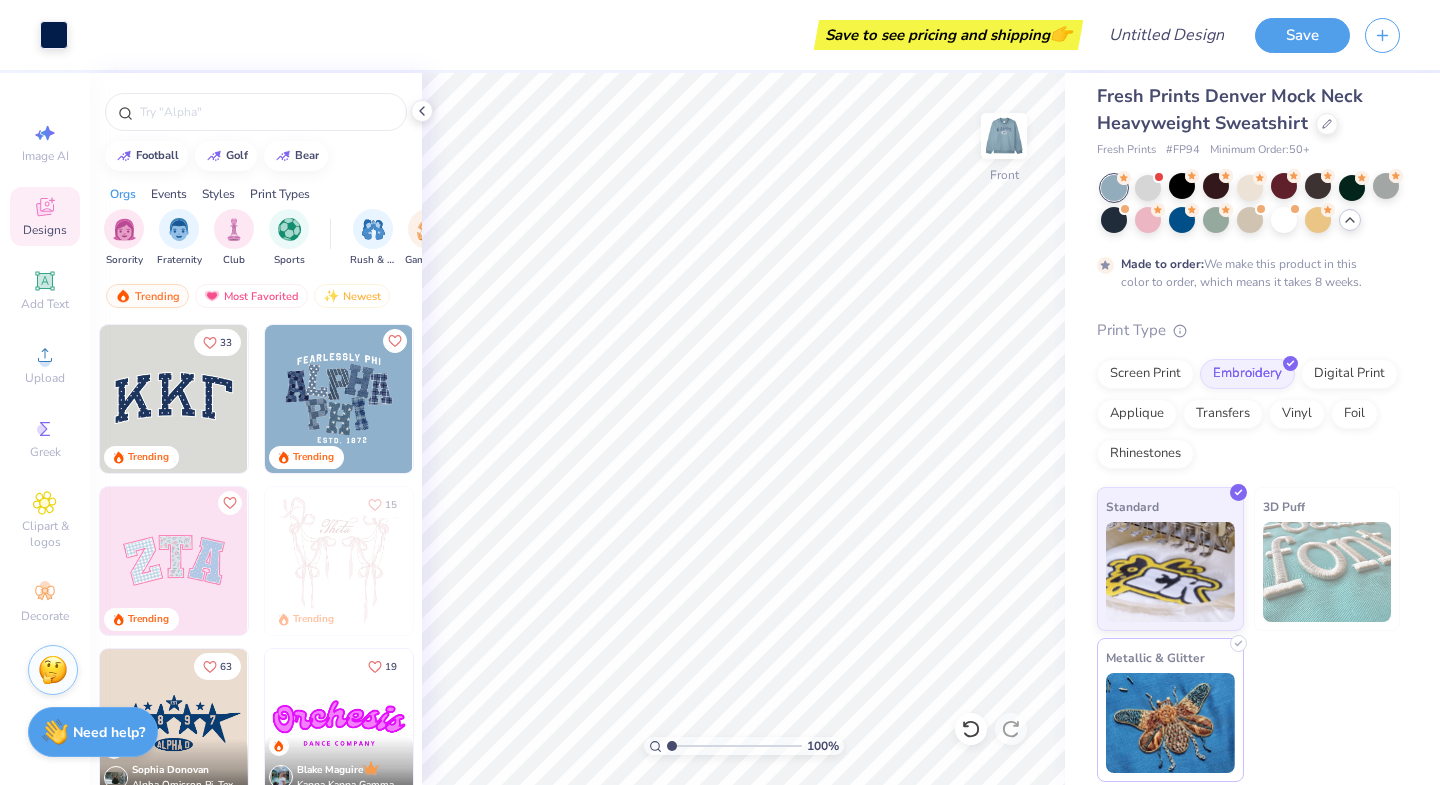 click on "Metallic & Glitter" at bounding box center (1170, 710) 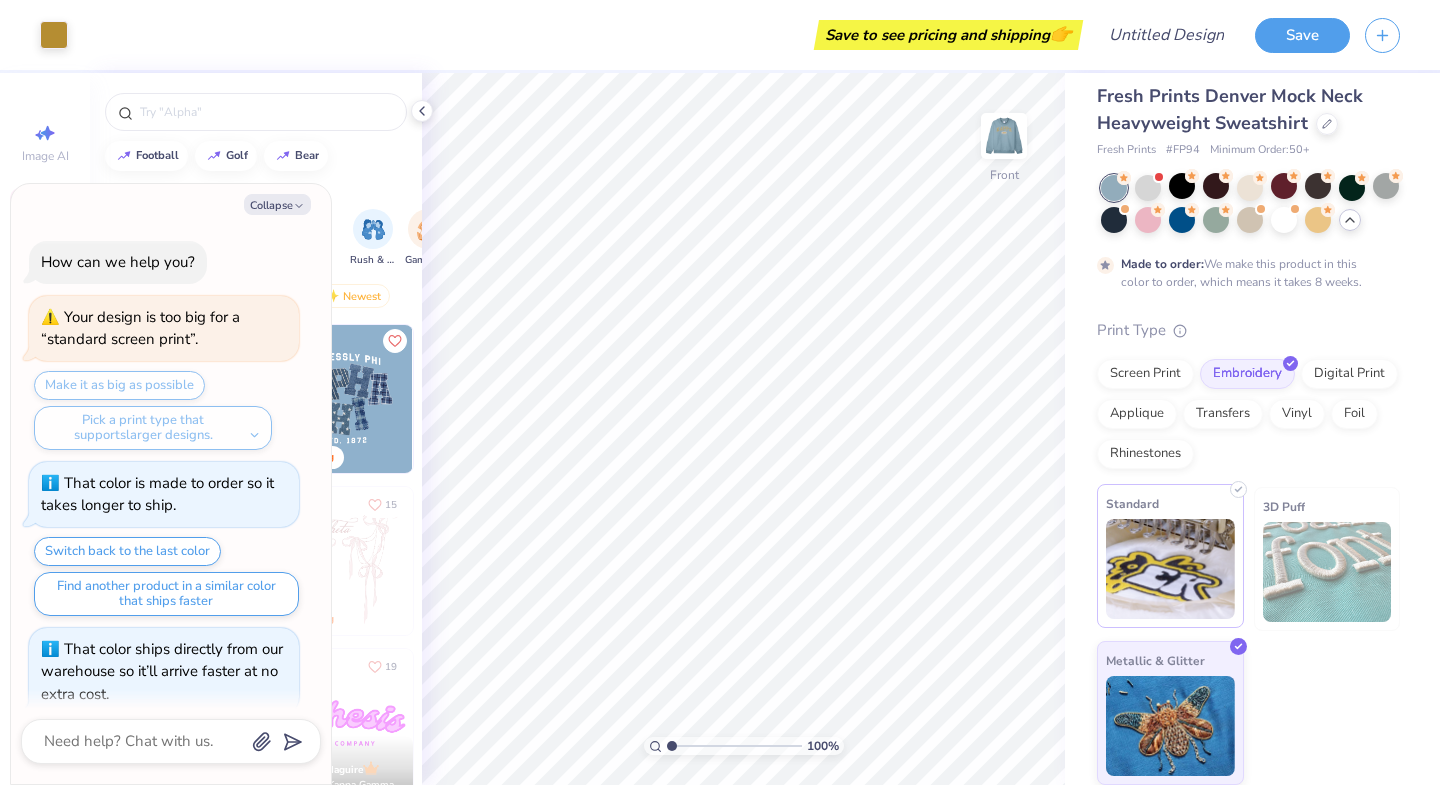 scroll, scrollTop: 2672, scrollLeft: 0, axis: vertical 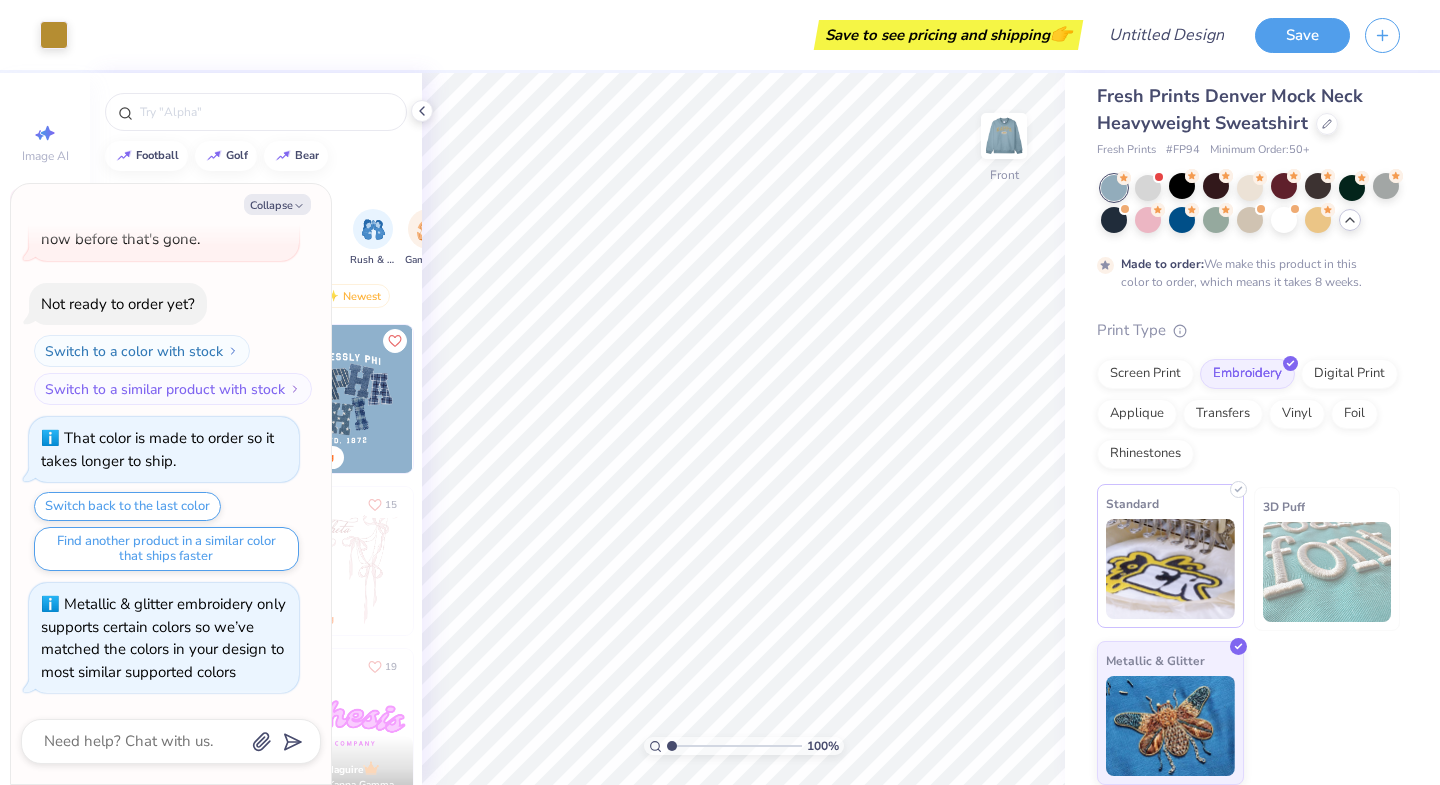 click at bounding box center [1170, 569] 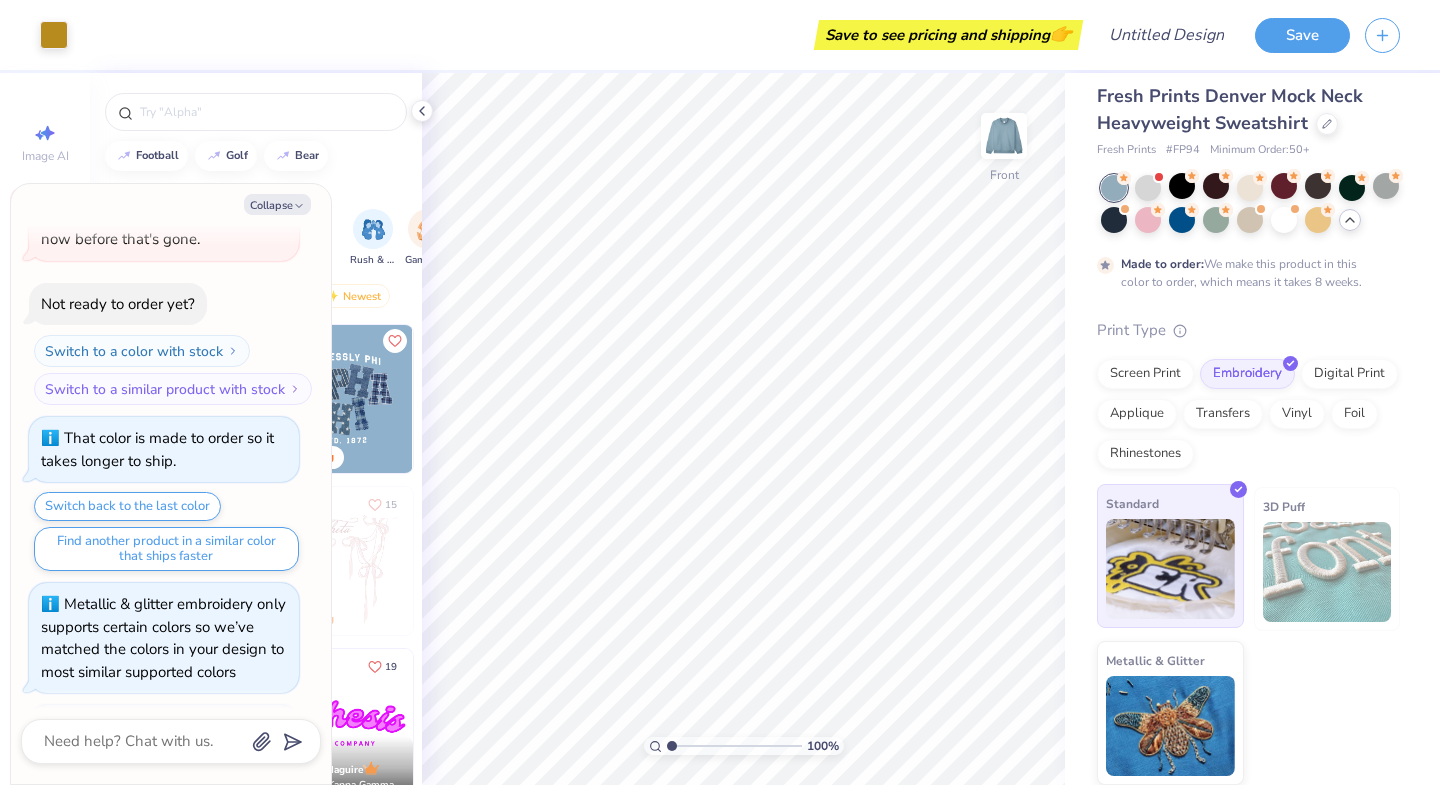 scroll, scrollTop: 2794, scrollLeft: 0, axis: vertical 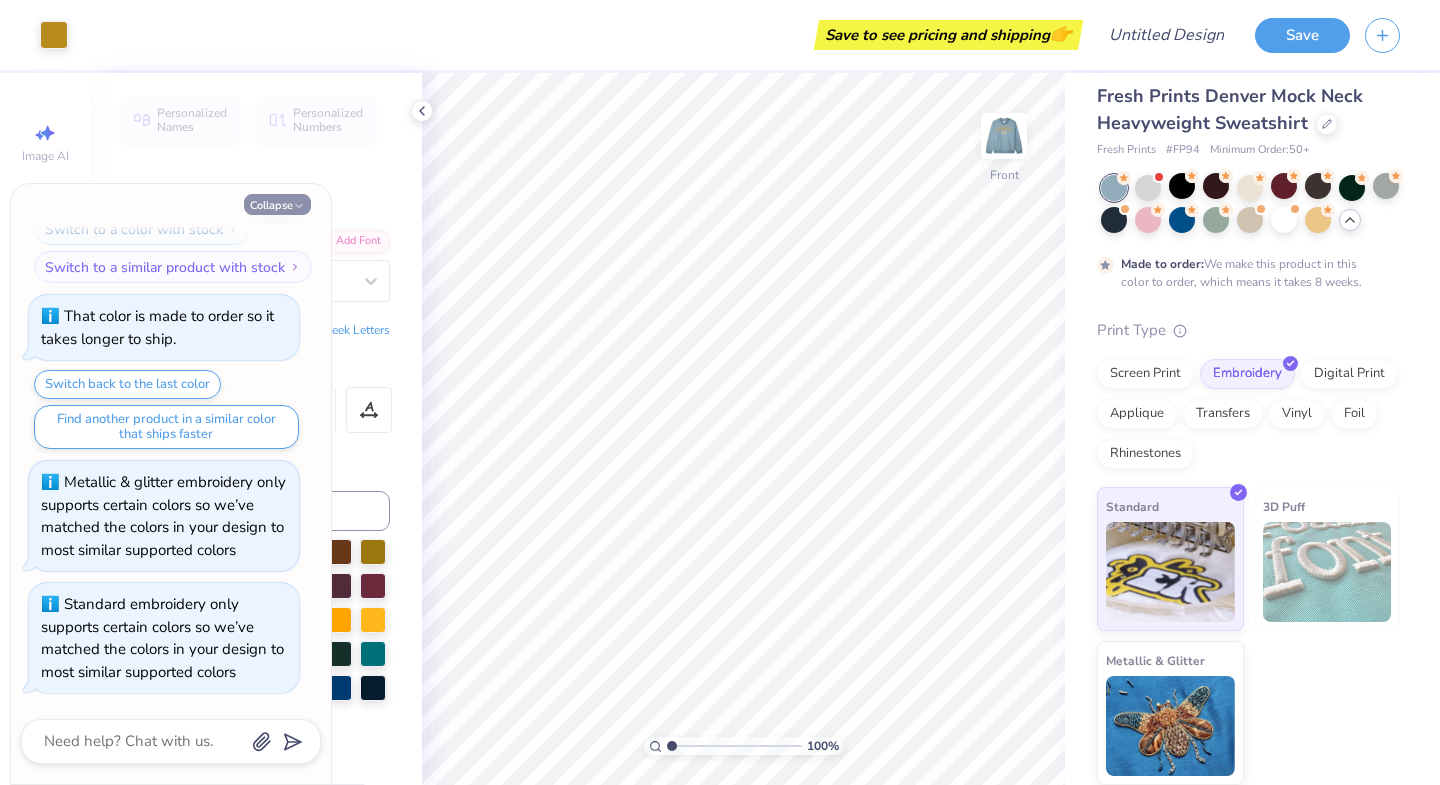click on "Collapse" at bounding box center [277, 204] 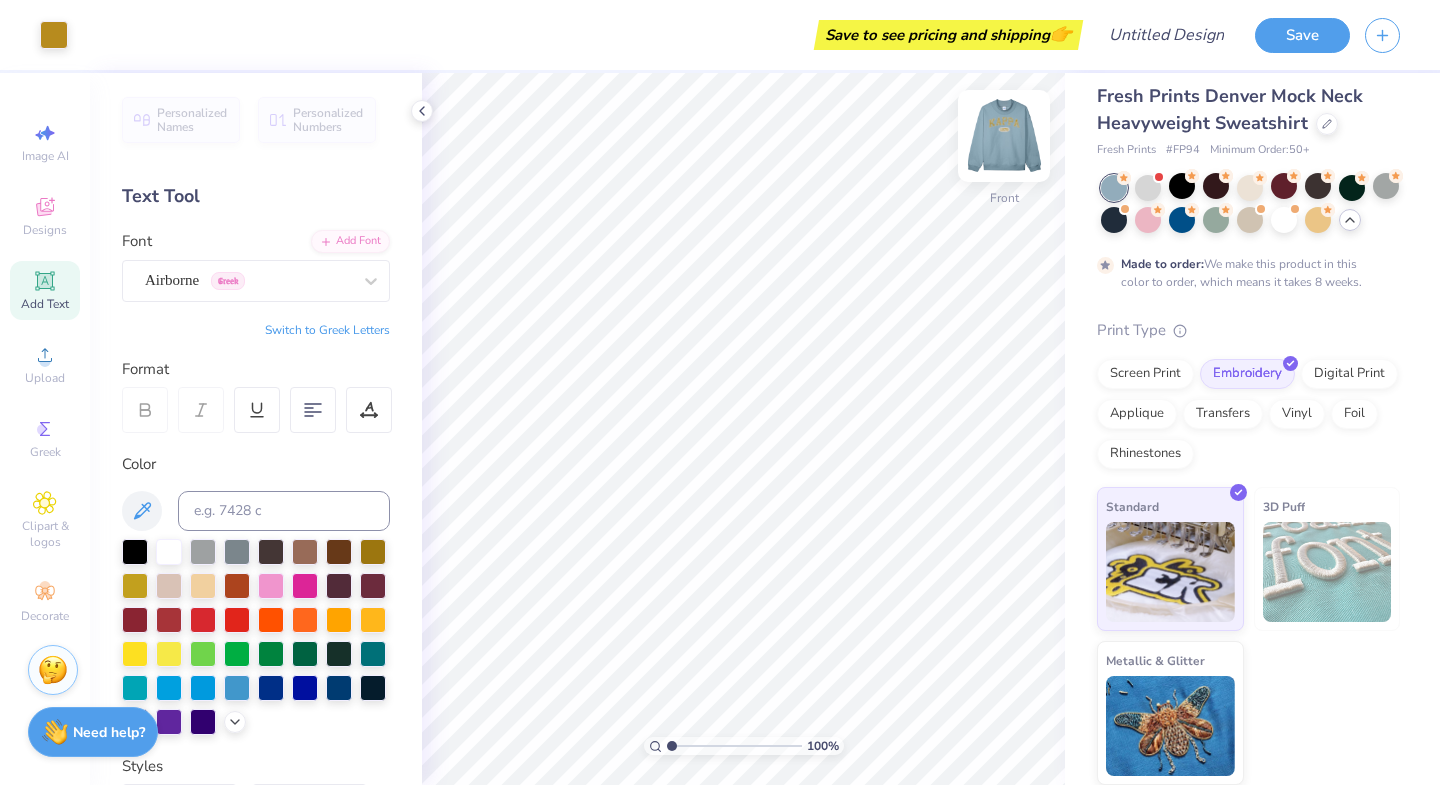 click at bounding box center [1004, 136] 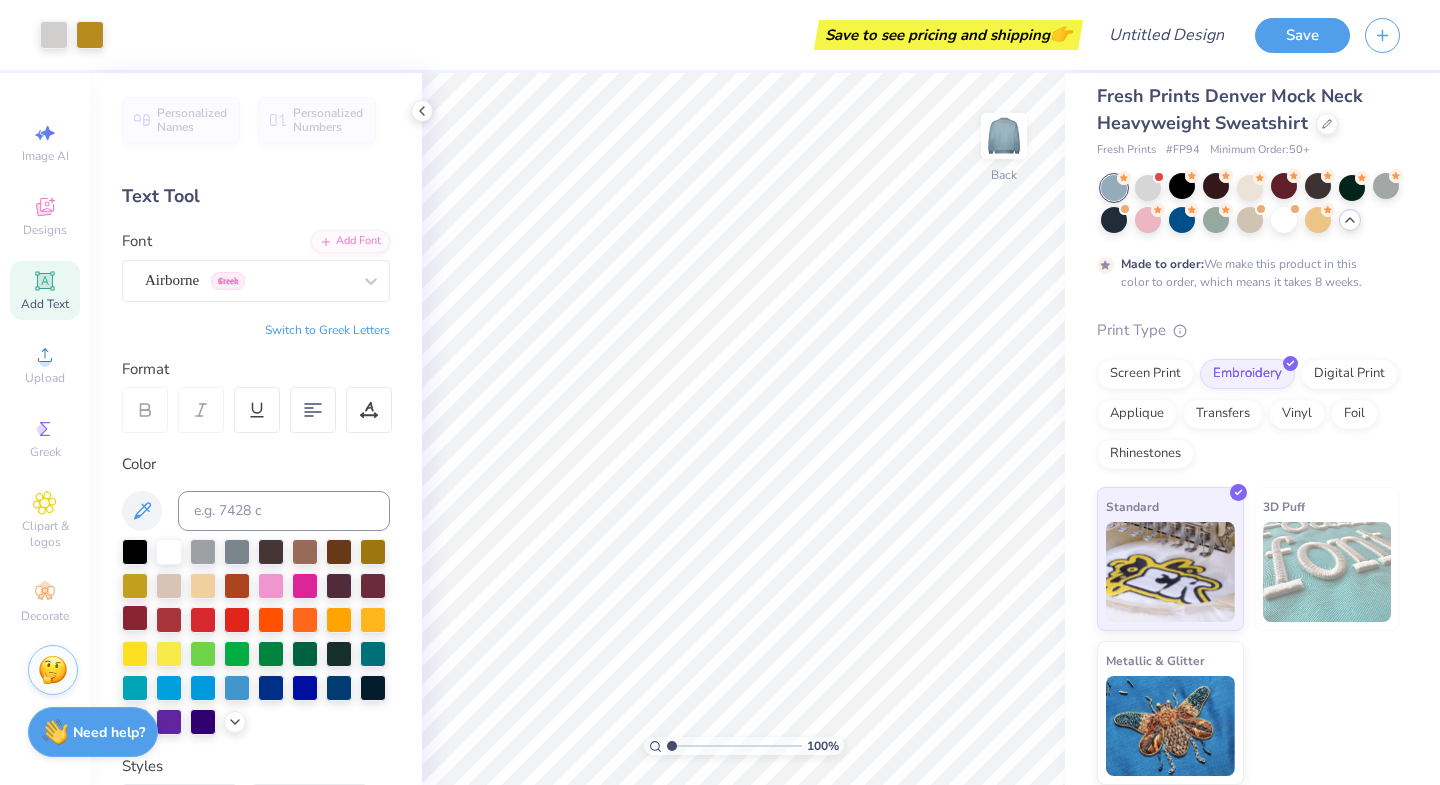 click at bounding box center (135, 618) 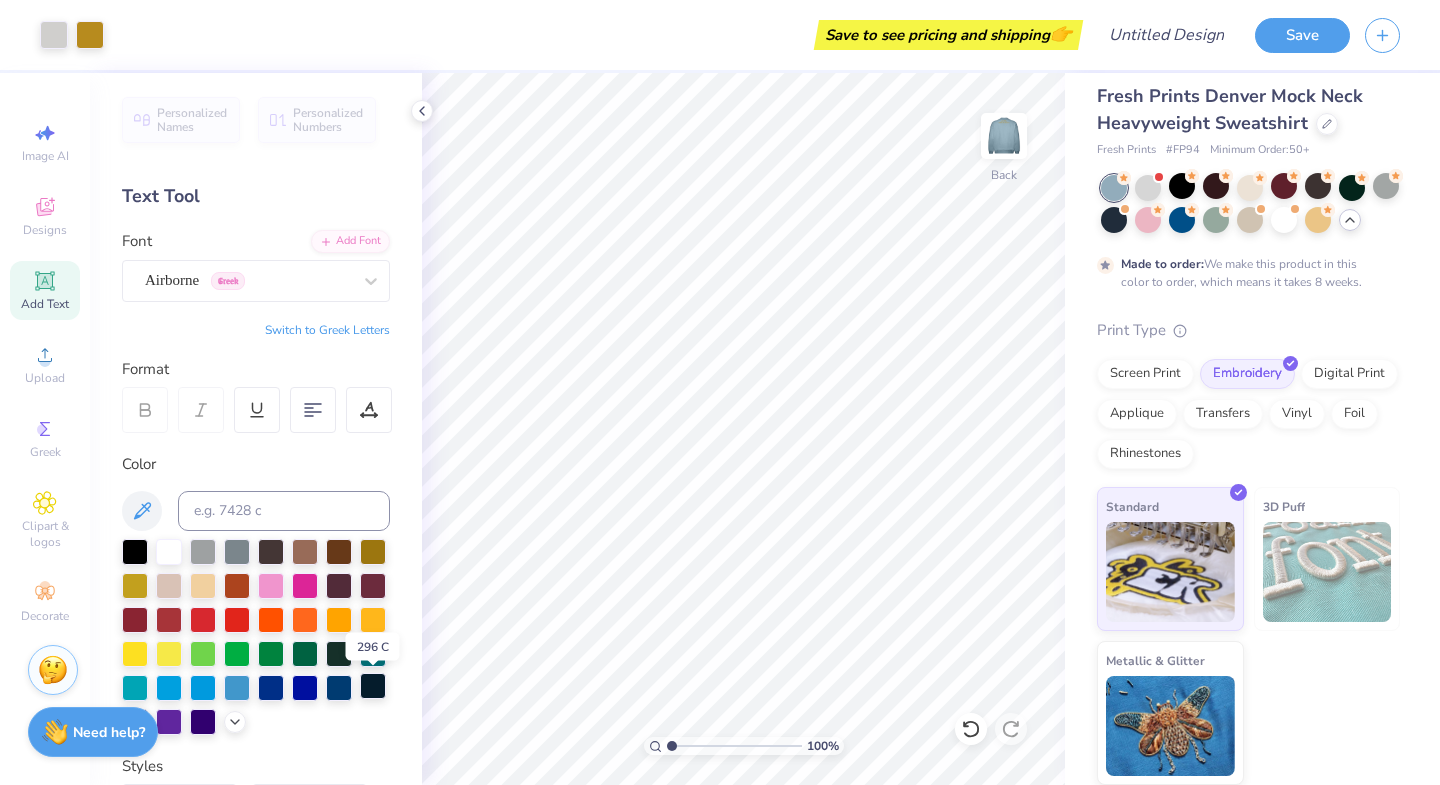 click at bounding box center (373, 686) 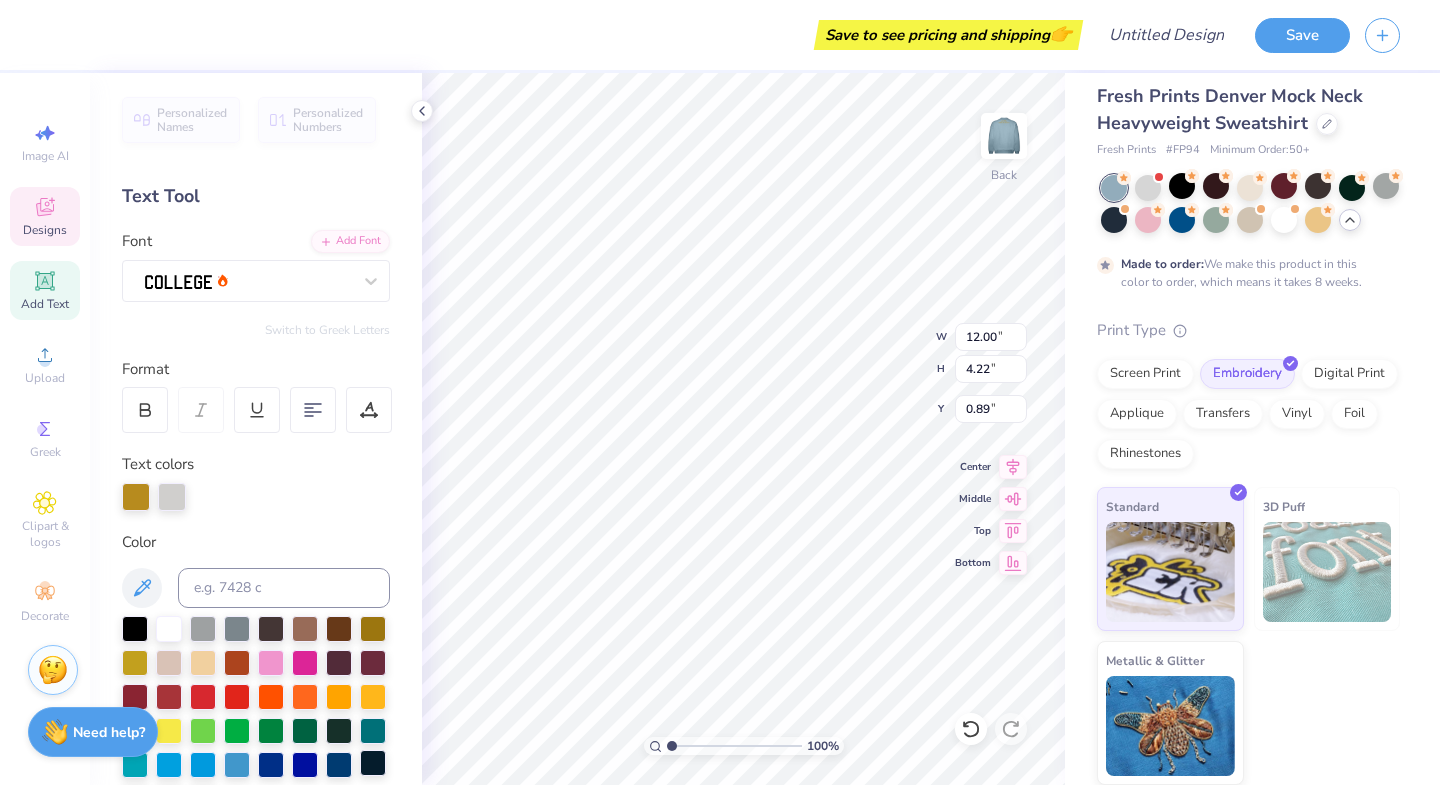 click at bounding box center [373, 763] 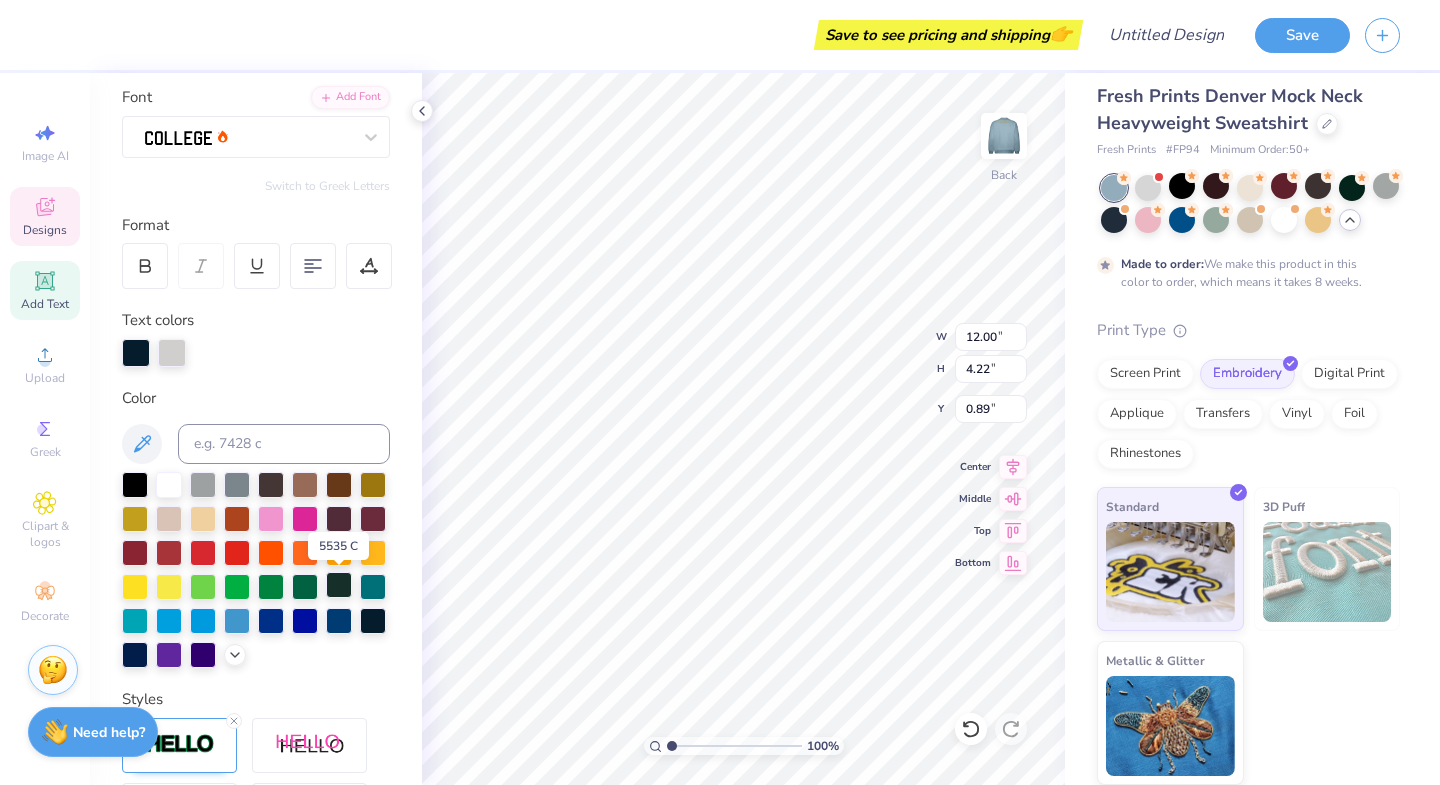 scroll, scrollTop: 151, scrollLeft: 0, axis: vertical 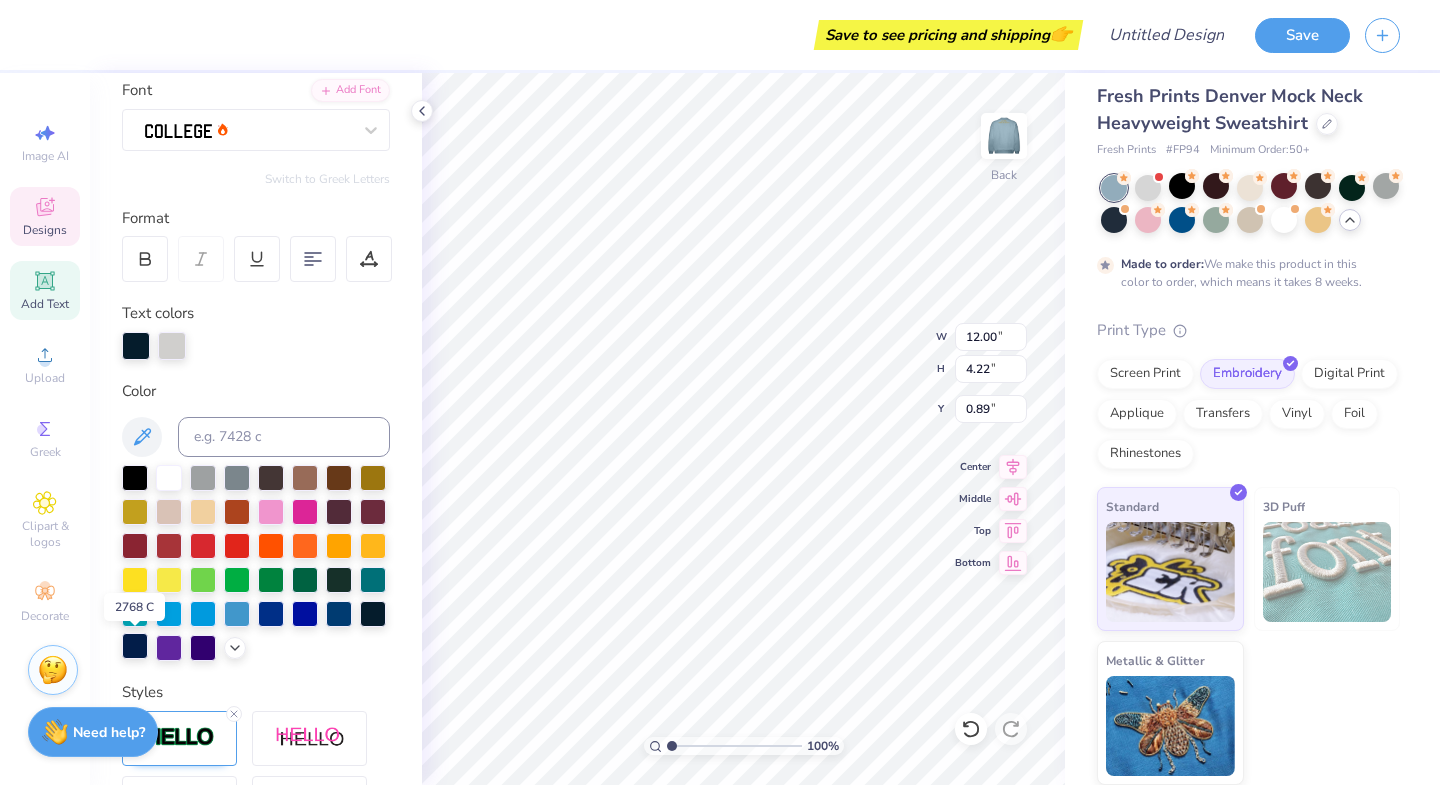 click at bounding box center [135, 646] 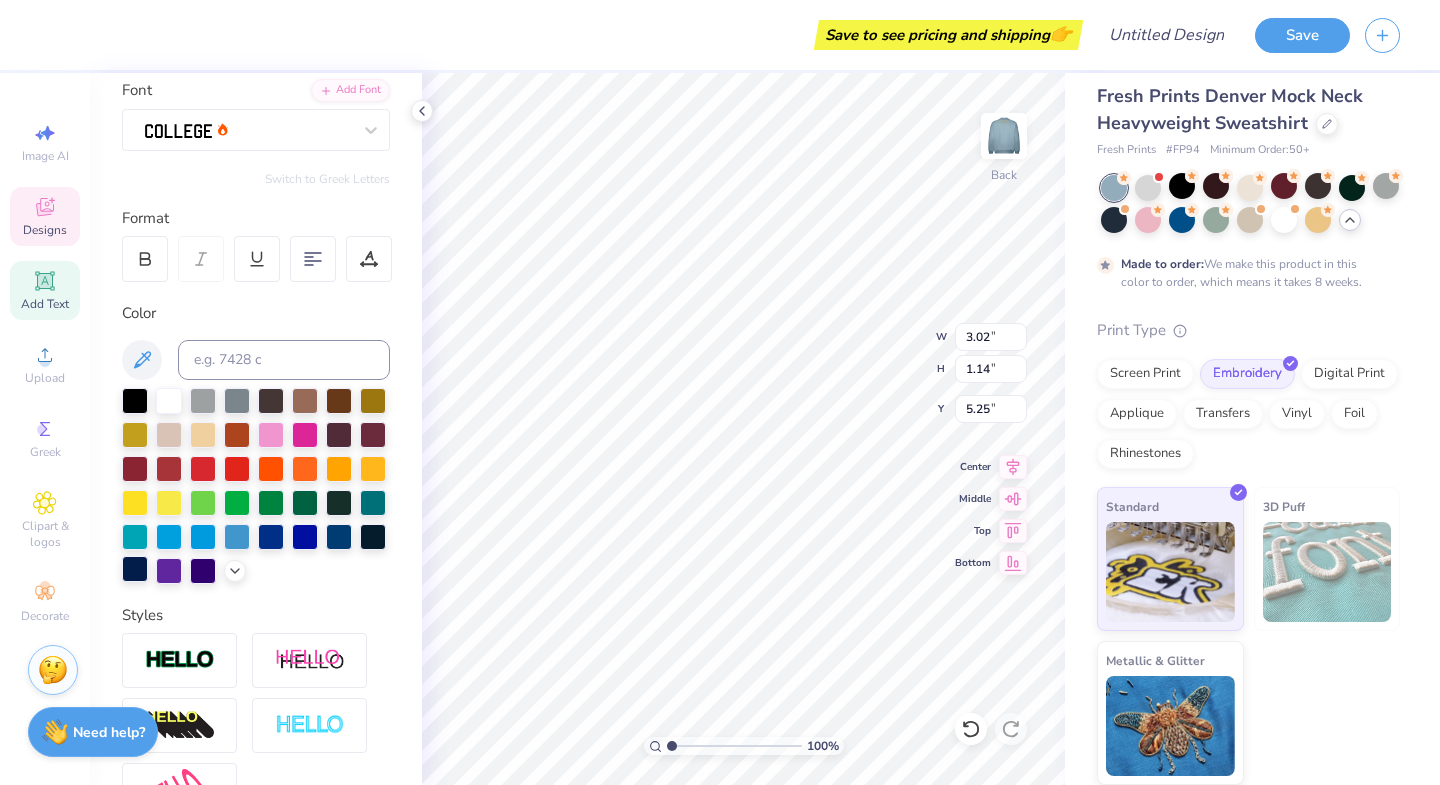 click at bounding box center [135, 569] 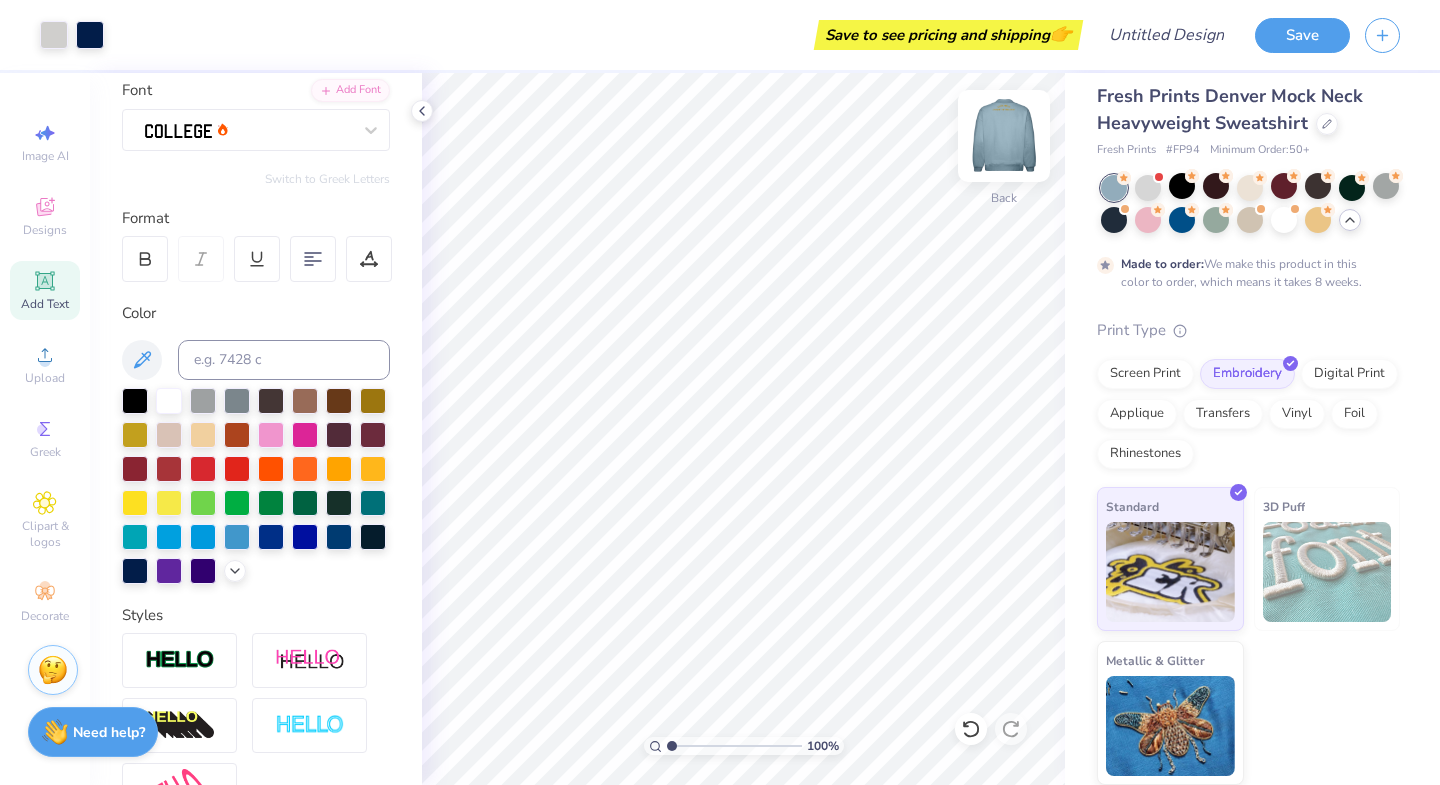 click at bounding box center [1004, 136] 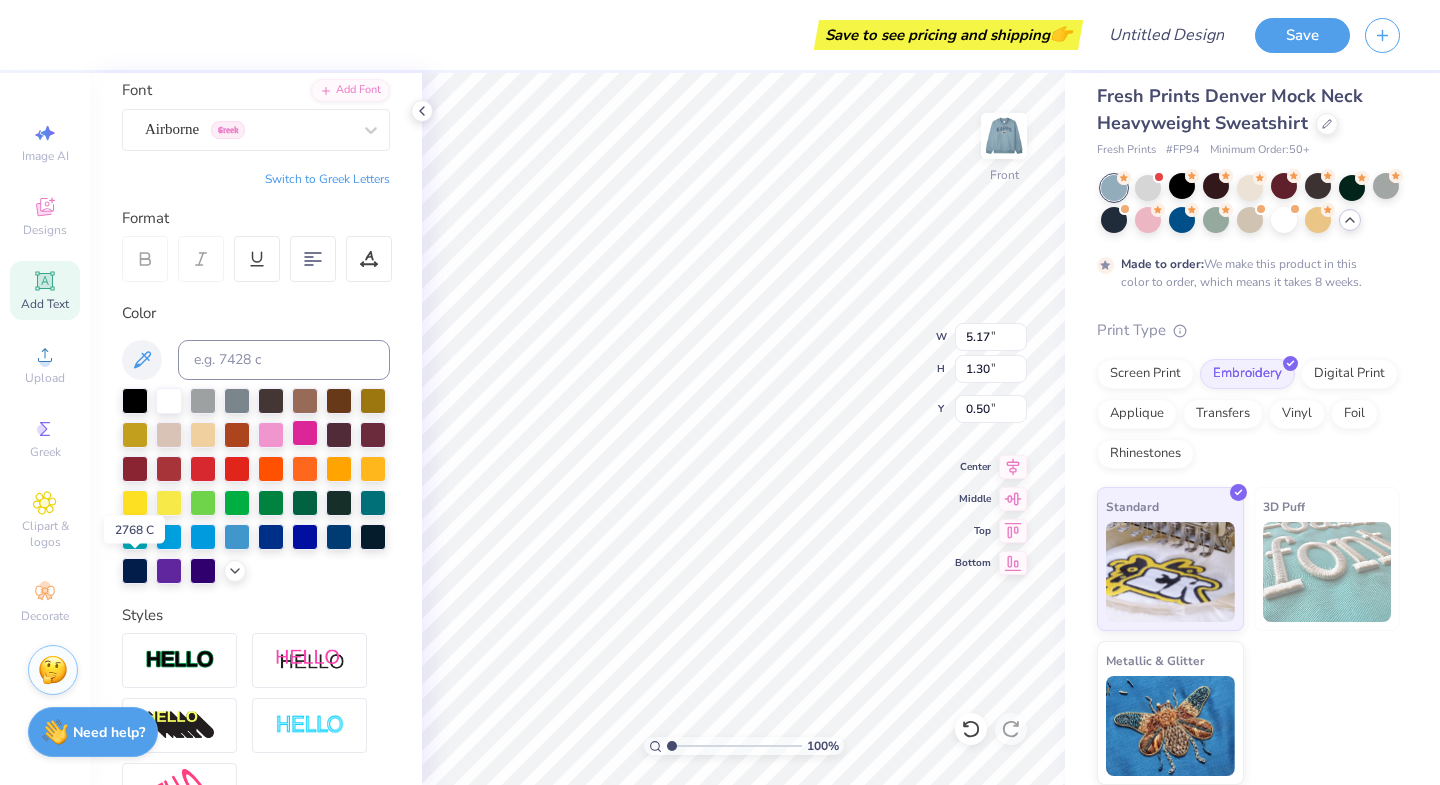click at bounding box center (135, 571) 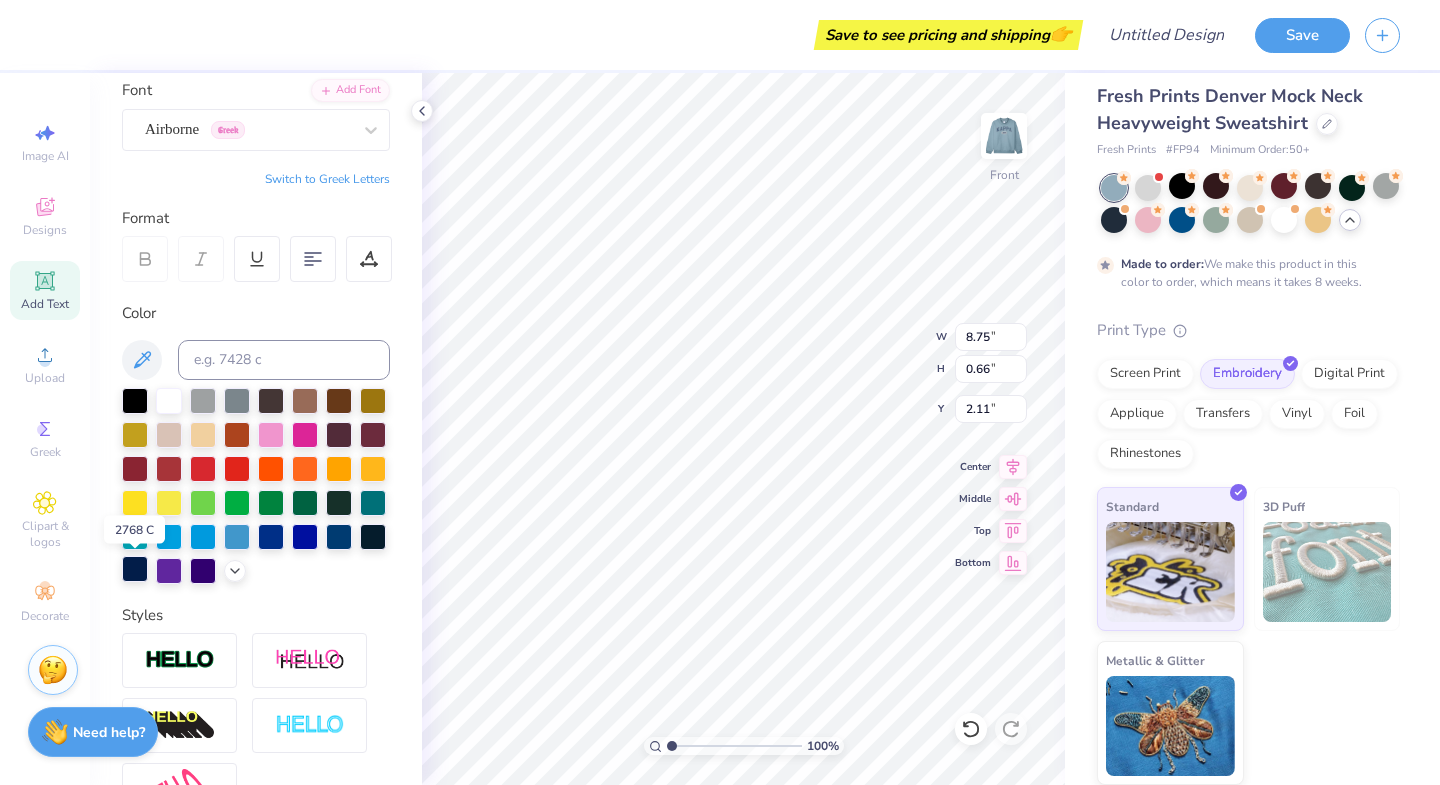 click at bounding box center (135, 569) 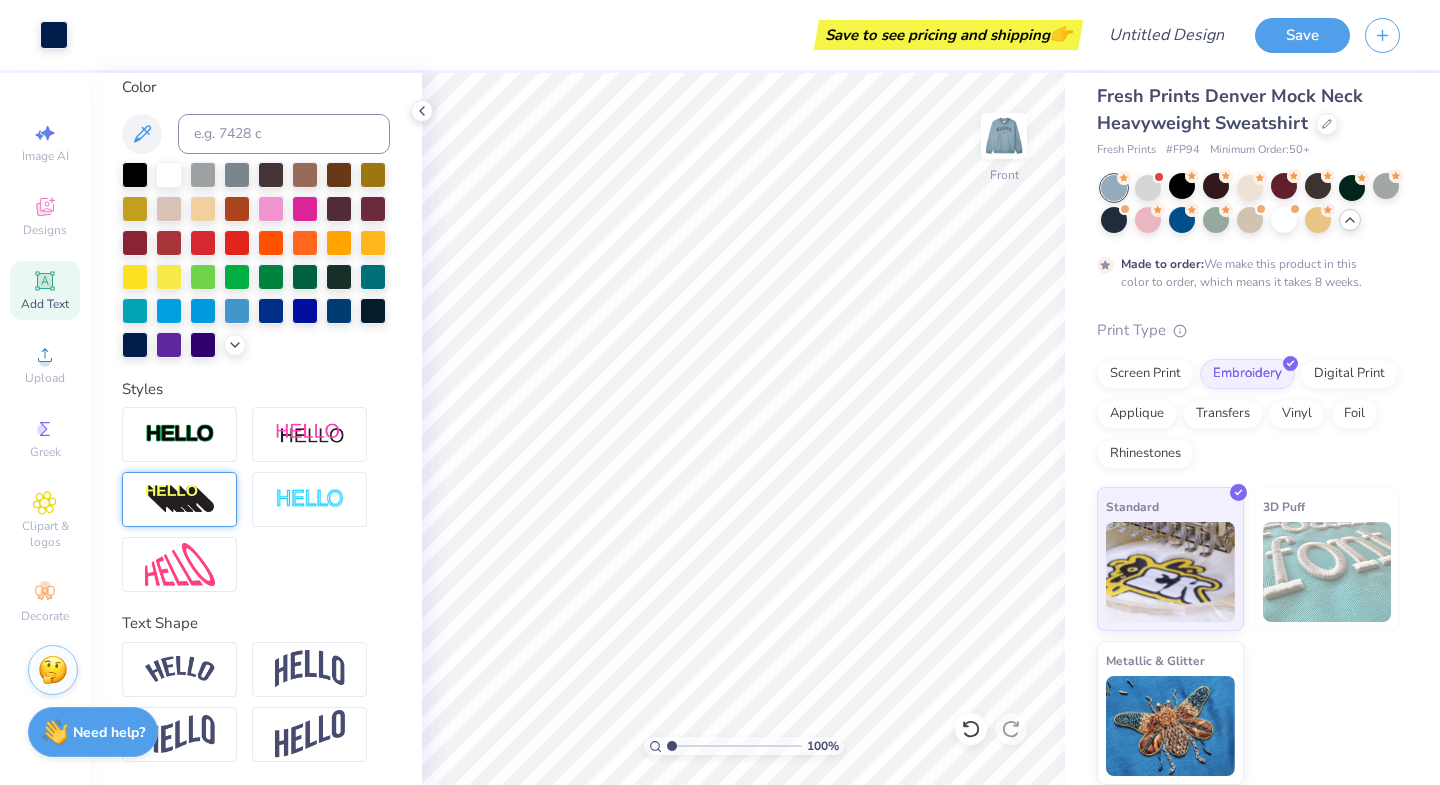 scroll, scrollTop: 0, scrollLeft: 0, axis: both 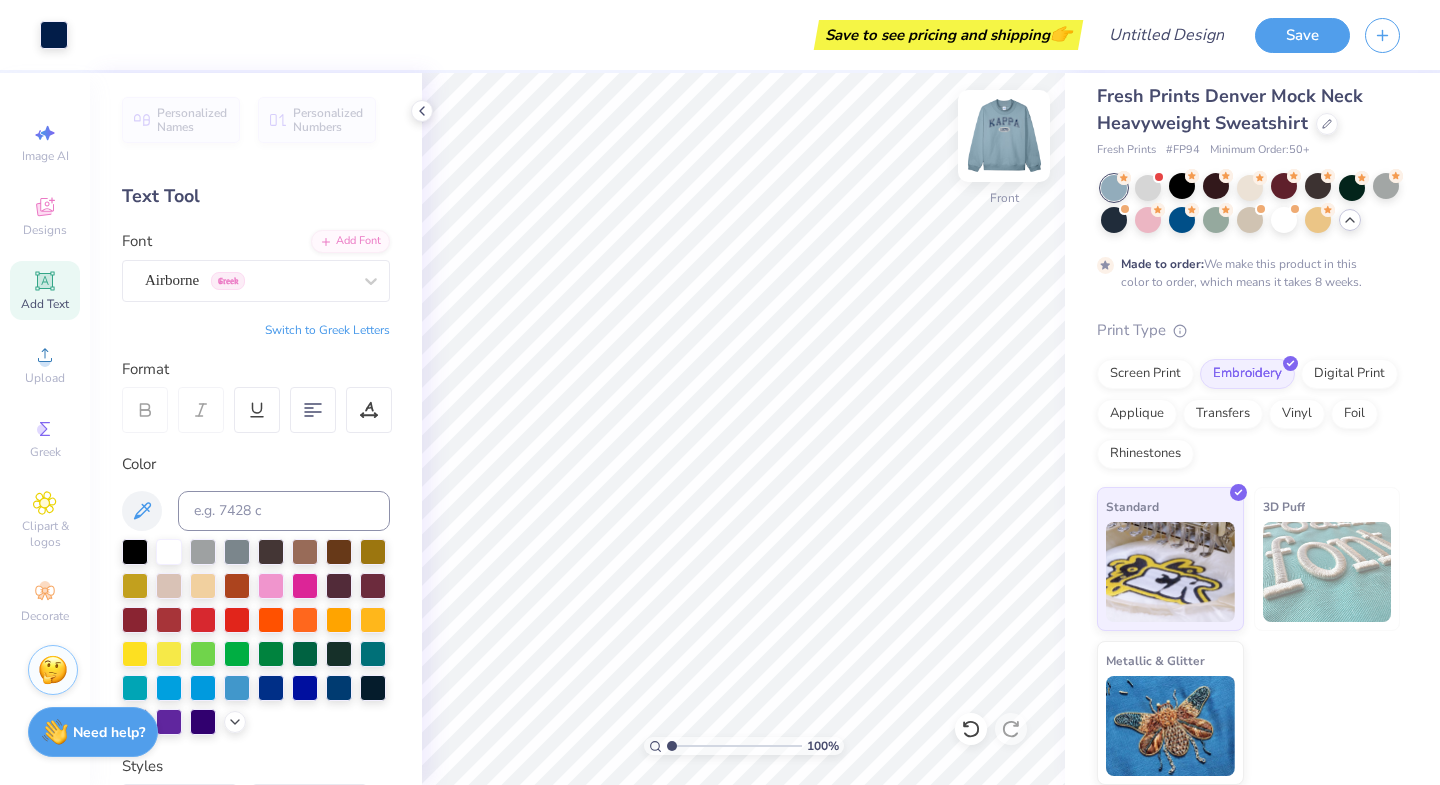 click at bounding box center (1004, 136) 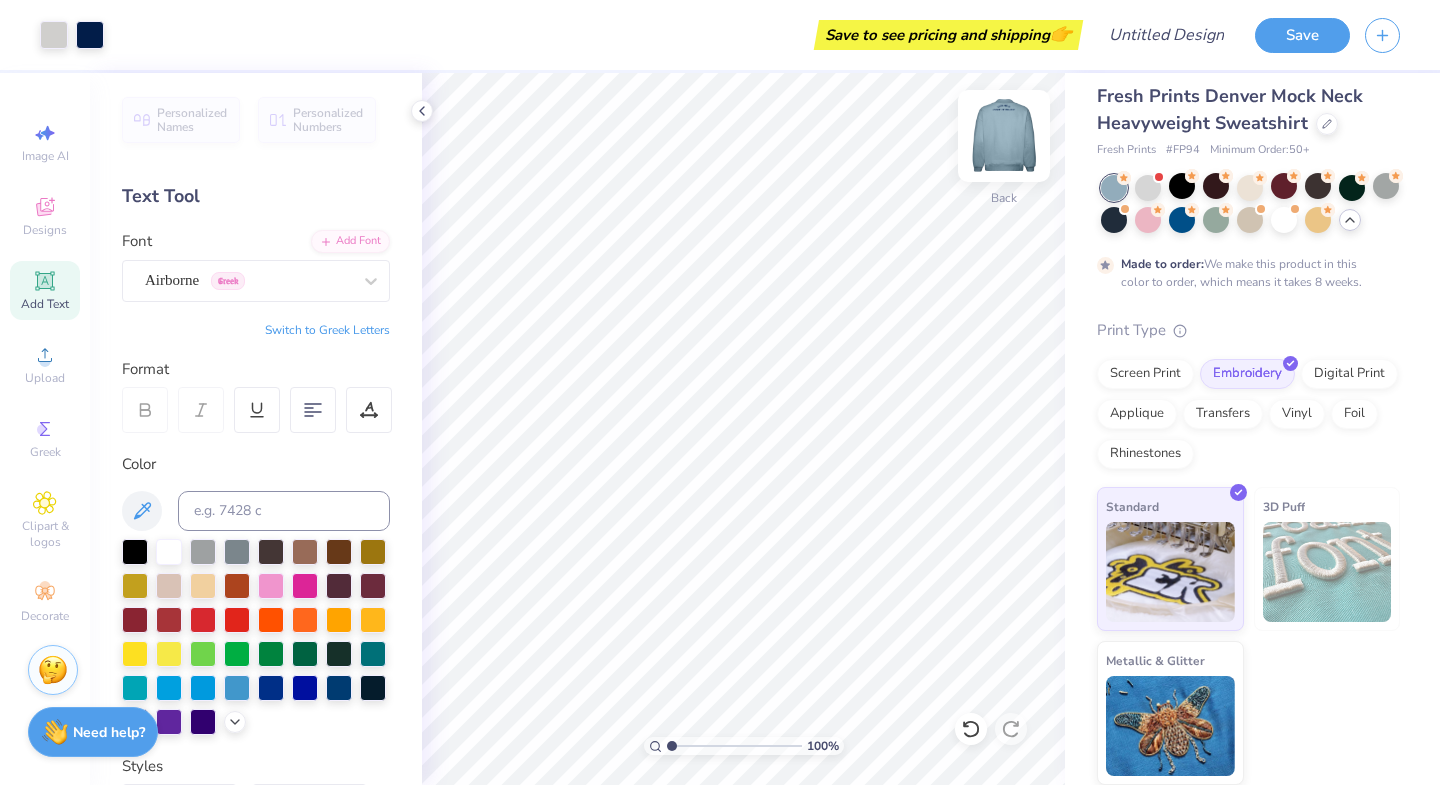 click at bounding box center [1004, 136] 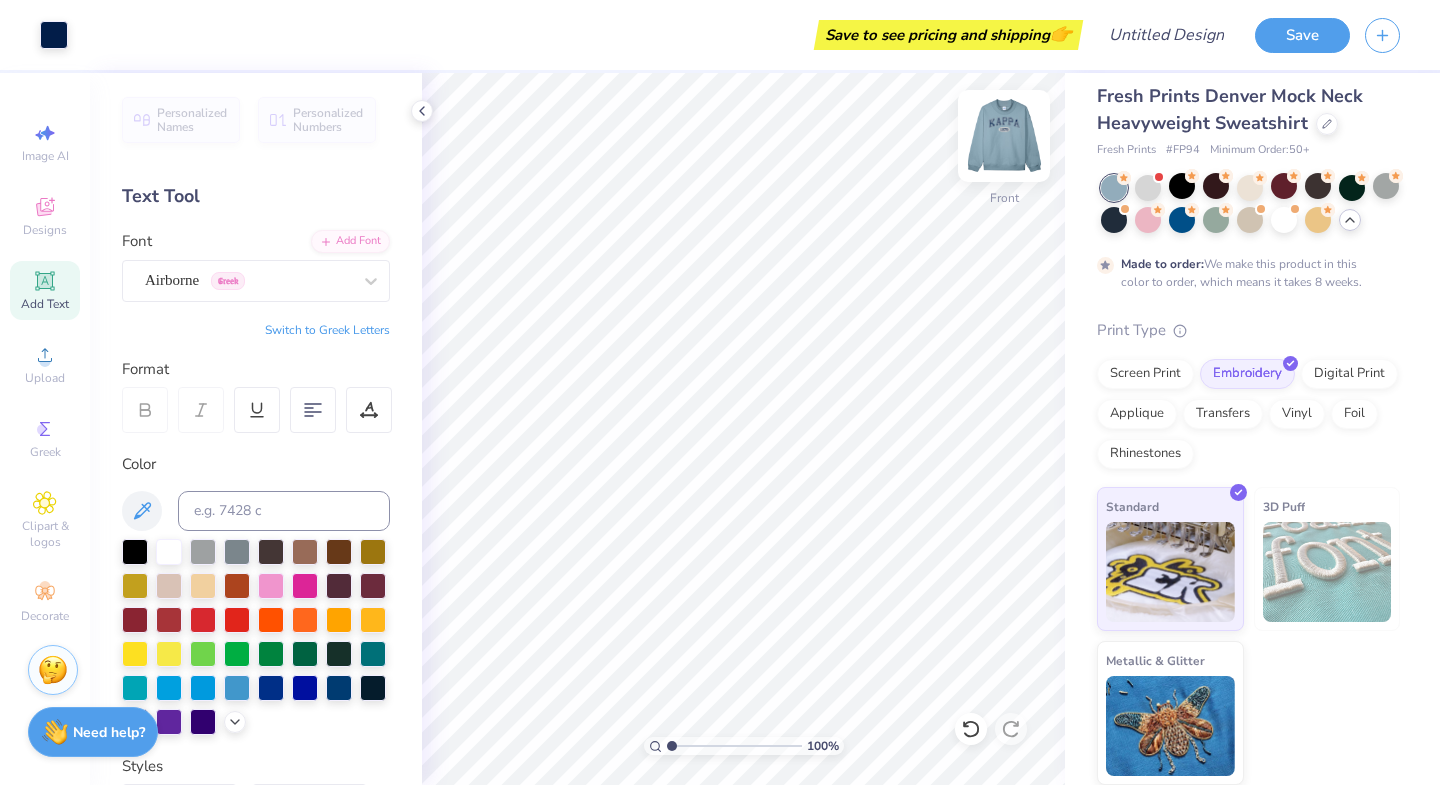 click at bounding box center [1004, 136] 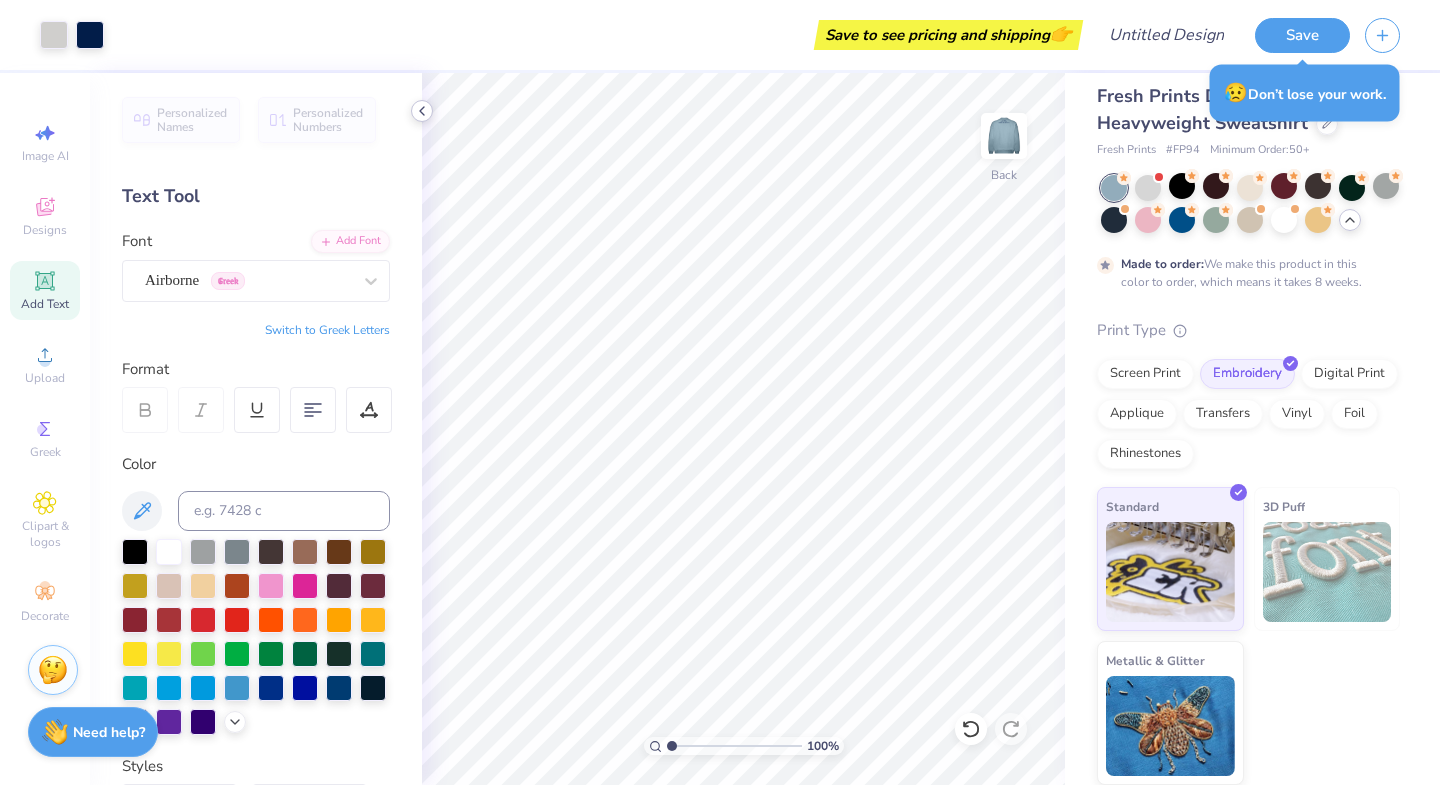 click 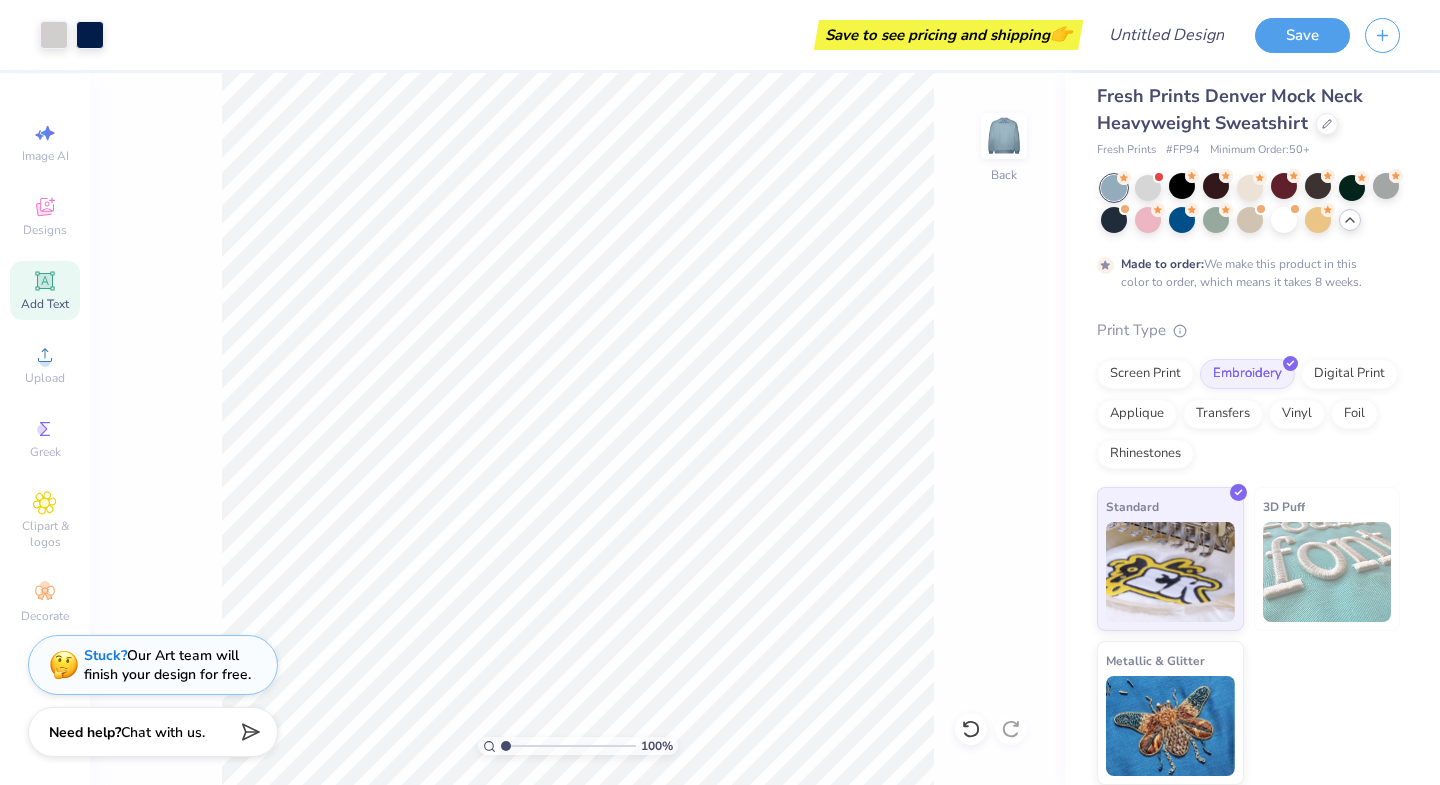 click on "100  % Back" at bounding box center [577, 429] 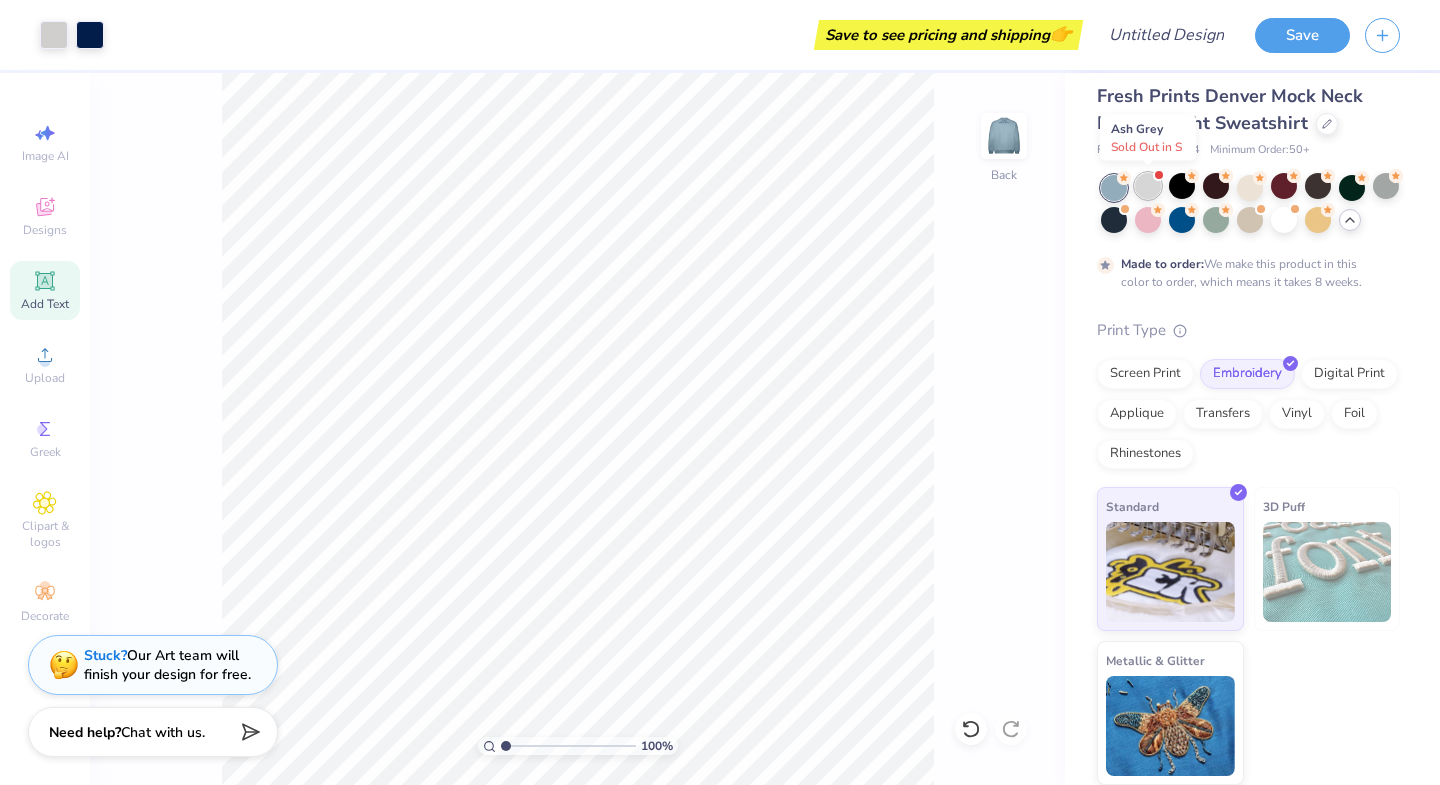 click at bounding box center (1148, 186) 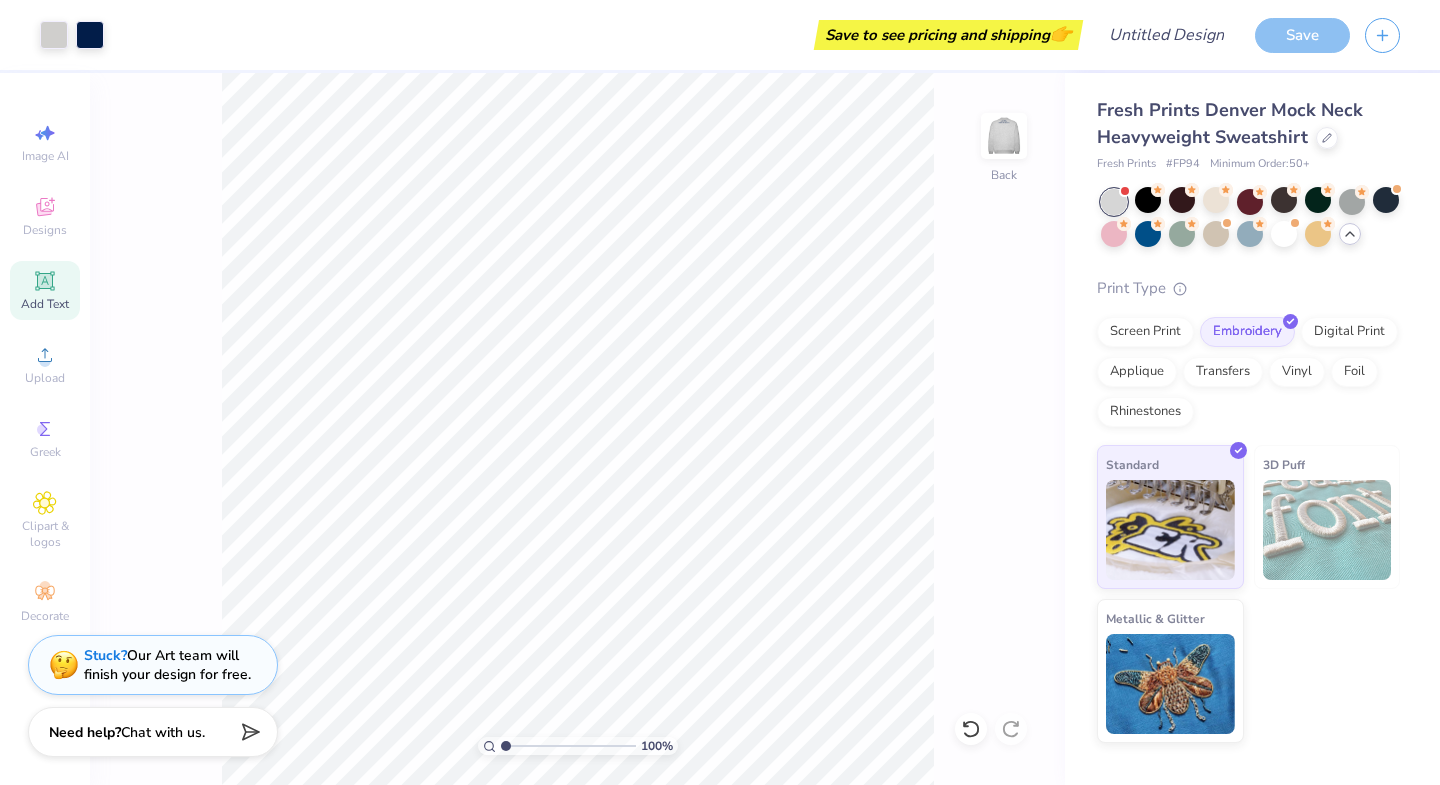 scroll, scrollTop: 0, scrollLeft: 0, axis: both 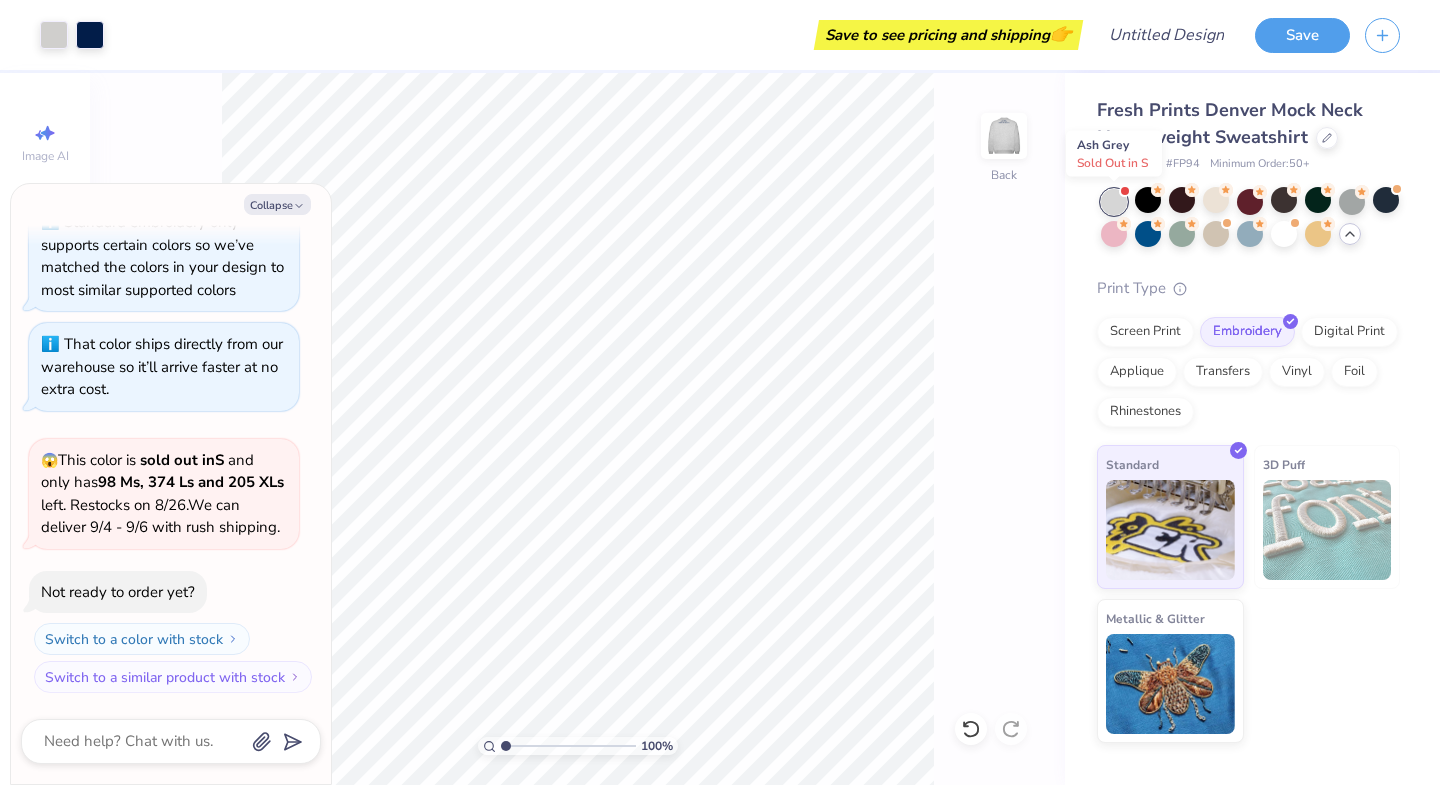click at bounding box center (1114, 202) 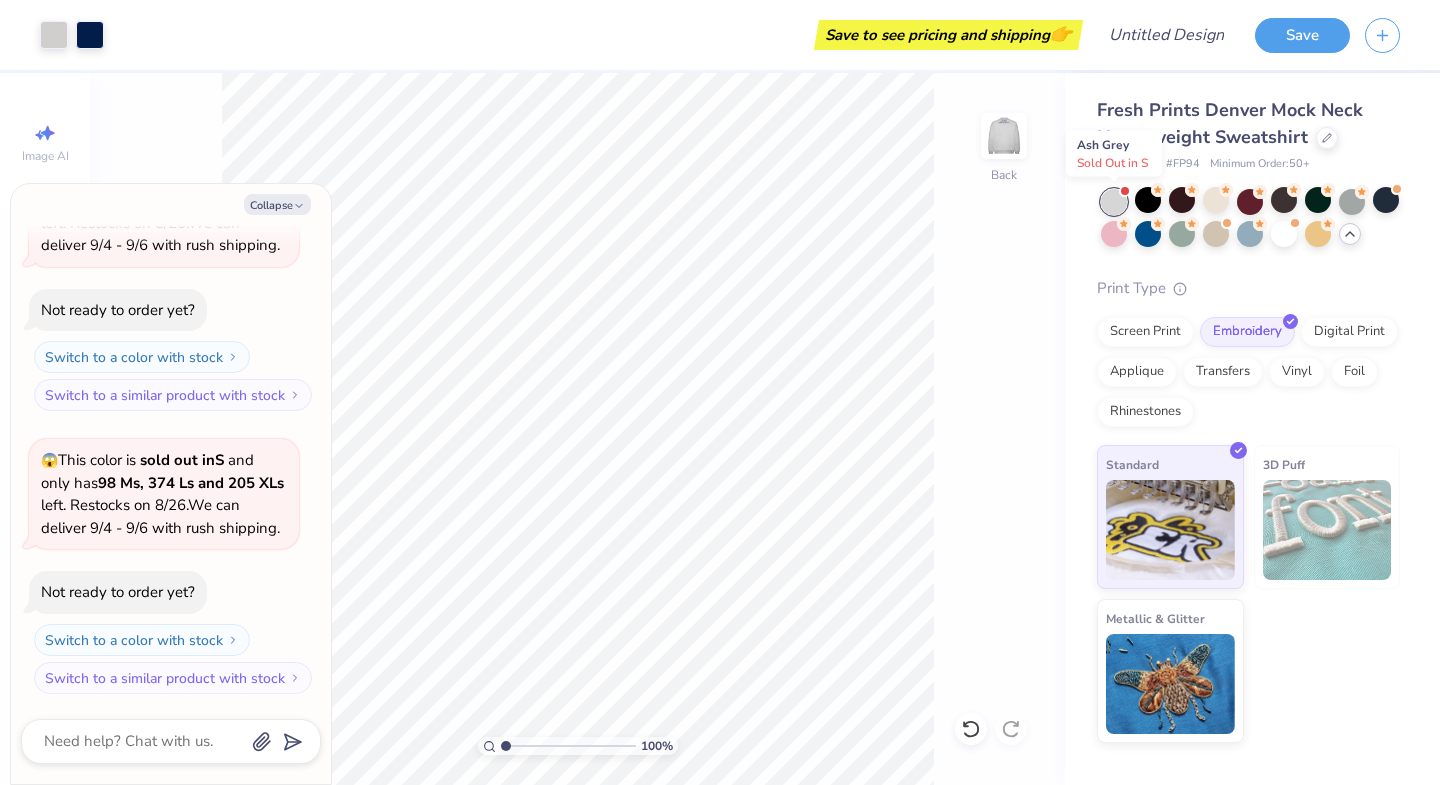 click at bounding box center [1114, 202] 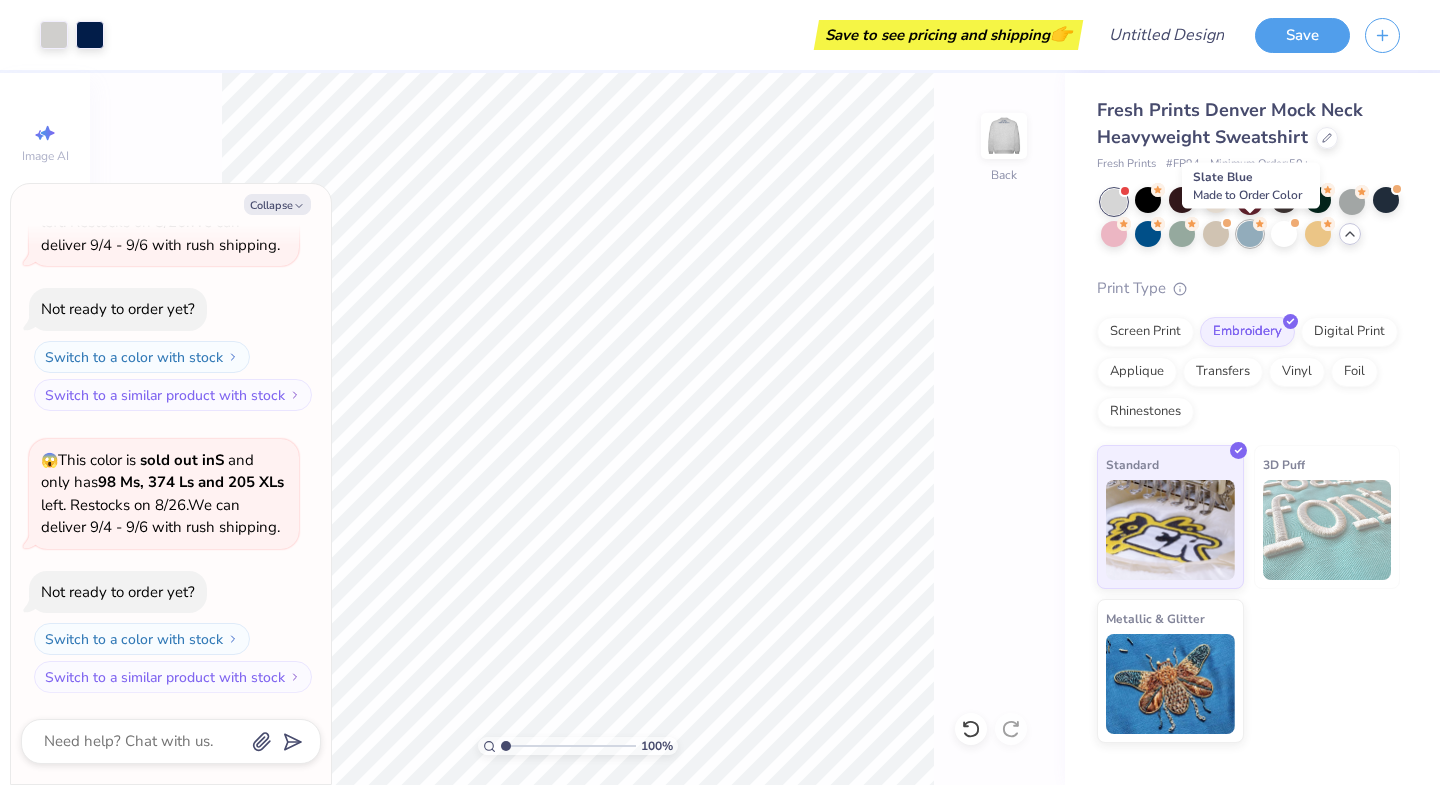 click at bounding box center [1250, 234] 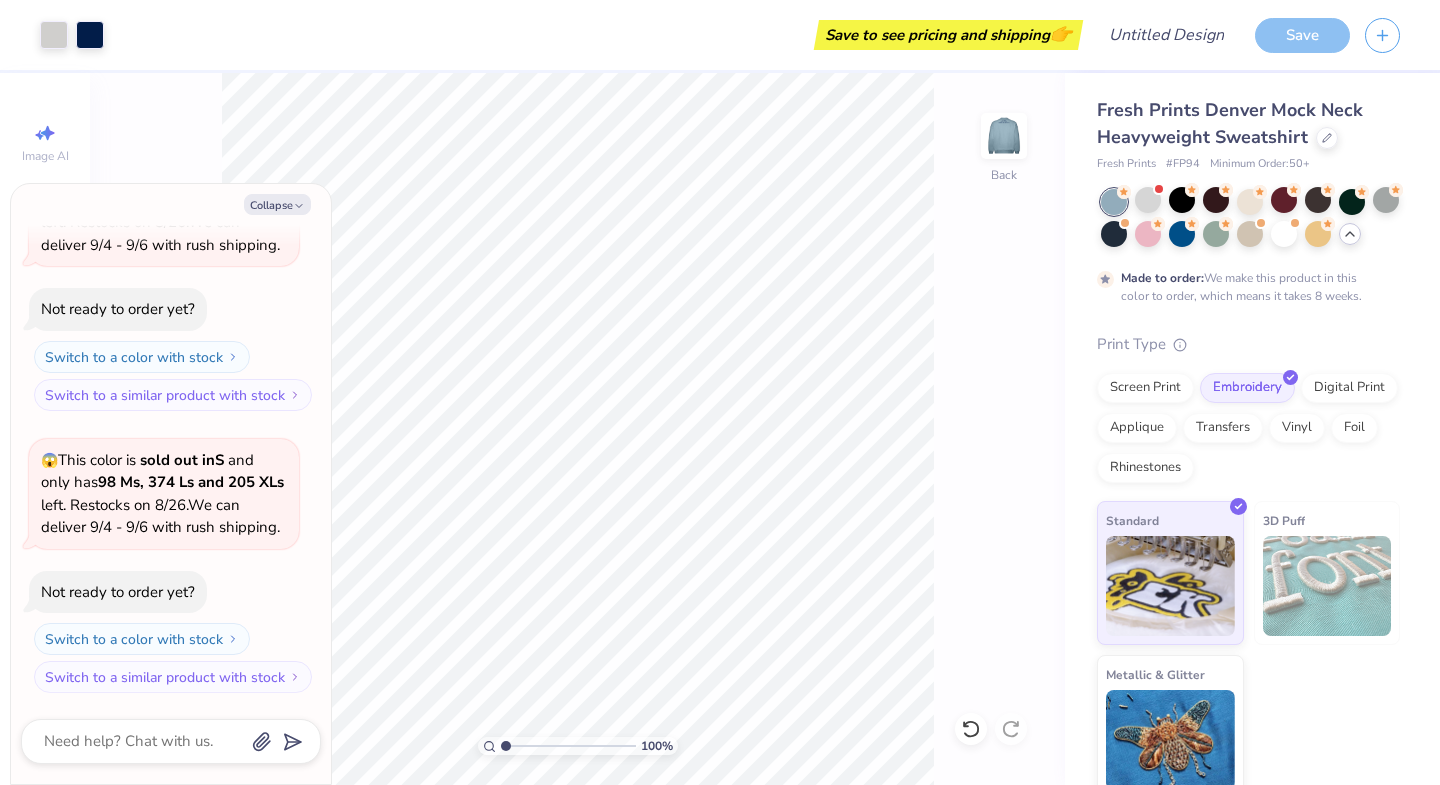 scroll, scrollTop: 3907, scrollLeft: 0, axis: vertical 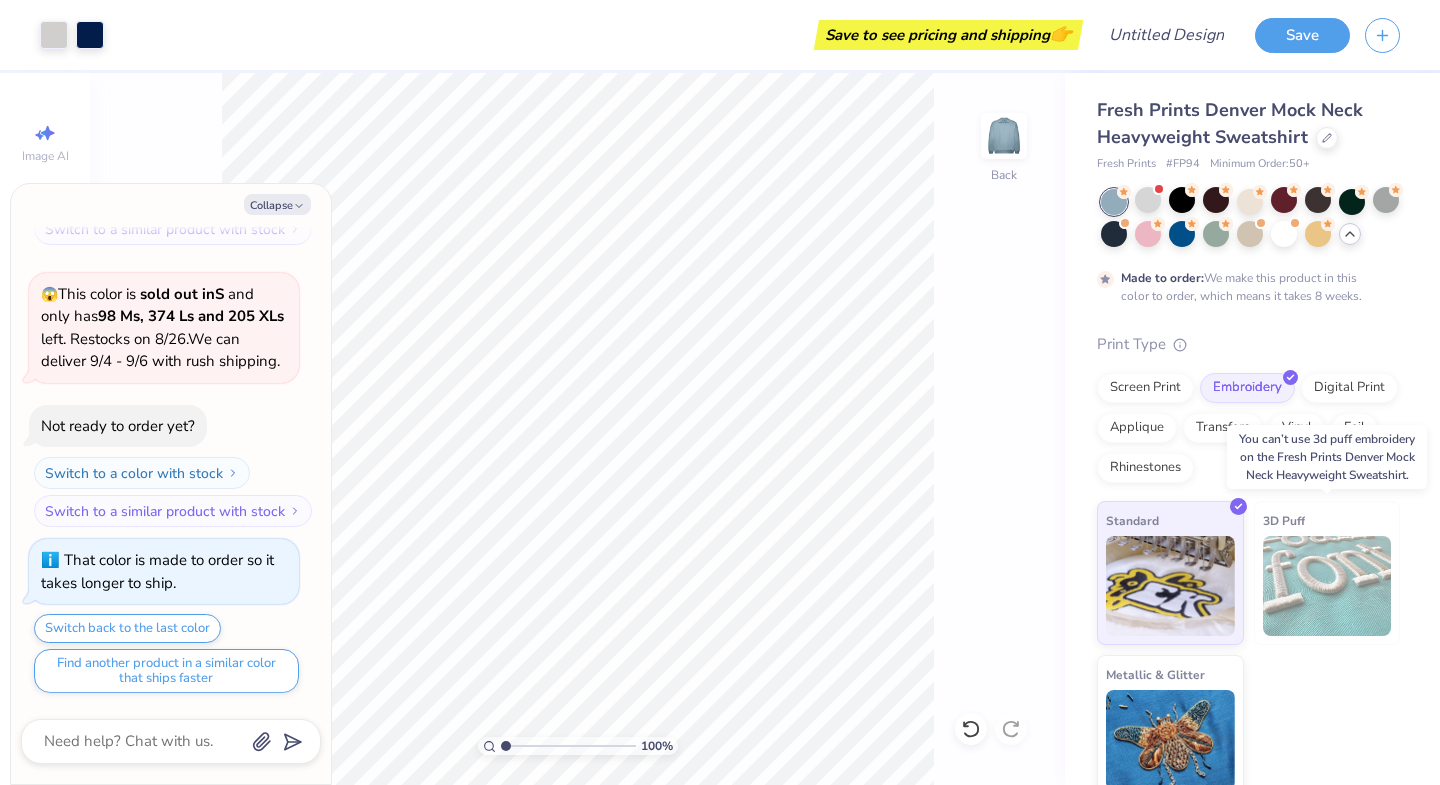 click at bounding box center (1327, 586) 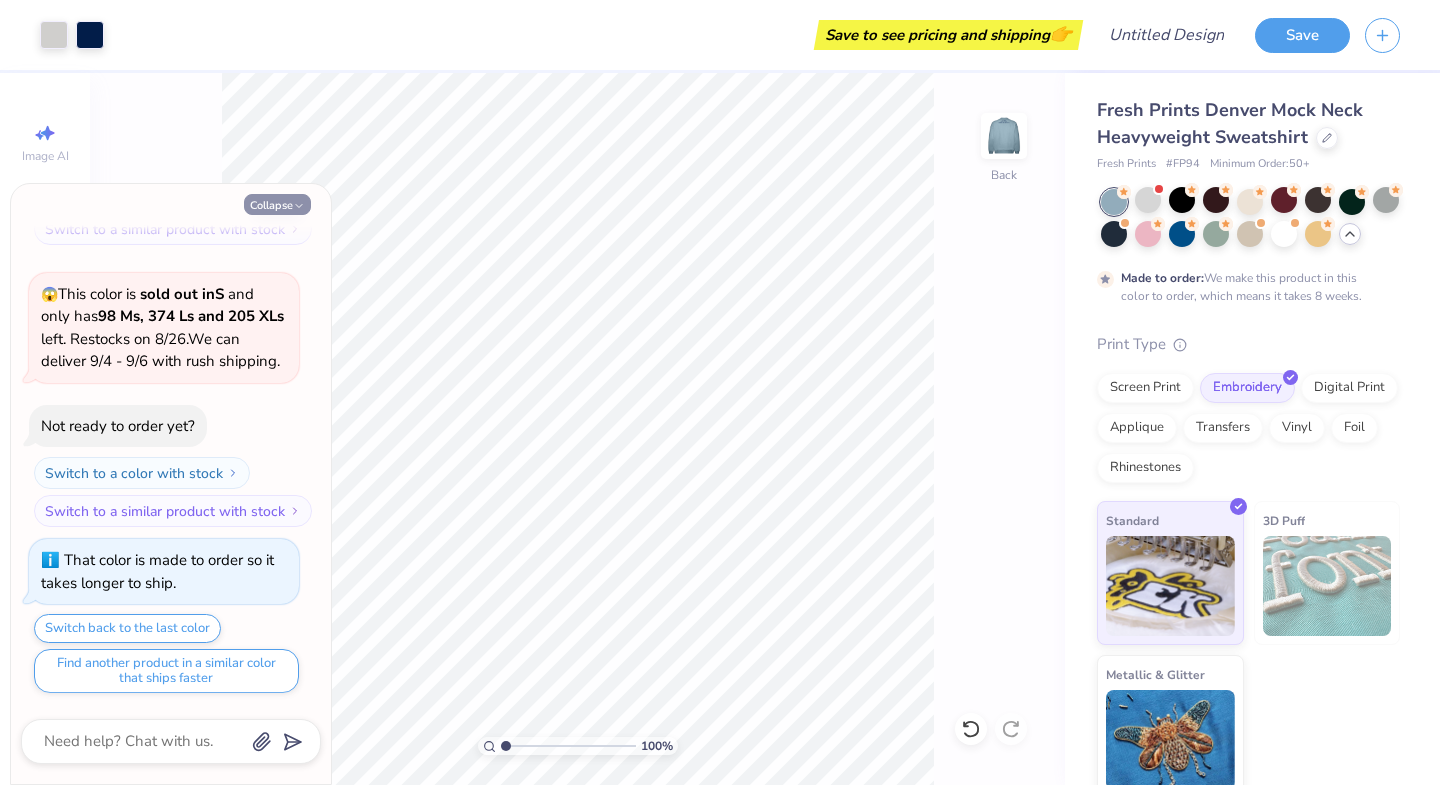 click on "Collapse" at bounding box center (277, 204) 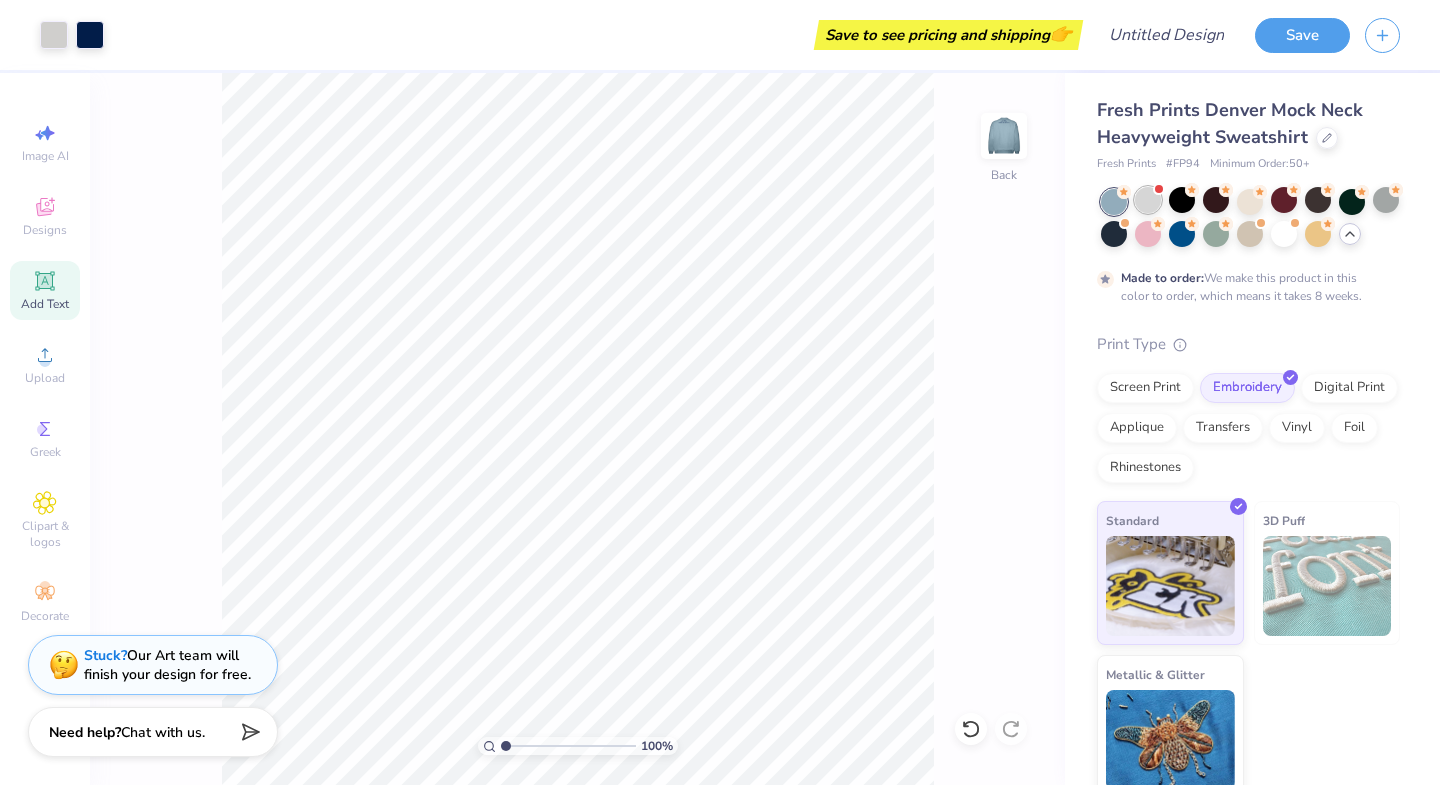 click at bounding box center [1148, 200] 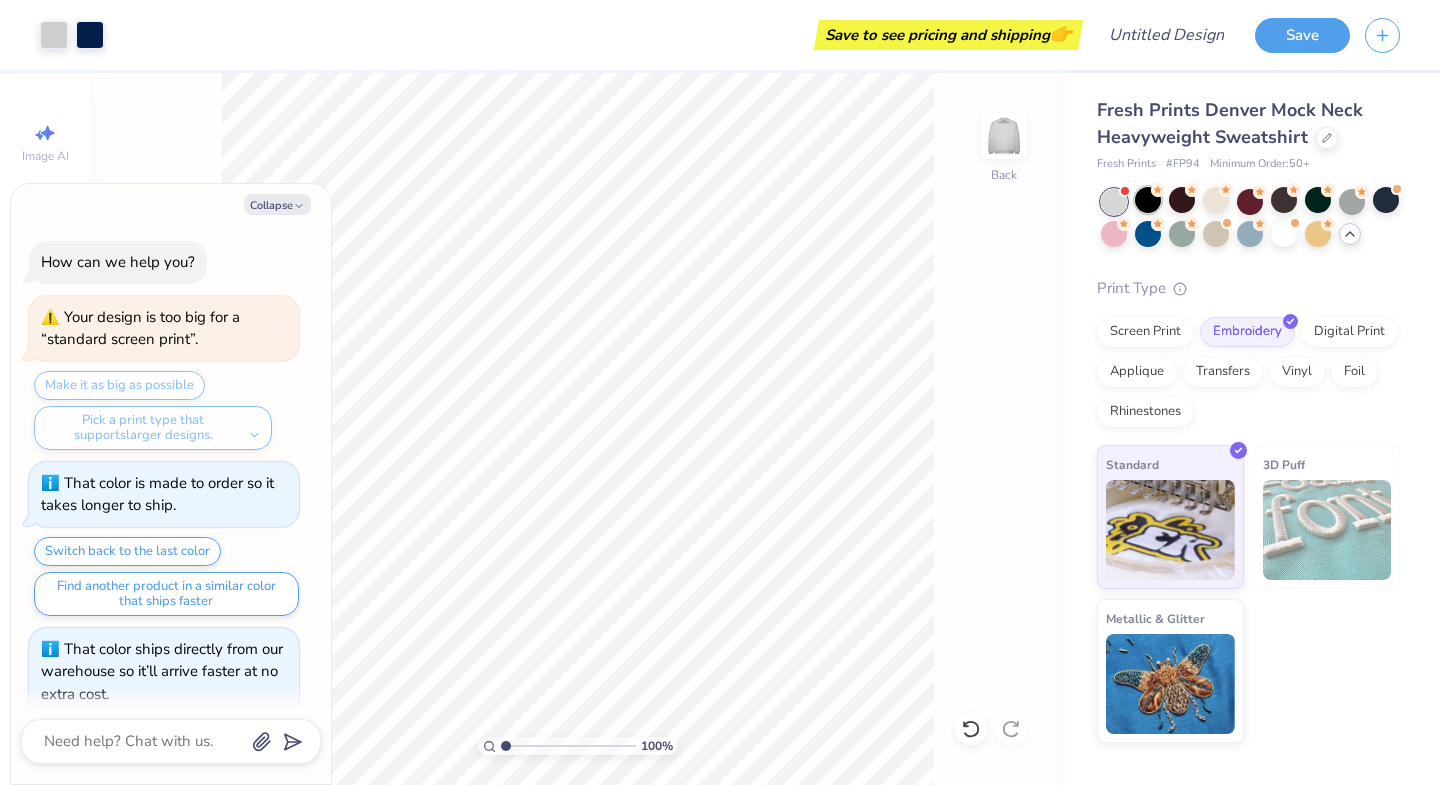 scroll, scrollTop: 4289, scrollLeft: 0, axis: vertical 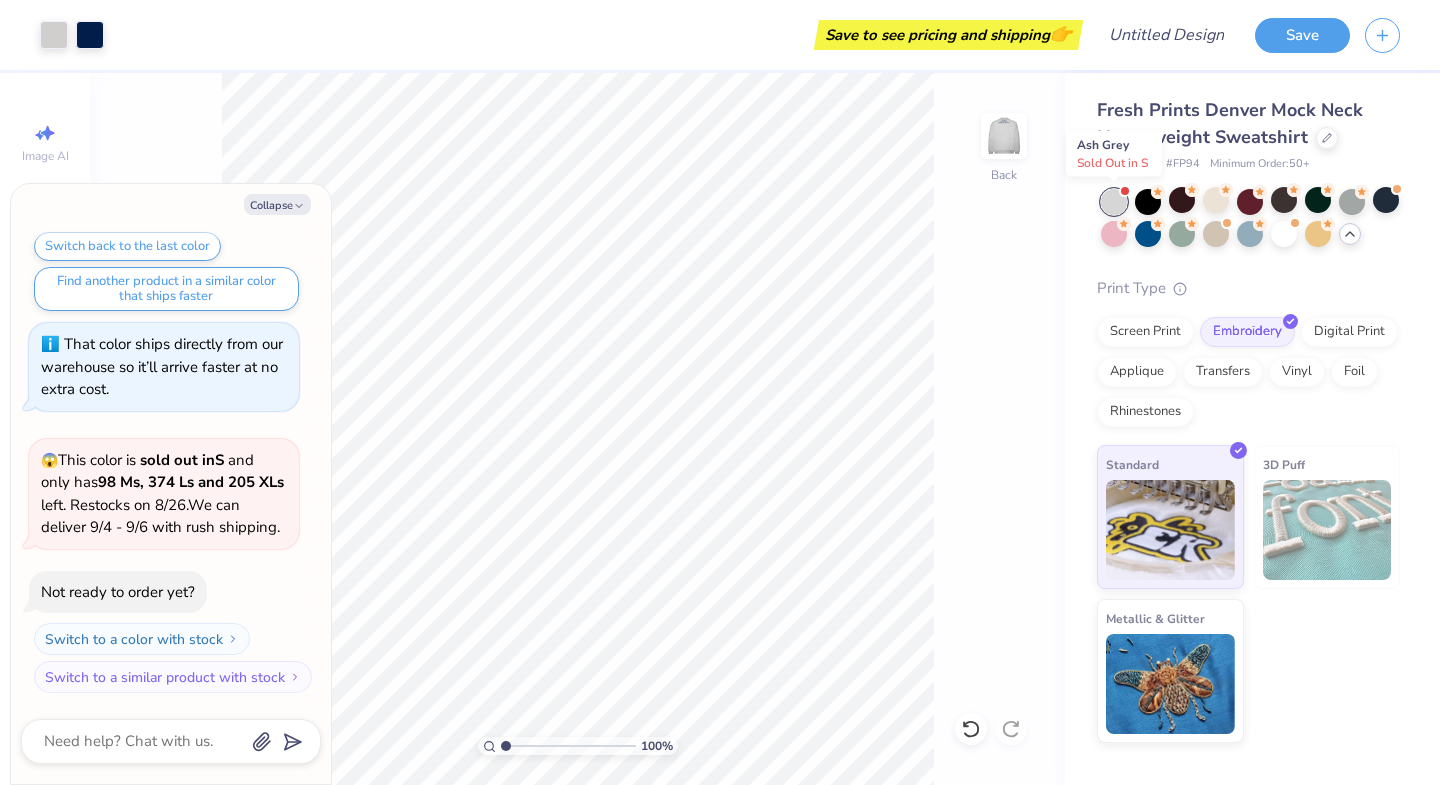 click at bounding box center [1114, 202] 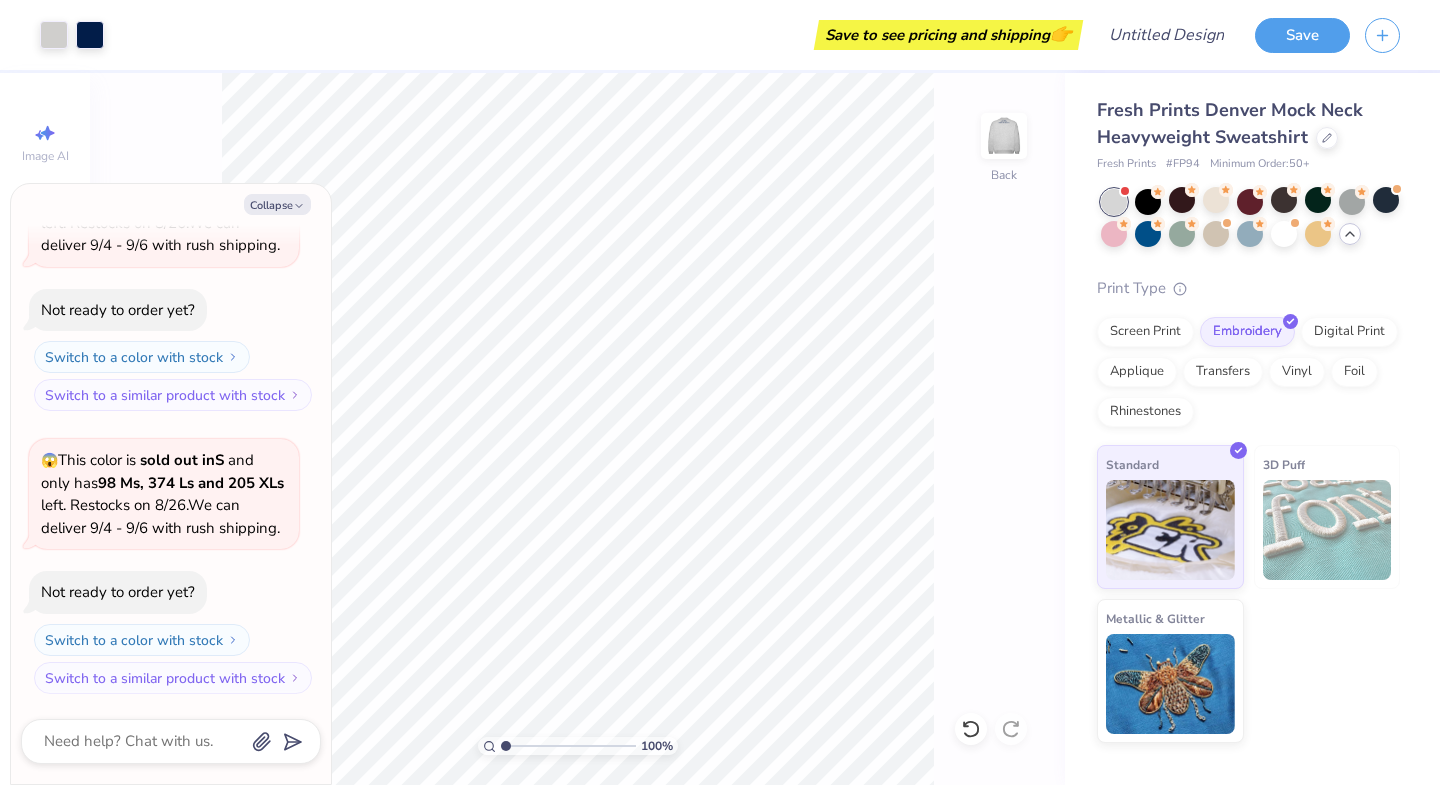 click at bounding box center [1250, 219] 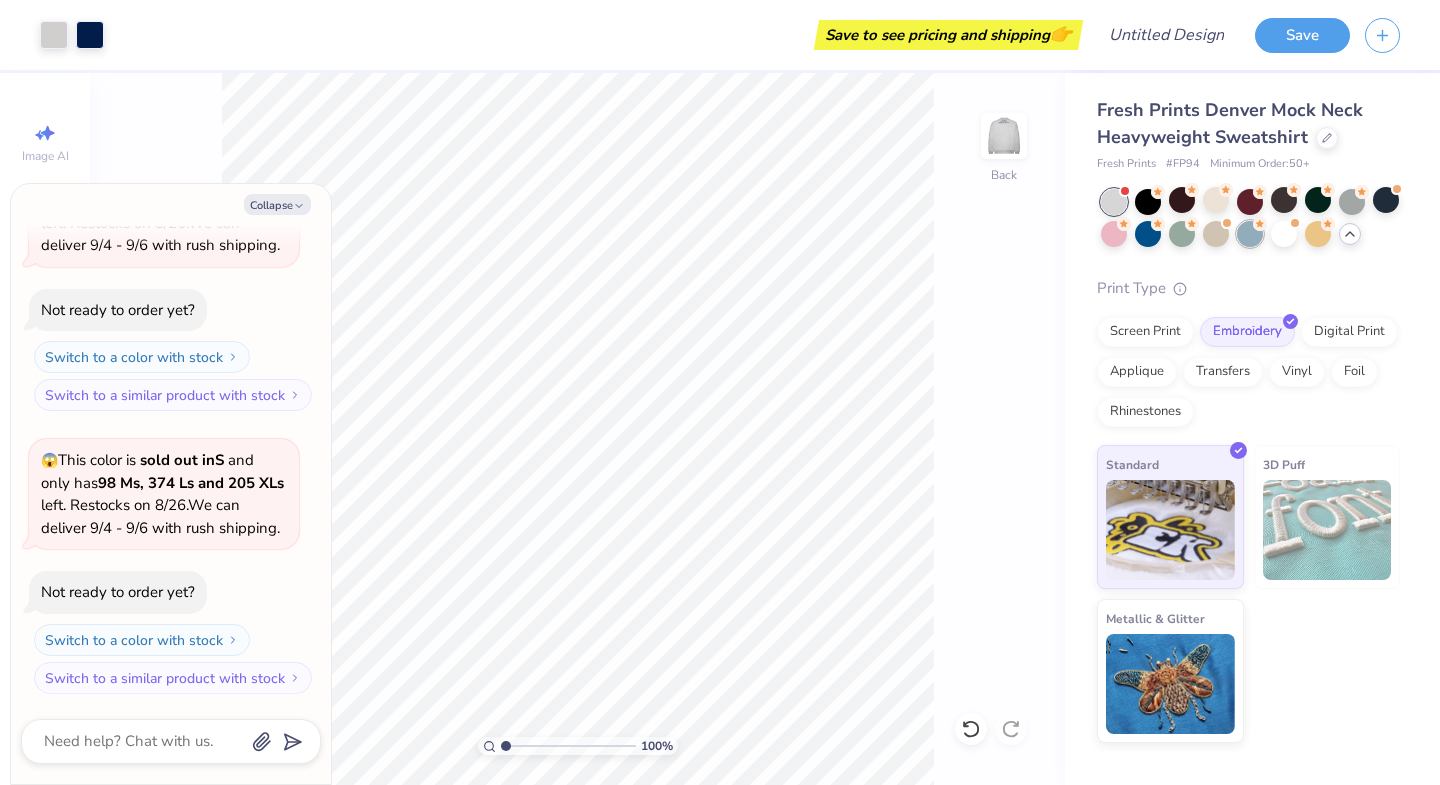 click at bounding box center (1250, 234) 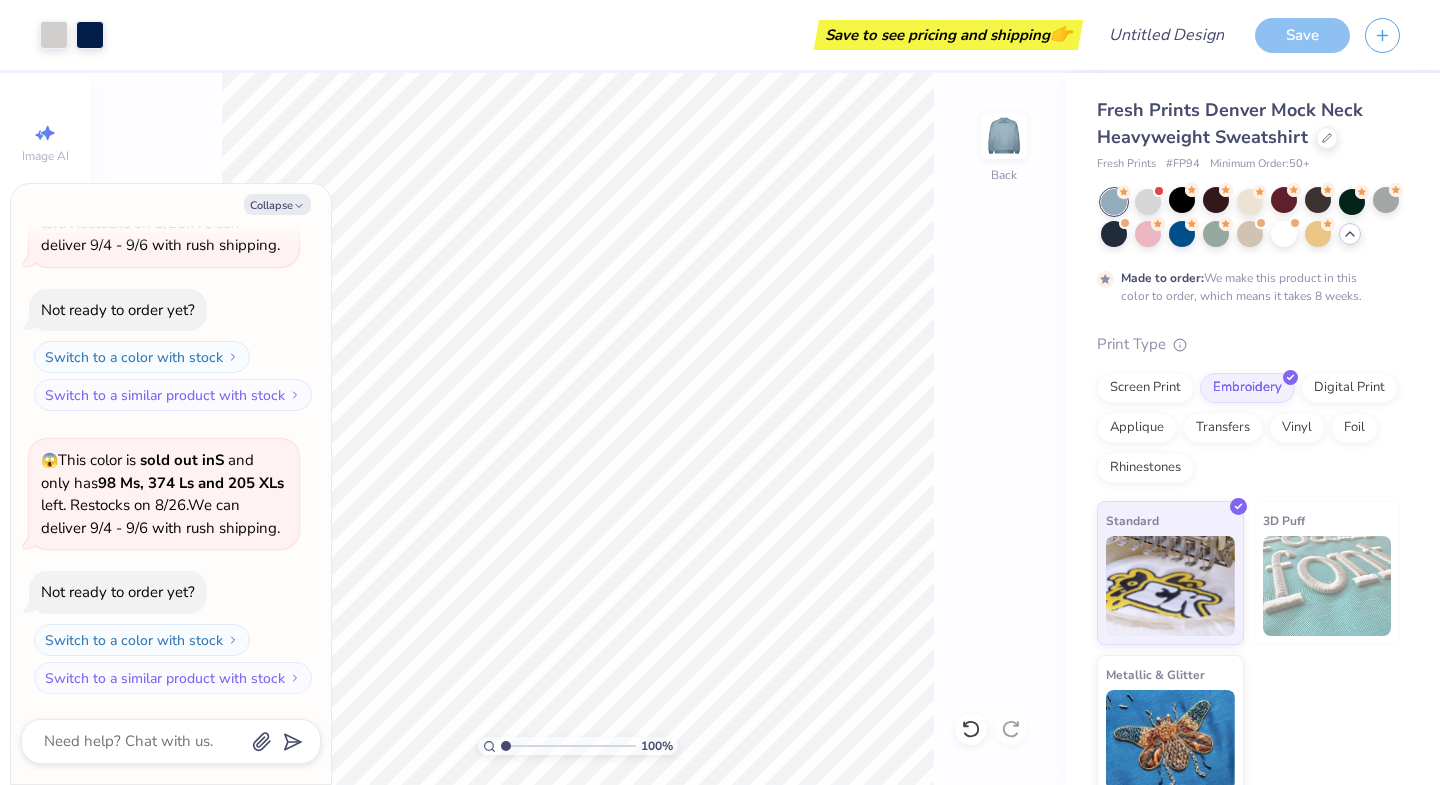 scroll, scrollTop: 4737, scrollLeft: 0, axis: vertical 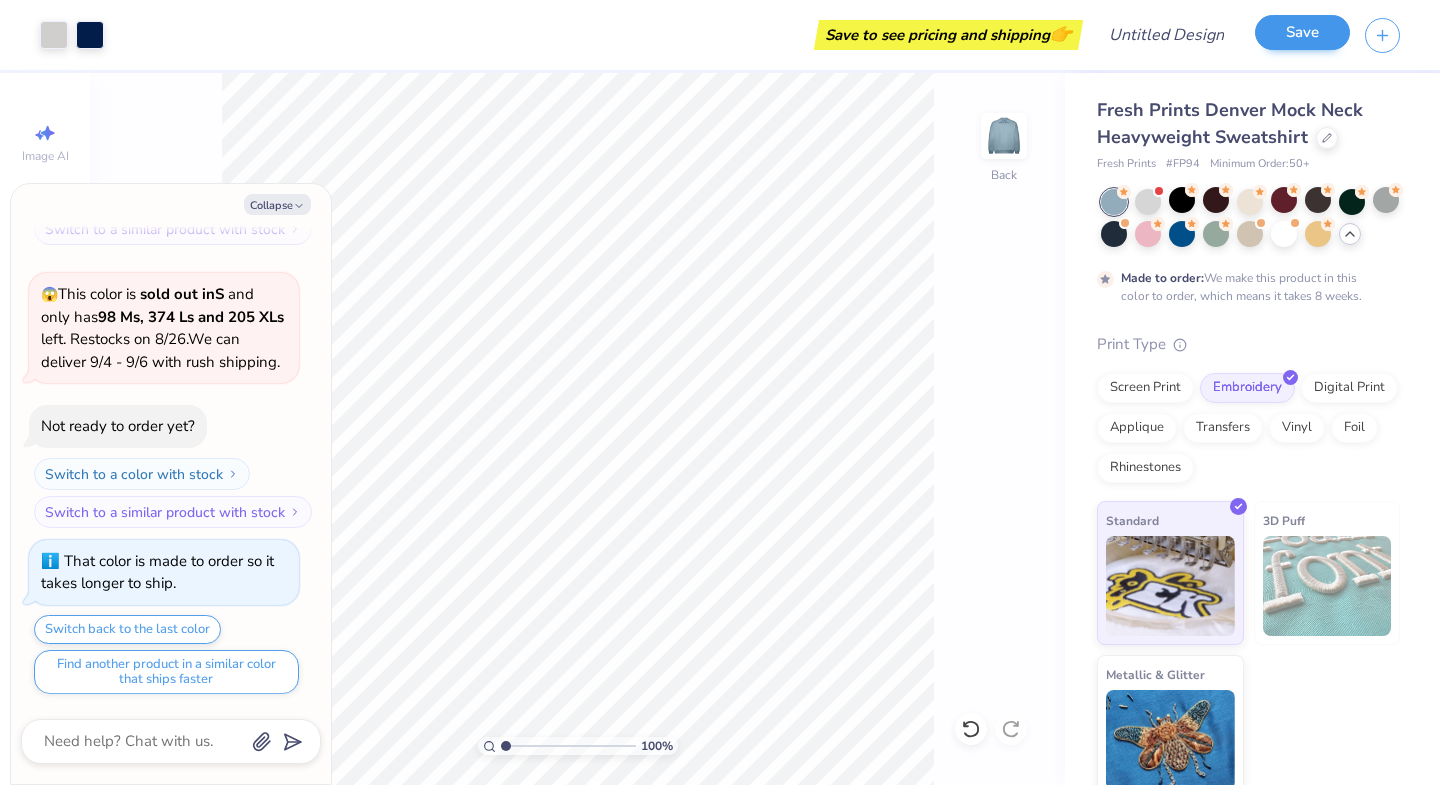 type on "x" 